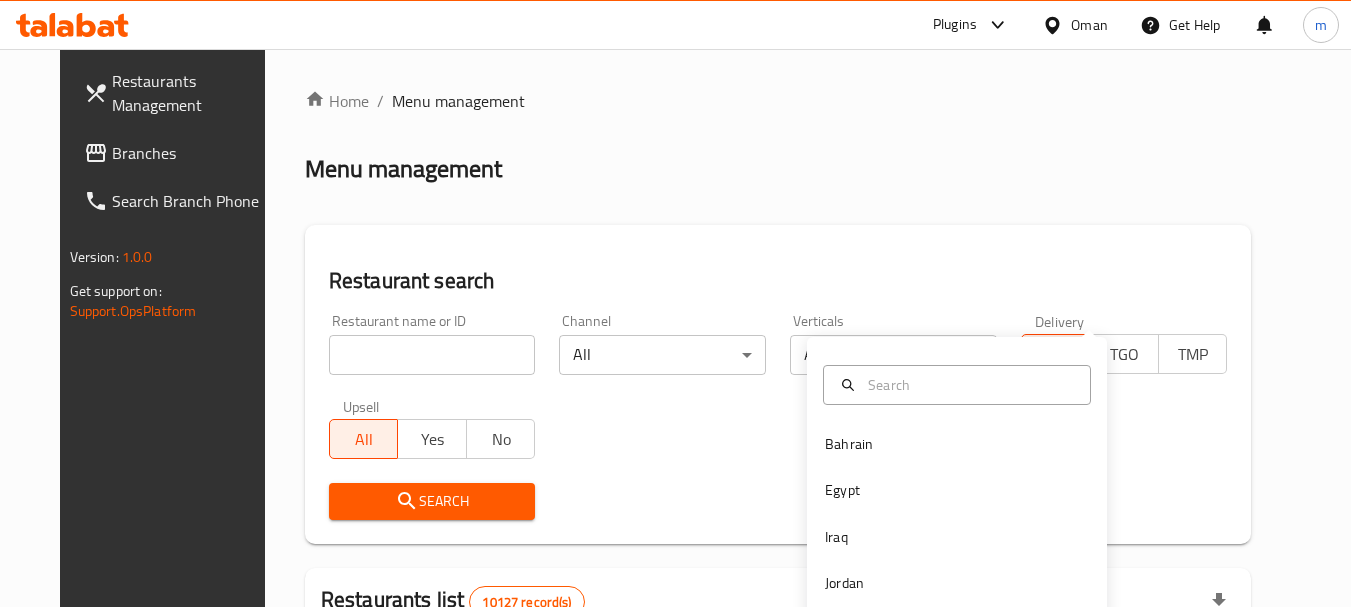 scroll, scrollTop: 285, scrollLeft: 0, axis: vertical 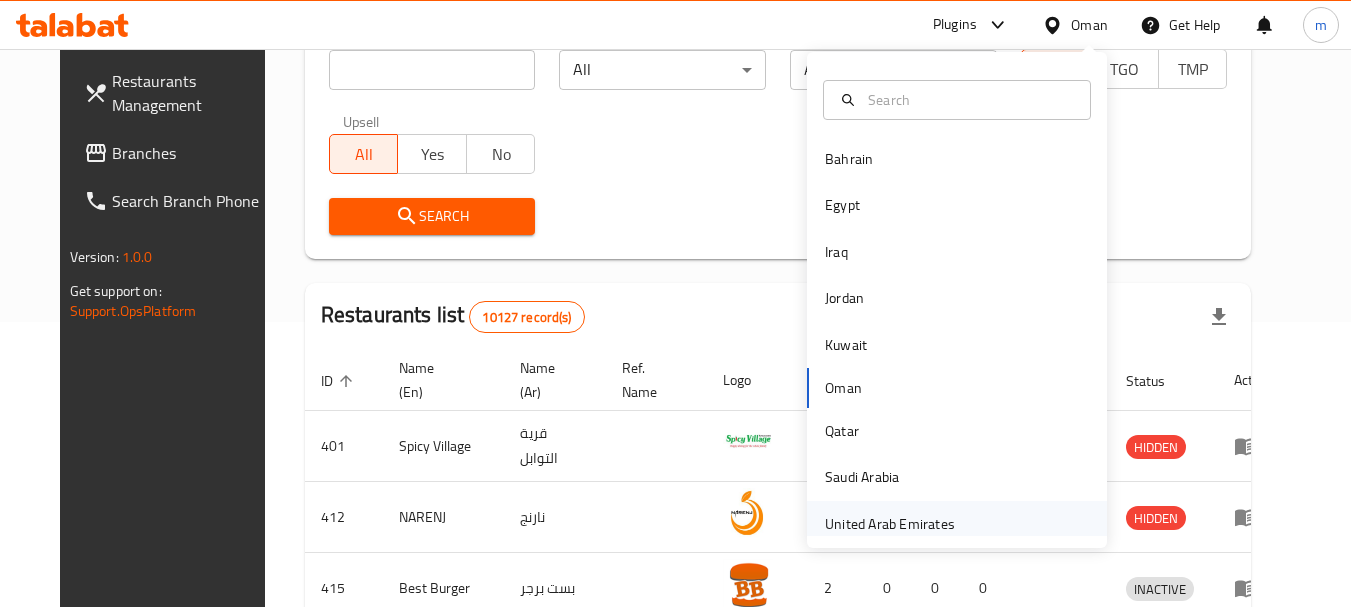 click on "United Arab Emirates" at bounding box center [890, 524] 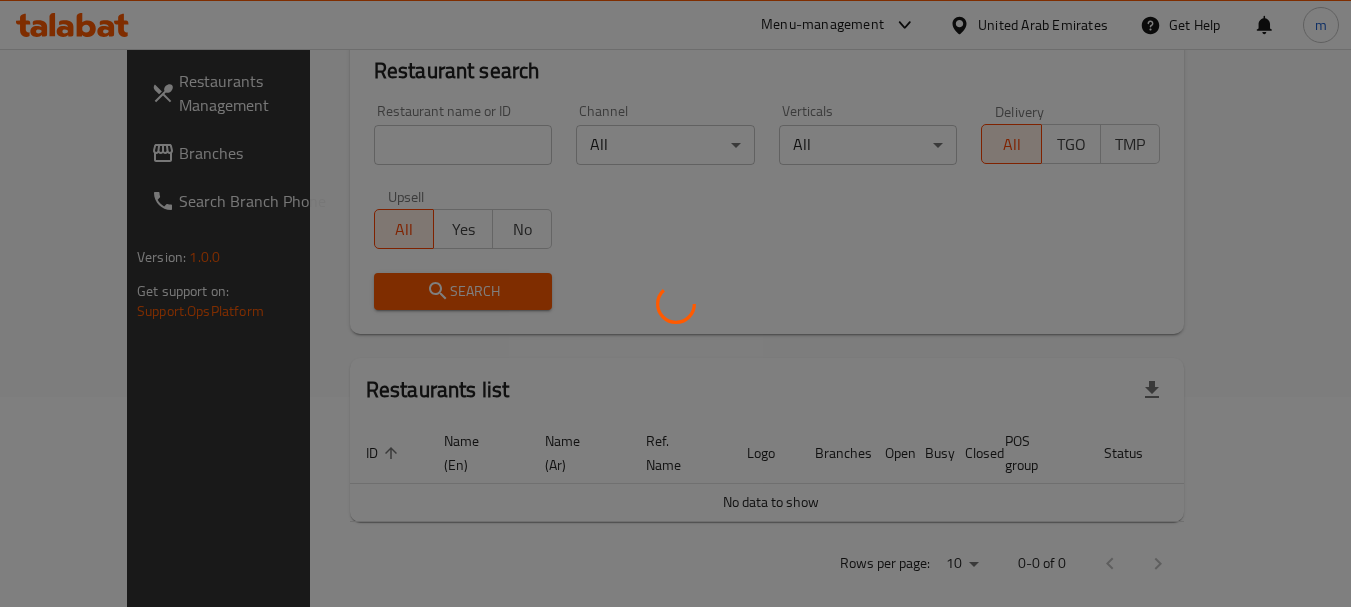 scroll, scrollTop: 285, scrollLeft: 0, axis: vertical 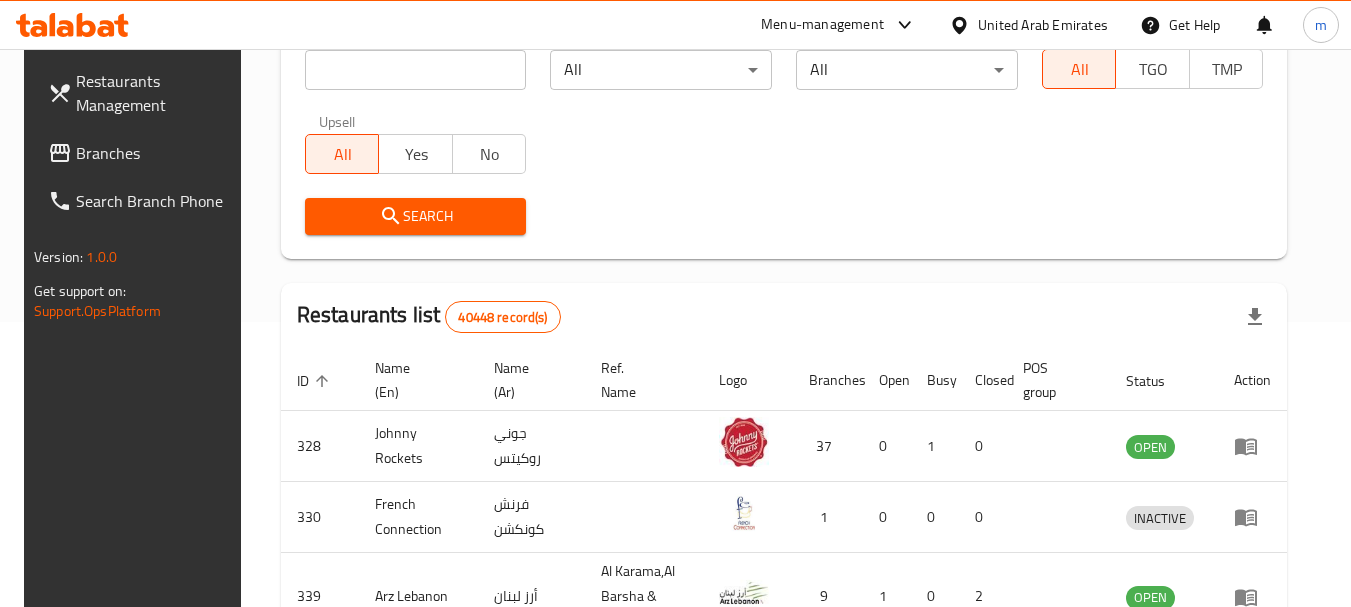 click on "Branches" at bounding box center [155, 153] 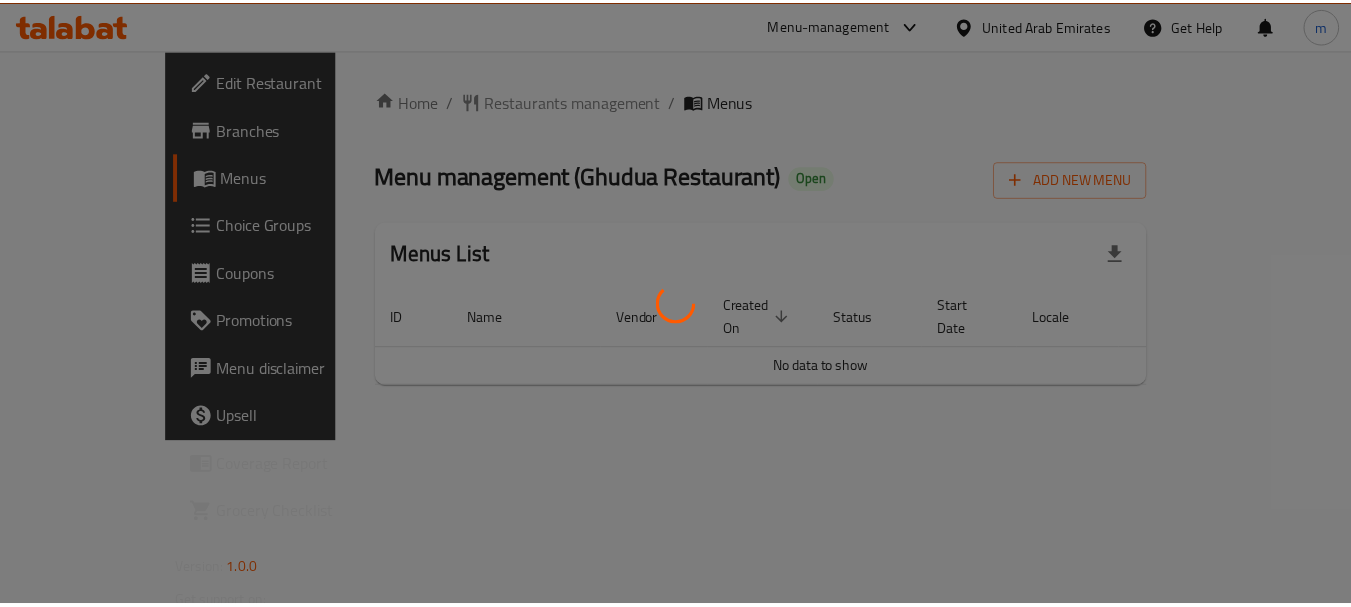 scroll, scrollTop: 0, scrollLeft: 0, axis: both 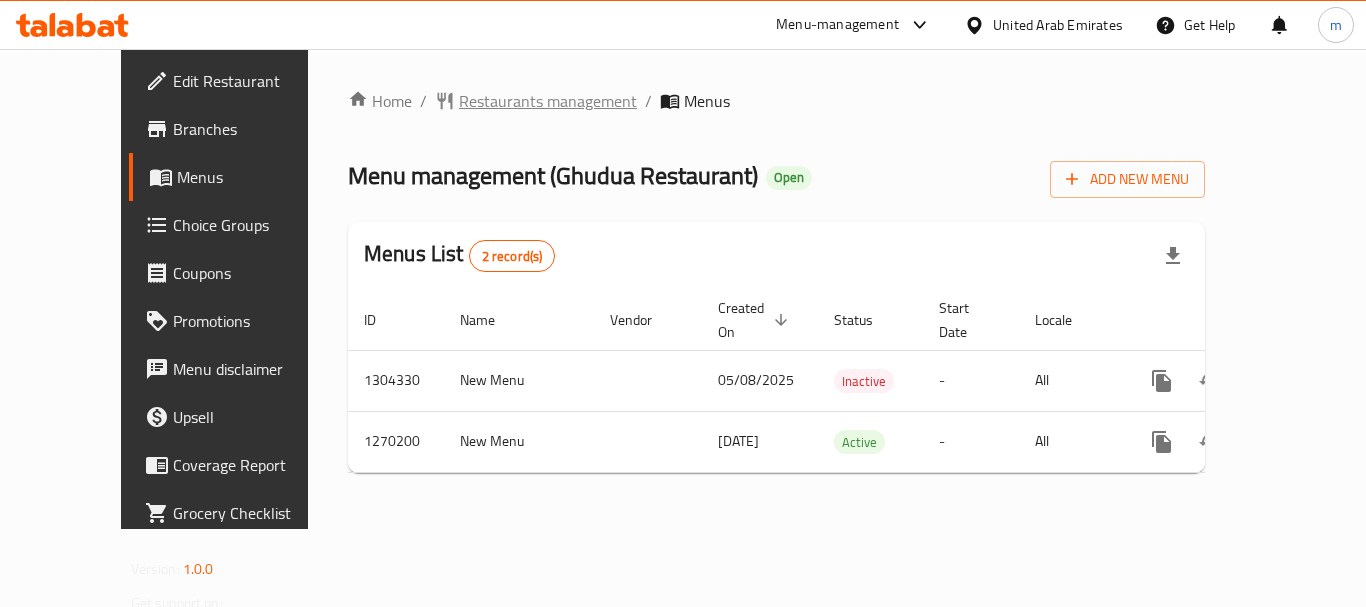 click on "Restaurants management" at bounding box center (548, 101) 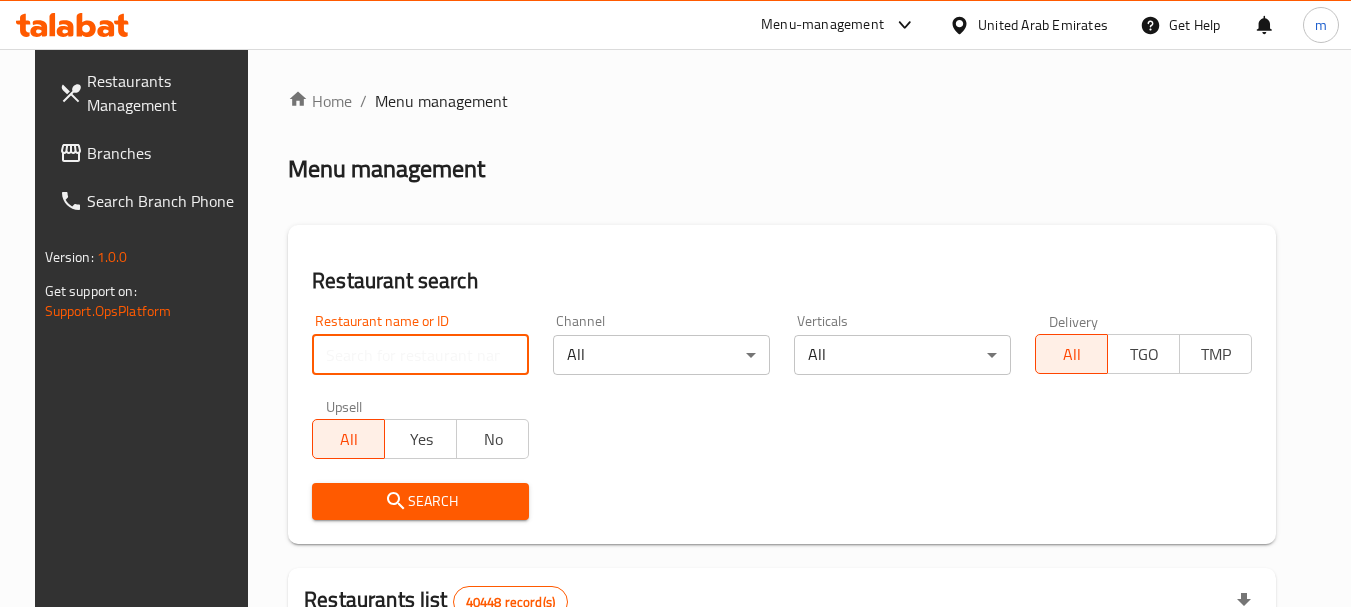 drag, startPoint x: 386, startPoint y: 354, endPoint x: 394, endPoint y: 345, distance: 12.0415945 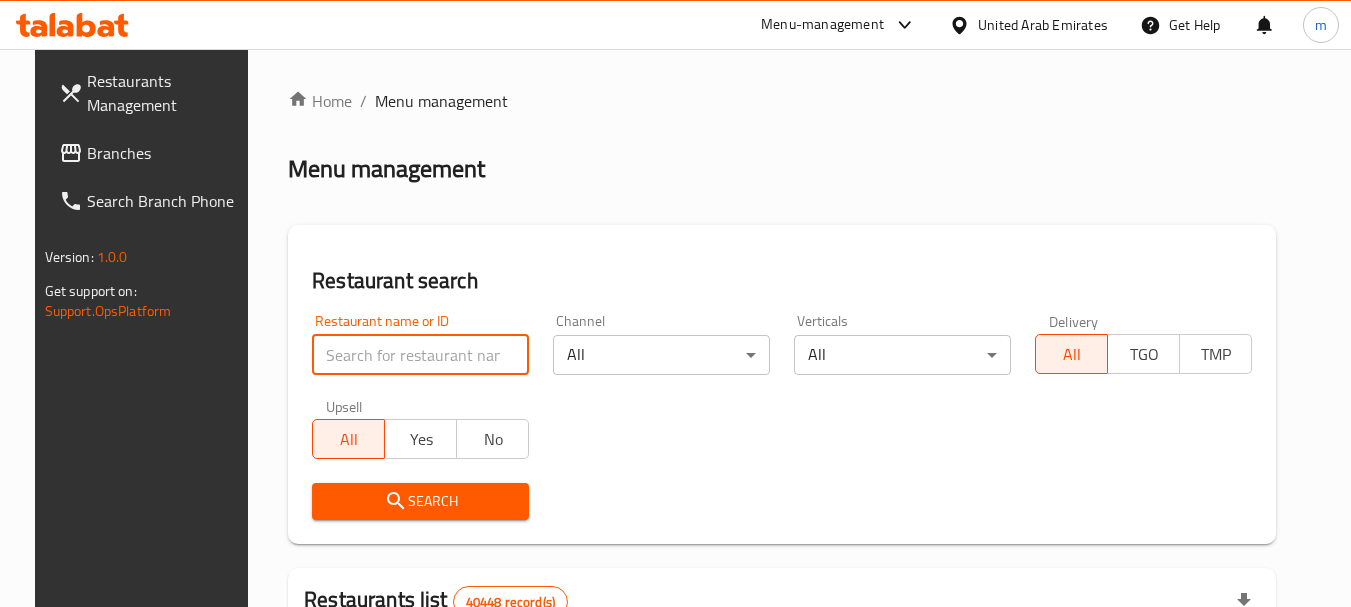 click at bounding box center [420, 355] 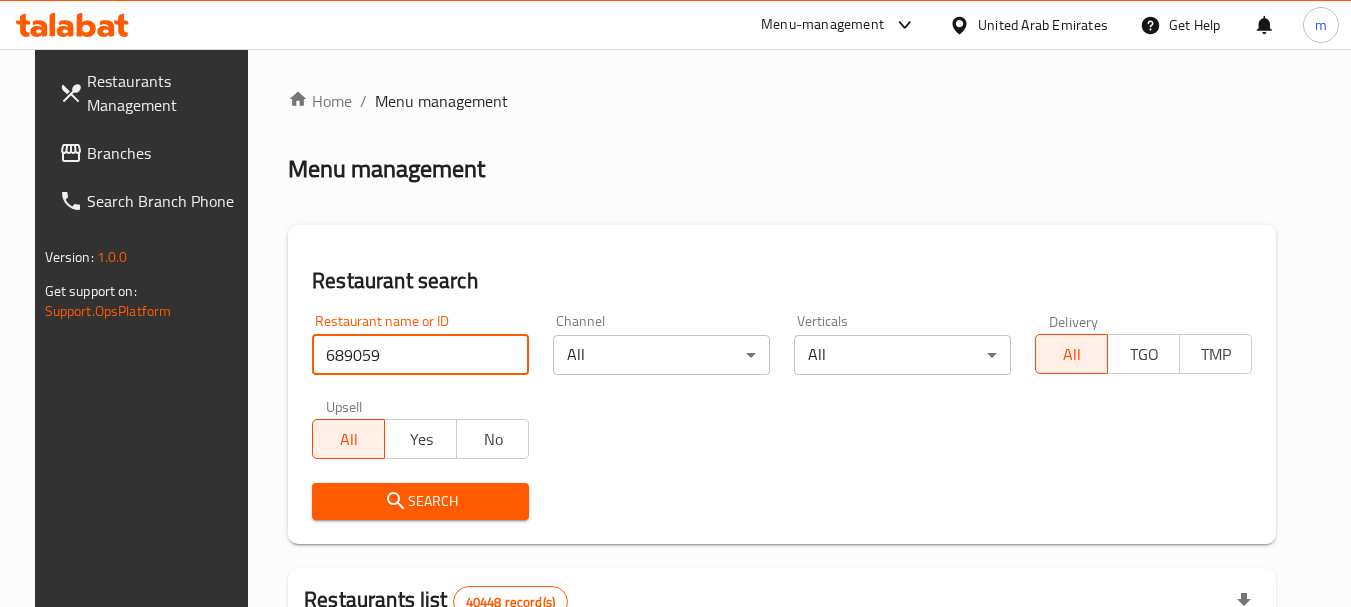 type on "689059" 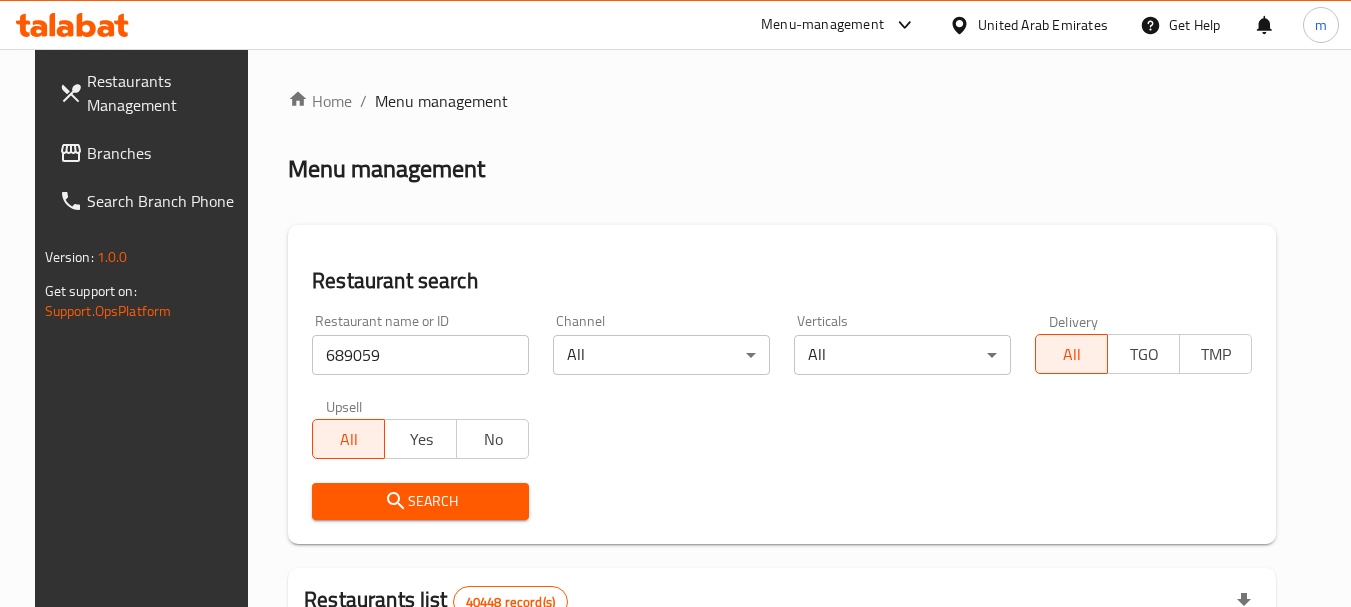 drag, startPoint x: 420, startPoint y: 516, endPoint x: 647, endPoint y: 454, distance: 235.31468 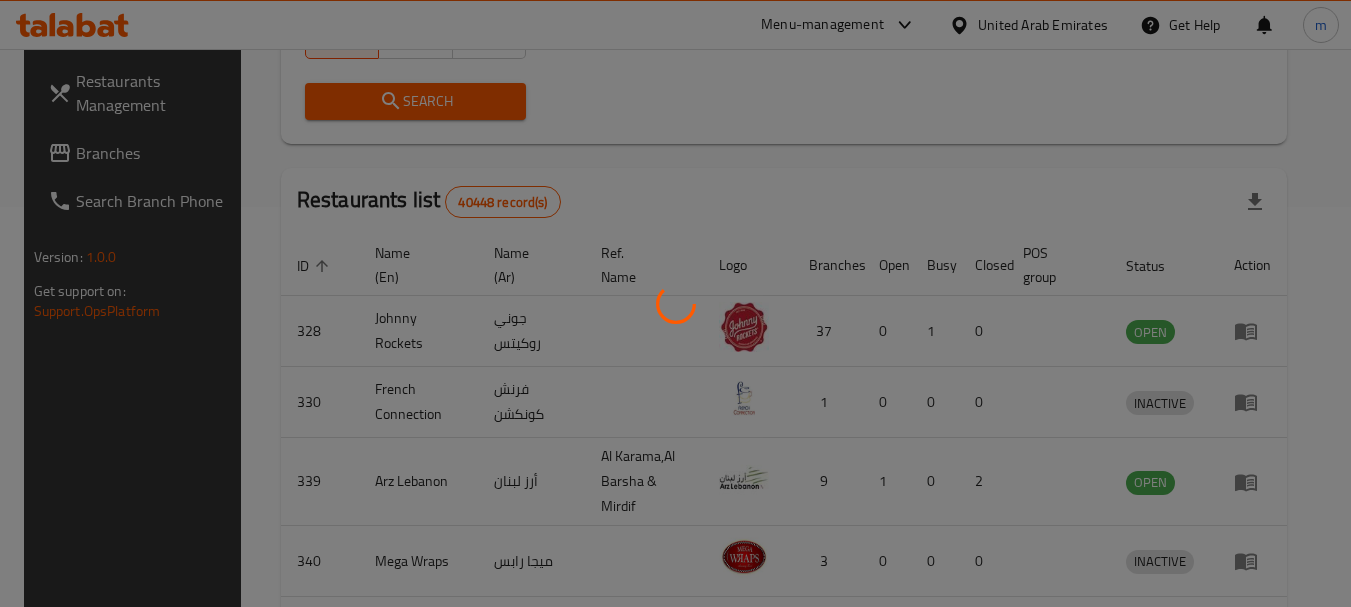 scroll, scrollTop: 285, scrollLeft: 0, axis: vertical 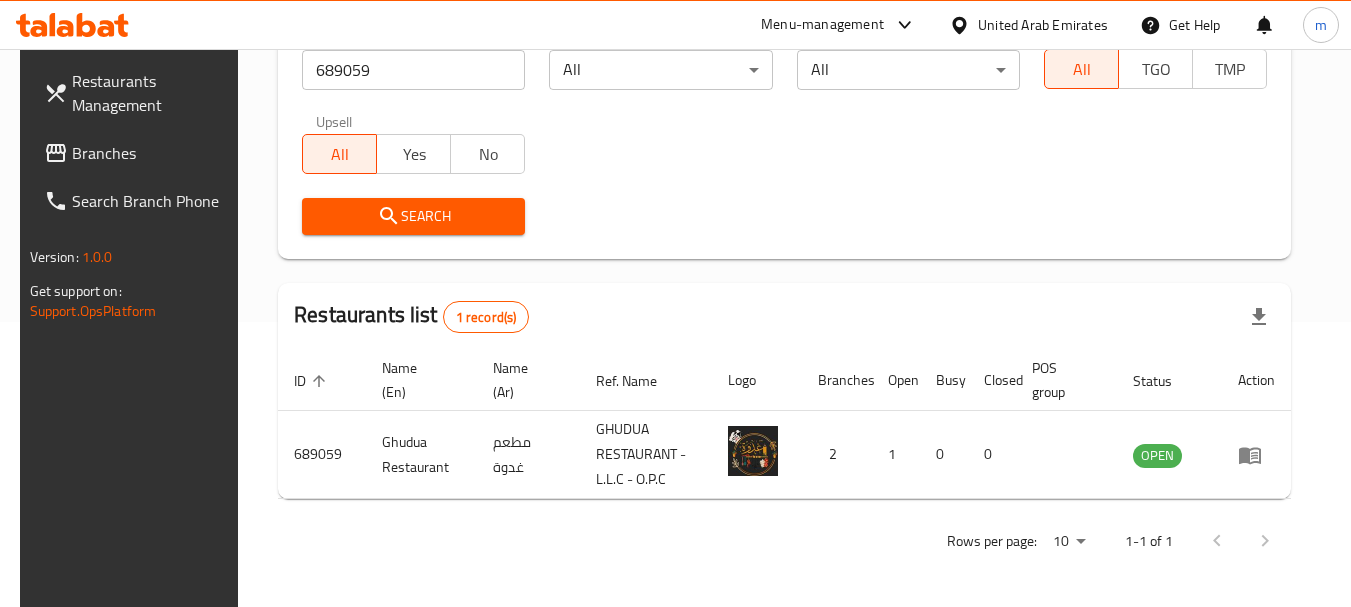 click on "Branches" at bounding box center [151, 153] 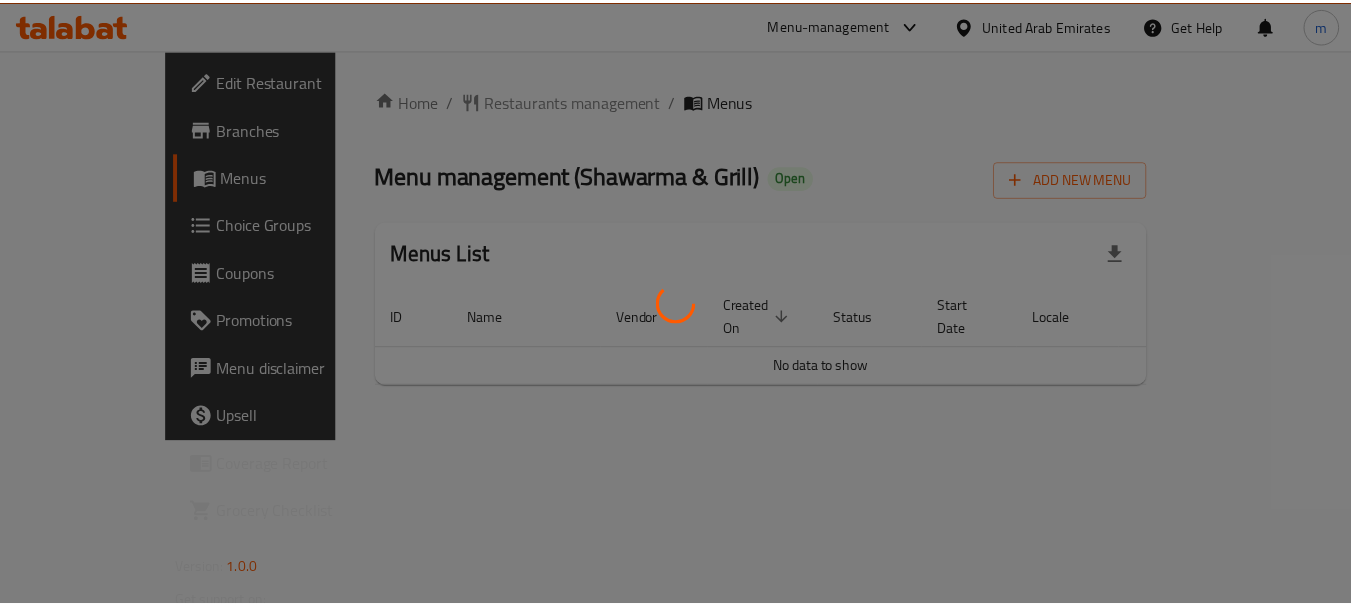 scroll, scrollTop: 0, scrollLeft: 0, axis: both 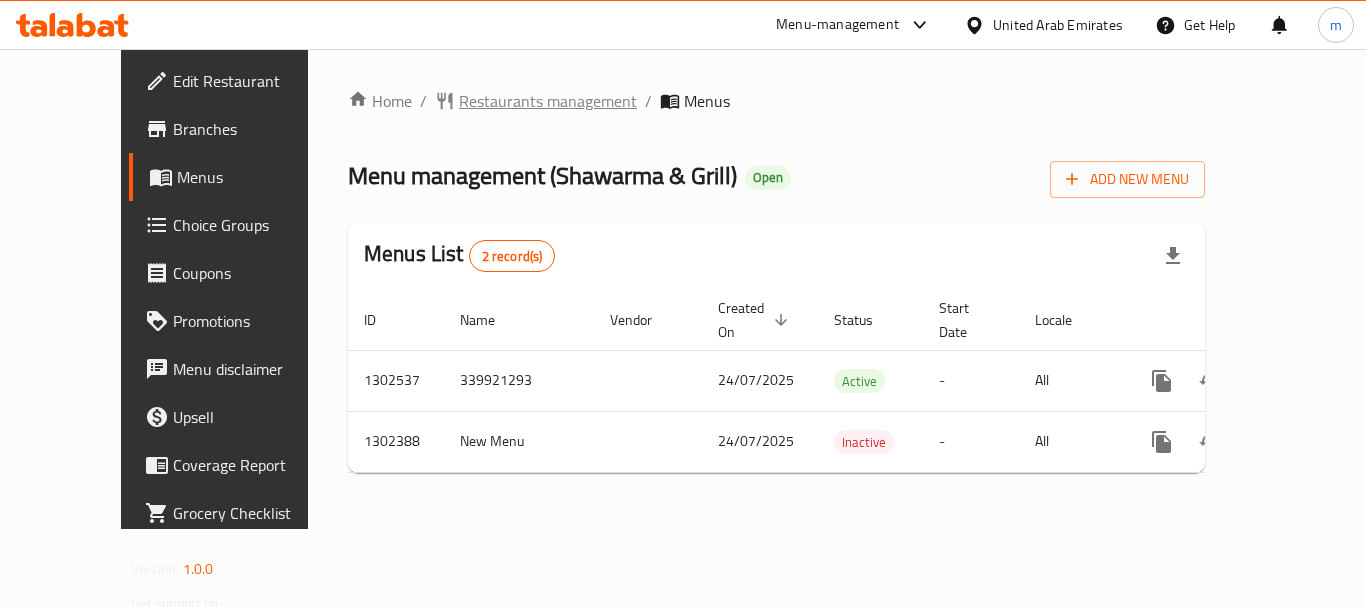click on "Restaurants management" at bounding box center (548, 101) 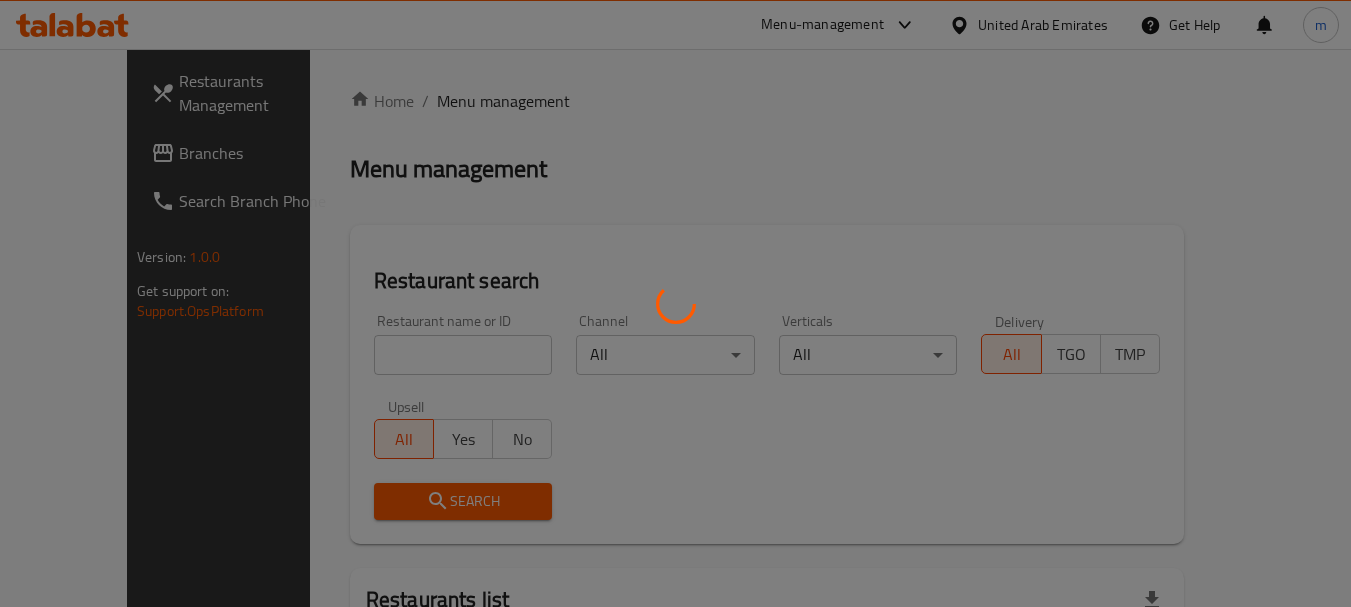drag, startPoint x: 410, startPoint y: 364, endPoint x: 366, endPoint y: 354, distance: 45.122055 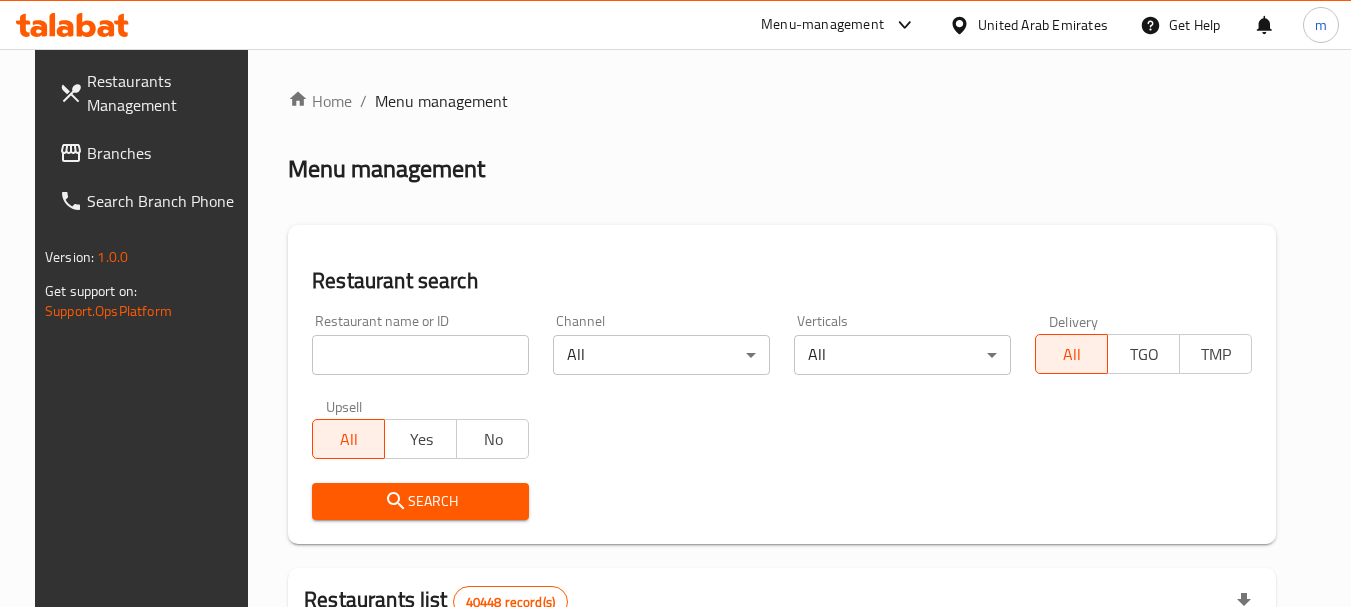 click on "Home / Menu management Menu management Restaurant search Restaurant name or ID Restaurant name or ID Channel All ​ Verticals All ​ Delivery All TGO TMP Upsell All Yes No   Search Restaurants list   40448 record(s) ID sorted ascending Name (En) Name (Ar) Ref. Name Logo Branches Open Busy Closed POS group Status Action 328 Johnny Rockets جوني روكيتس 37 0 1 0 OPEN 330 French Connection فرنش كونكشن 1 0 0 0 INACTIVE 339 Arz Lebanon أرز لبنان Al Karama,Al Barsha & Mirdif 9 1 0 2 OPEN 340 Mega Wraps ميجا رابس 3 0 0 0 INACTIVE 342 Sandella's Flatbread Cafe سانديلاز فلات براد 7 0 0 0 INACTIVE 343 Dragon Hut كوخ التنين 1 0 0 0 INACTIVE 348 Thai Kitchen المطبخ التايلندى 1 0 0 0 INACTIVE 349 Mughal  موغل 1 0 0 0 HIDDEN 350 HOT N COOL (Old) هوت و كول 1 0 0 0 INACTIVE 355 Al Habasha  الحبشة 11 1 0 0 HIDDEN Rows per page: 10 1-10 of 40448" at bounding box center [782, 717] 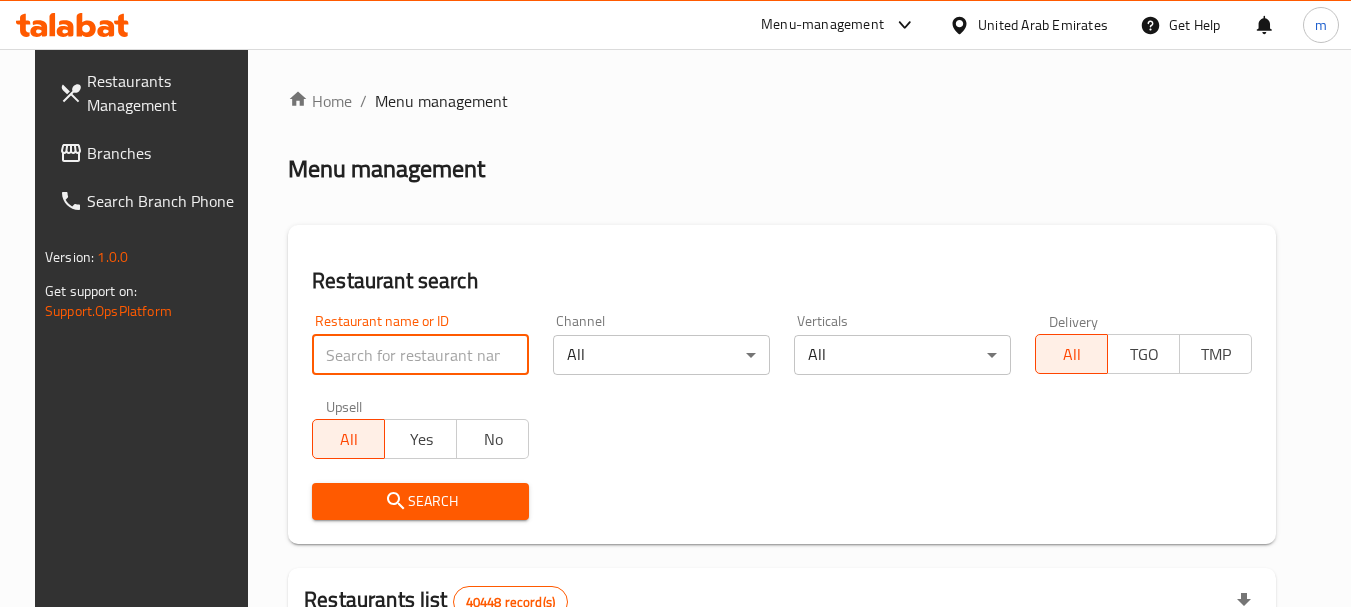 click at bounding box center (420, 355) 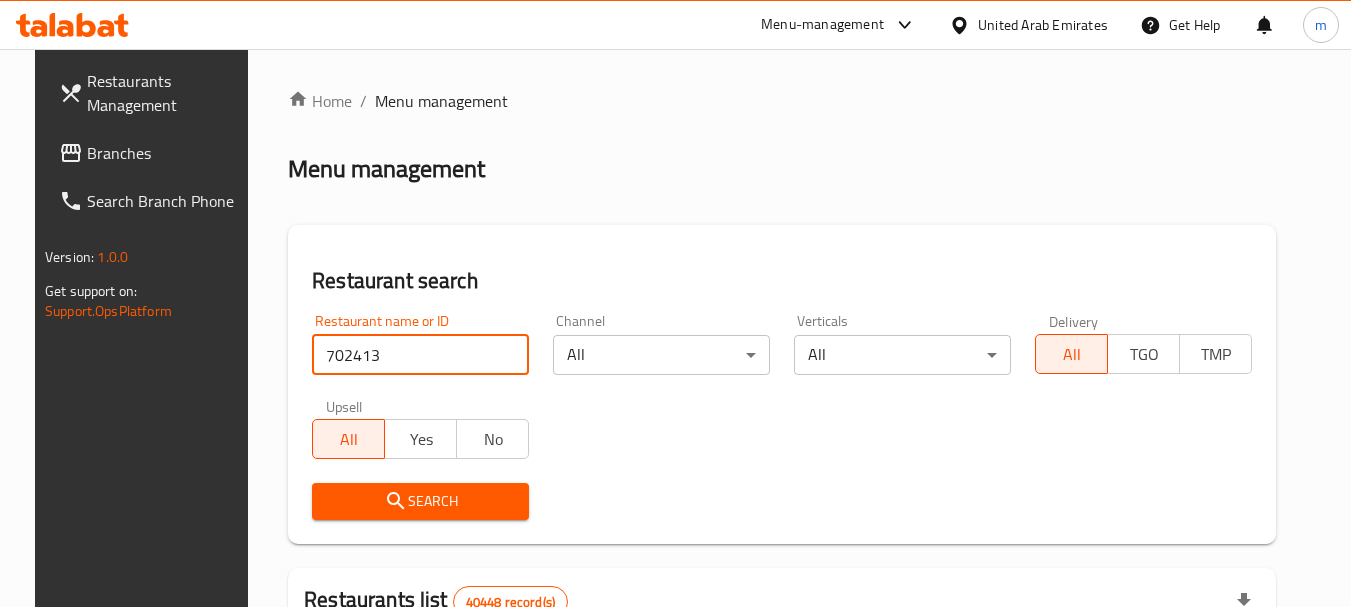 type on "702413" 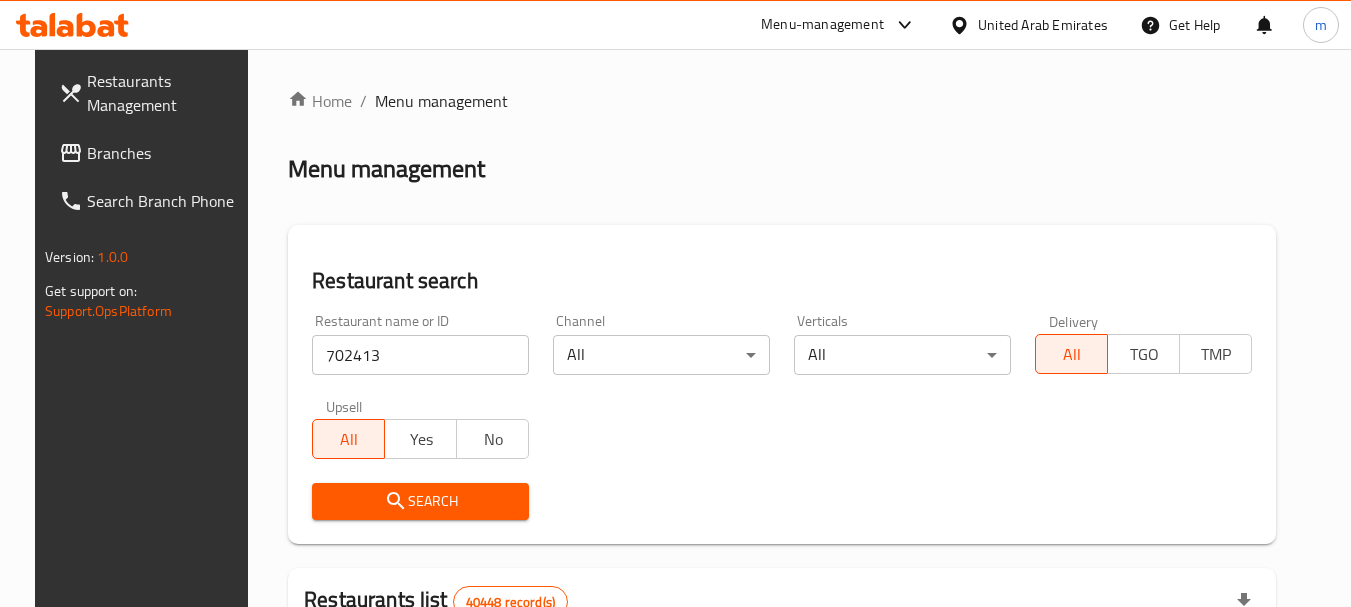 click 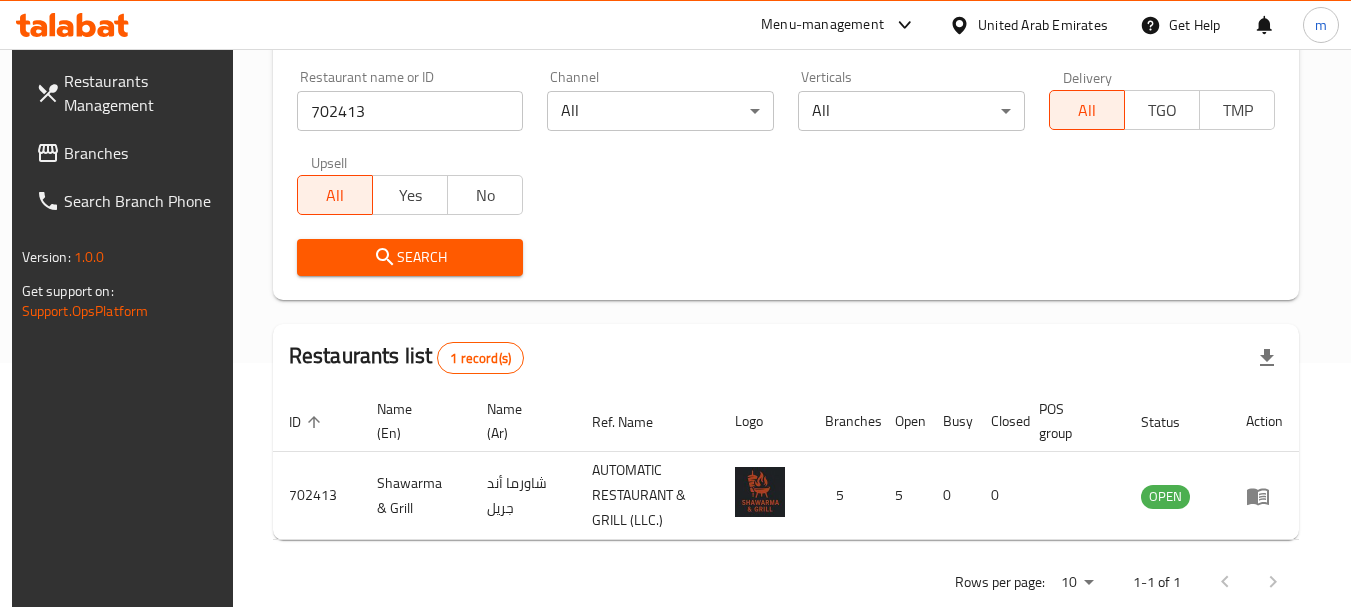 scroll, scrollTop: 285, scrollLeft: 0, axis: vertical 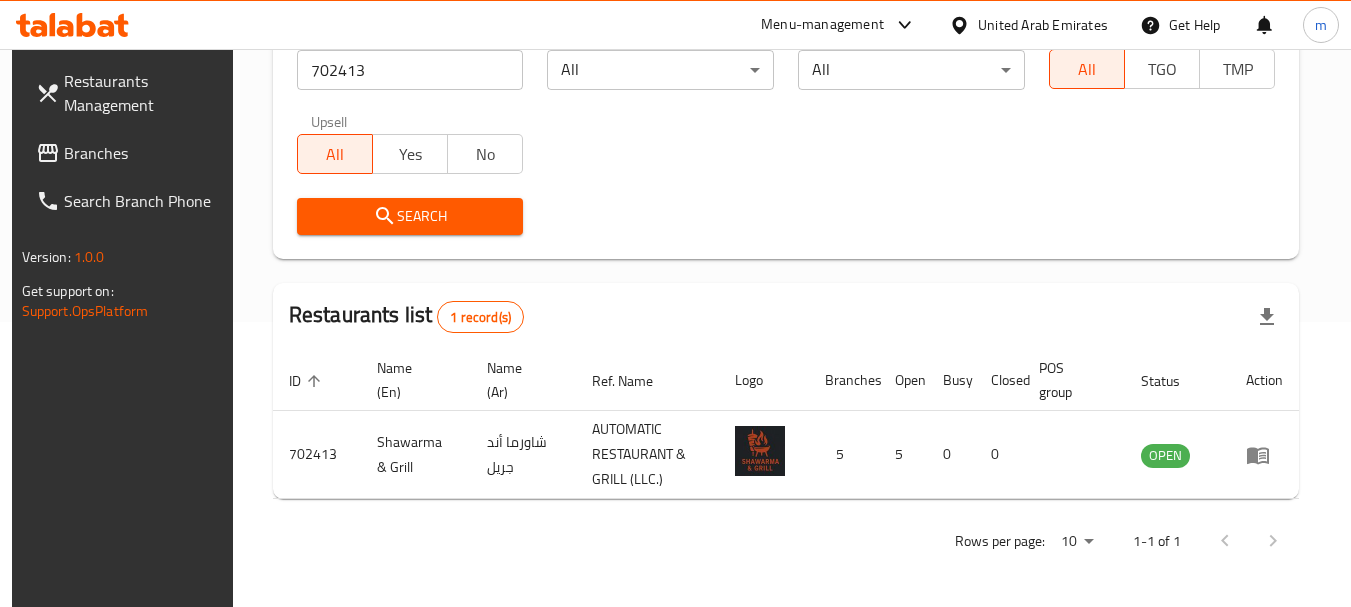 click on "United Arab Emirates" at bounding box center (1043, 25) 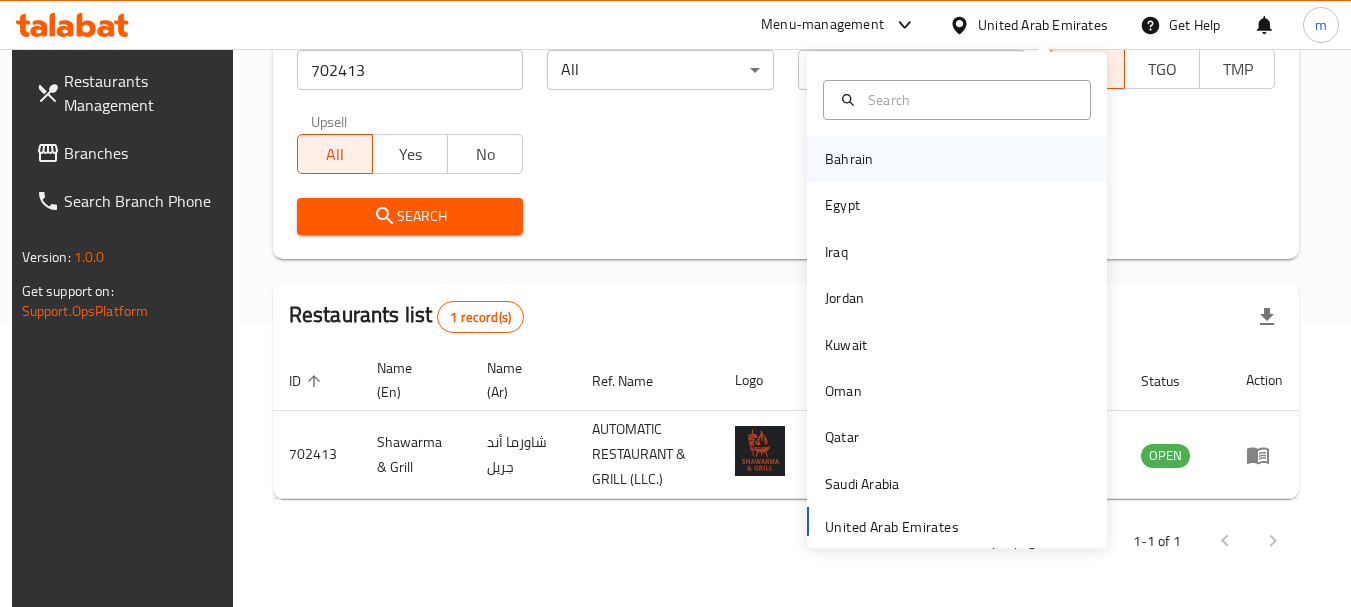 click on "Bahrain" at bounding box center (849, 159) 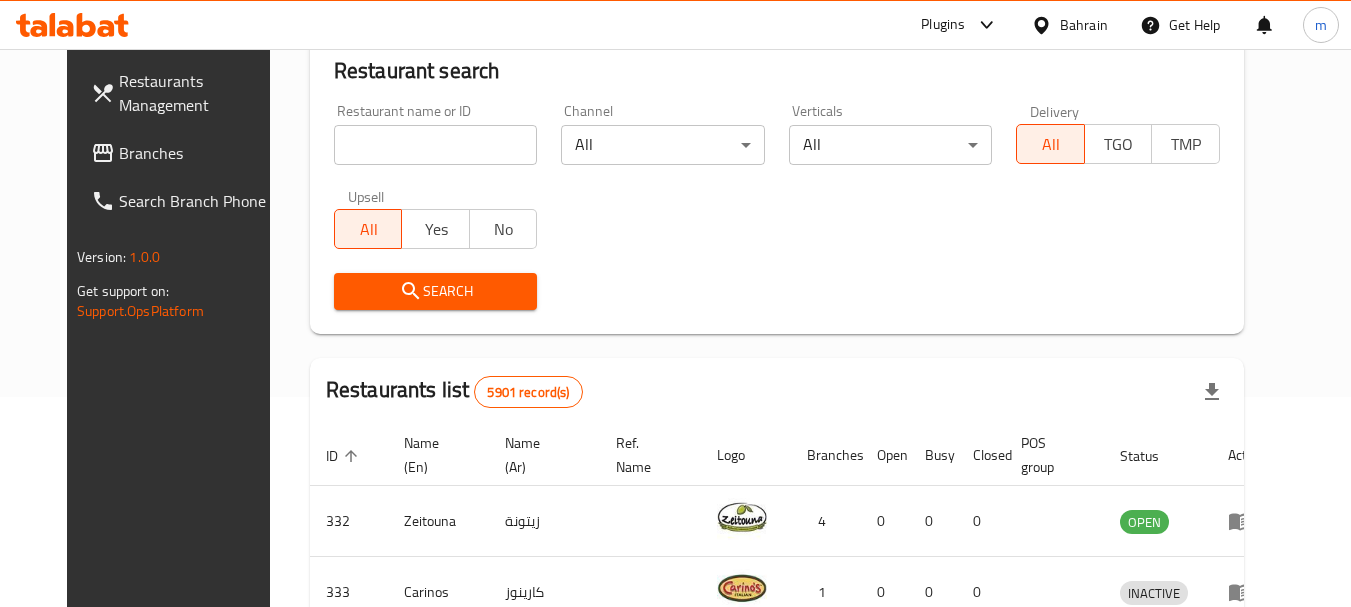 scroll, scrollTop: 285, scrollLeft: 0, axis: vertical 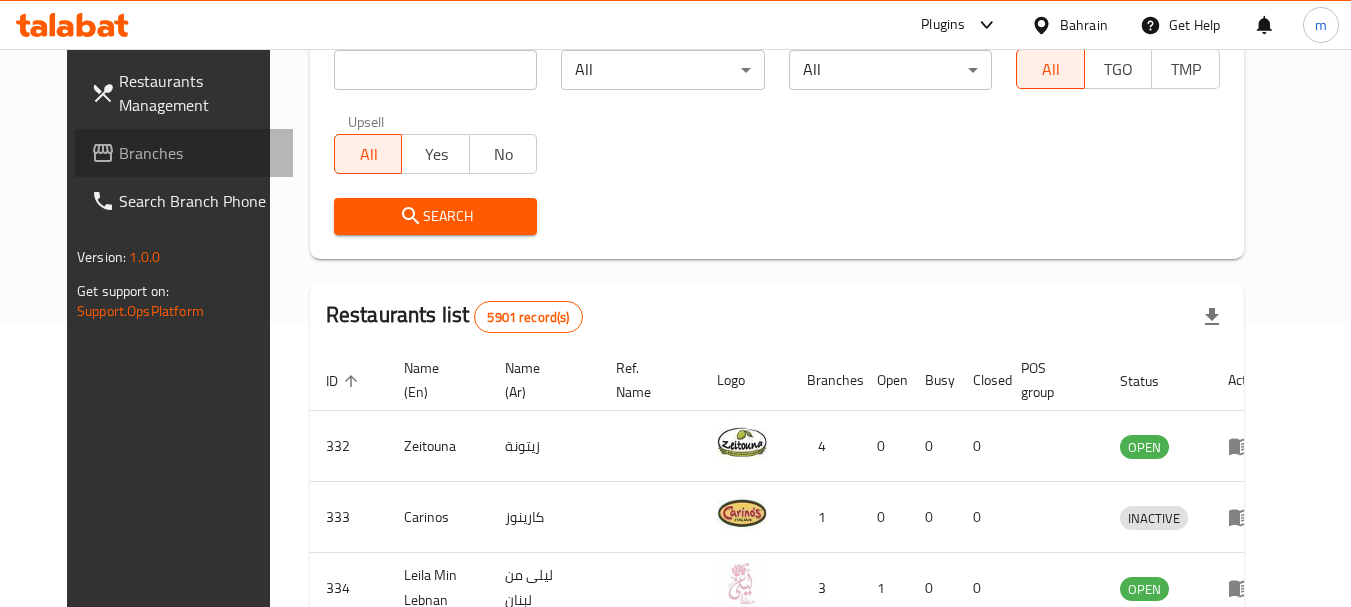 click on "Branches" at bounding box center [198, 153] 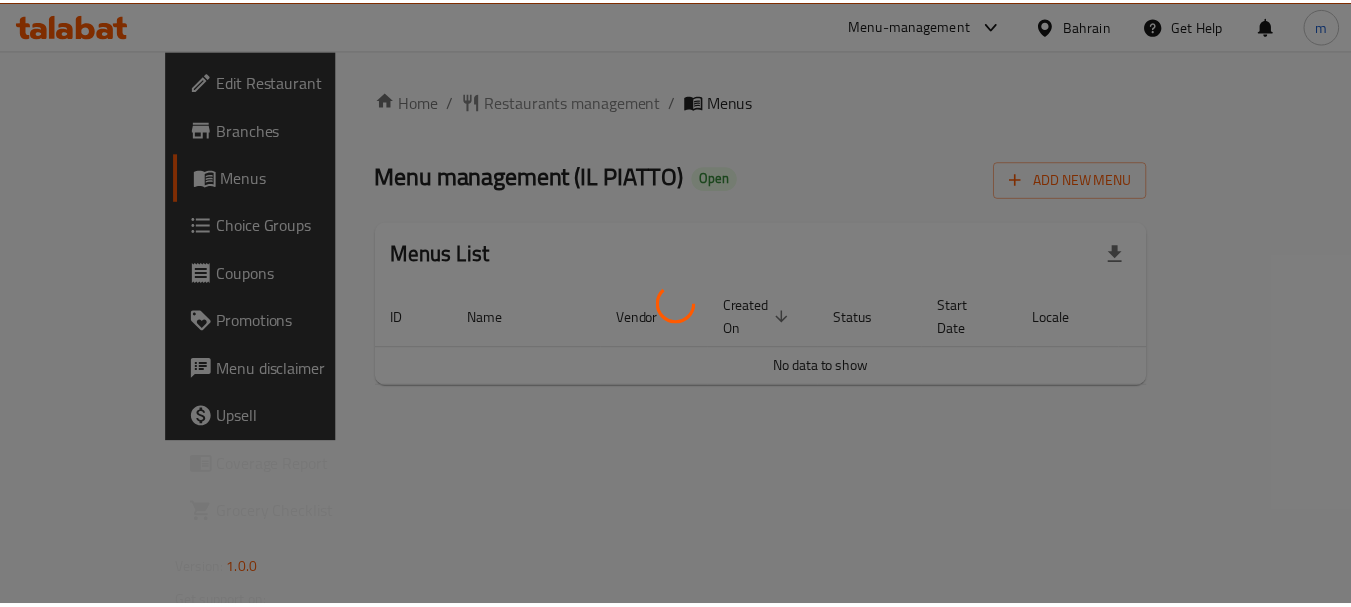scroll, scrollTop: 0, scrollLeft: 0, axis: both 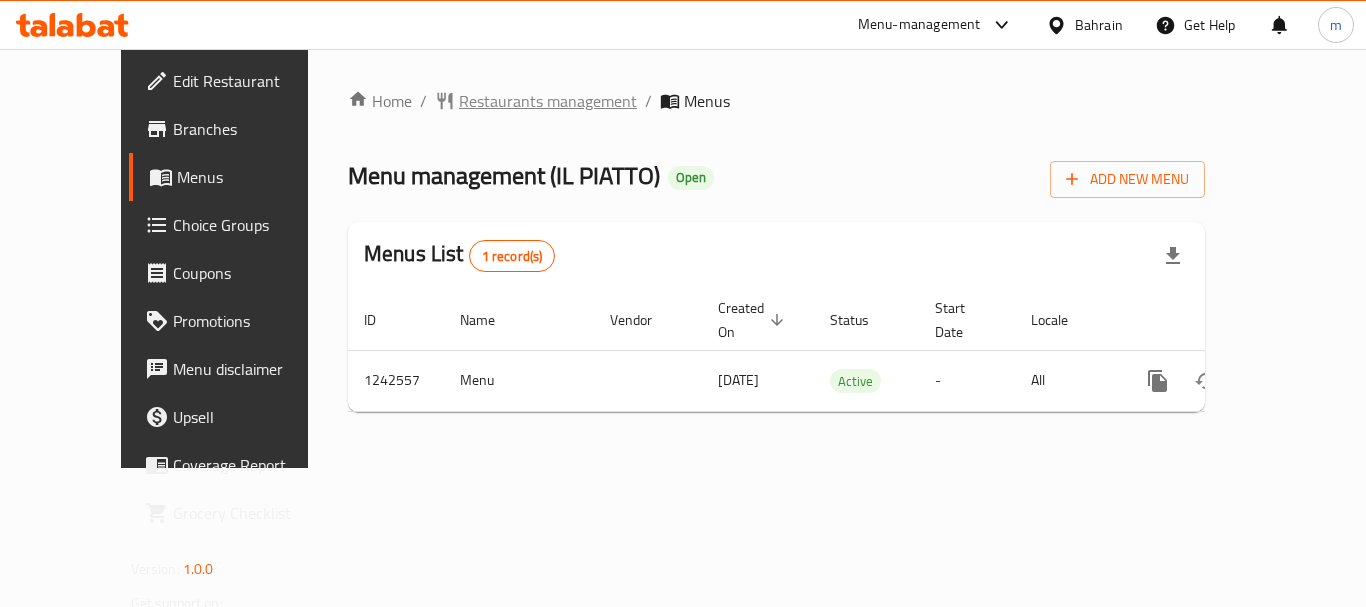 click on "Restaurants management" at bounding box center (548, 101) 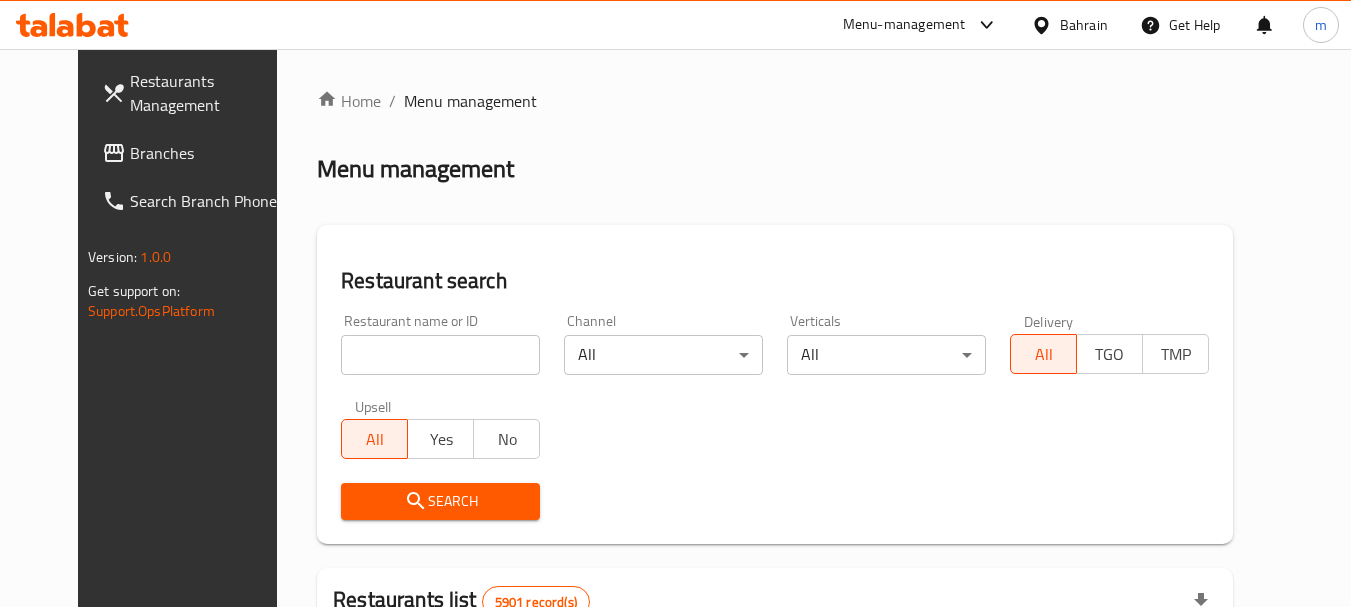 click on "Home / Menu management Menu management Restaurant search Restaurant name or ID Restaurant name or ID Channel All ​ Verticals All ​ Delivery All TGO TMP Upsell All Yes No   Search Restaurants list   5901 record(s) ID sorted ascending Name (En) Name (Ar) Ref. Name Logo Branches Open Busy Closed POS group Status Action 332 Zeitouna زيتونة 4 0 0 0 OPEN 333 Carinos كارينوز 1 0 0 0 INACTIVE 334 Leila Min Lebnan ليلى من لبنان 3 1 0 0 OPEN 335 Johnny Rockets جوني روكيتس 4 0 0 0 INACTIVE 336 Hussien حسين 1 0 0 0 INACTIVE 337 2466 2466 1 0 0 0 INACTIVE 341 Healthy Calorie هيلثي كالوري 7 2 0 1 OPEN 344 Franks A Lot فرانكس ألوت 2 1 0 0 OPEN 346 Mr.Candy مستر.كاندي 1 0 0 0 INACTIVE 351 REDPAN BURGER STEAK رد بان برجر ستيك 1 0 0 0 INACTIVE Rows per page: 10 1-10 of 5901" at bounding box center [775, 693] 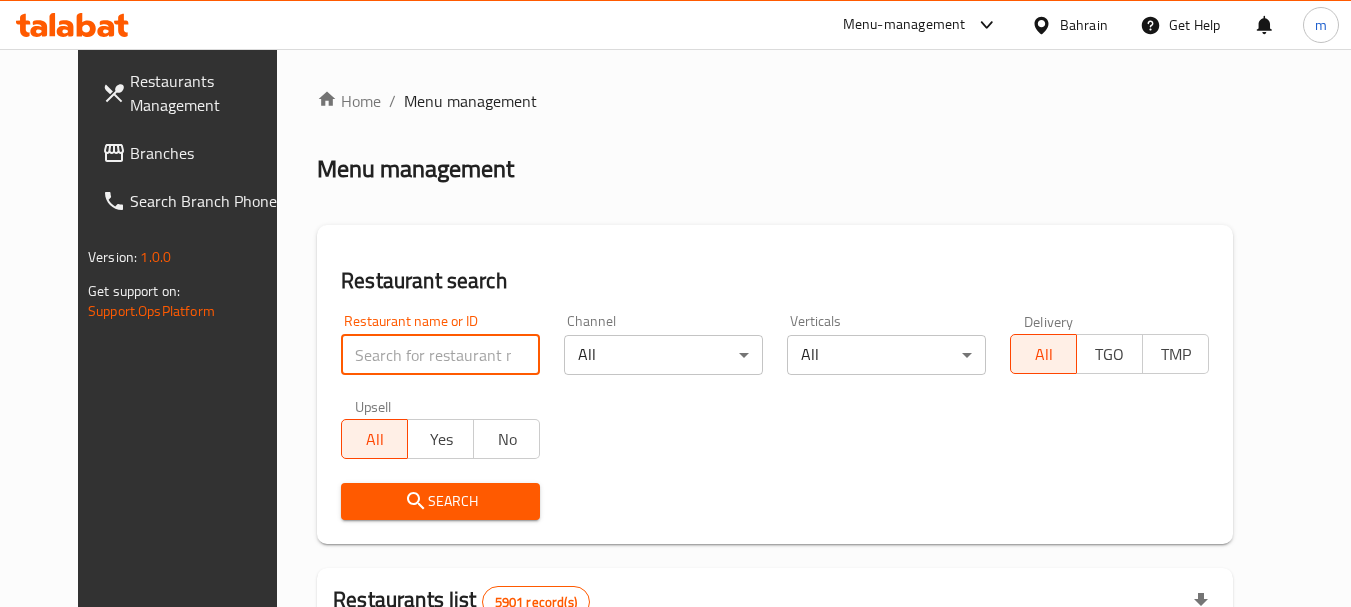 click at bounding box center (440, 355) 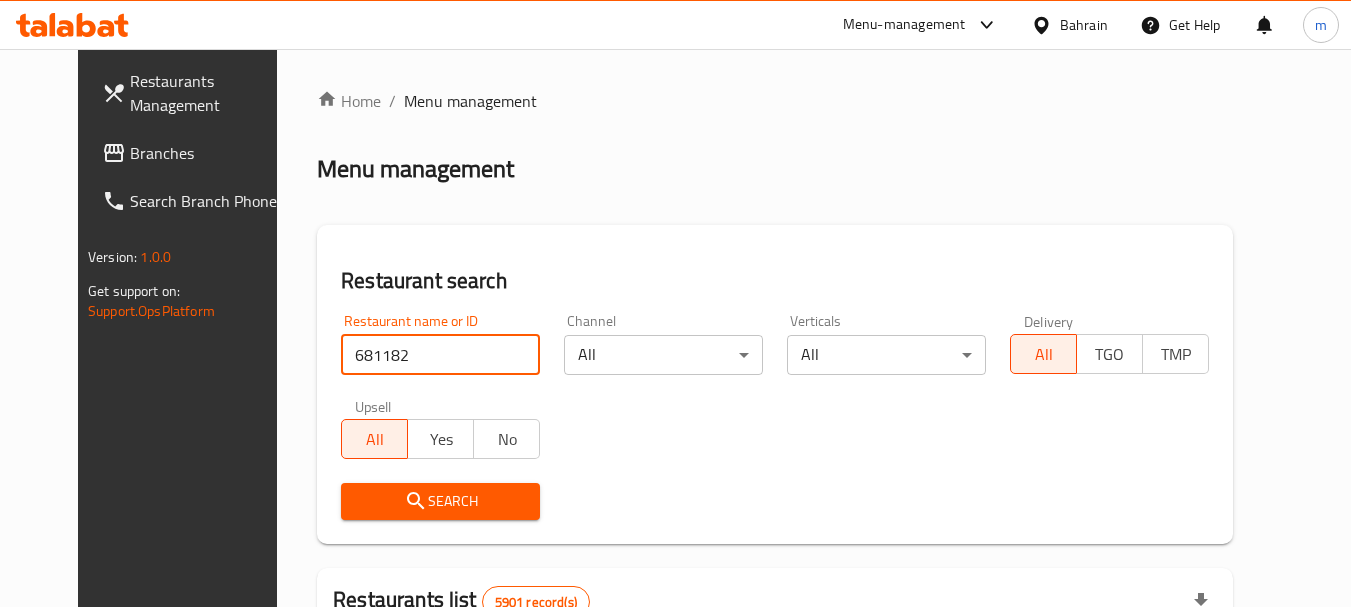 type on "681182" 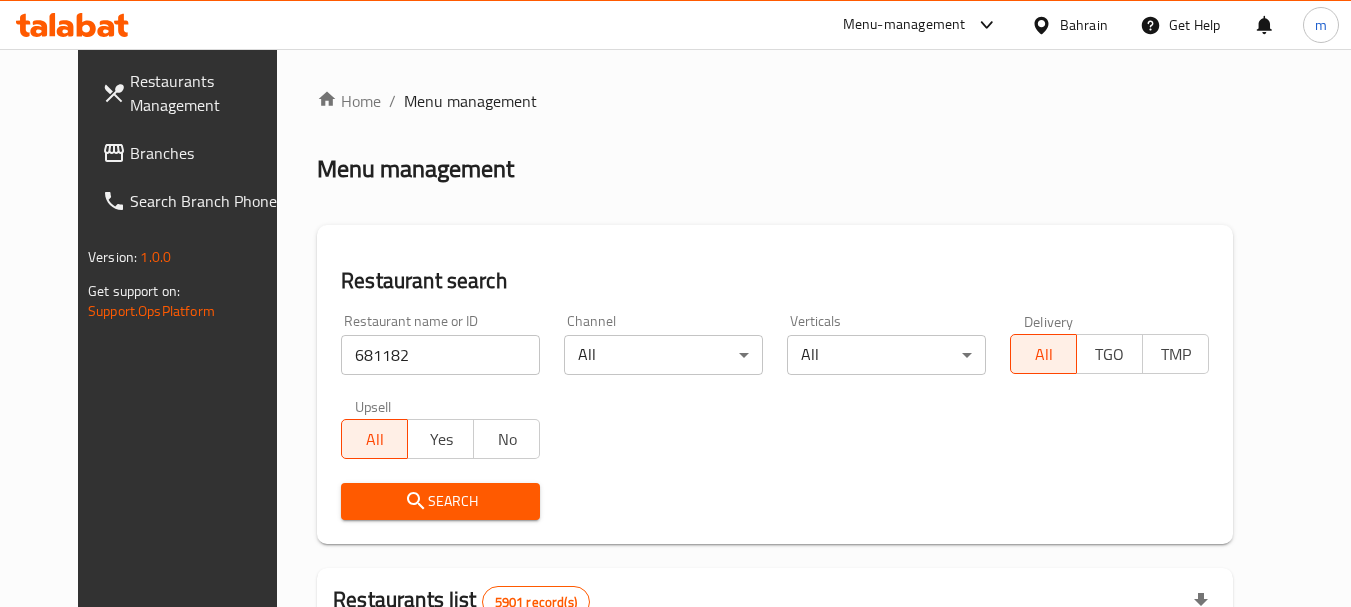click on "Search" at bounding box center [440, 501] 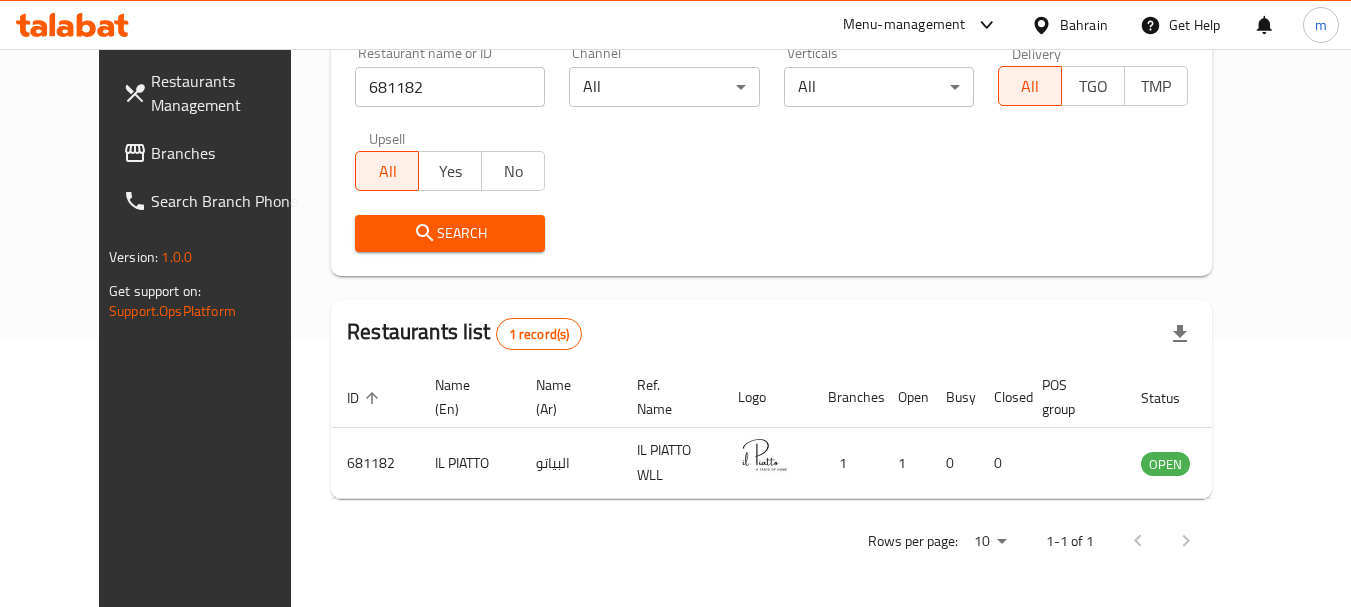 scroll, scrollTop: 268, scrollLeft: 0, axis: vertical 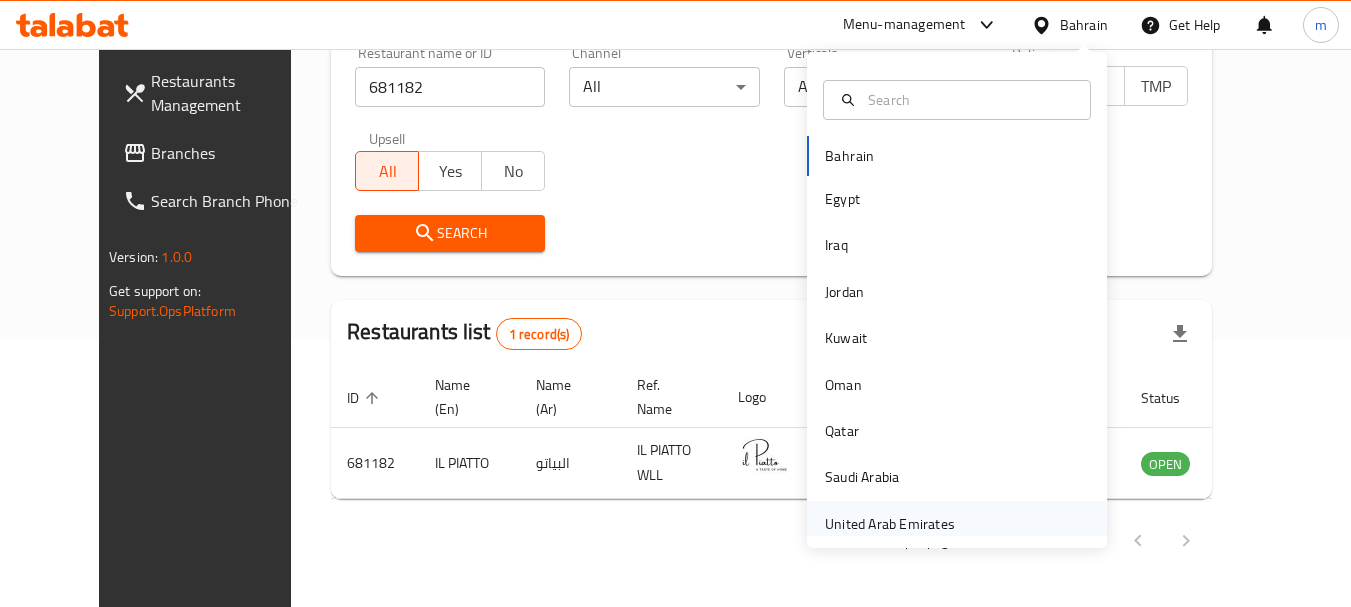 click on "United Arab Emirates" at bounding box center (890, 524) 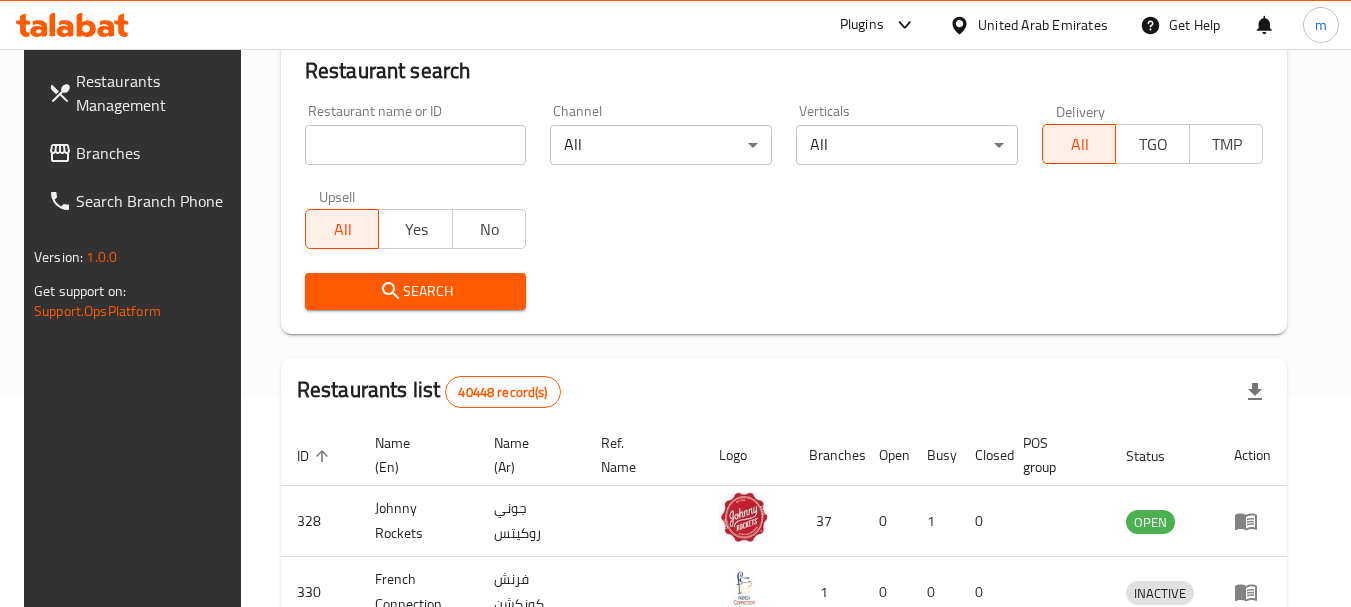 scroll, scrollTop: 268, scrollLeft: 0, axis: vertical 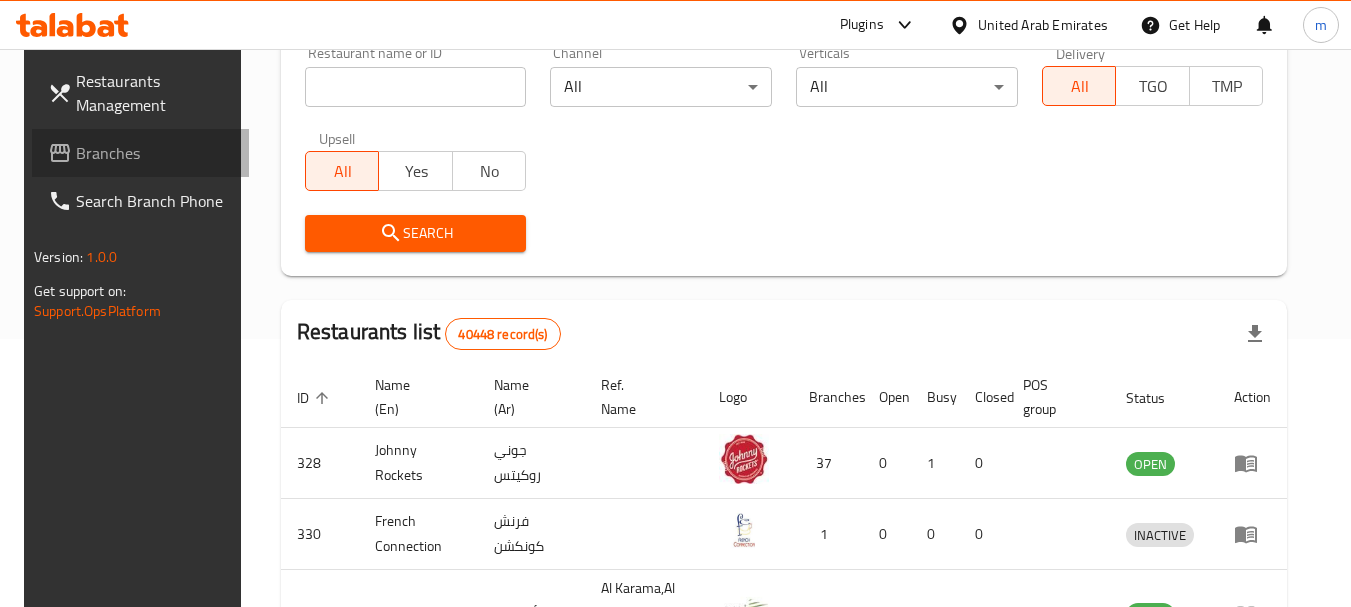 drag, startPoint x: 81, startPoint y: 153, endPoint x: 113, endPoint y: 142, distance: 33.83785 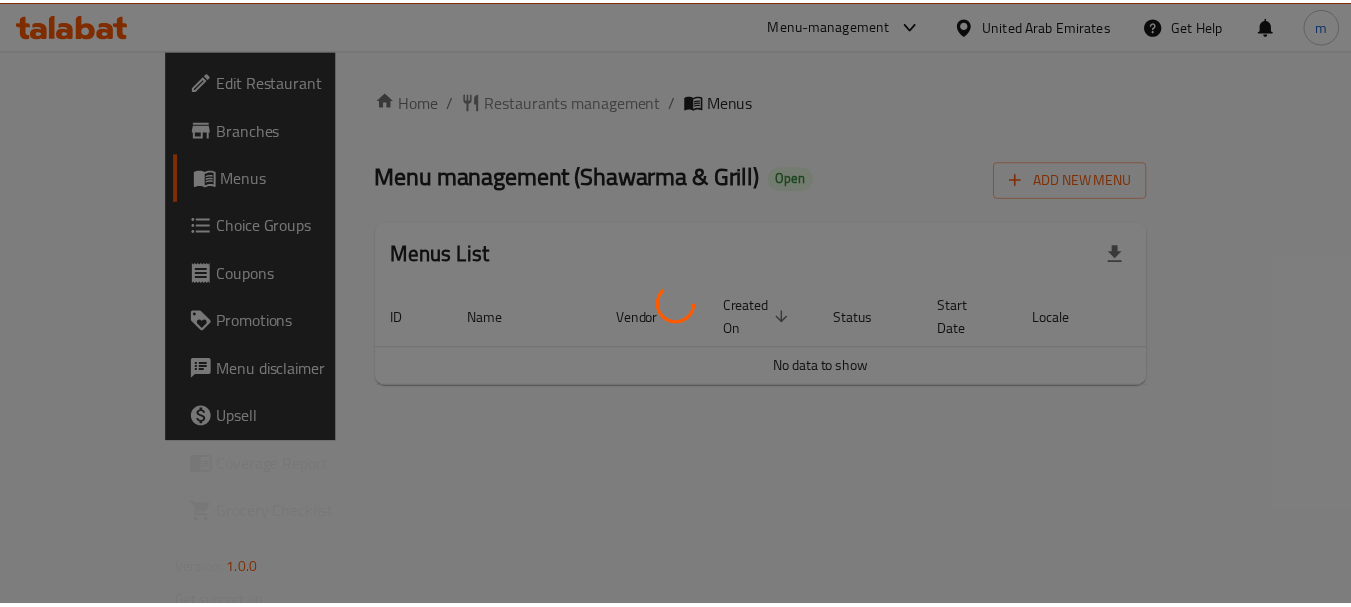 scroll, scrollTop: 0, scrollLeft: 0, axis: both 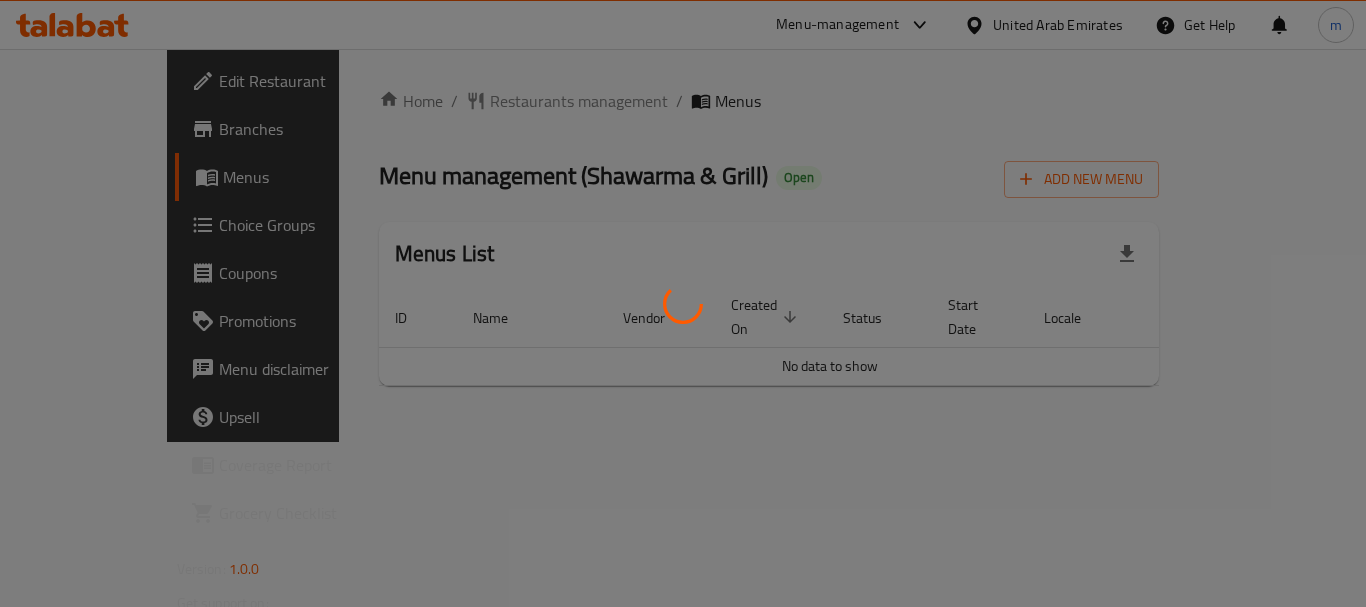 click at bounding box center (683, 303) 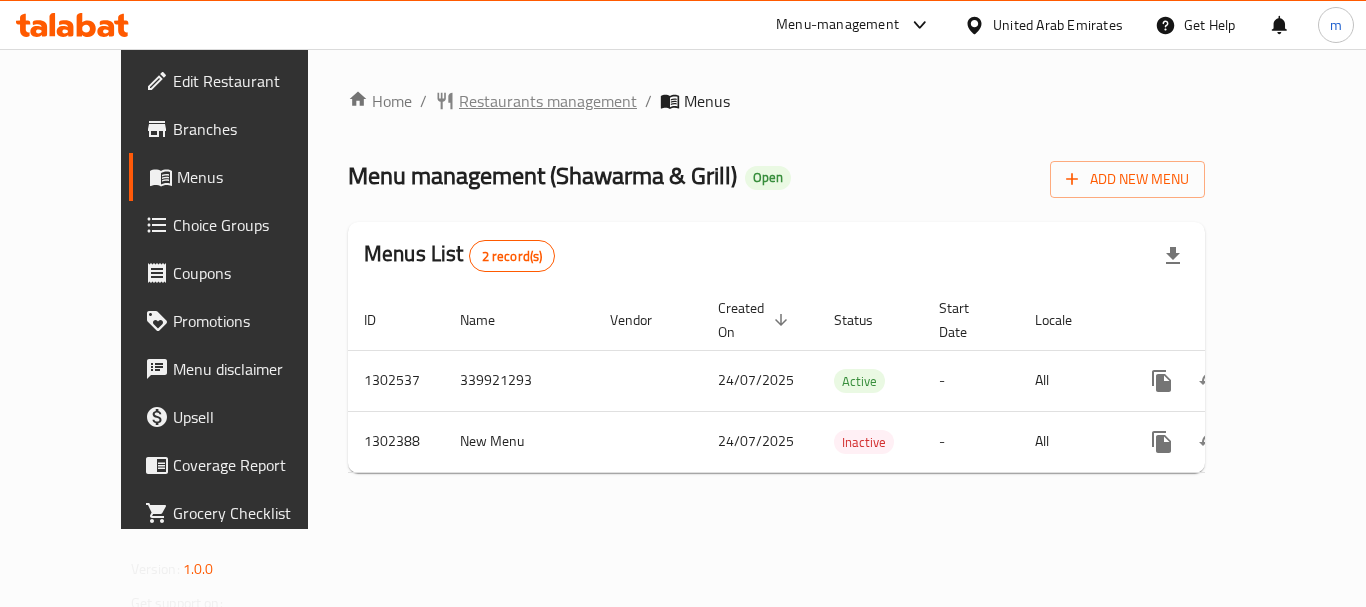 click on "Restaurants management" at bounding box center (548, 101) 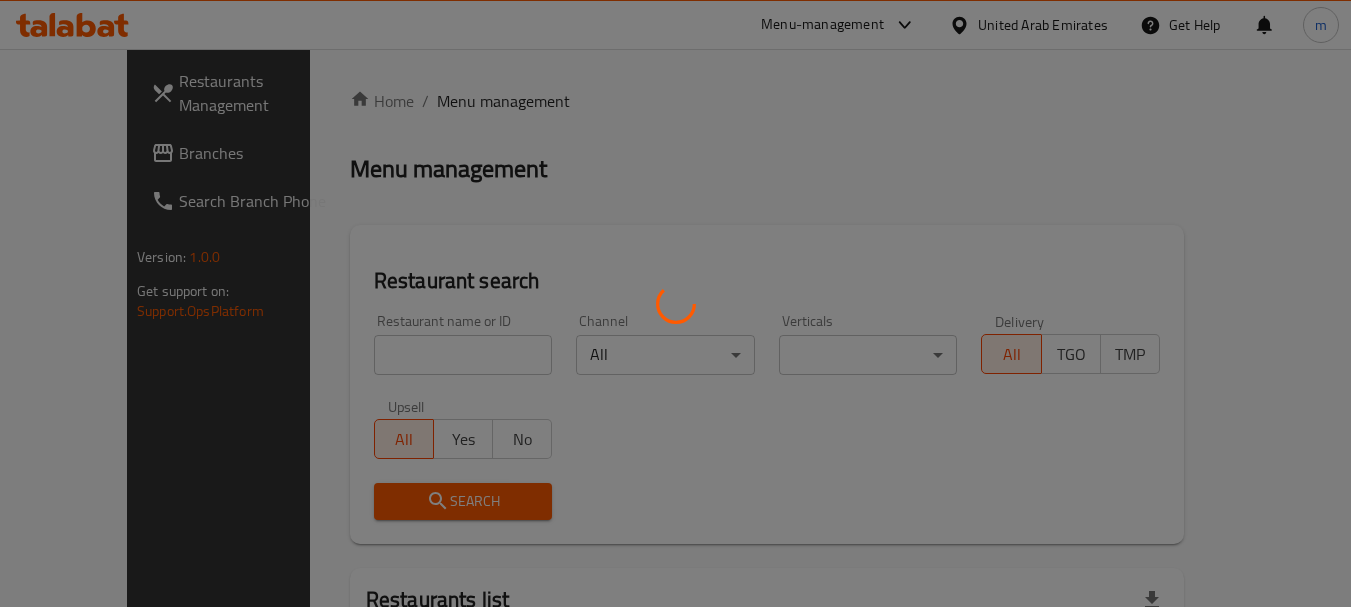 click at bounding box center (675, 303) 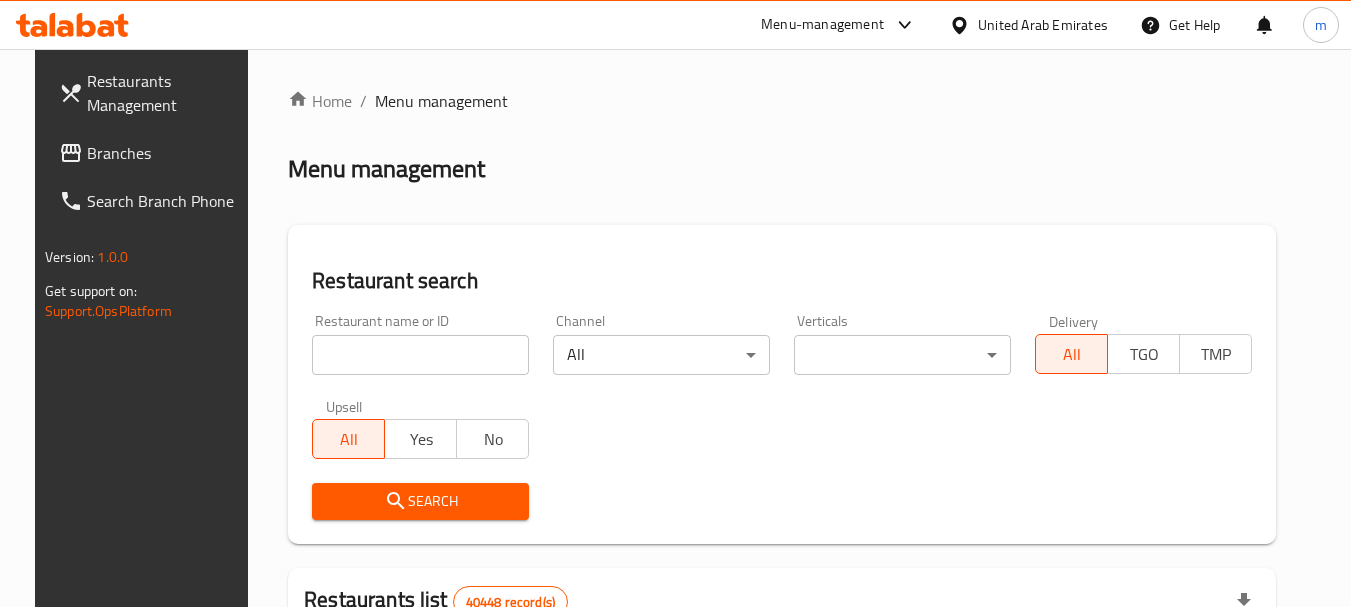 click on "Home / Menu management Menu management Restaurant search Restaurant name or ID Restaurant name or ID Channel All ​ Verticals ​ ​ Delivery All TGO TMP Upsell All Yes No   Search Restaurants list   40448 record(s) ID sorted ascending Name (En) Name (Ar) Ref. Name Logo Branches Open Busy Closed POS group Status Action 328 Johnny Rockets جوني روكيتس 37 0 1 0 OPEN 330 French Connection فرنش كونكشن 1 0 0 0 INACTIVE 339 Arz Lebanon أرز لبنان Al Karama,Al Barsha & Mirdif 9 1 0 2 OPEN 340 Mega Wraps ميجا رابس 3 0 0 0 INACTIVE 342 Sandella's Flatbread Cafe سانديلاز فلات براد 7 0 0 0 INACTIVE 343 Dragon Hut كوخ التنين 1 0 0 0 INACTIVE 348 Thai Kitchen المطبخ التايلندى 1 0 0 0 INACTIVE 349 Mughal  موغل 1 0 0 0 HIDDEN 350 HOT N COOL (Old) هوت و كول 1 0 0 0 INACTIVE 355 Al Habasha  الحبشة 11 1 0 0 HIDDEN Rows per page: 10 1-10 of 40448" at bounding box center (782, 717) 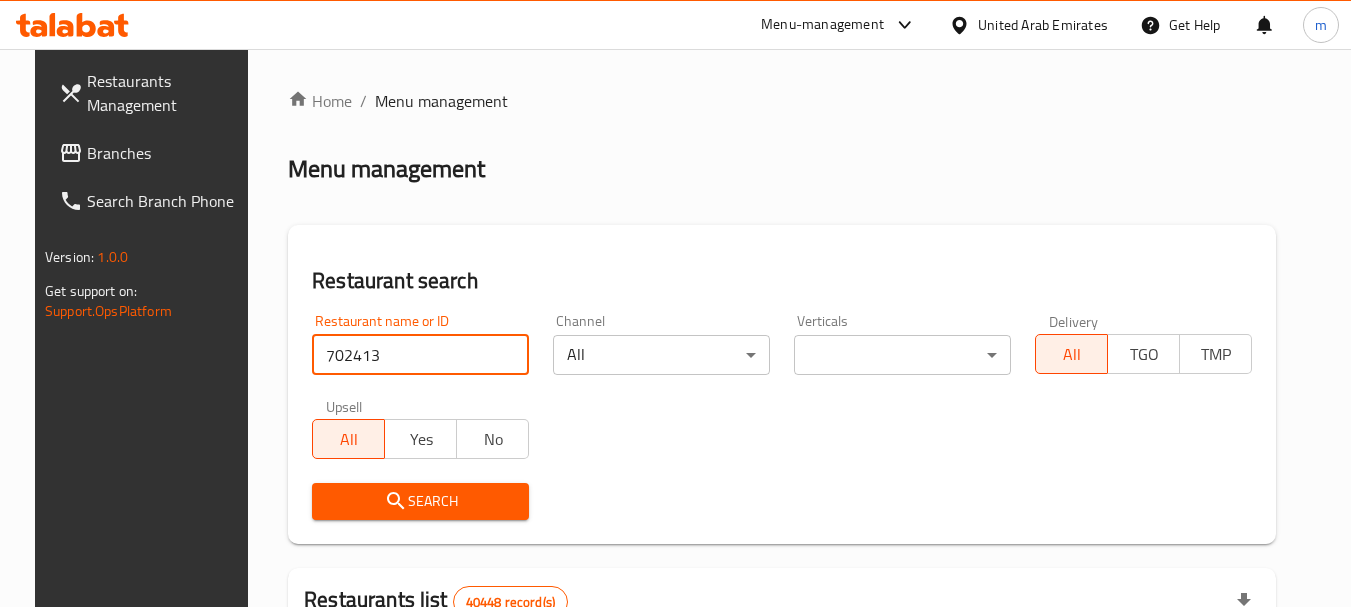 type on "702413" 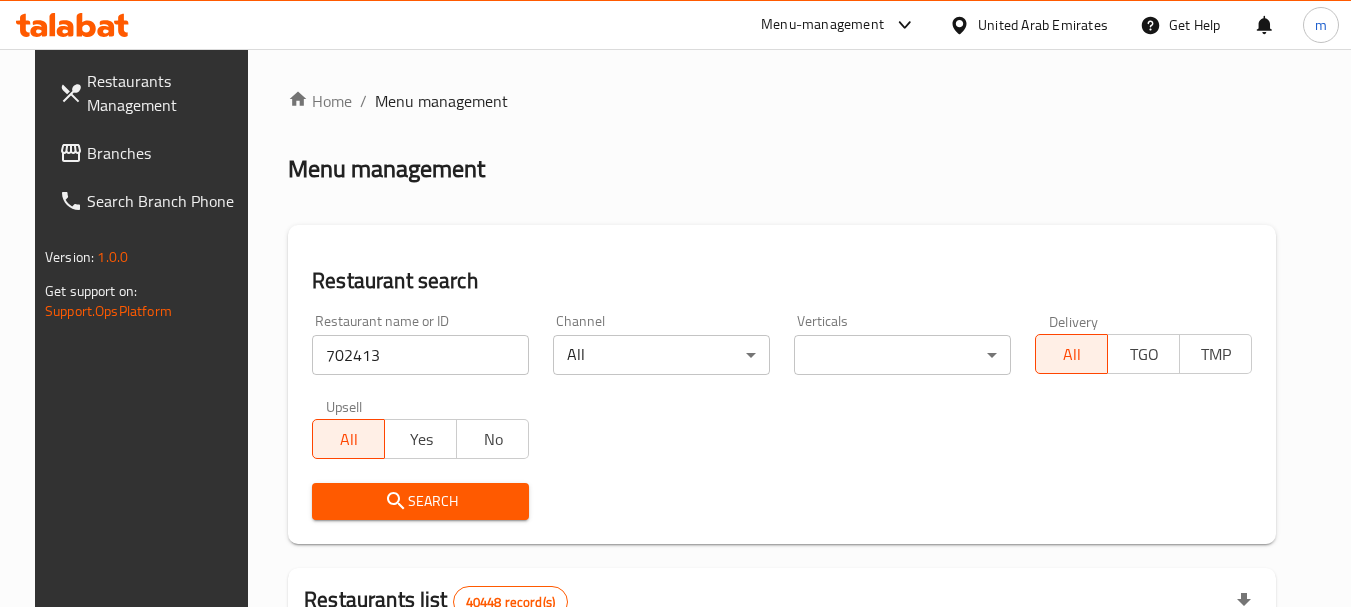 drag, startPoint x: 394, startPoint y: 493, endPoint x: 803, endPoint y: 385, distance: 423.01892 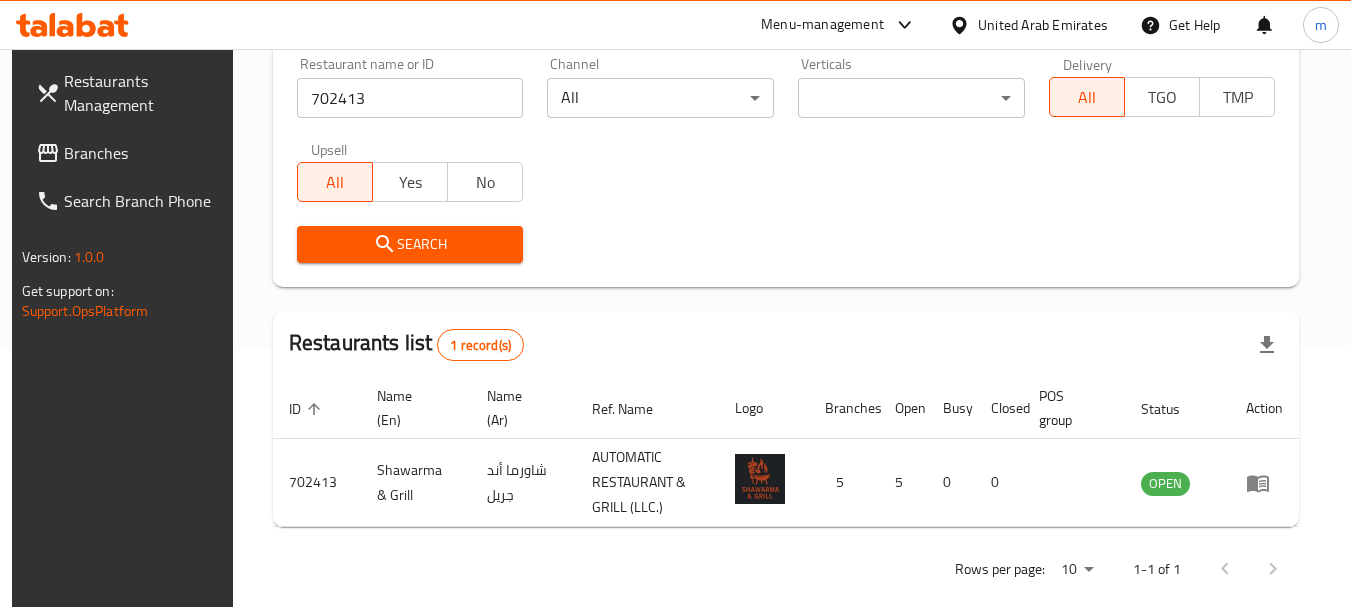 scroll, scrollTop: 285, scrollLeft: 0, axis: vertical 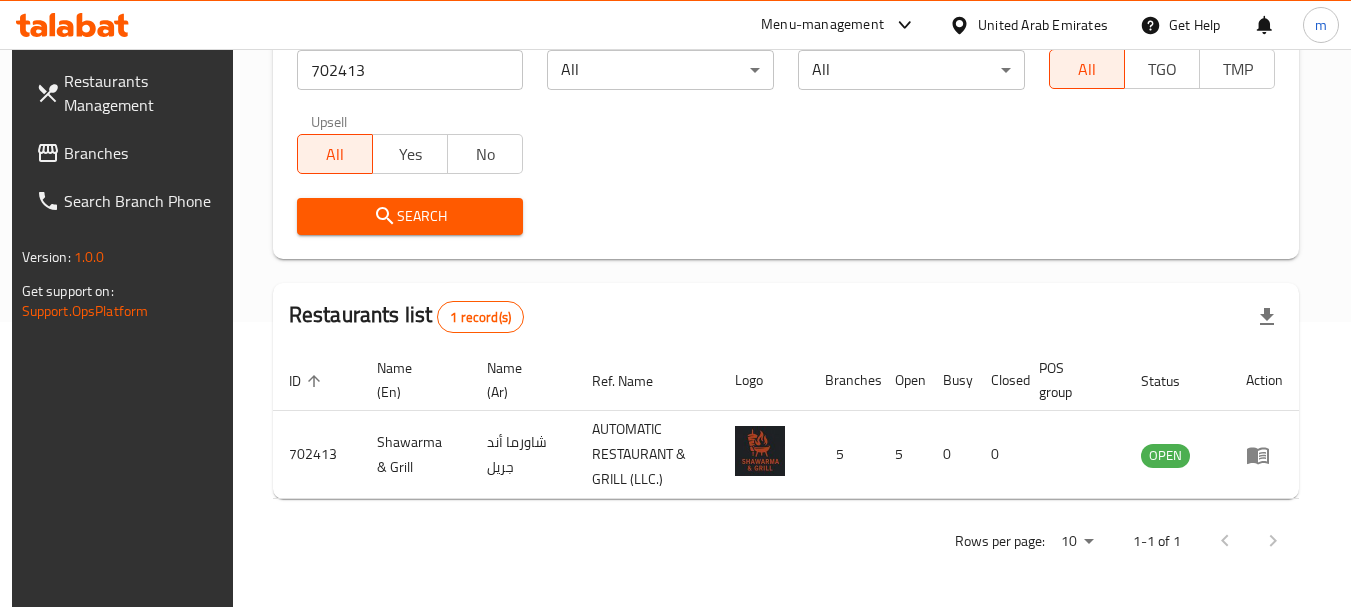 click on "United Arab Emirates" at bounding box center [1043, 25] 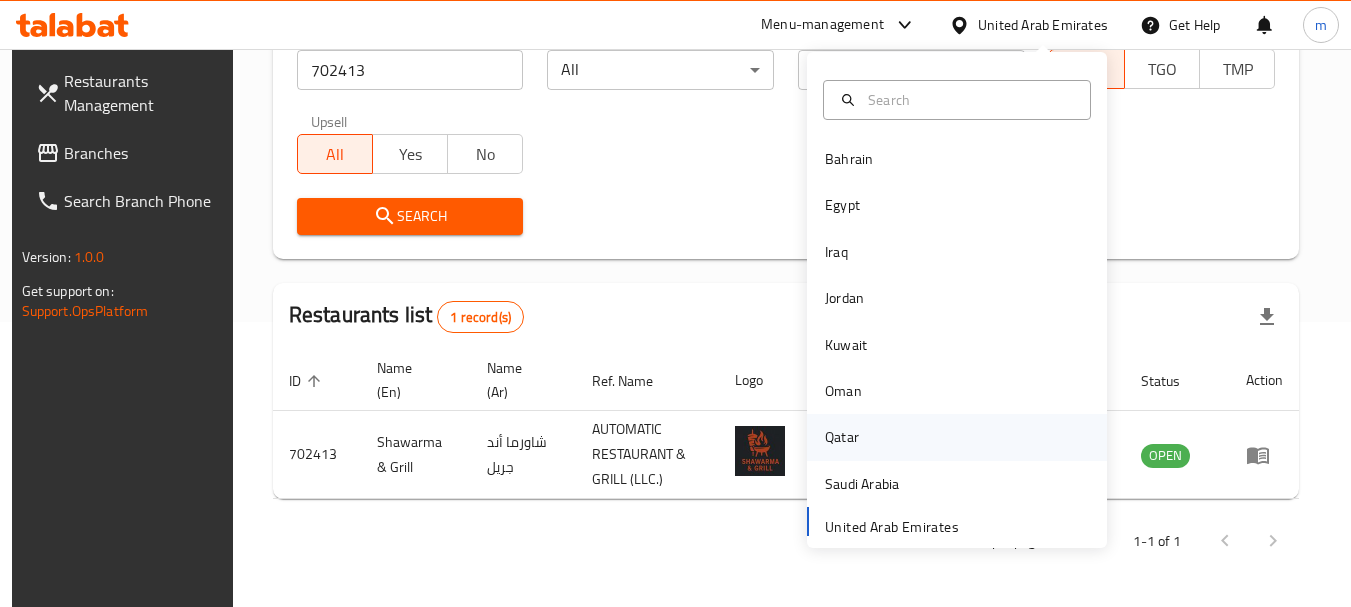 click on "Qatar" at bounding box center (842, 437) 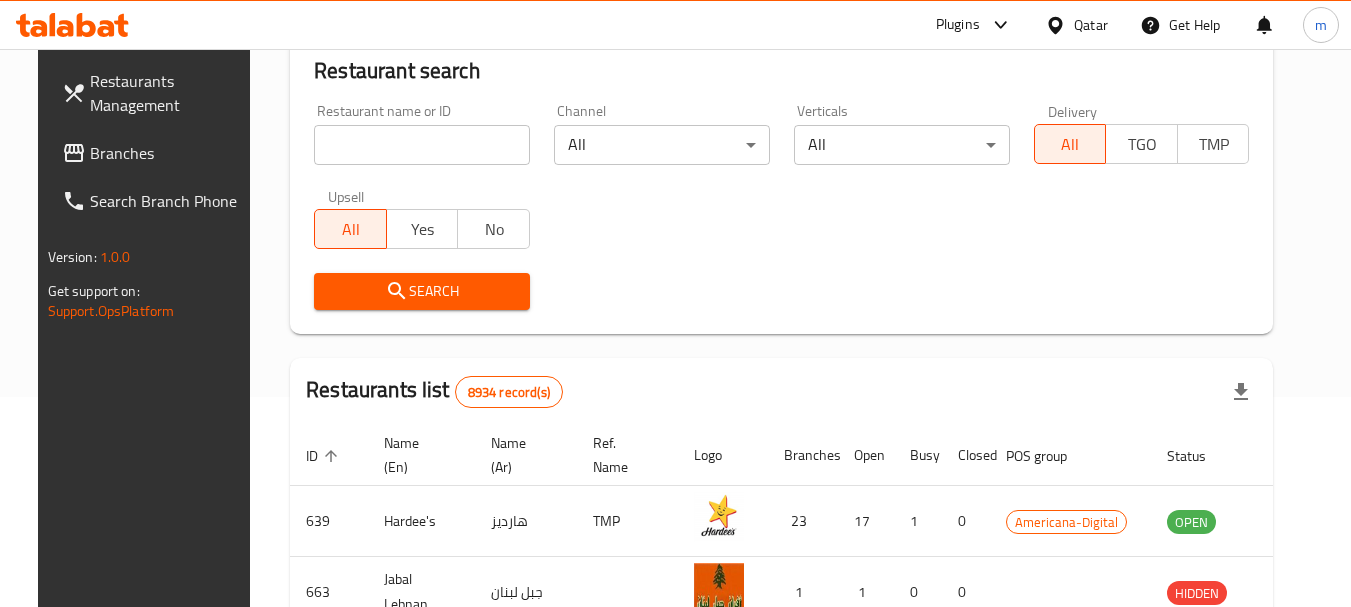 scroll, scrollTop: 285, scrollLeft: 0, axis: vertical 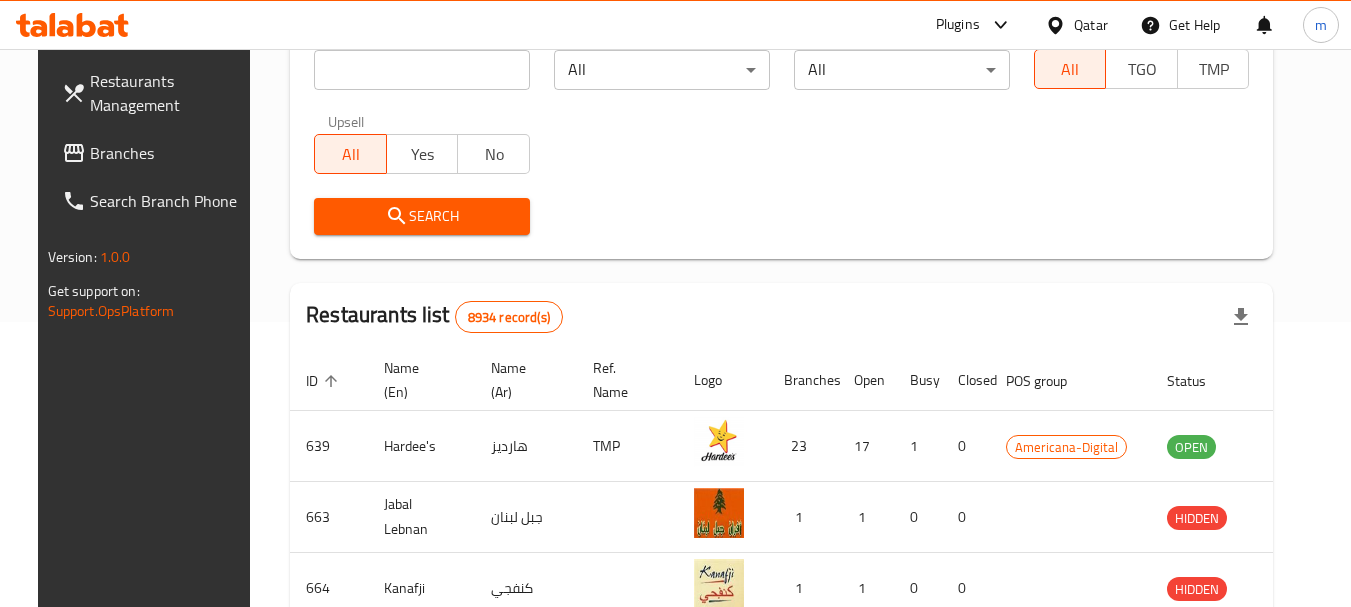 click on "Branches" at bounding box center (169, 153) 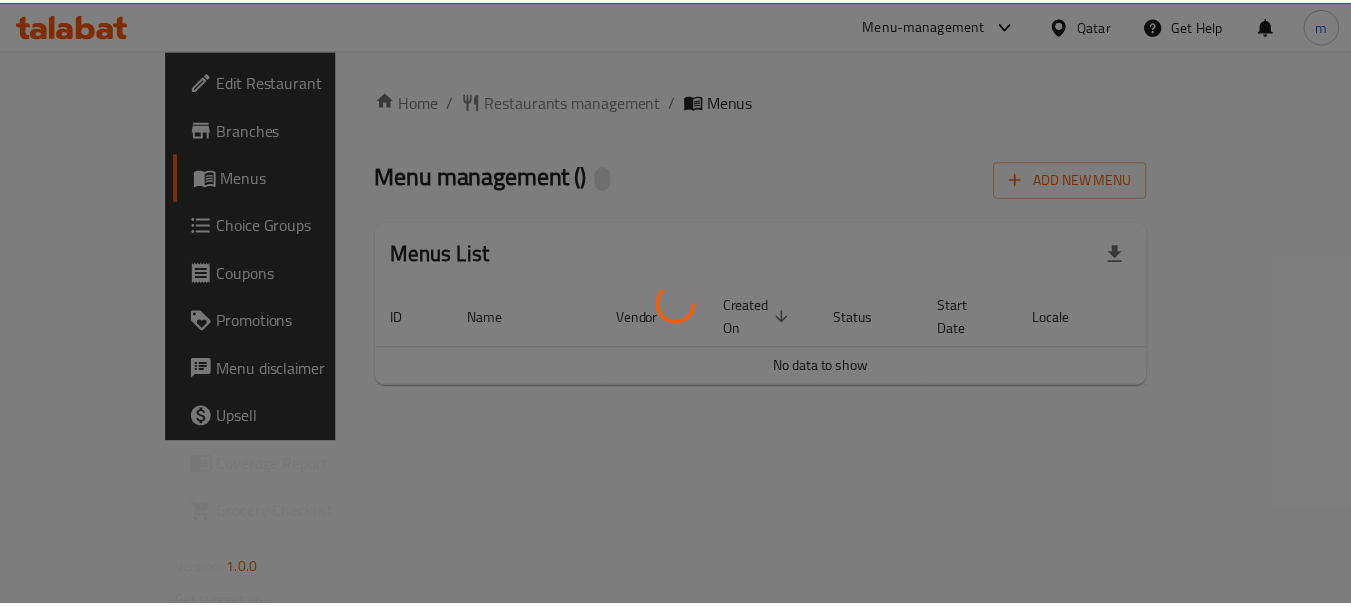 scroll, scrollTop: 0, scrollLeft: 0, axis: both 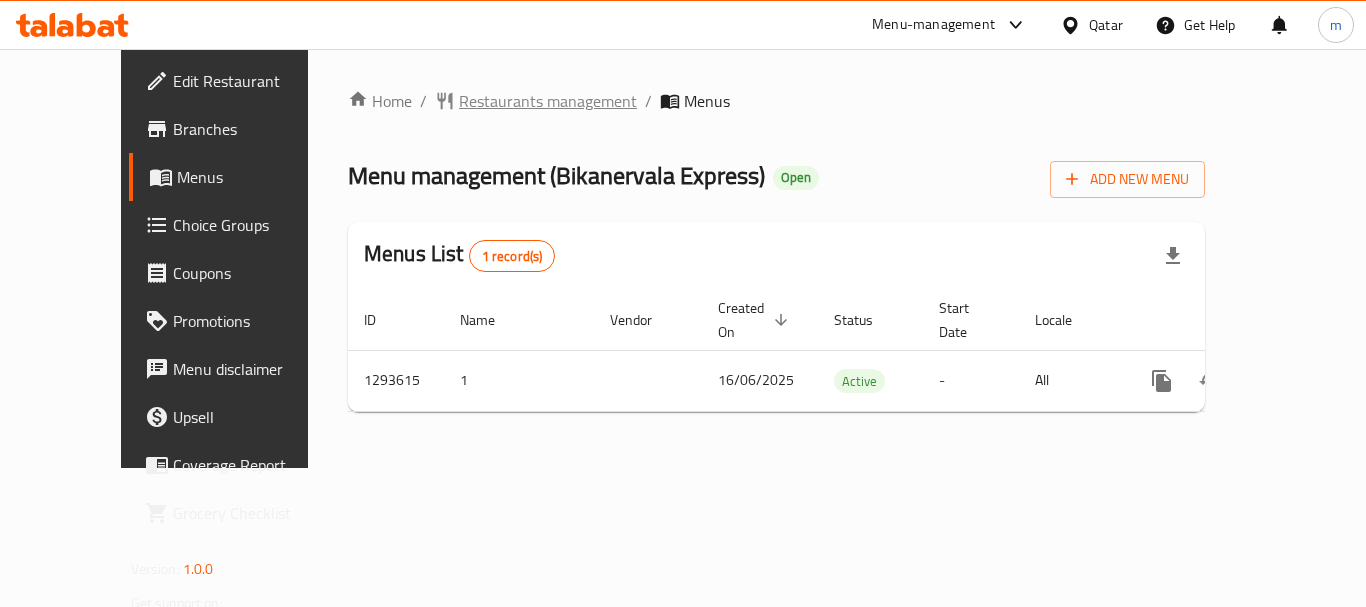 click on "Restaurants management" at bounding box center (548, 101) 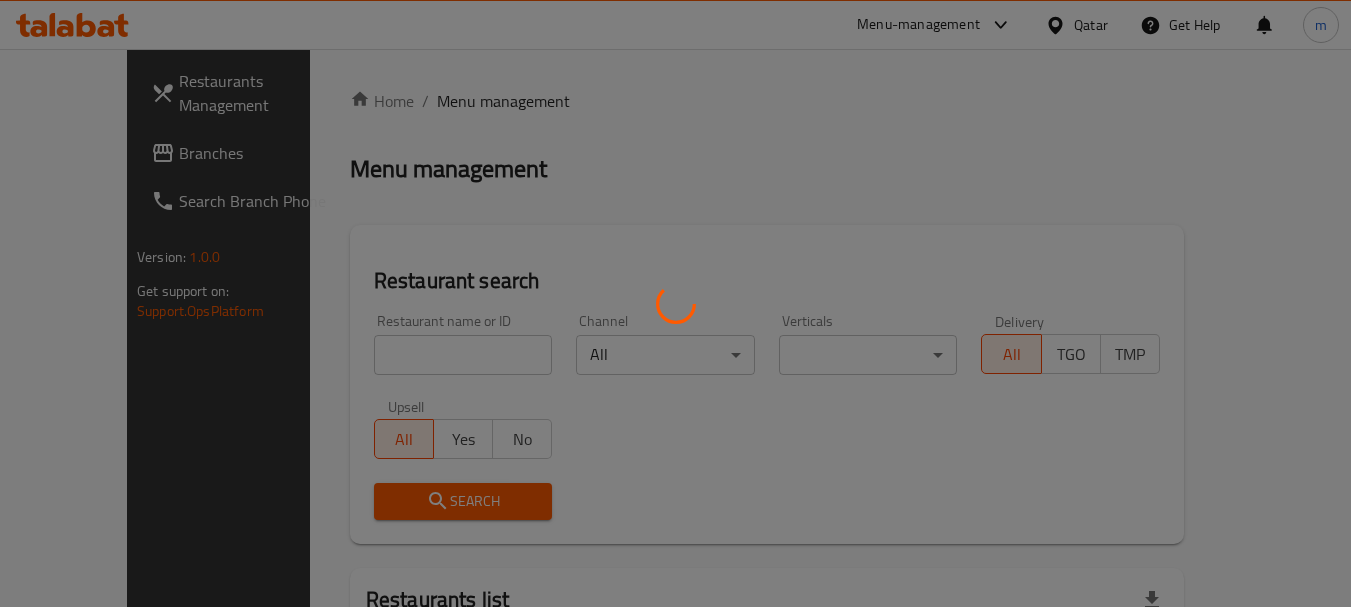 click at bounding box center (675, 303) 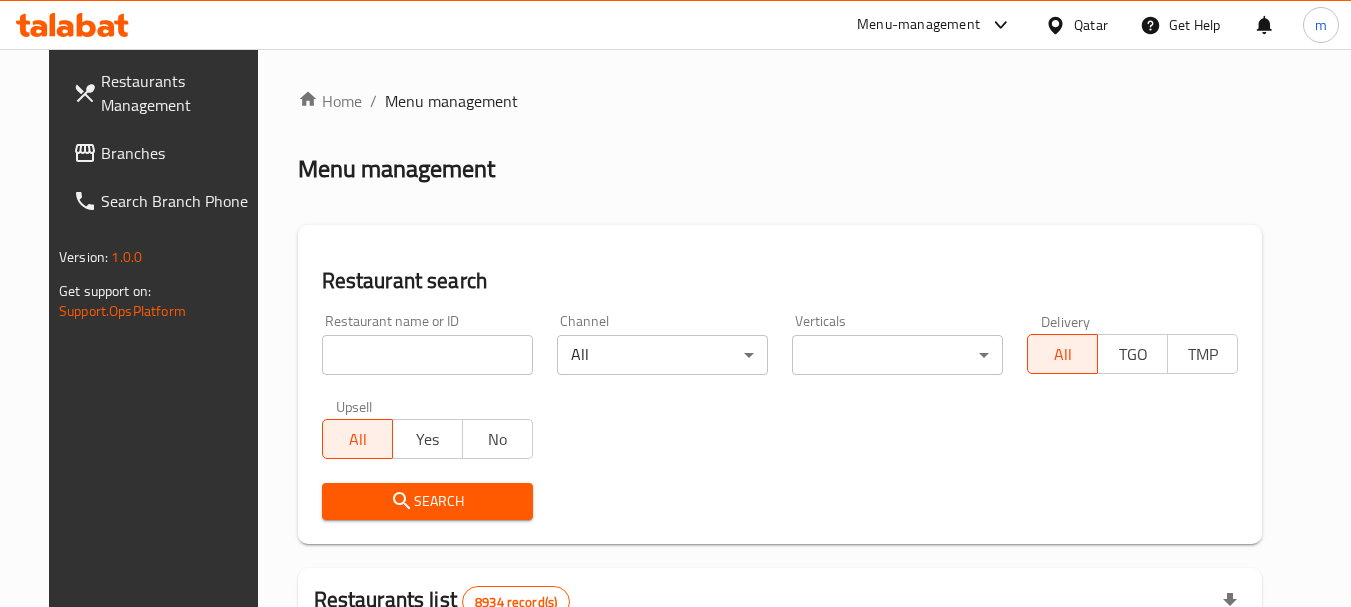 click on "Home / Menu management Menu management Restaurant search Restaurant name or ID Restaurant name or ID Channel All ​ Verticals ​ ​ Delivery All TGO TMP Upsell All Yes No   Search Restaurants list   8934 record(s) ID sorted ascending Name (En) Name (Ar) Ref. Name Logo Branches Open Busy Closed POS group Status Action 639 Hardee's هارديز TMP 23 17 1 0 Americana-Digital OPEN 663 Jabal Lebnan جبل لبنان 1 1 0 0 HIDDEN 664 Kanafji كنفجي 1 1 0 0 HIDDEN 665 Take Away تيك آوي 1 1 0 0 HIDDEN 666 Zaman Al-Khair Restaurant مطعم زمان الخير 1 0 0 0 INACTIVE 667 Al-Rabwah الربوة 1 0 0 0 INACTIVE 672 Bait Jedy بيت جدي 1 1 0 0 HIDDEN 673 Coffee Centre مركز القهوة 1 0 0 0 INACTIVE 676 Morning fresh مورنيج فريش 1 1 0 0 HIDDEN 680 Al-Qarmouty القرموطي 1 0 0 0 HIDDEN Rows per page: 10 1-10 of 8934" at bounding box center (780, 693) 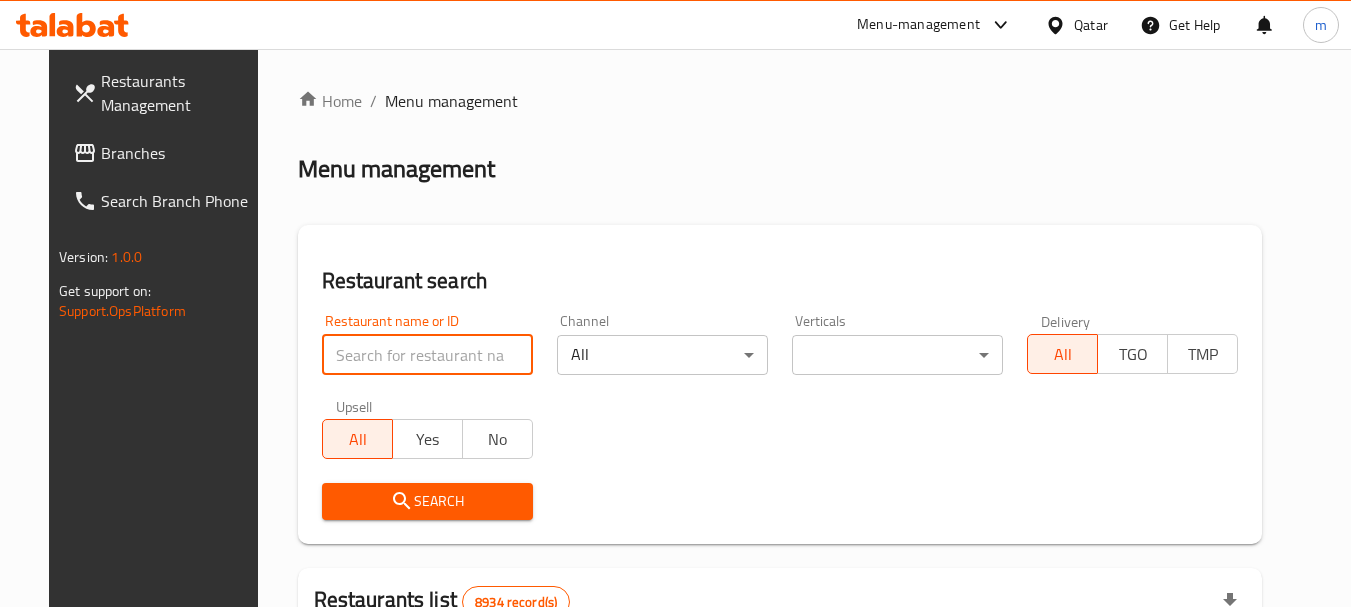 click at bounding box center (427, 355) 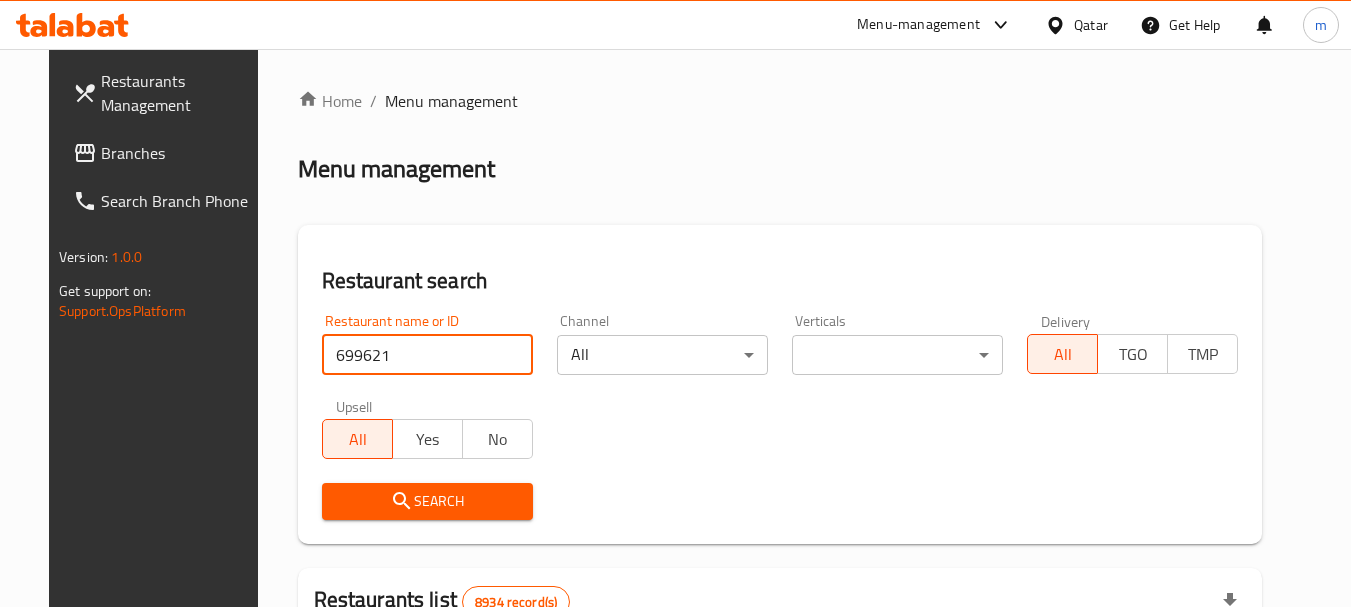 type on "699621" 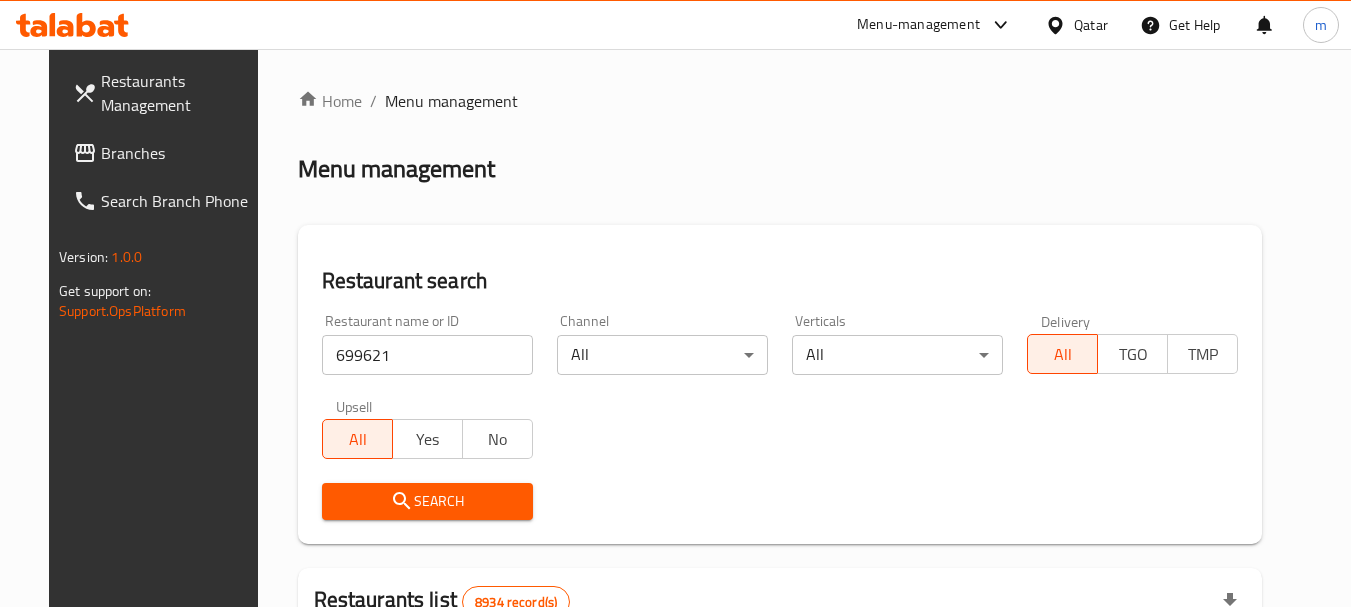drag, startPoint x: 444, startPoint y: 510, endPoint x: 618, endPoint y: 455, distance: 182.48561 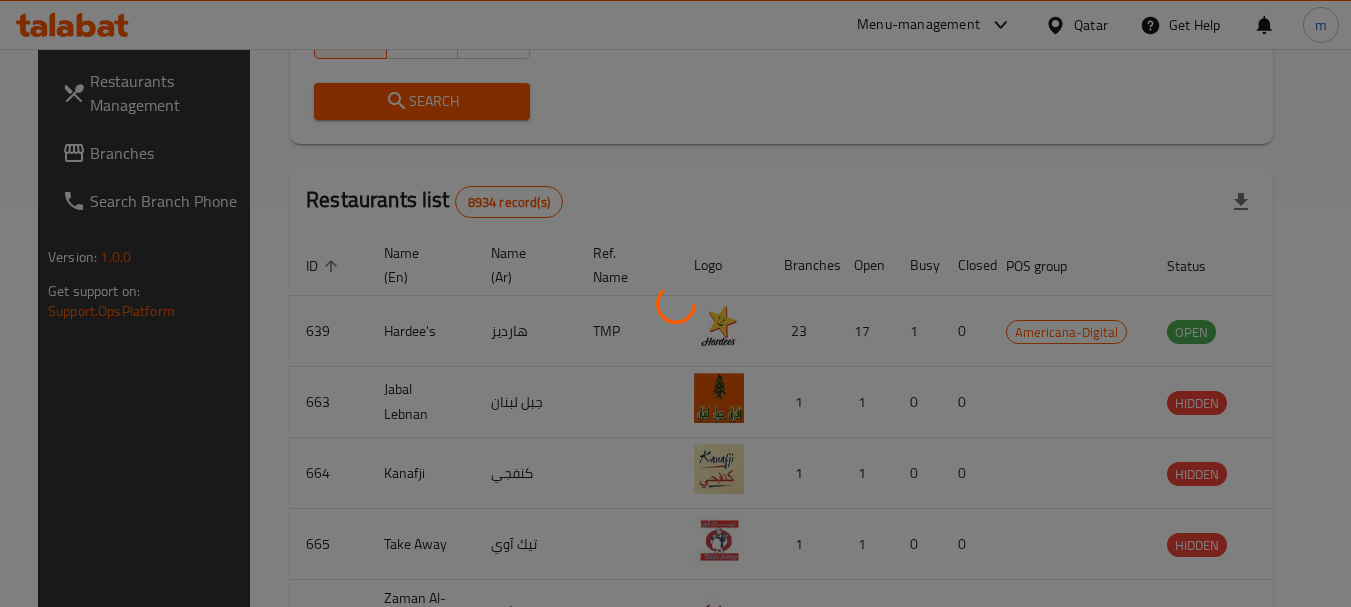 scroll, scrollTop: 285, scrollLeft: 0, axis: vertical 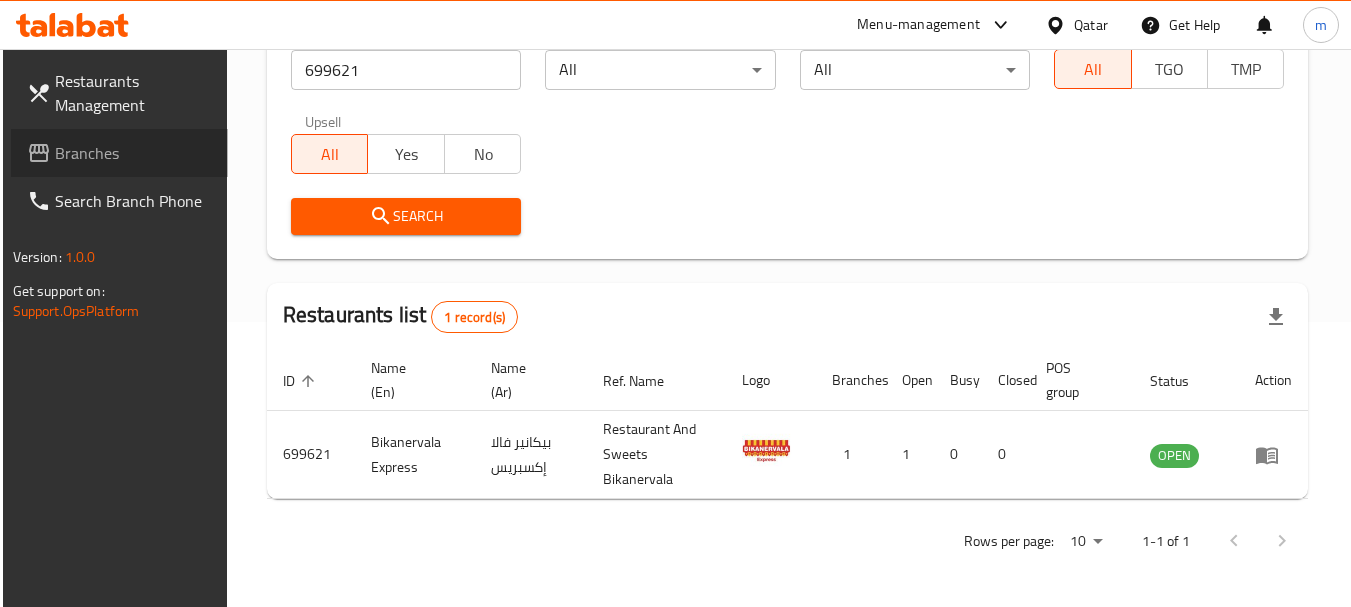 click on "Branches" at bounding box center [134, 153] 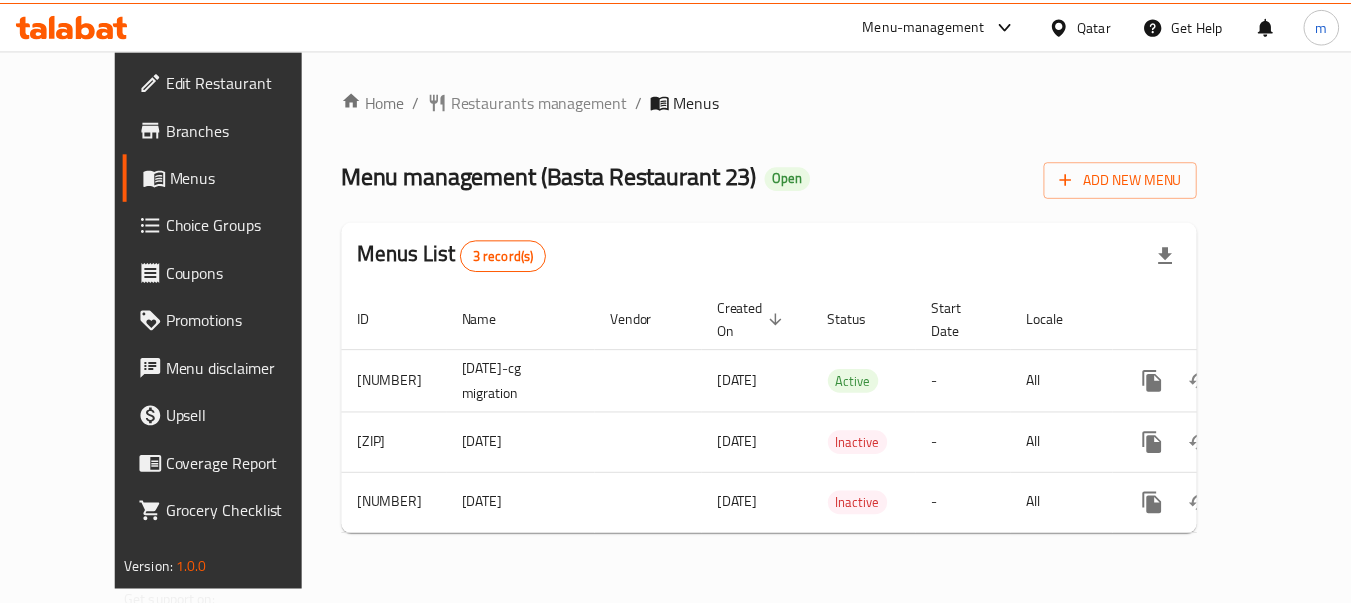 scroll, scrollTop: 0, scrollLeft: 0, axis: both 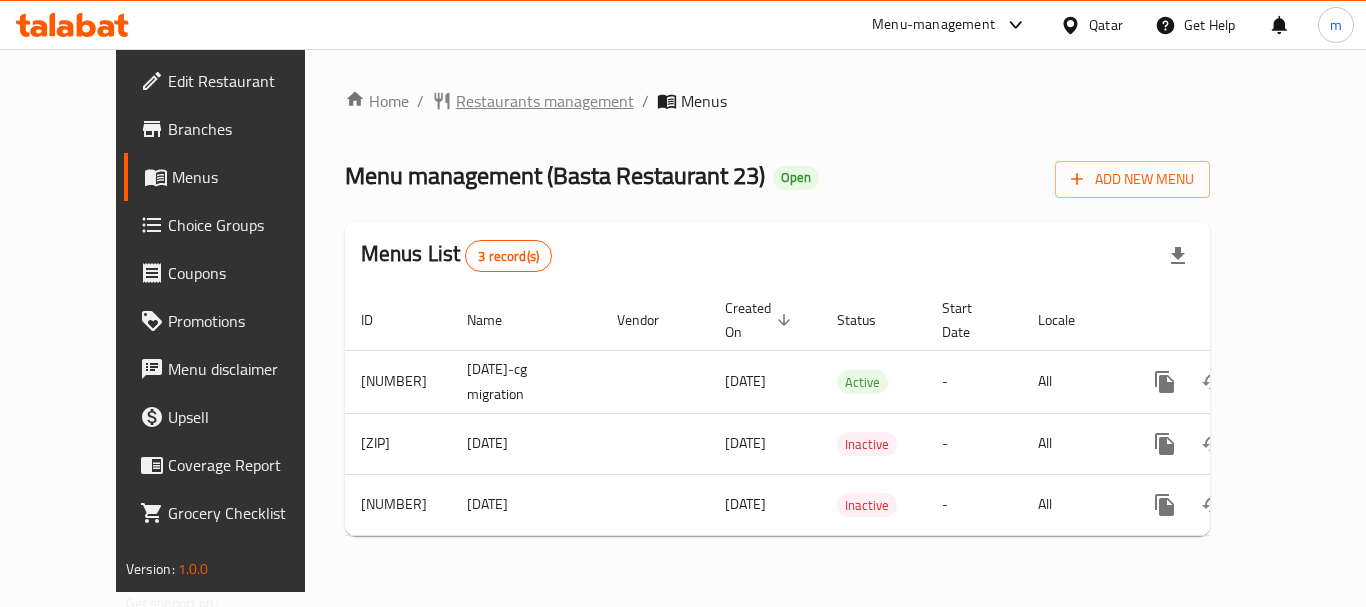 click on "Restaurants management" at bounding box center [545, 101] 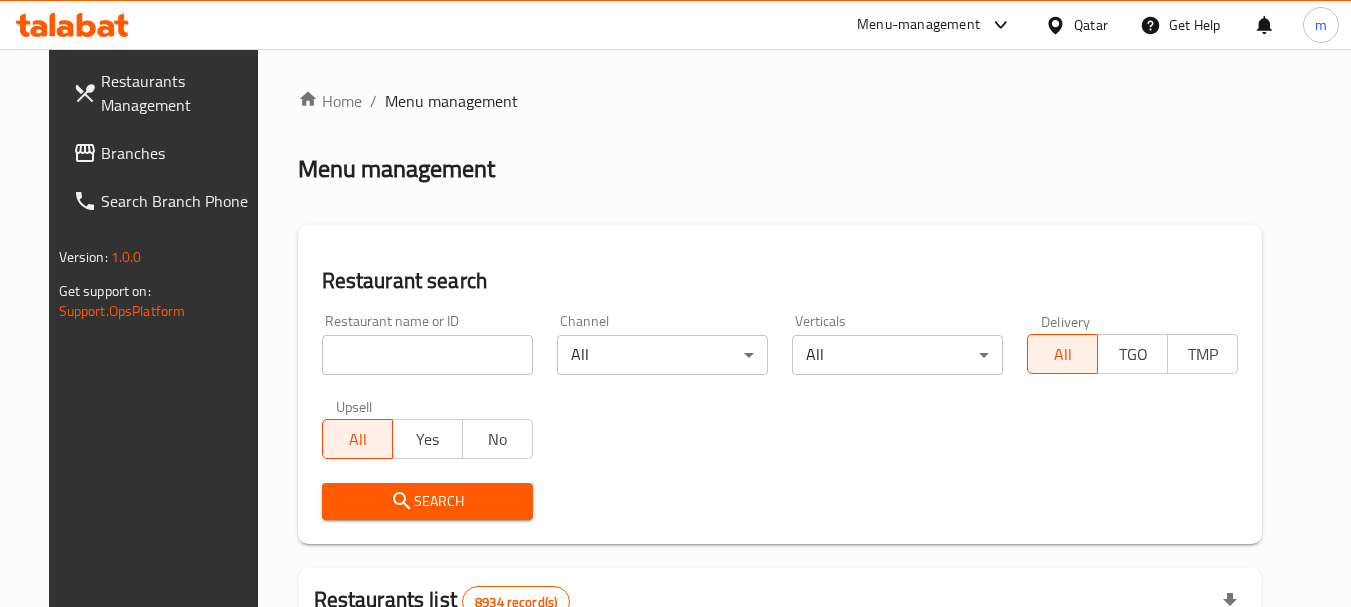 click at bounding box center (675, 303) 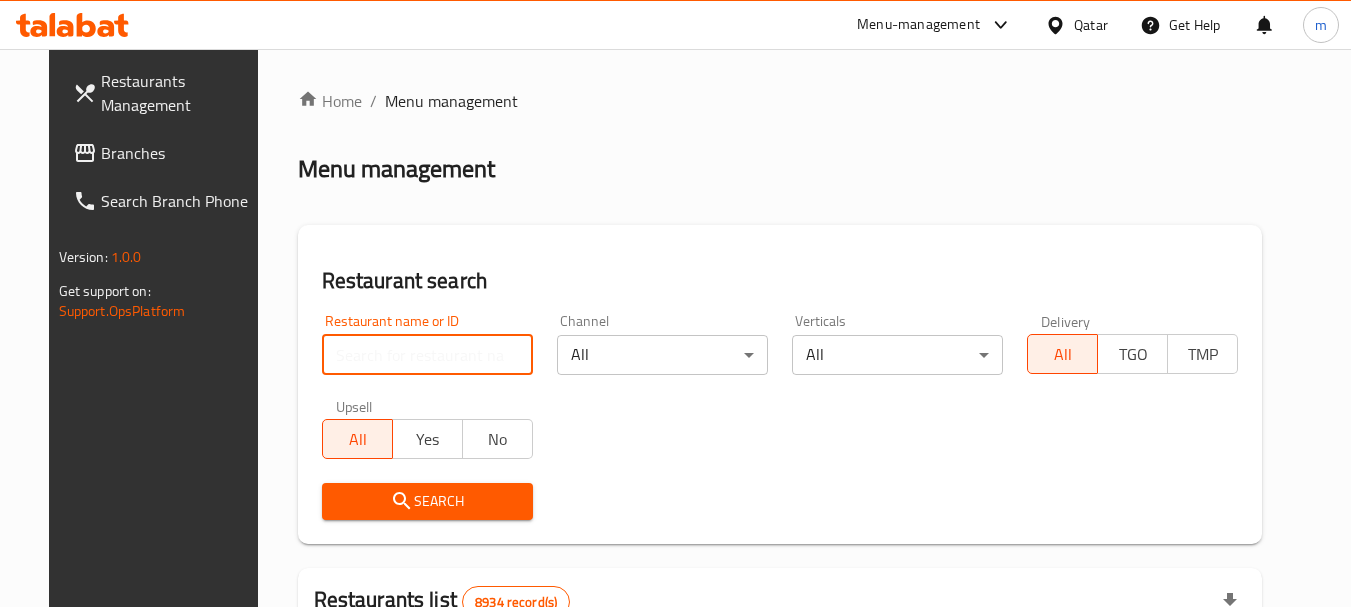 paste on "22495" 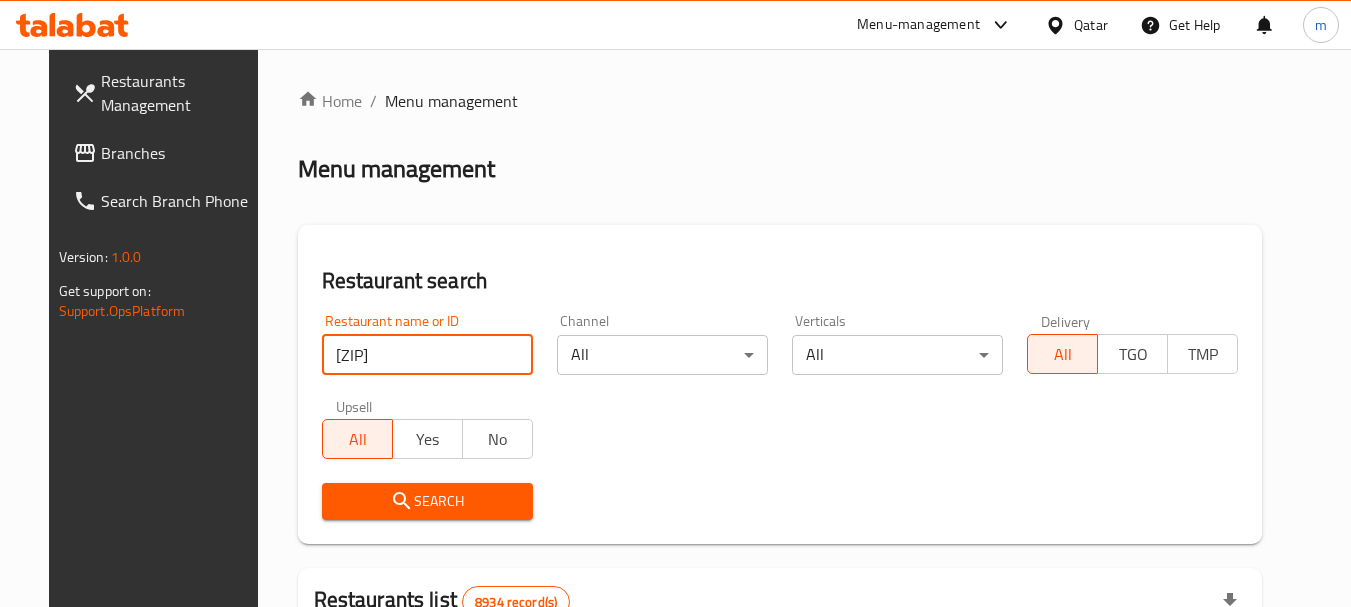 type on "22495" 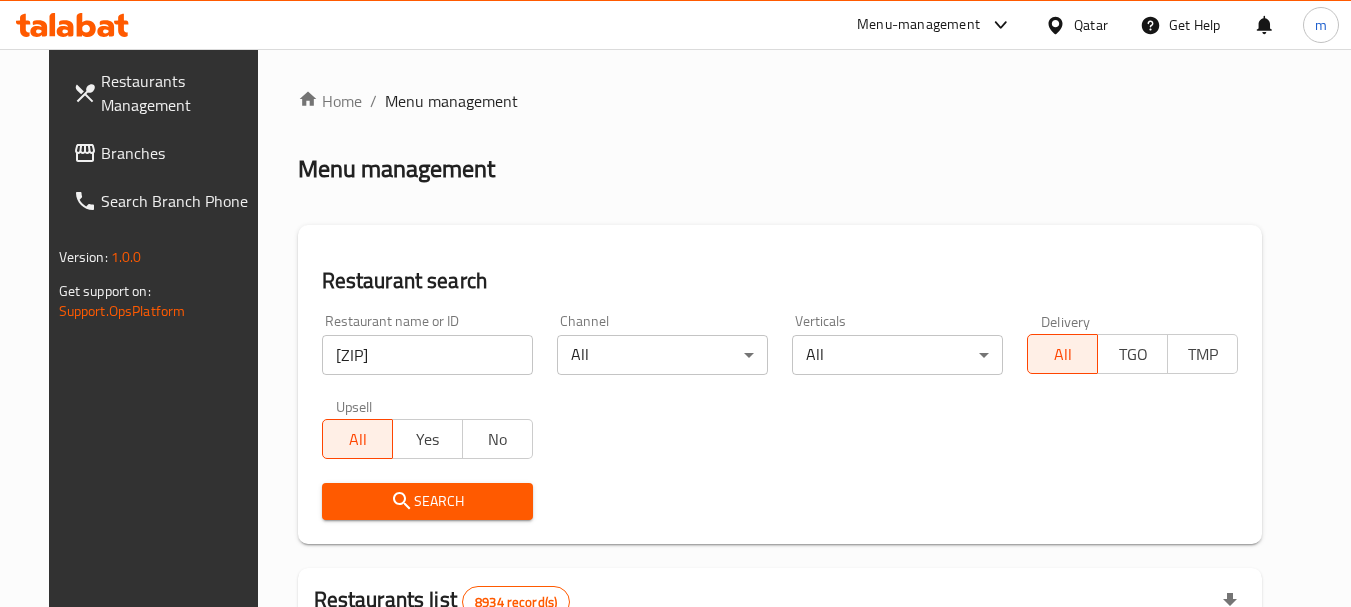 click 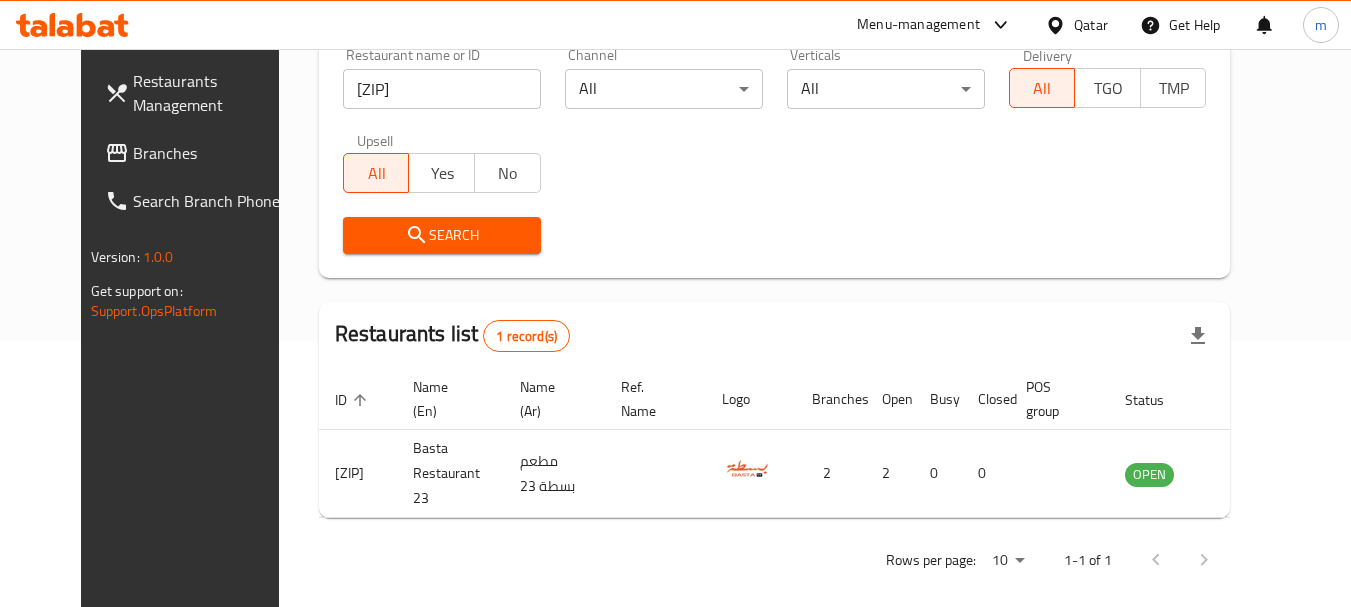 scroll, scrollTop: 268, scrollLeft: 0, axis: vertical 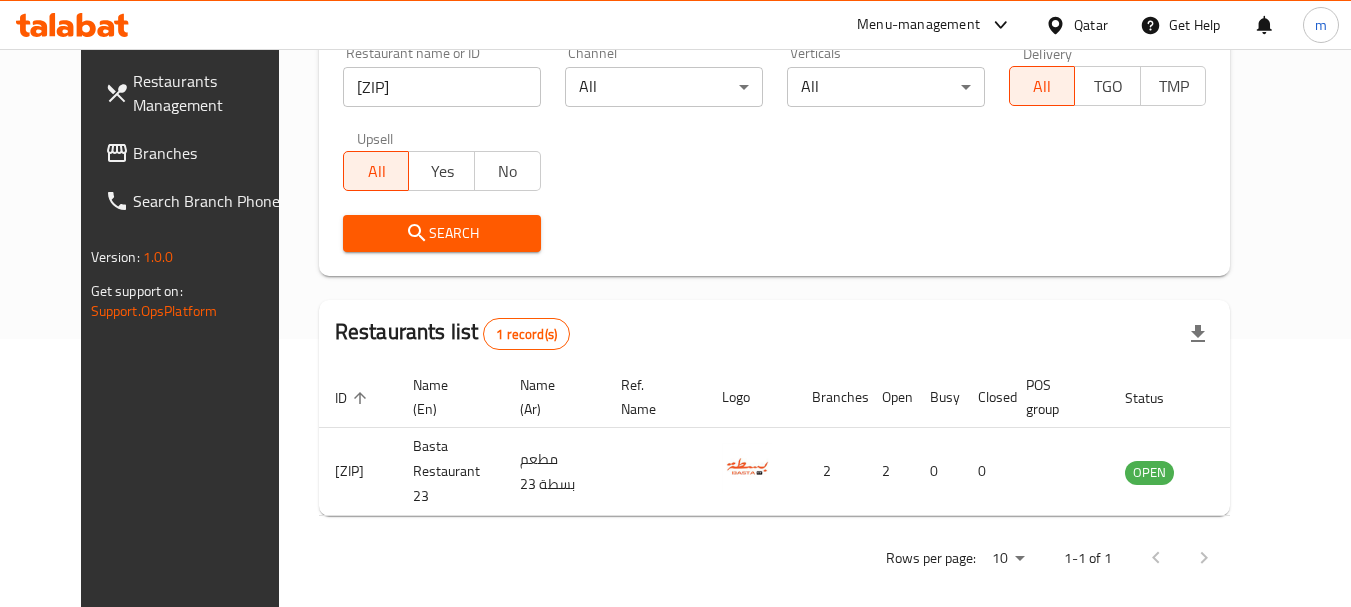 click on "Qatar" at bounding box center [1091, 25] 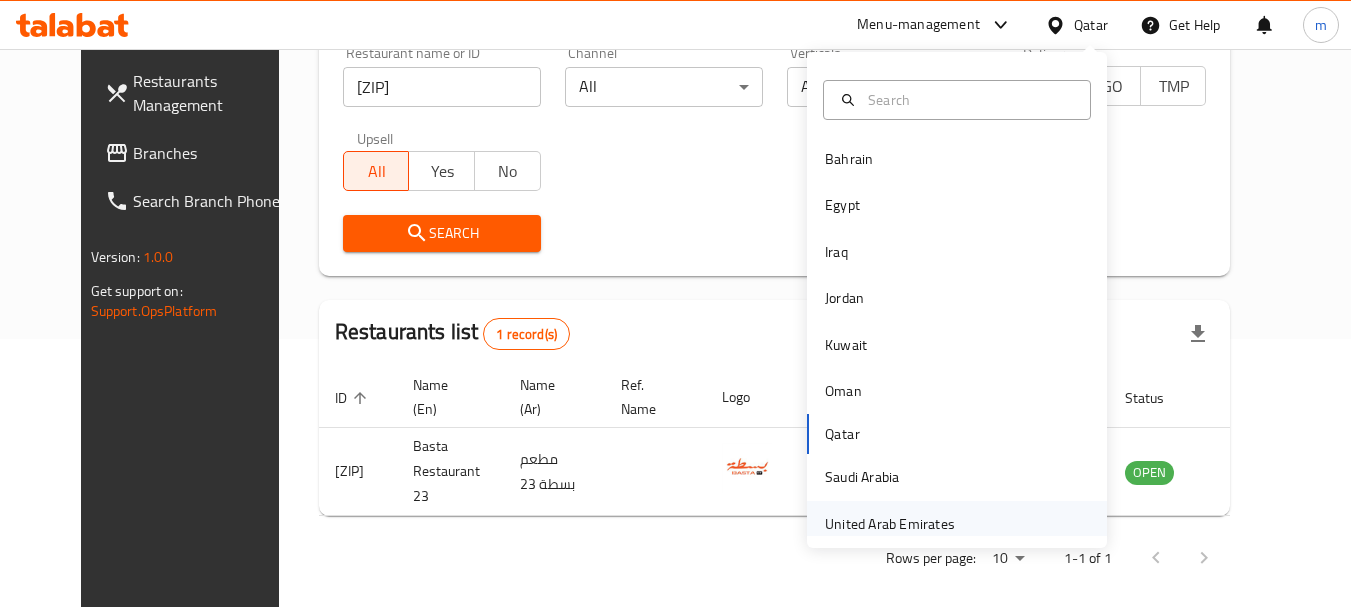click on "United Arab Emirates" at bounding box center (890, 524) 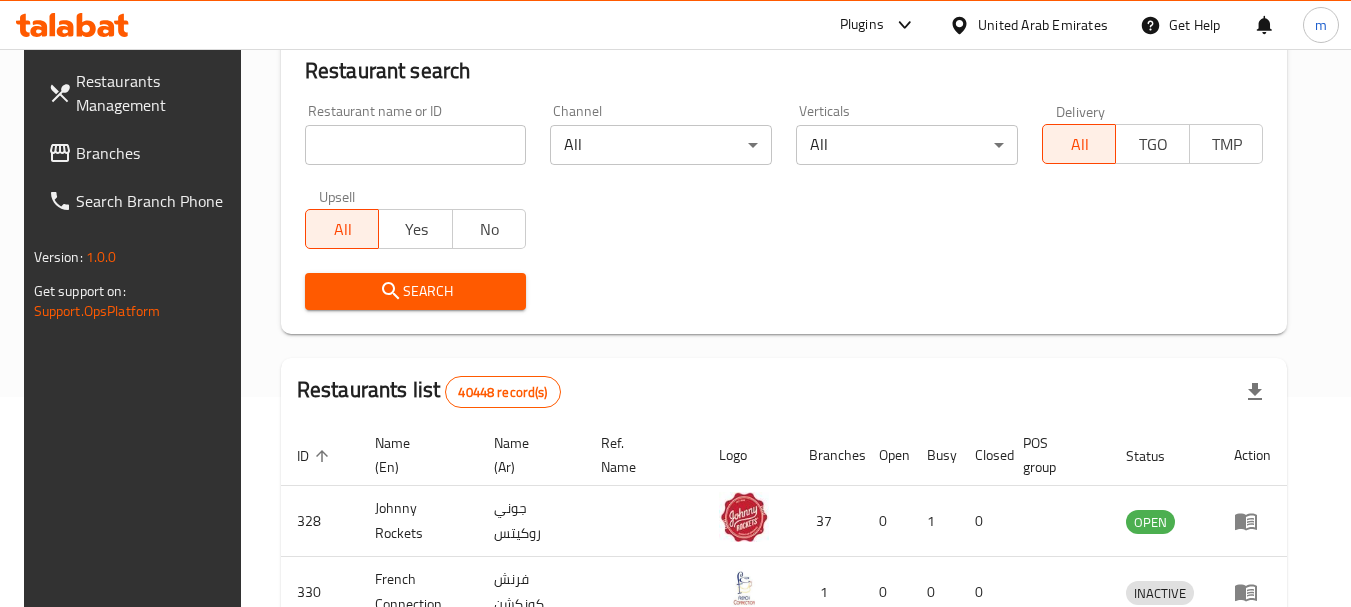 scroll, scrollTop: 268, scrollLeft: 0, axis: vertical 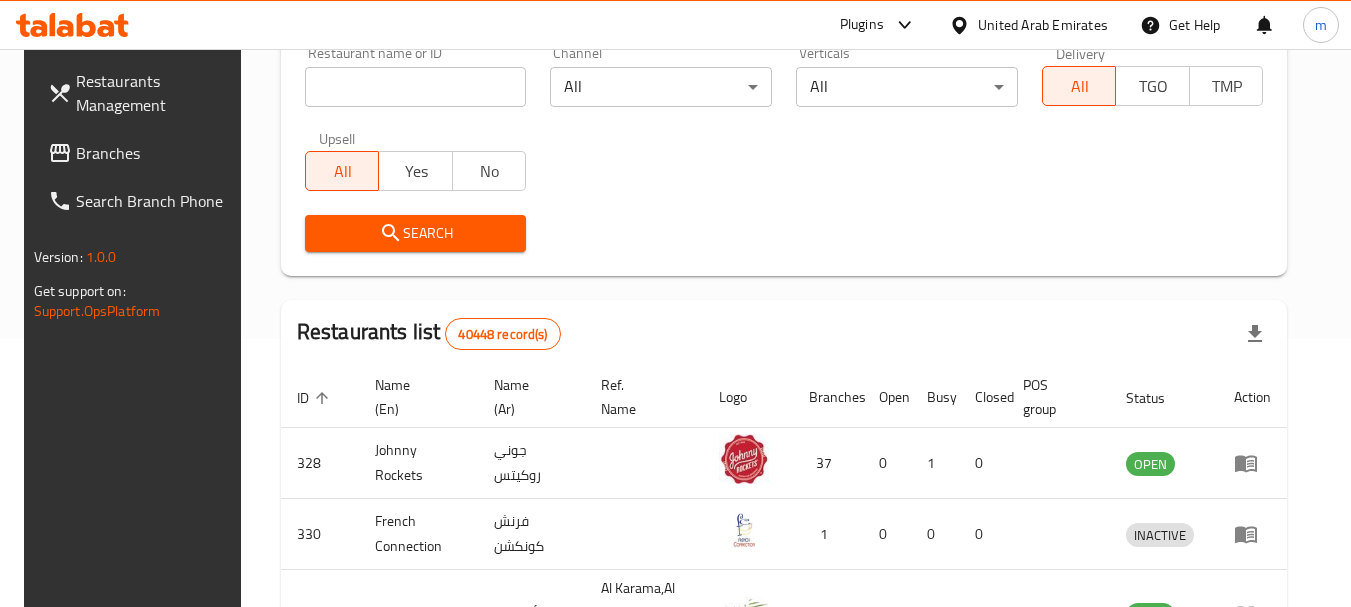 click on "Branches" at bounding box center [155, 153] 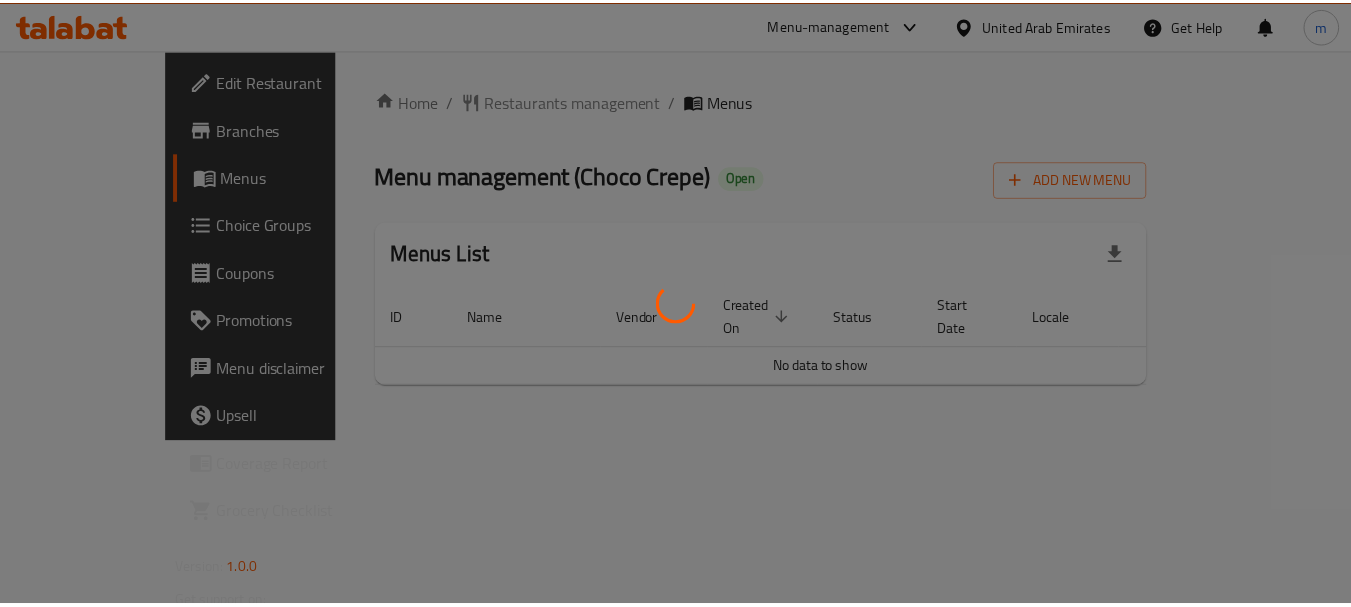 scroll, scrollTop: 0, scrollLeft: 0, axis: both 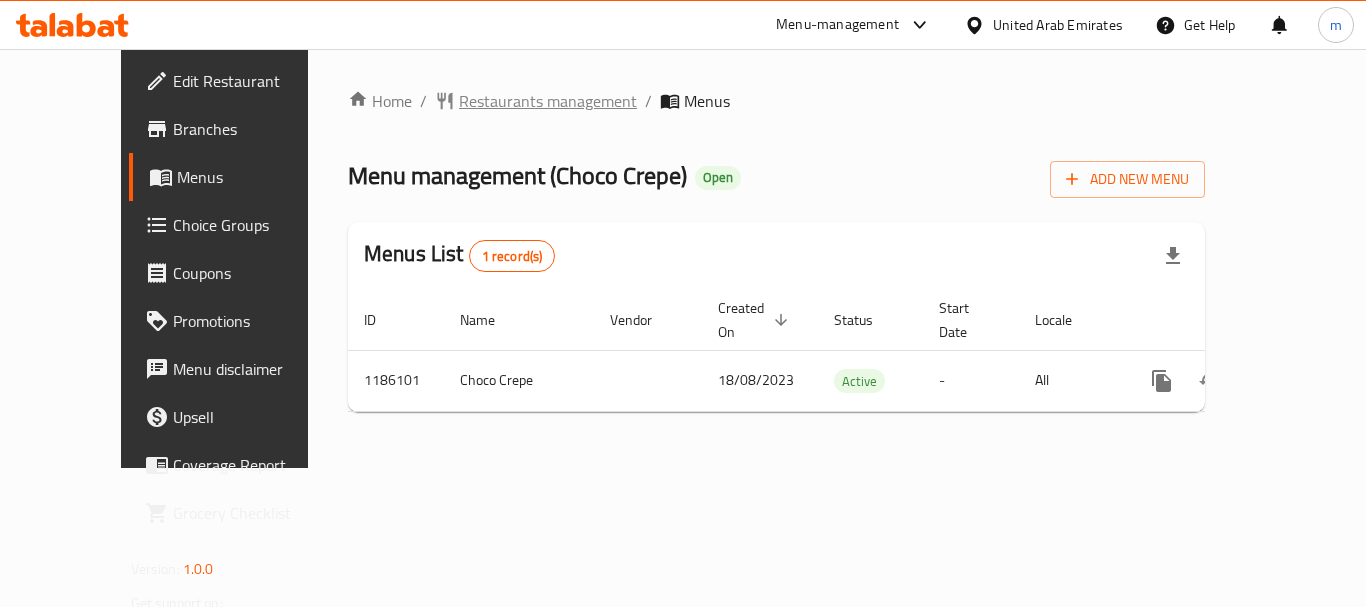 click on "Restaurants management" at bounding box center (548, 101) 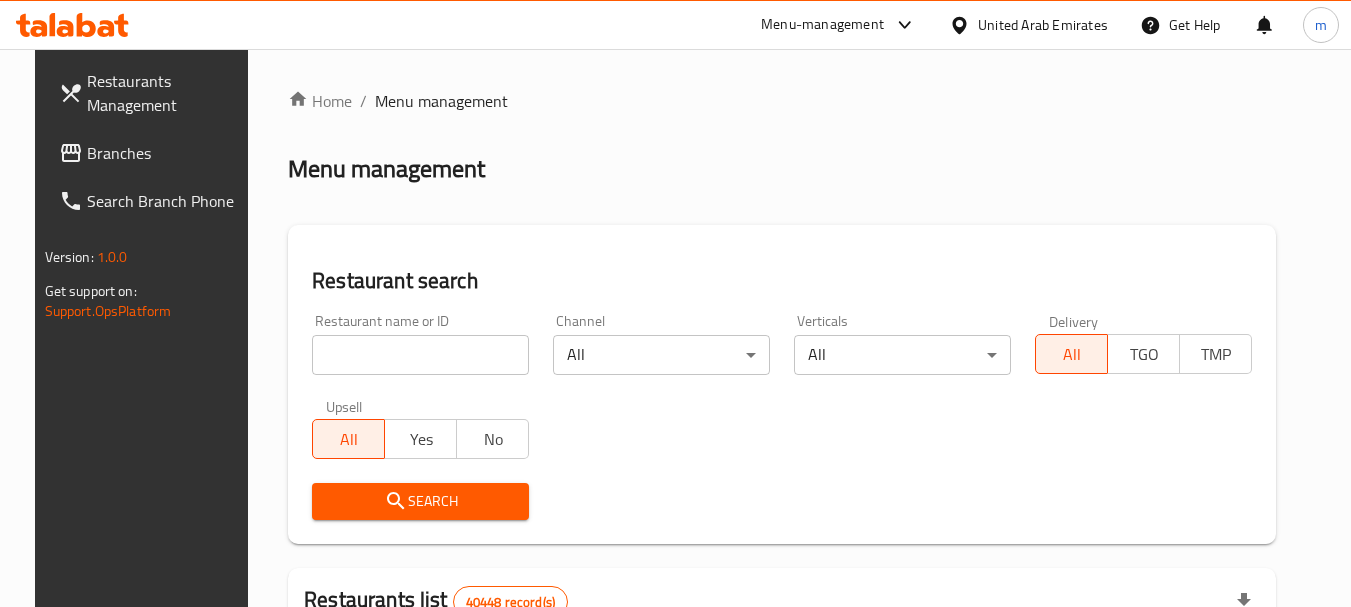 click at bounding box center [420, 355] 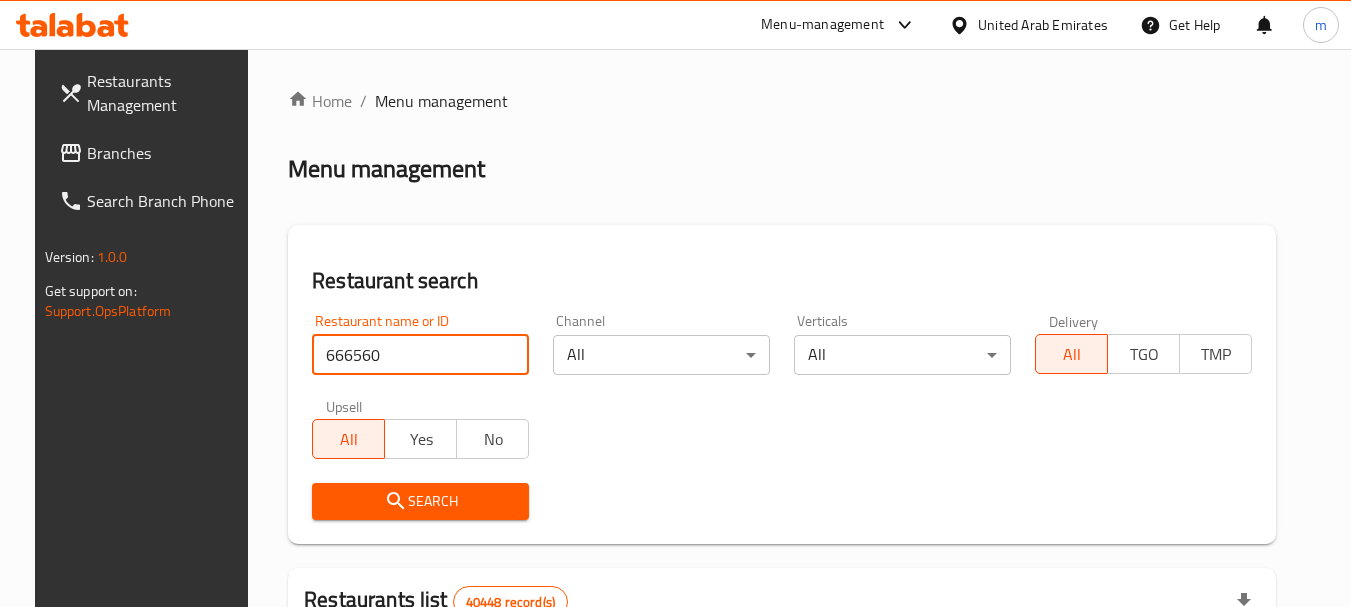 type on "666560" 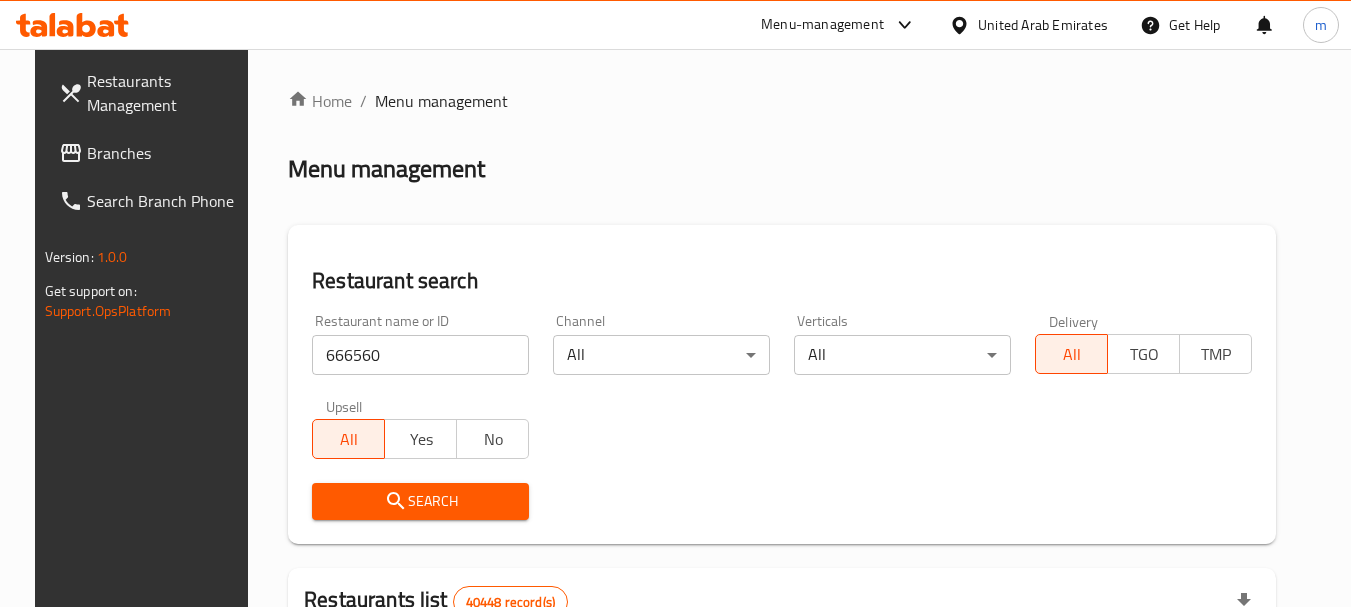 click on "Search" at bounding box center [420, 501] 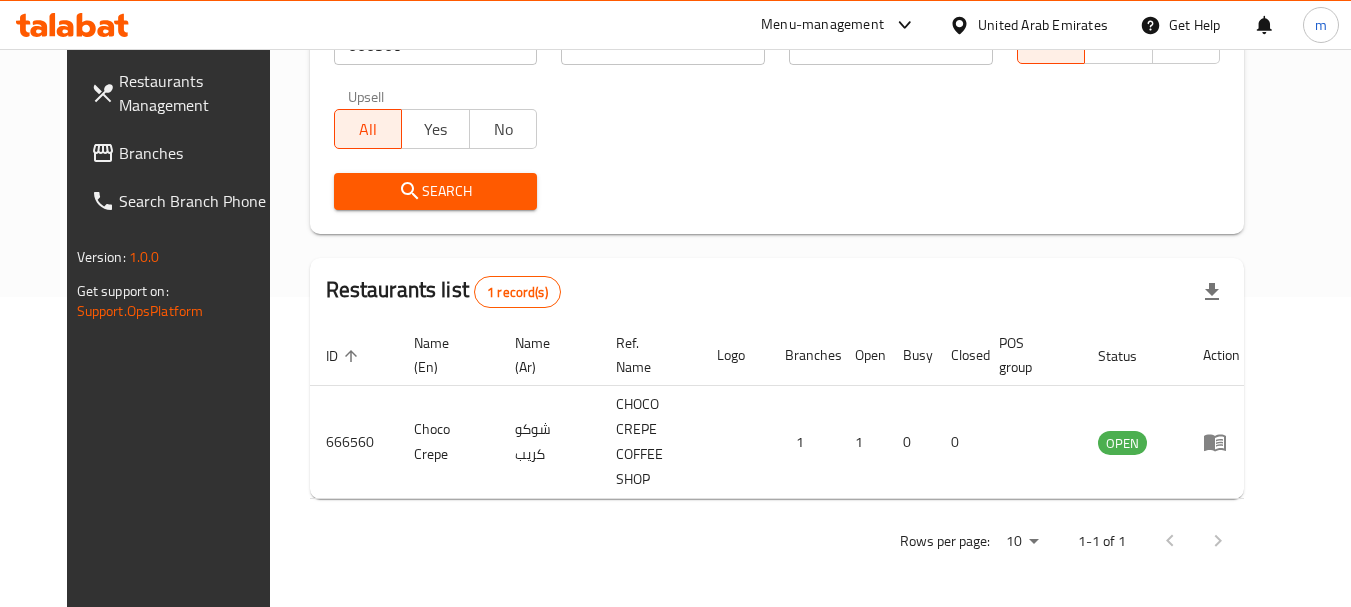scroll, scrollTop: 268, scrollLeft: 0, axis: vertical 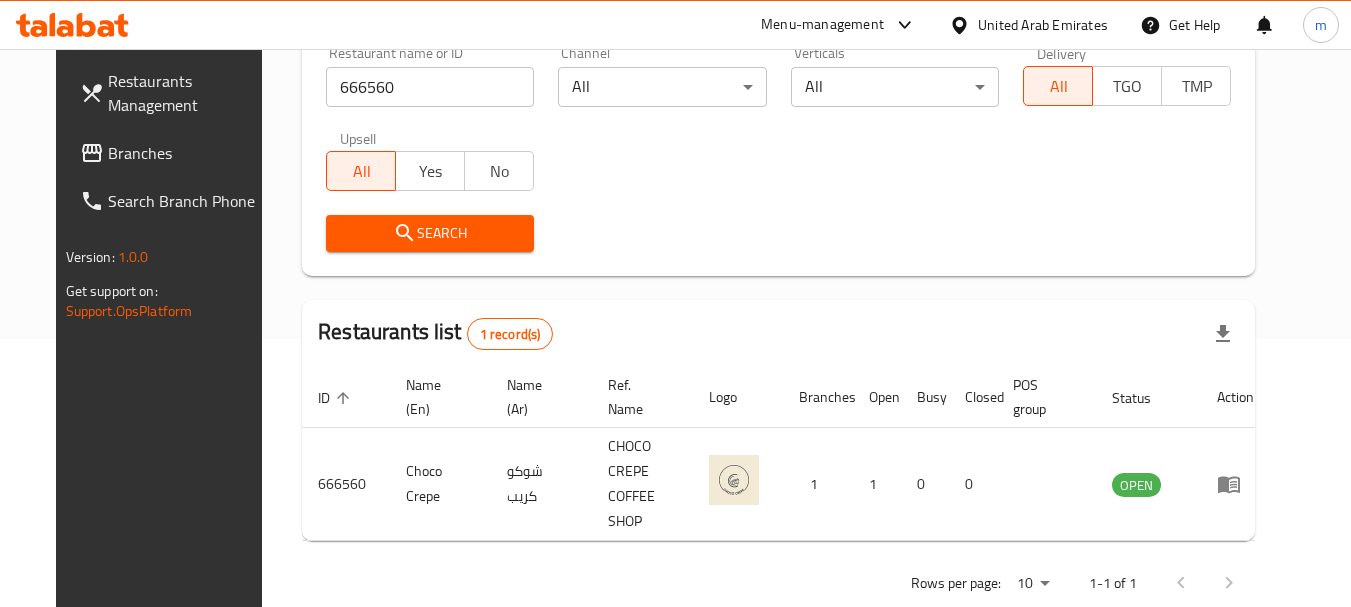click on "Branches" at bounding box center [187, 153] 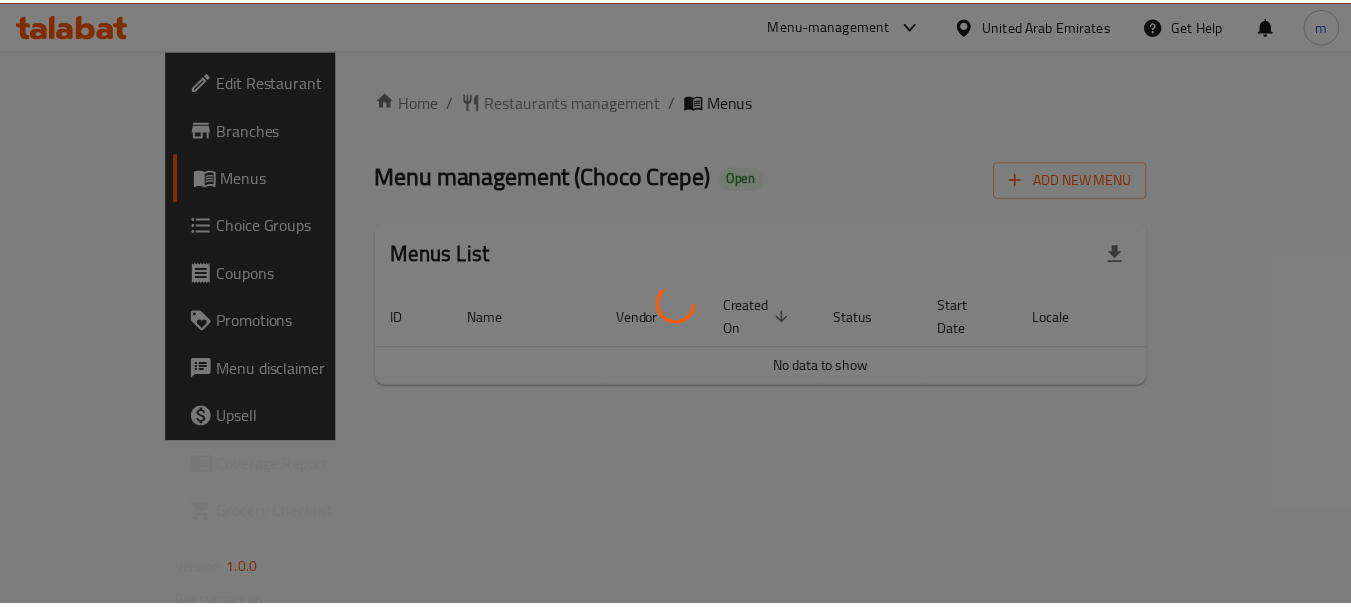 scroll, scrollTop: 0, scrollLeft: 0, axis: both 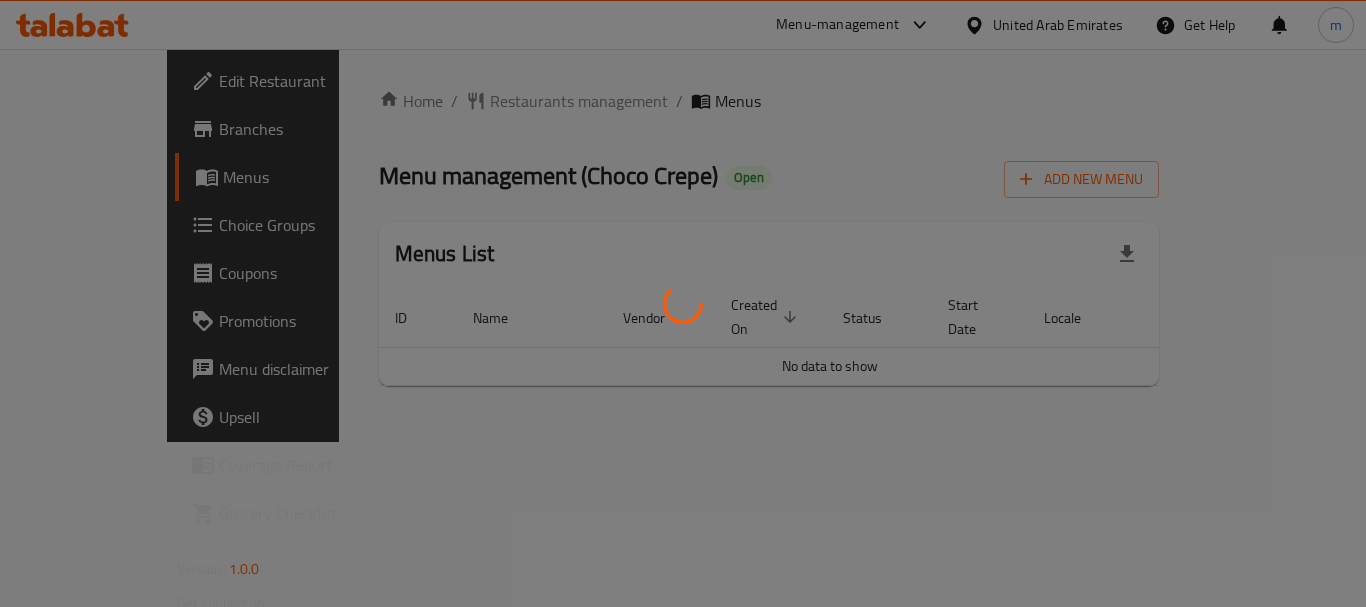 click at bounding box center (683, 303) 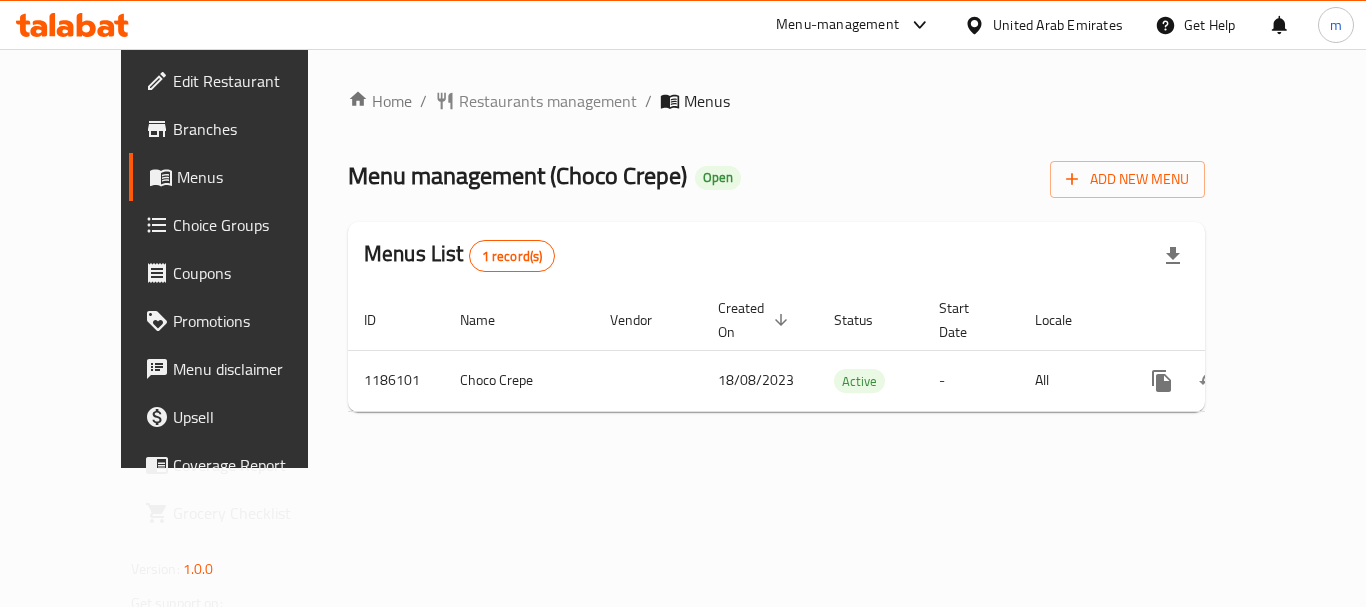 click on "Restaurants management" at bounding box center (548, 101) 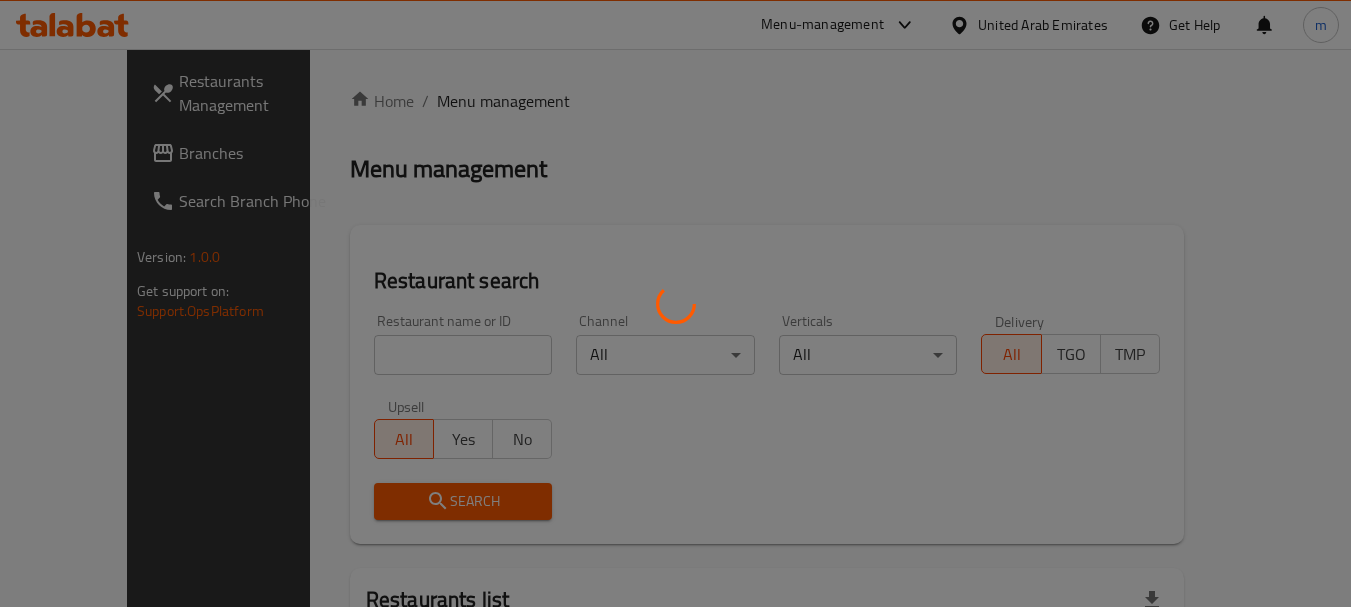click at bounding box center [675, 303] 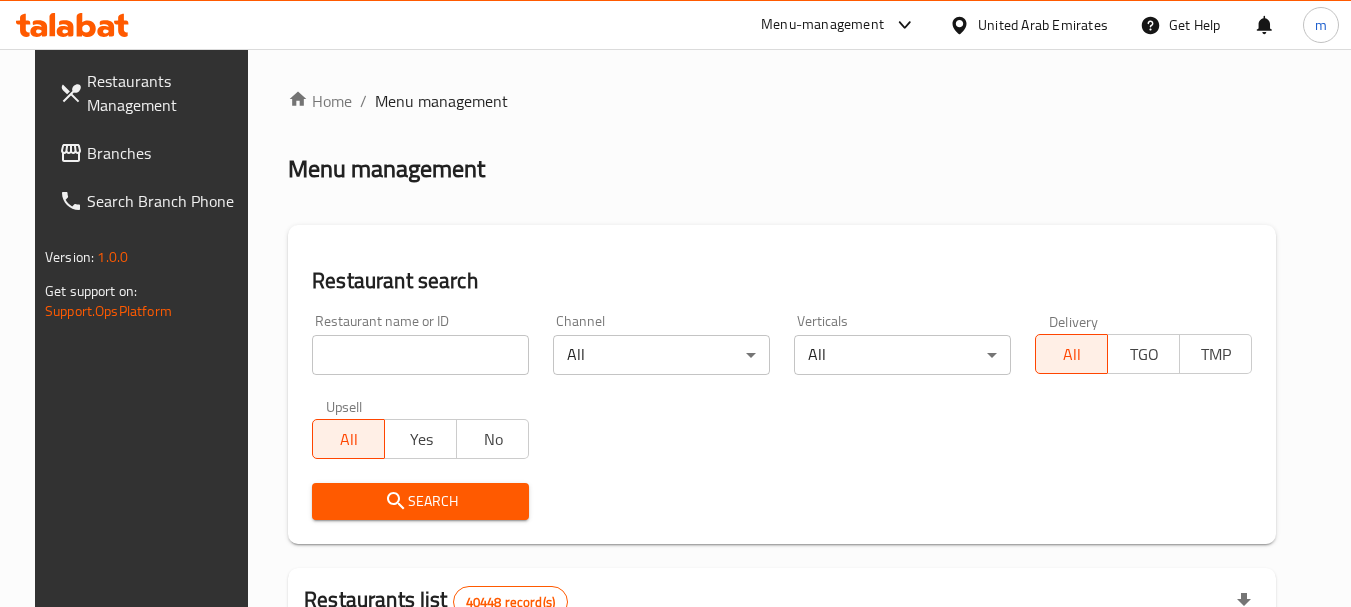 click at bounding box center (420, 355) 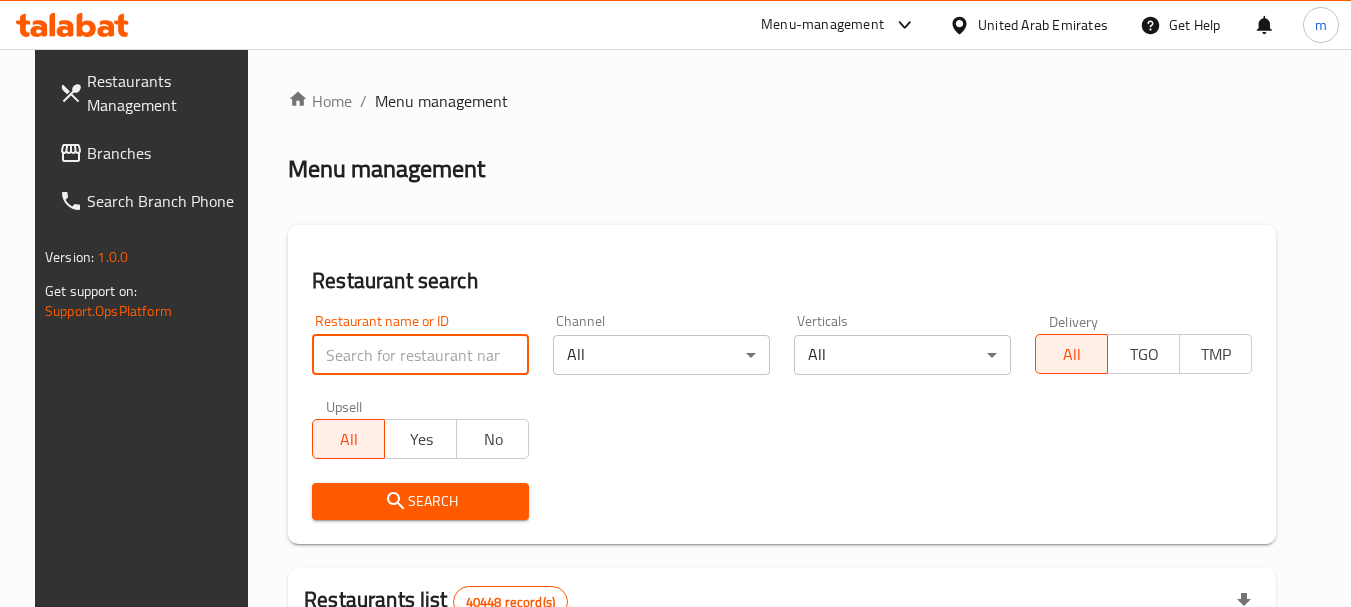 drag, startPoint x: 347, startPoint y: 351, endPoint x: 356, endPoint y: 335, distance: 18.35756 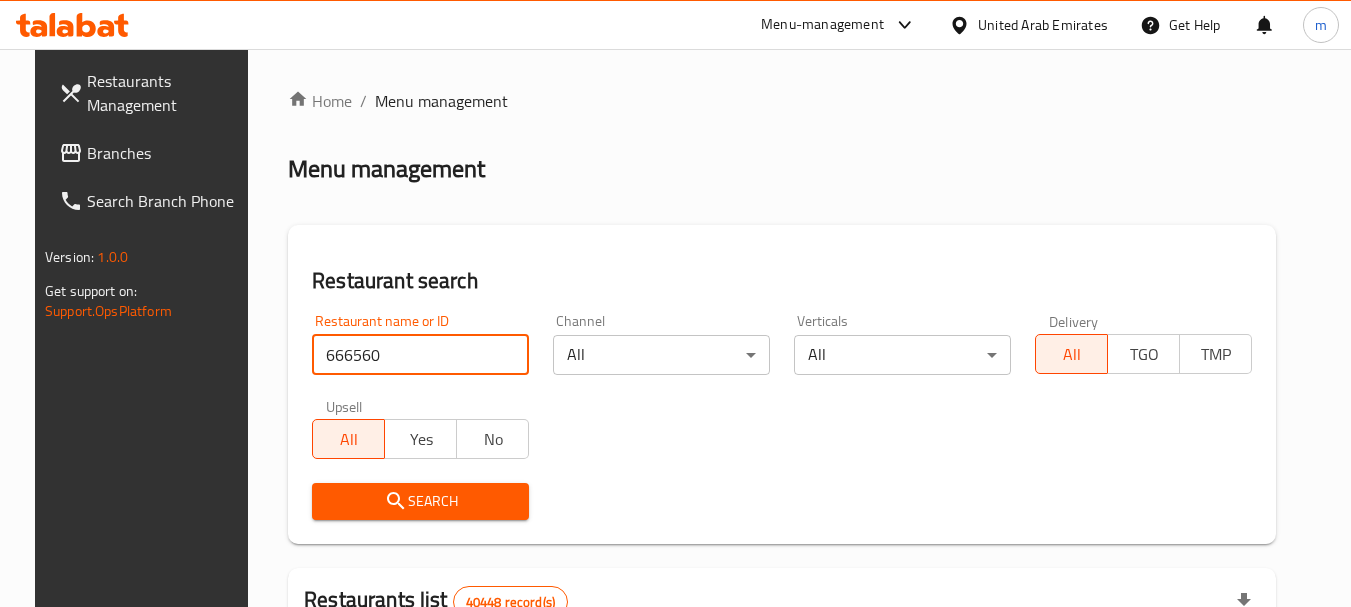 type on "666560" 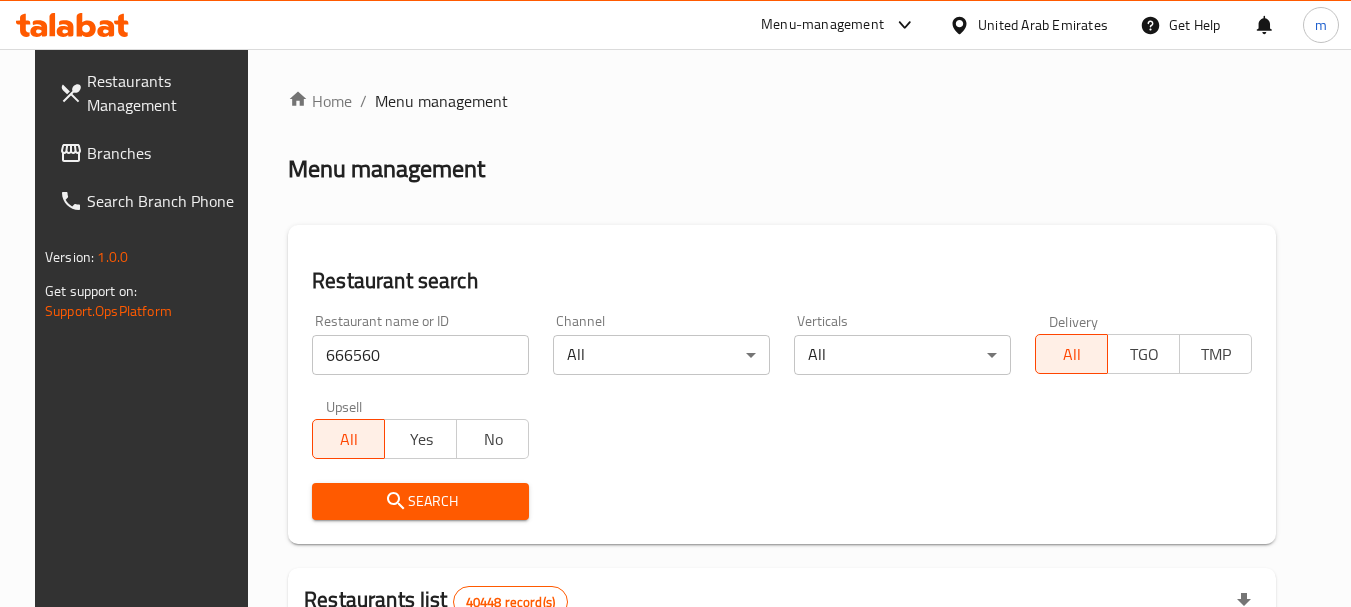 click on "Search" at bounding box center [420, 501] 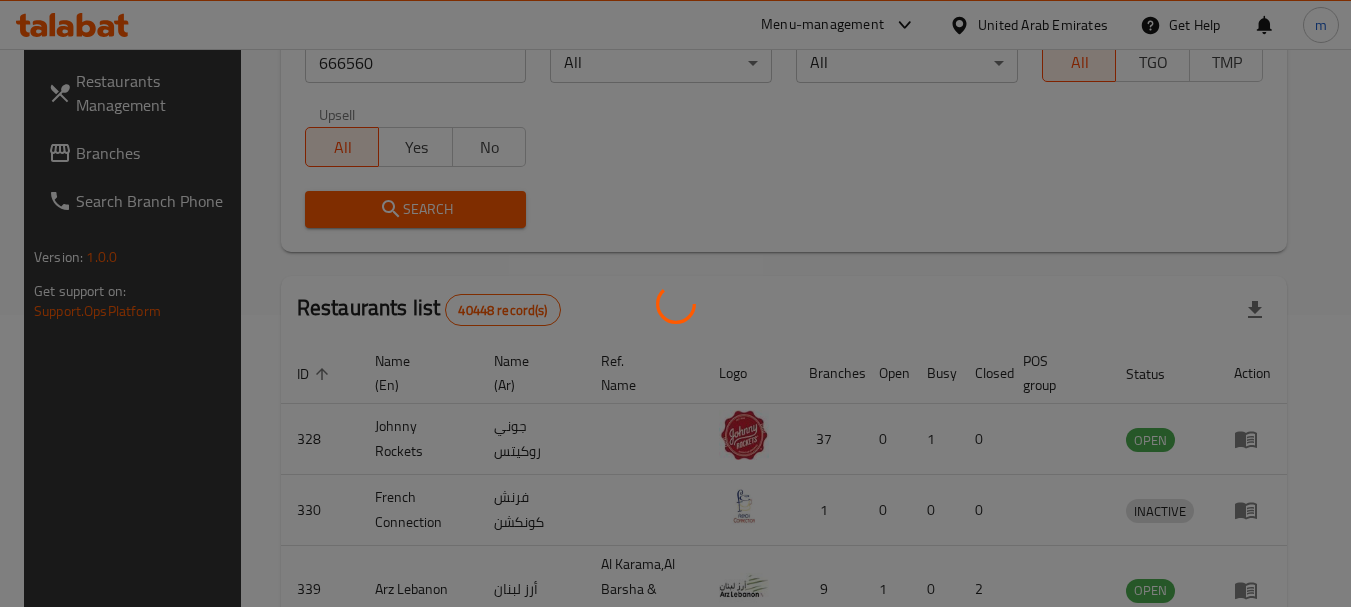 scroll, scrollTop: 268, scrollLeft: 0, axis: vertical 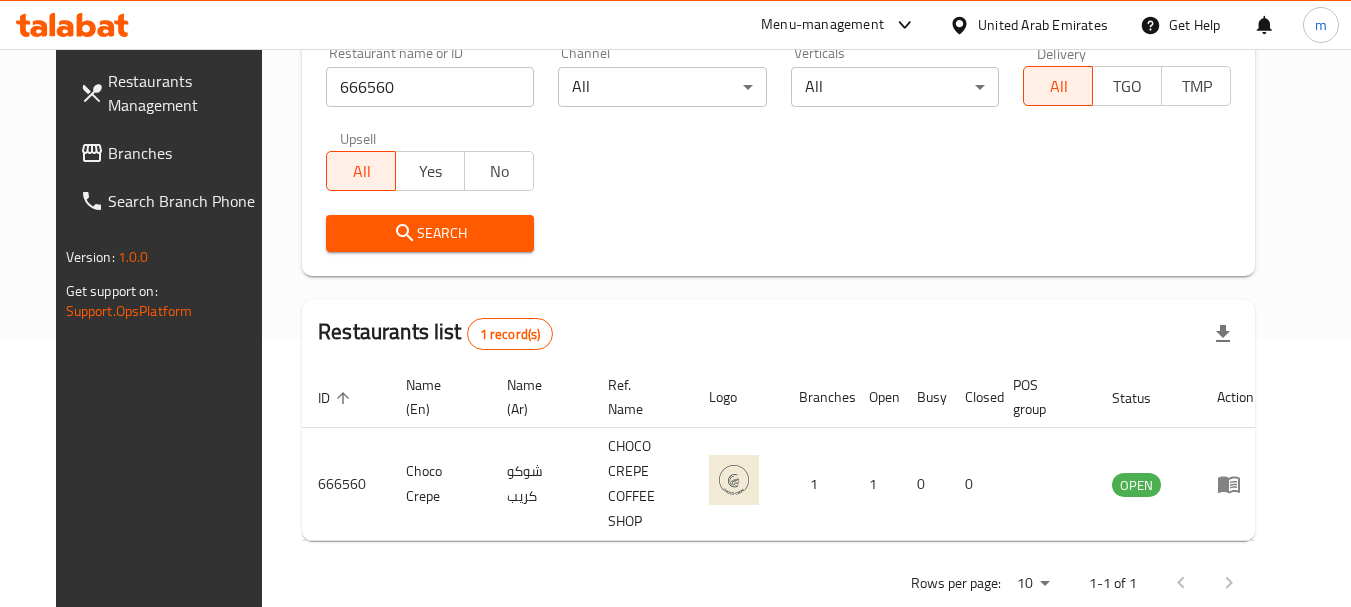 click on "United Arab Emirates" at bounding box center (1043, 25) 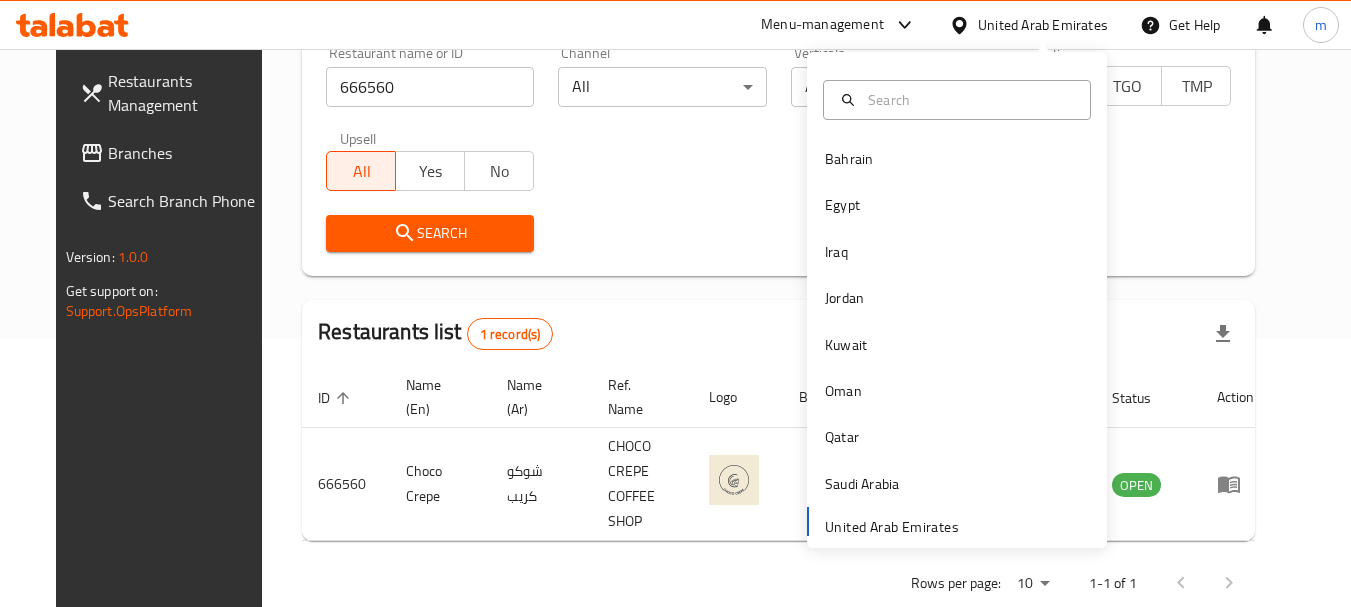 click on "Branches" at bounding box center [187, 153] 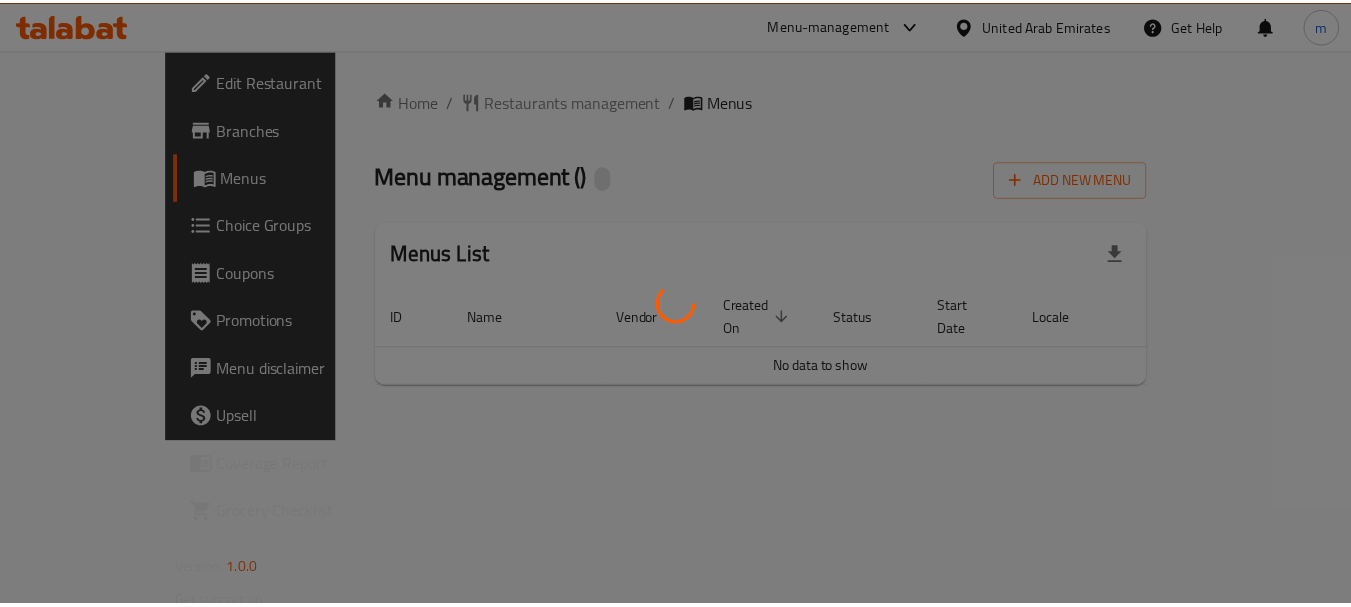scroll, scrollTop: 0, scrollLeft: 0, axis: both 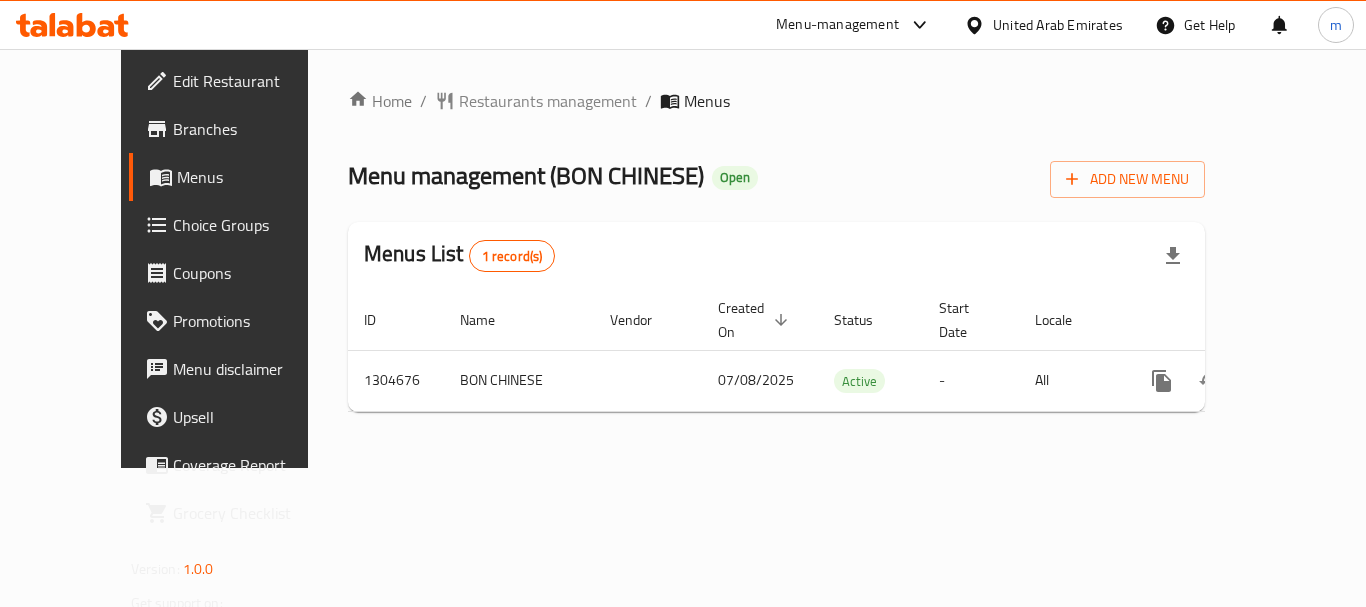 click on "Restaurants management" at bounding box center (548, 101) 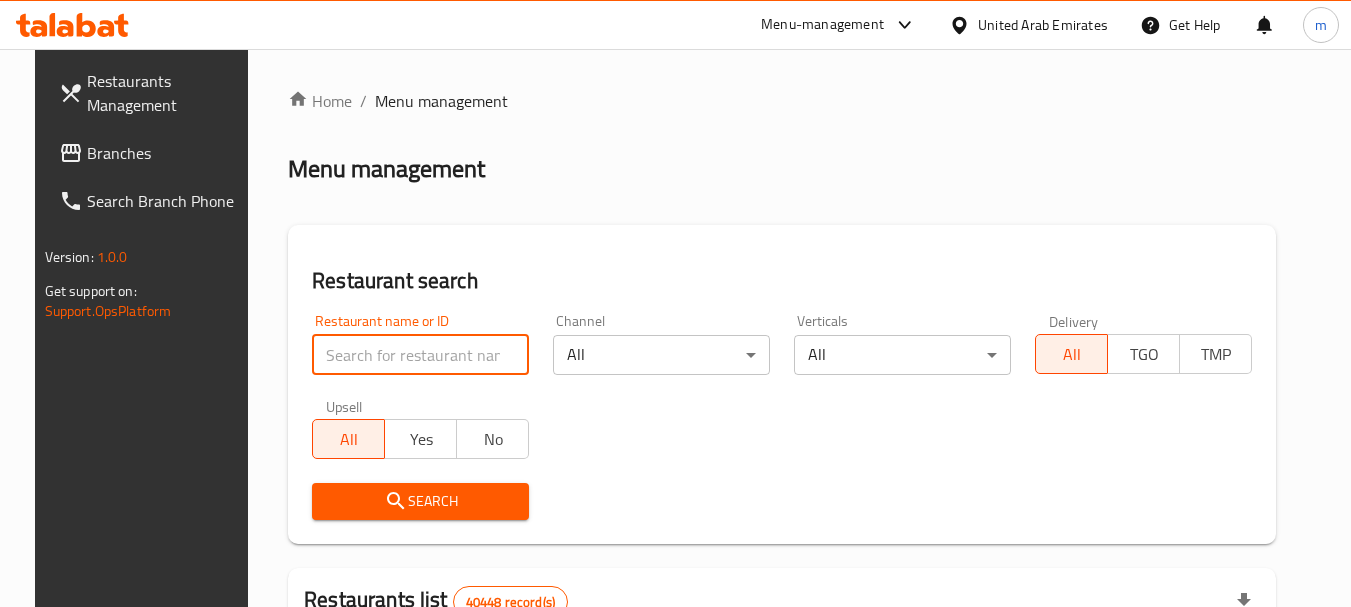 click at bounding box center (420, 355) 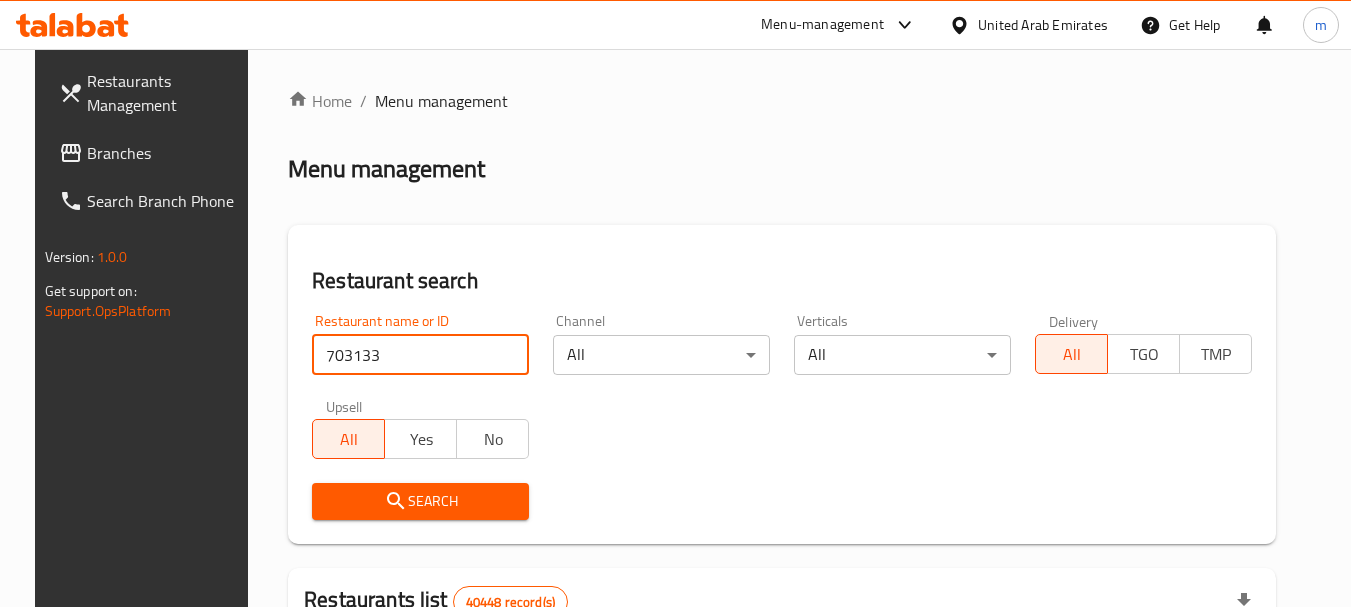 type on "703133" 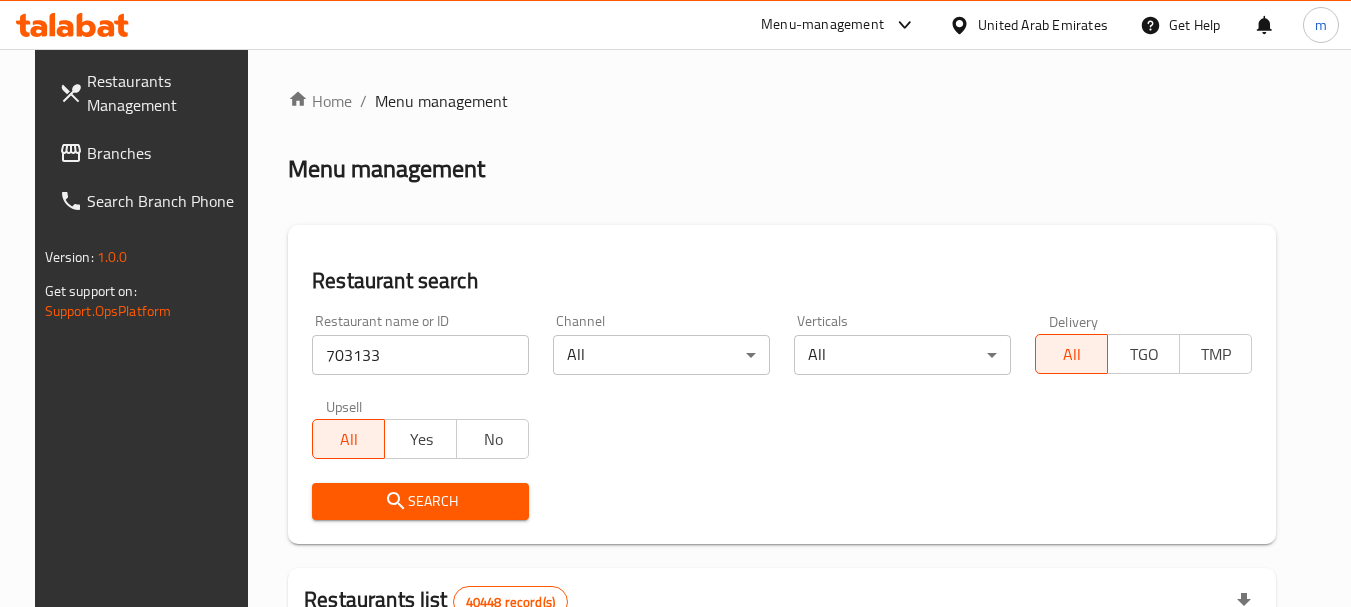 click on "Search" at bounding box center [420, 501] 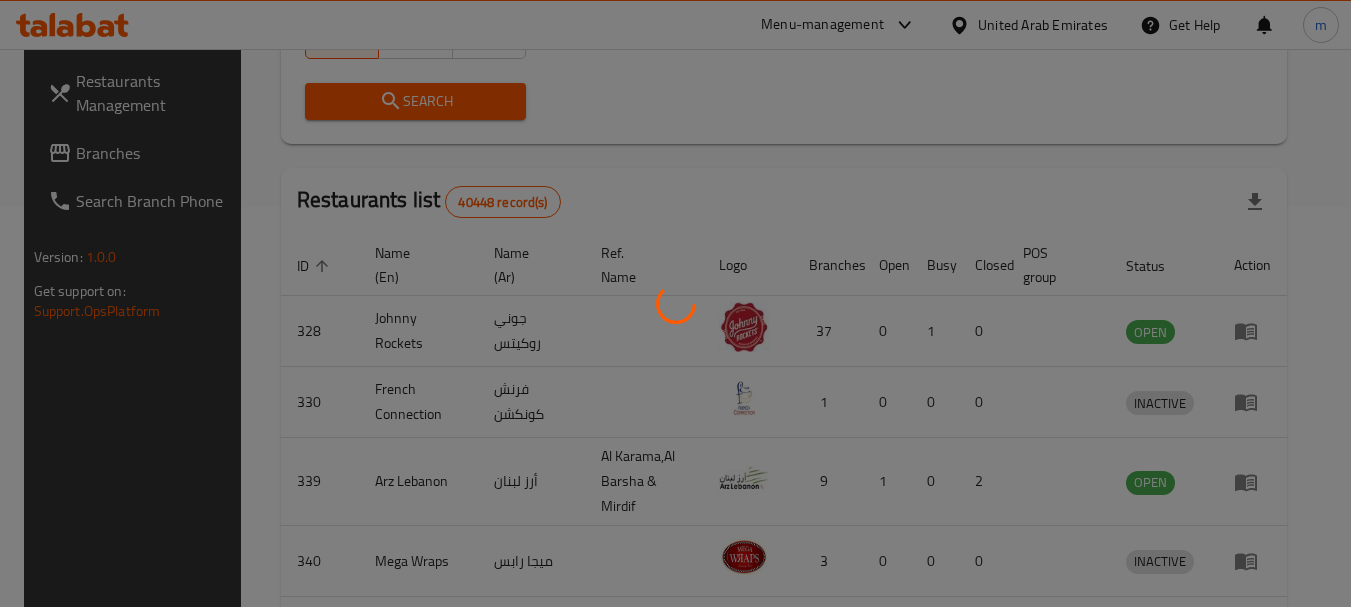 scroll, scrollTop: 268, scrollLeft: 0, axis: vertical 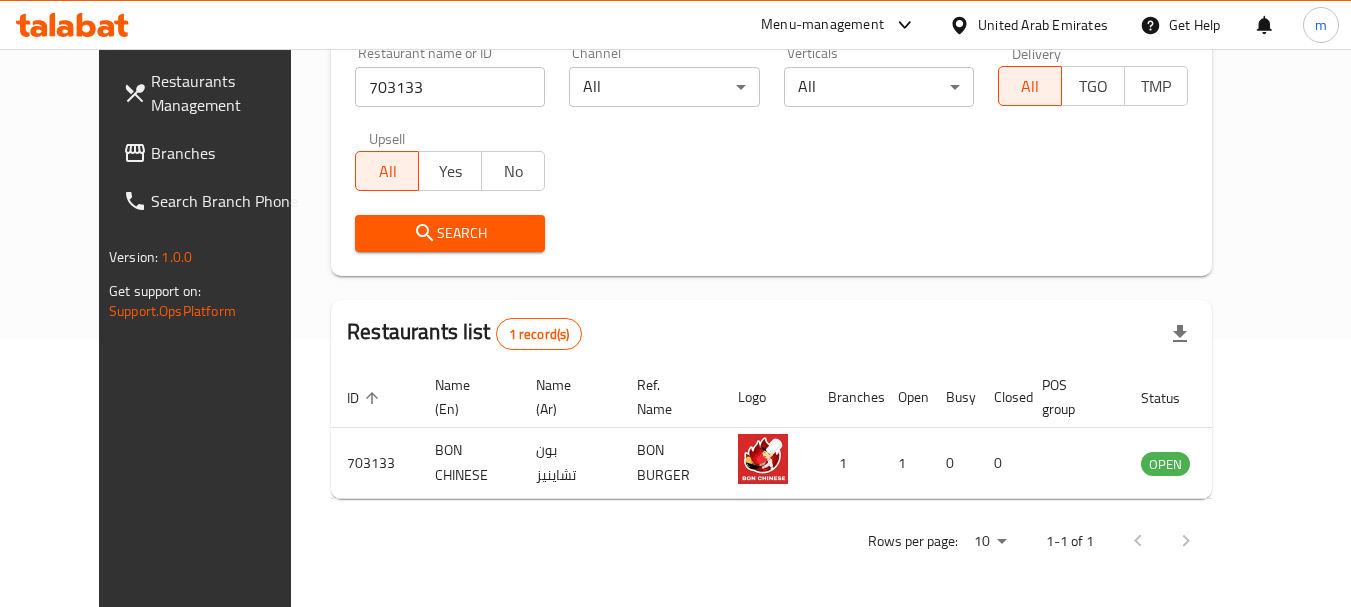 click on "Branches" at bounding box center (230, 153) 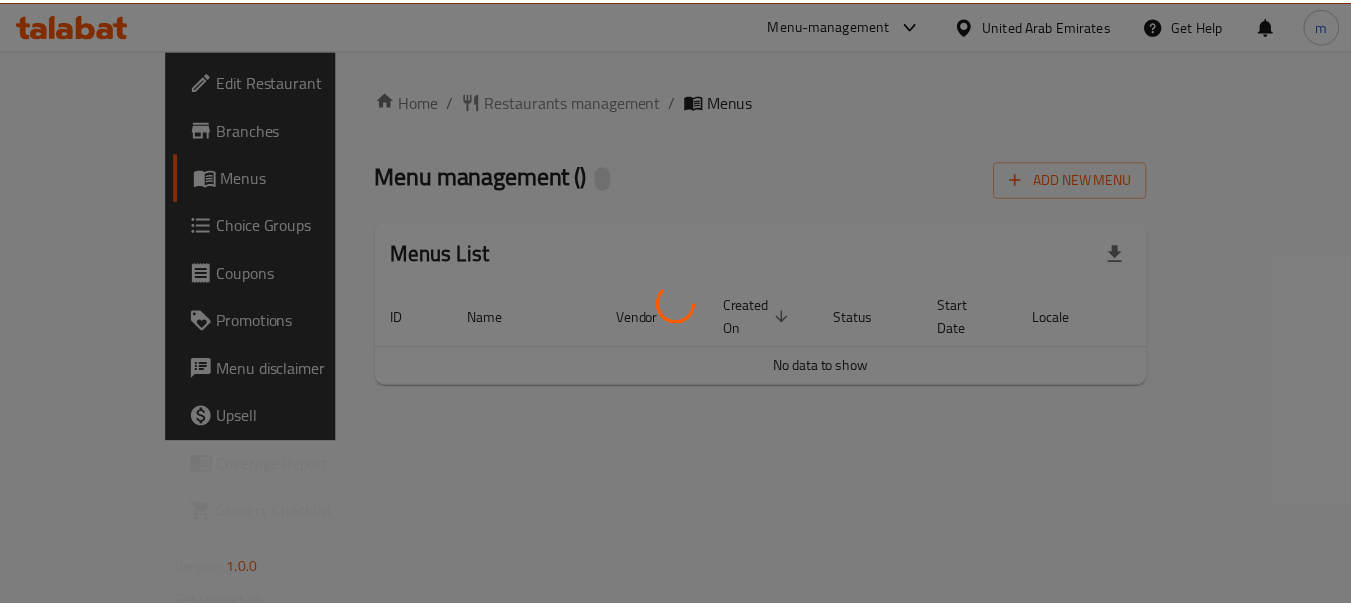 scroll, scrollTop: 0, scrollLeft: 0, axis: both 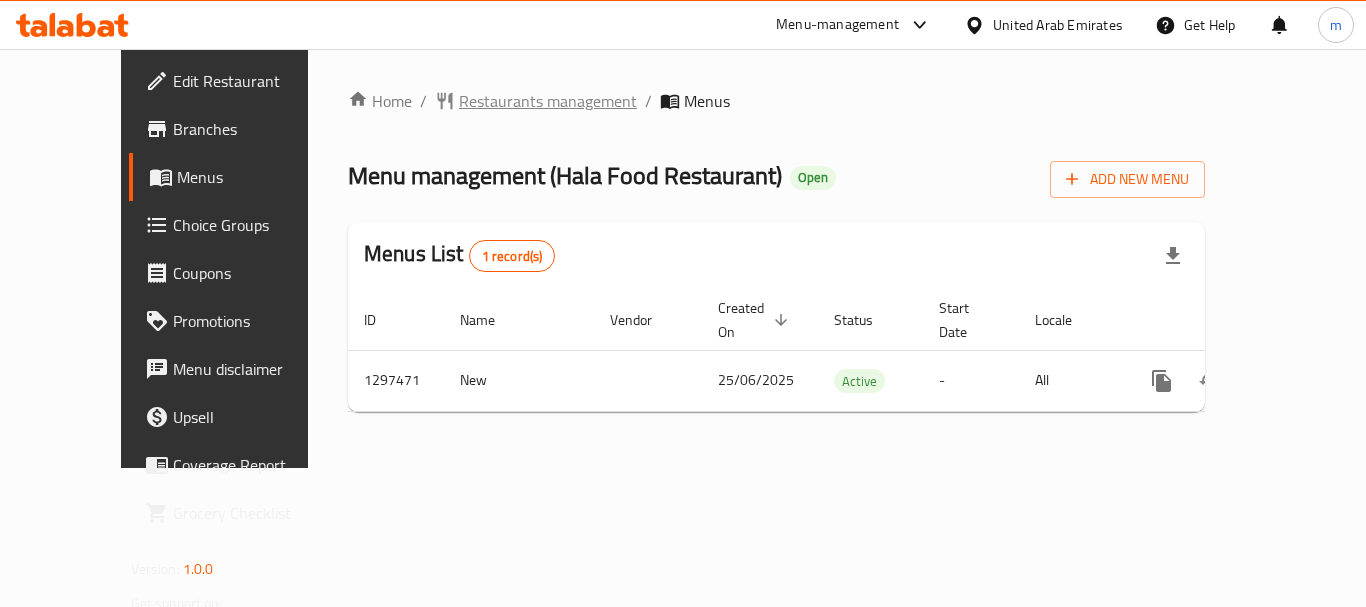 click on "Restaurants management" at bounding box center [548, 101] 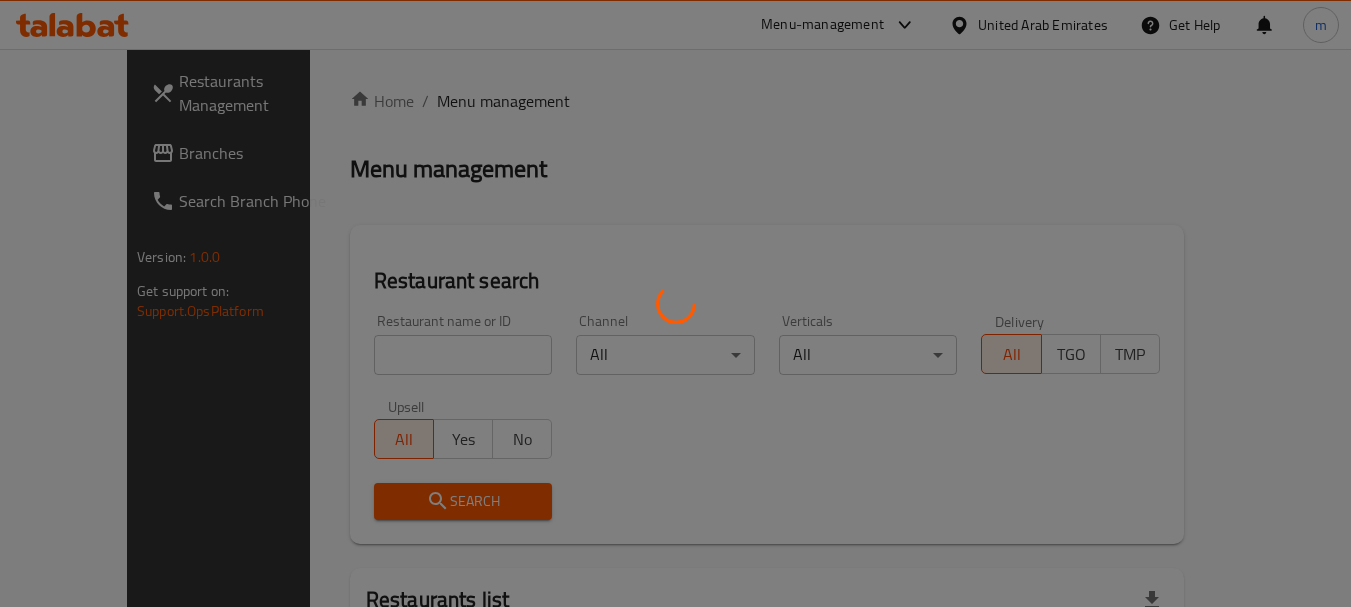 click at bounding box center [675, 303] 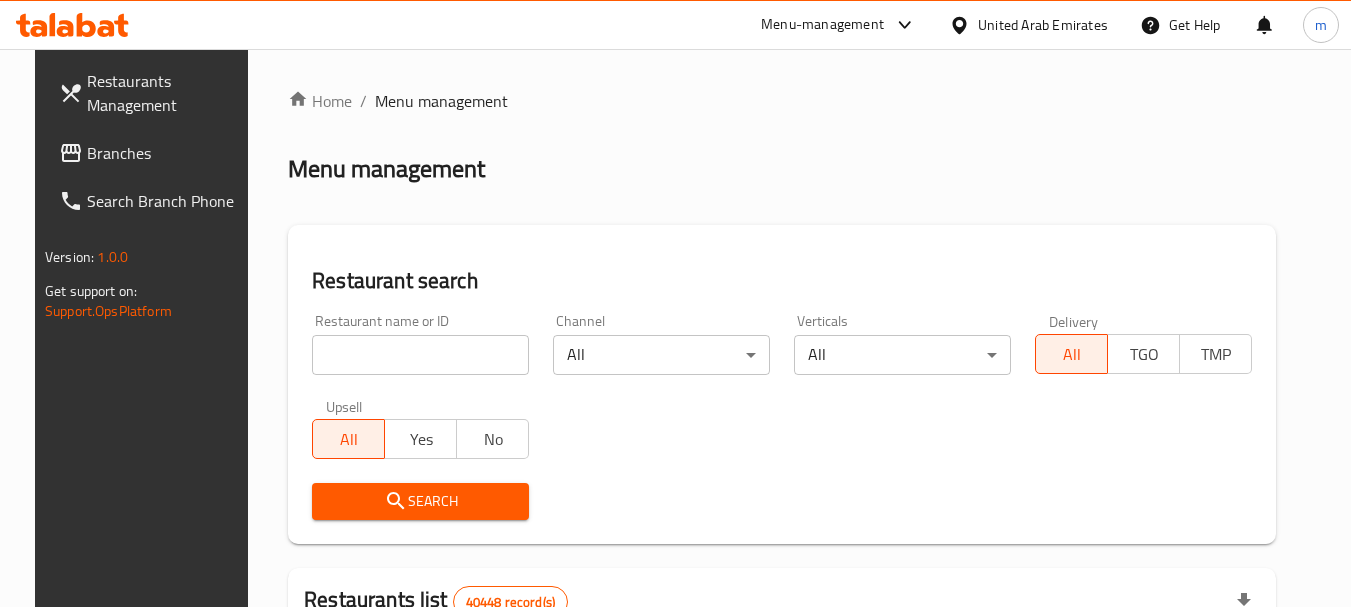 click at bounding box center (420, 355) 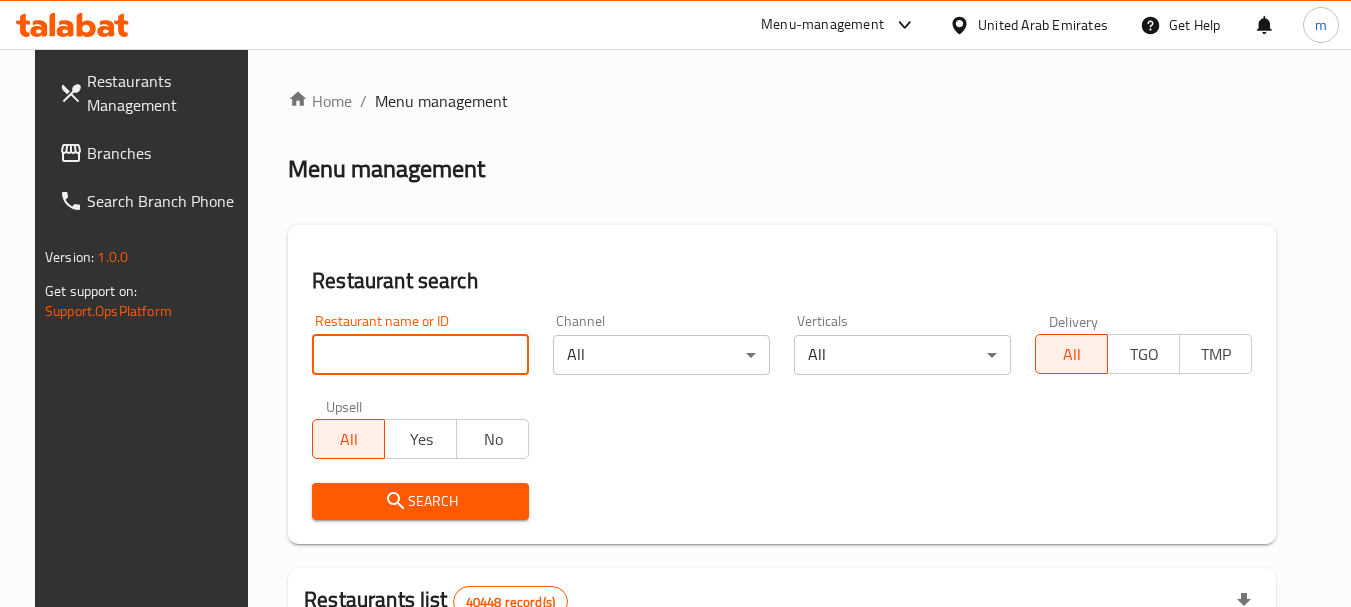 paste on "699996" 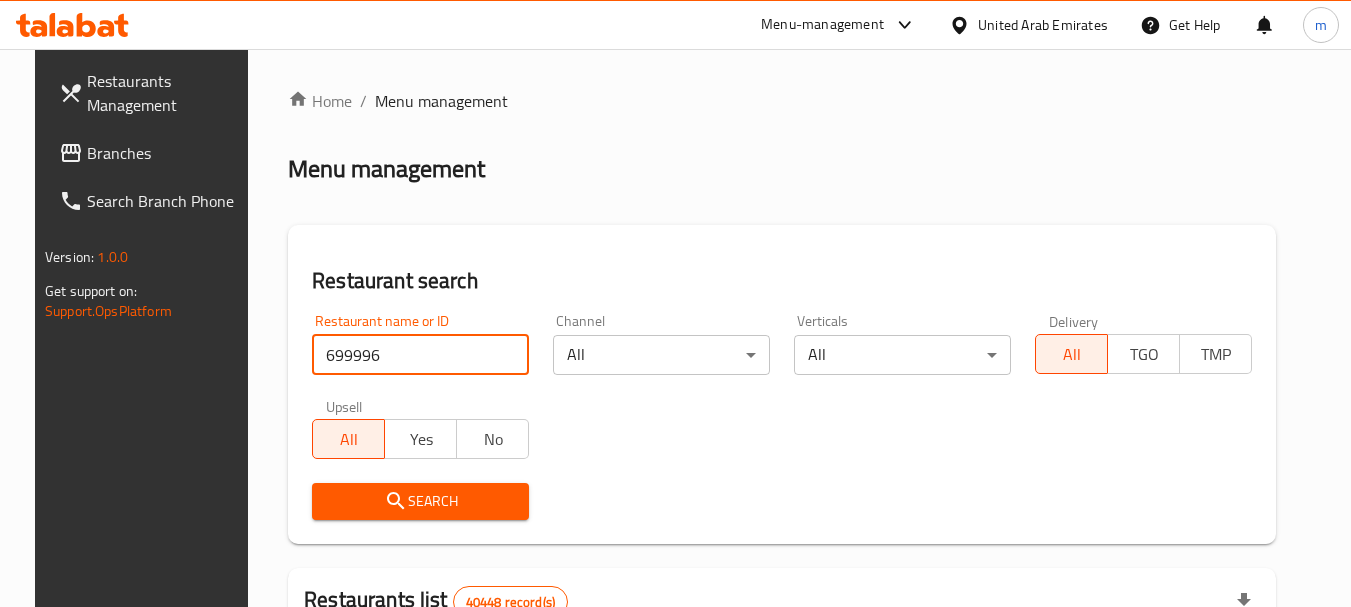 type on "699996" 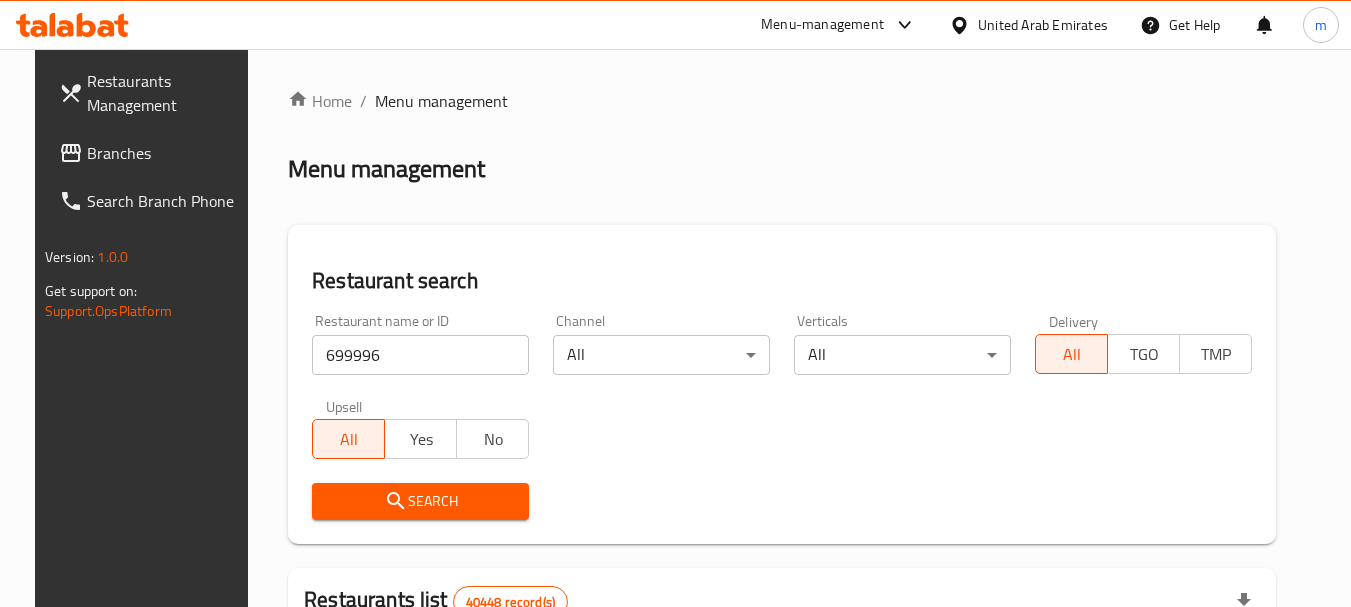click on "Search" at bounding box center (420, 501) 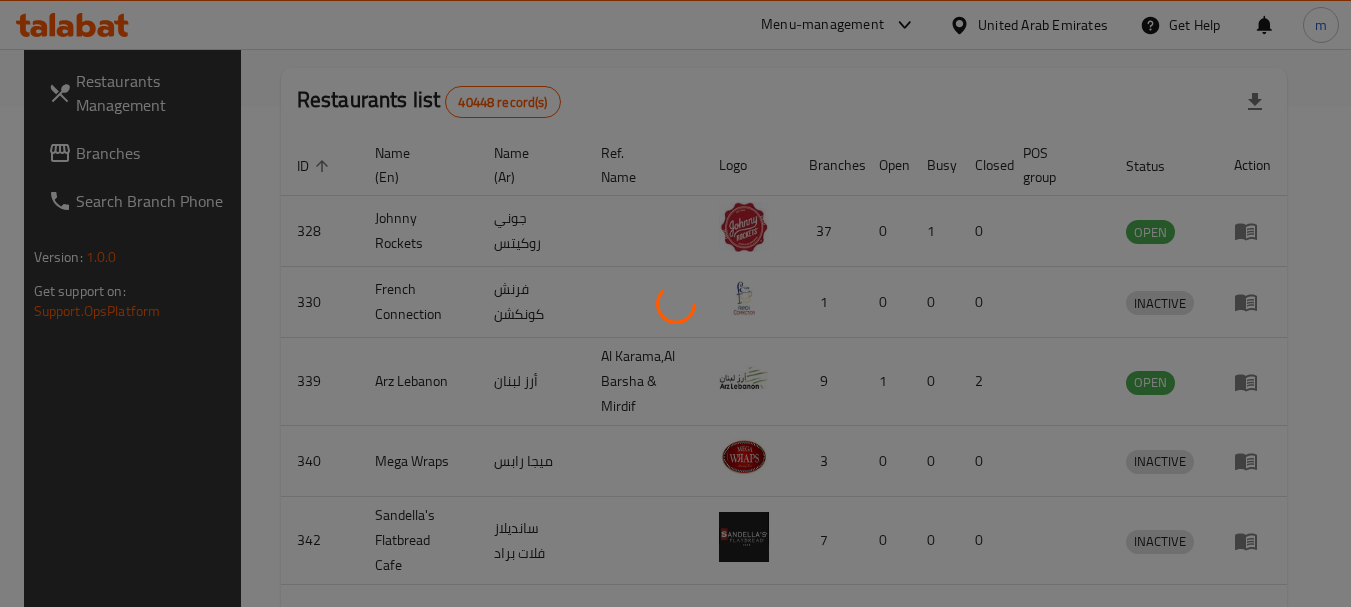 scroll, scrollTop: 285, scrollLeft: 0, axis: vertical 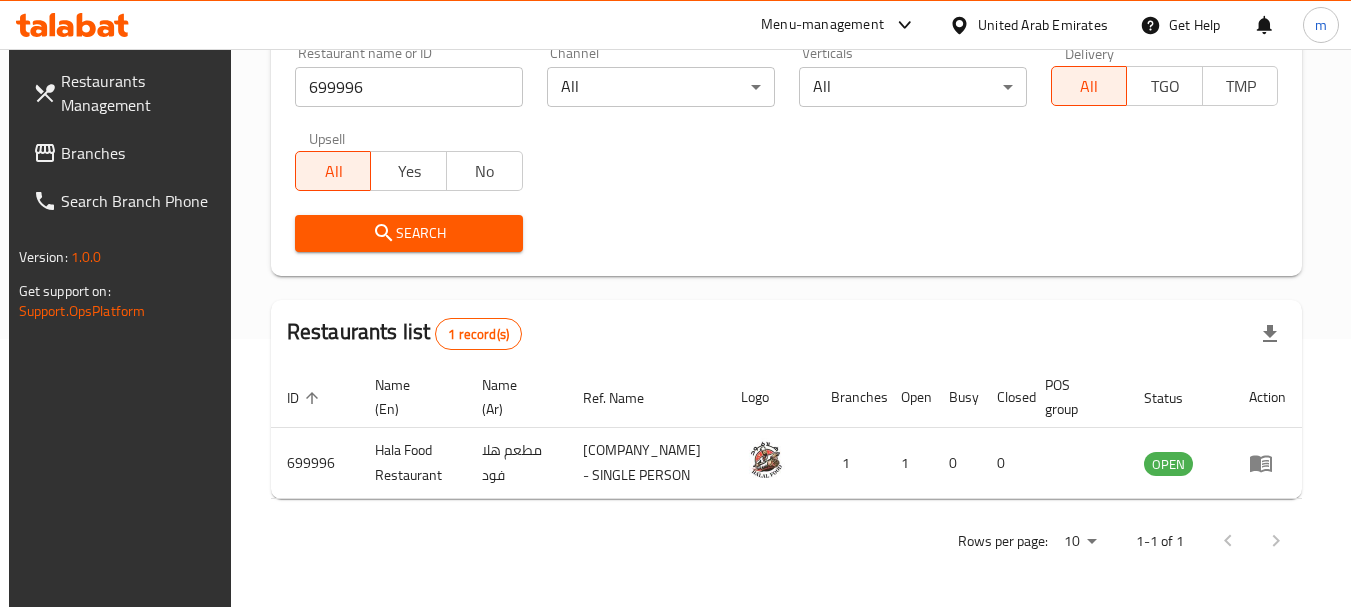 click on "Branches" at bounding box center [140, 153] 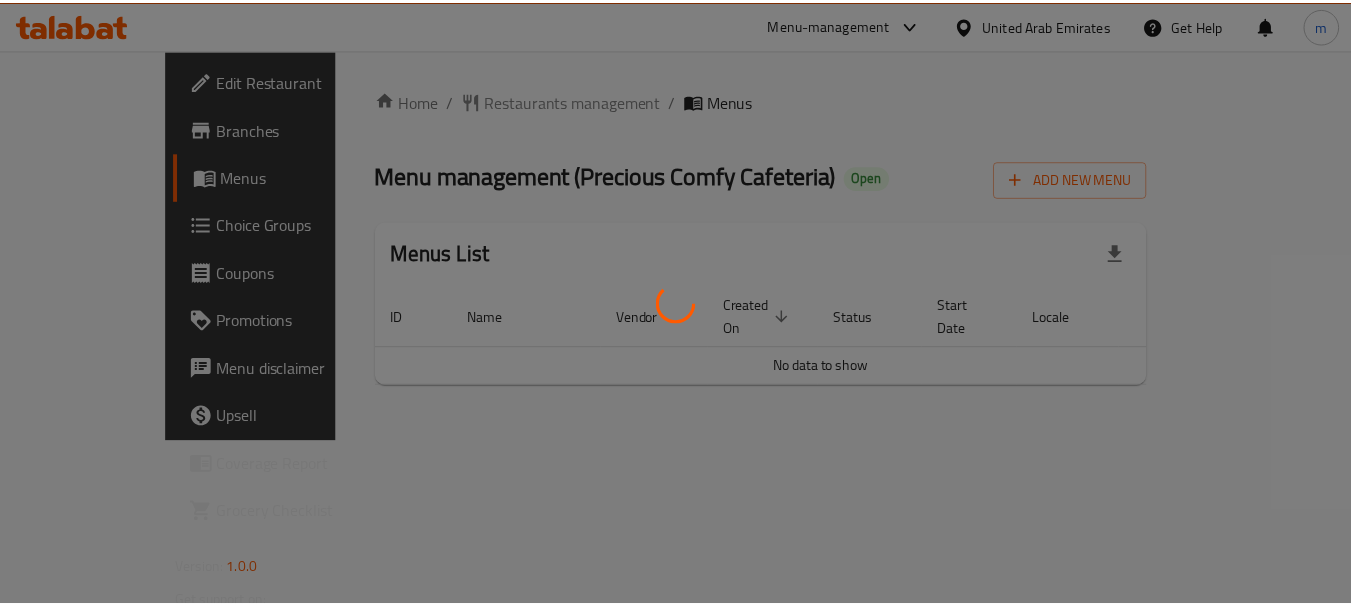 scroll, scrollTop: 0, scrollLeft: 0, axis: both 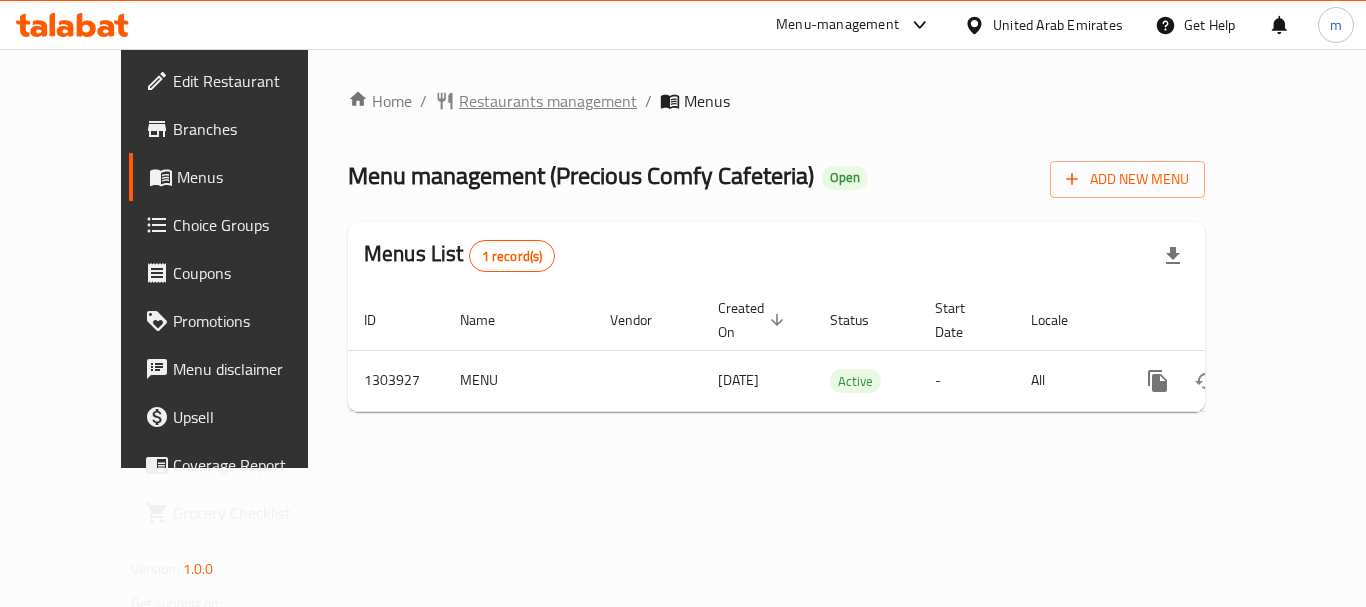 click on "Restaurants management" at bounding box center (548, 101) 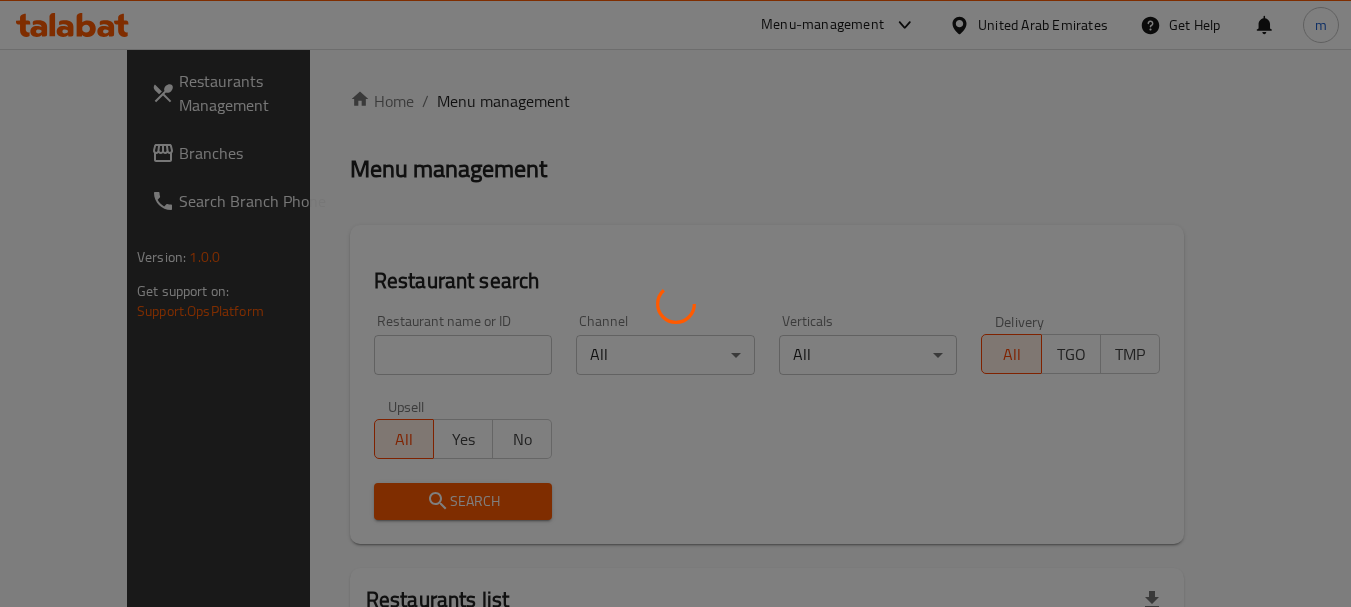 click at bounding box center (675, 303) 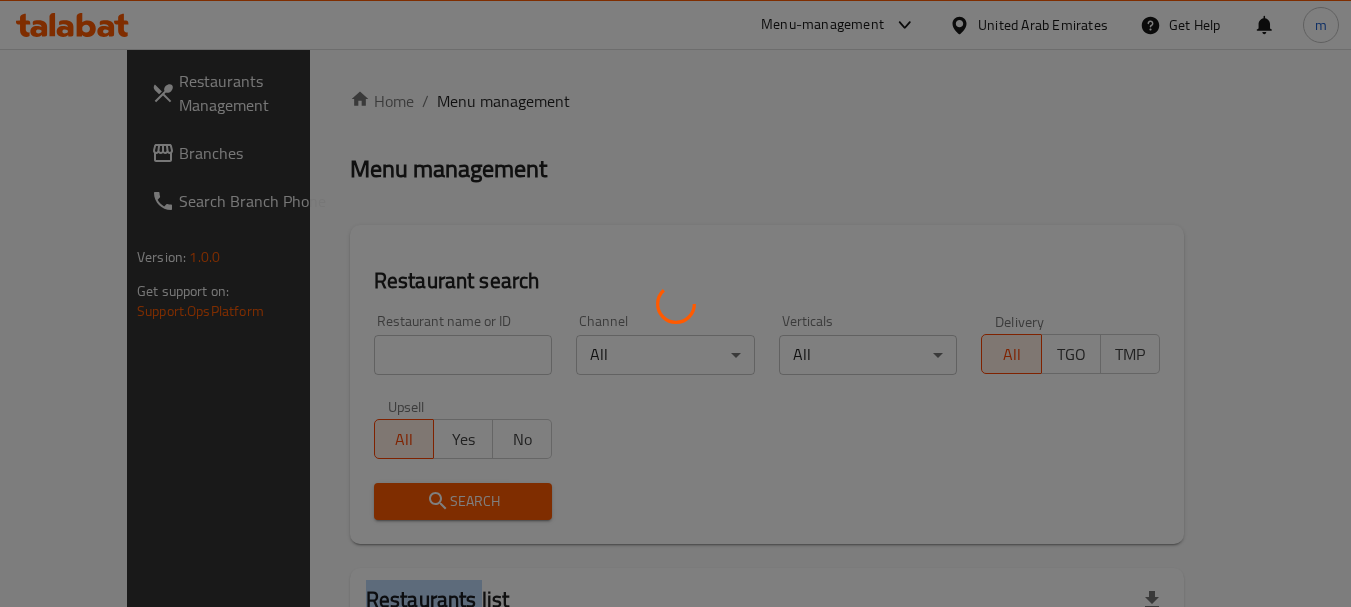 click at bounding box center (675, 303) 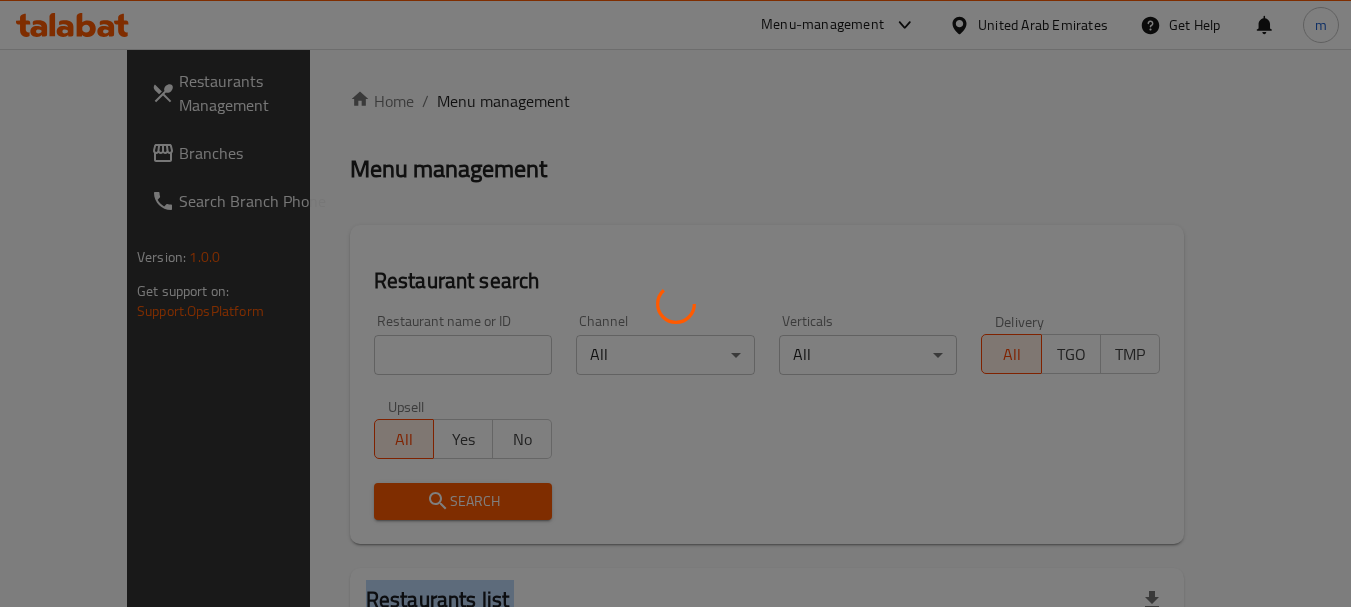 click at bounding box center [675, 303] 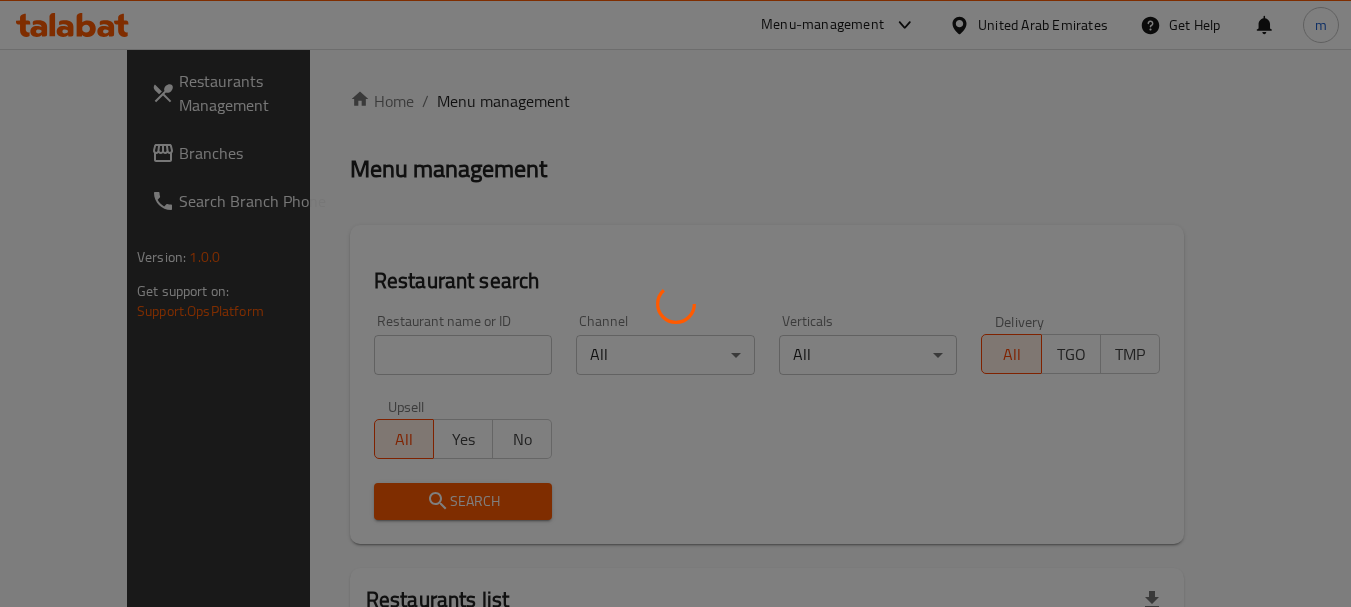 click at bounding box center [675, 303] 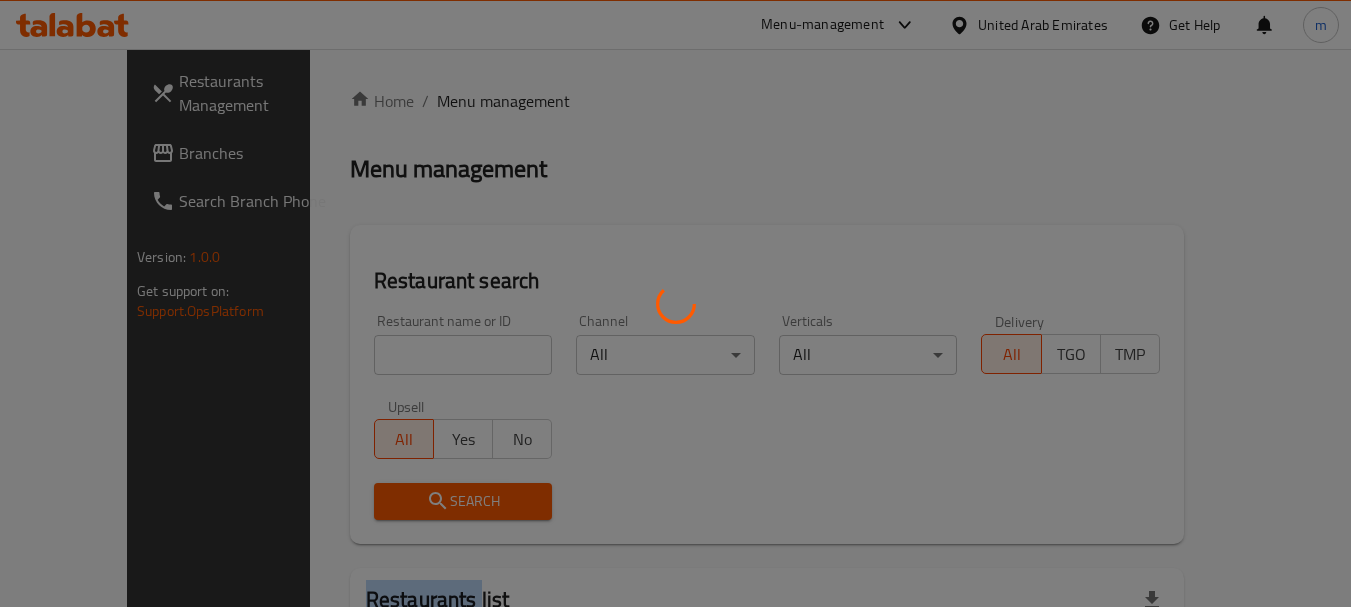 click at bounding box center [675, 303] 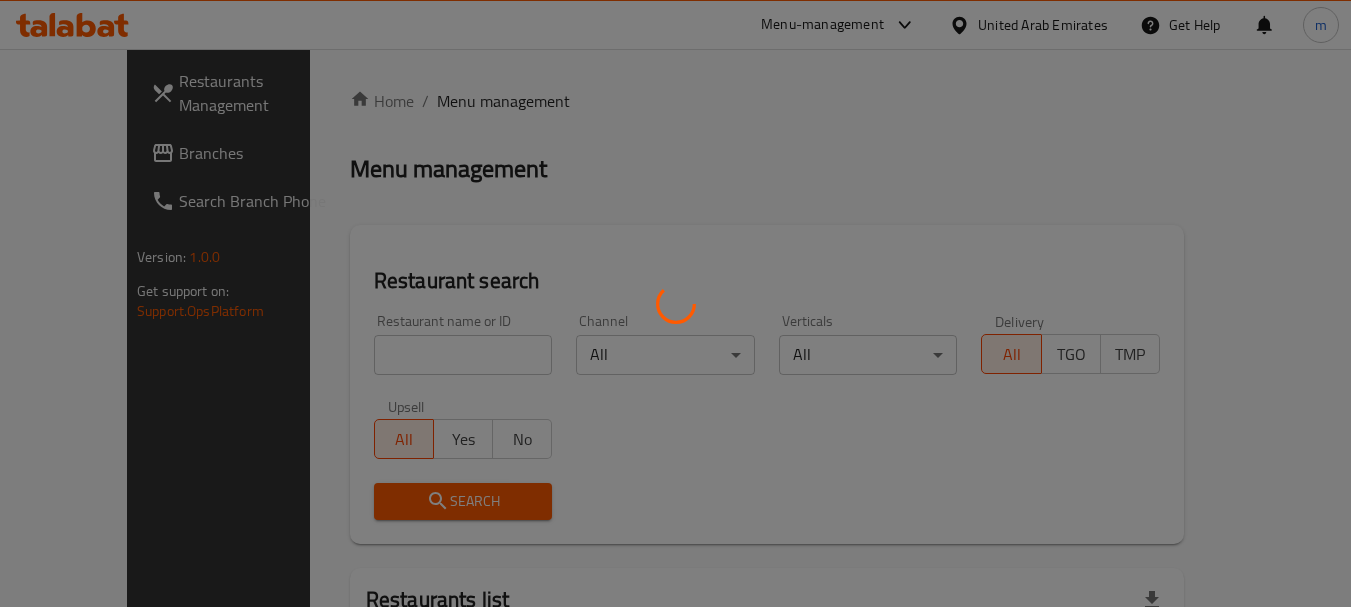 click at bounding box center [675, 303] 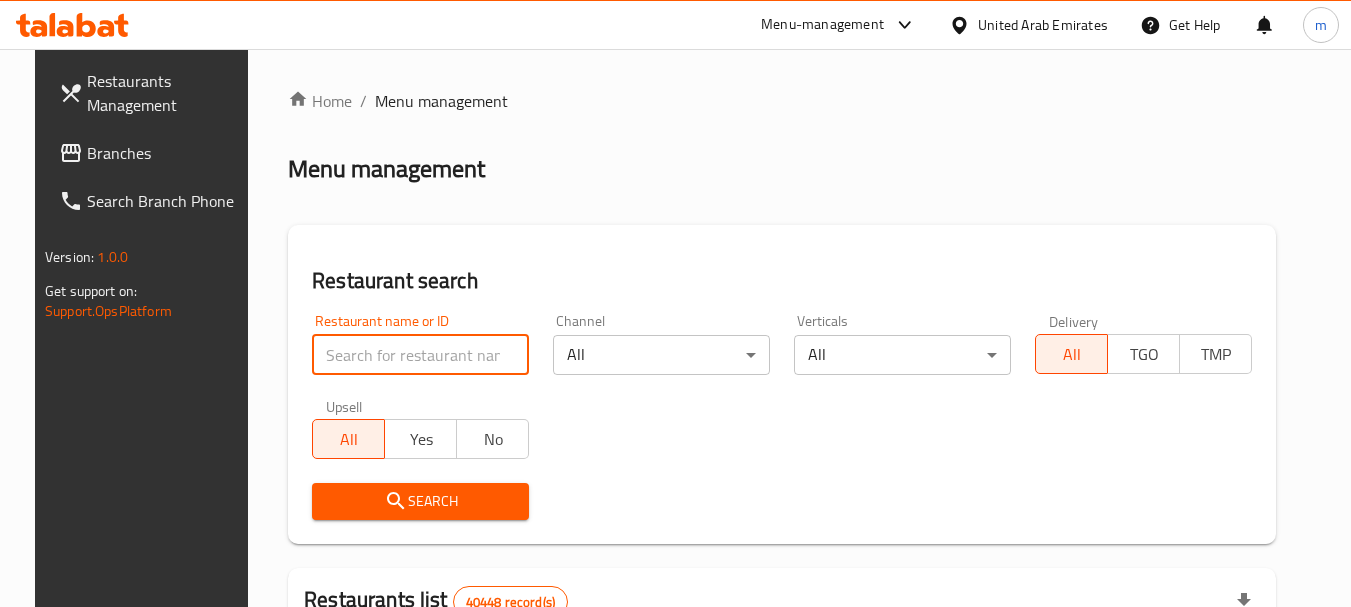 click at bounding box center [420, 355] 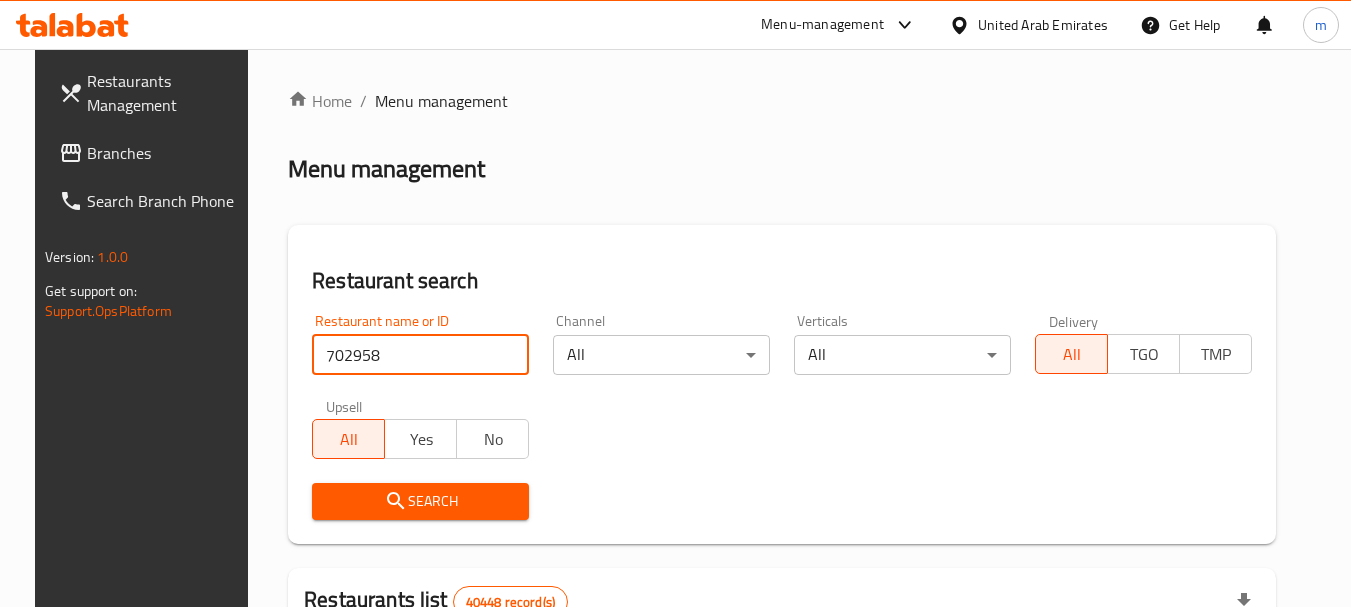 type on "702958" 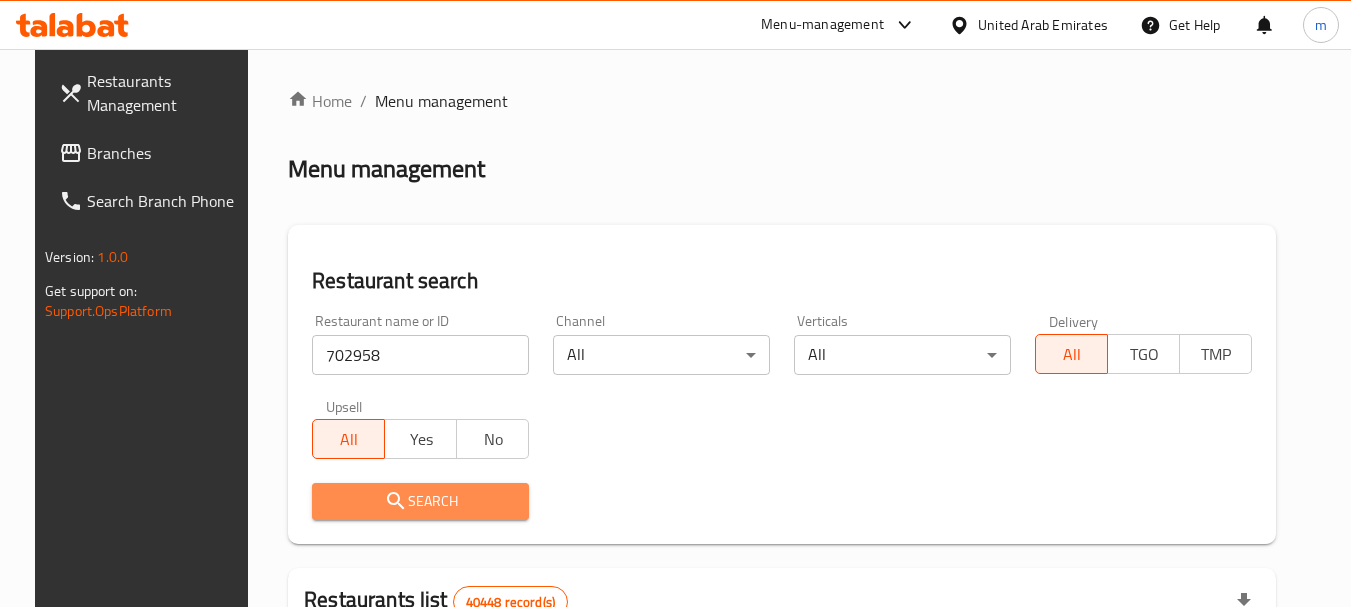 drag, startPoint x: 427, startPoint y: 489, endPoint x: 454, endPoint y: 481, distance: 28.160255 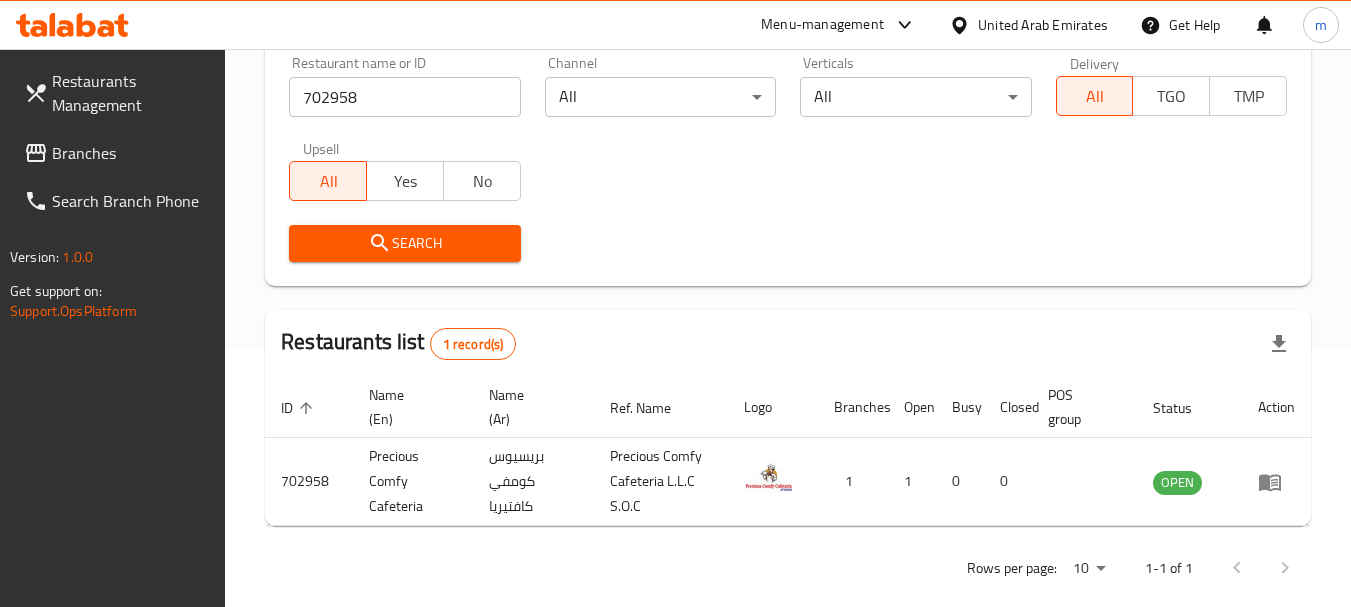 scroll, scrollTop: 285, scrollLeft: 0, axis: vertical 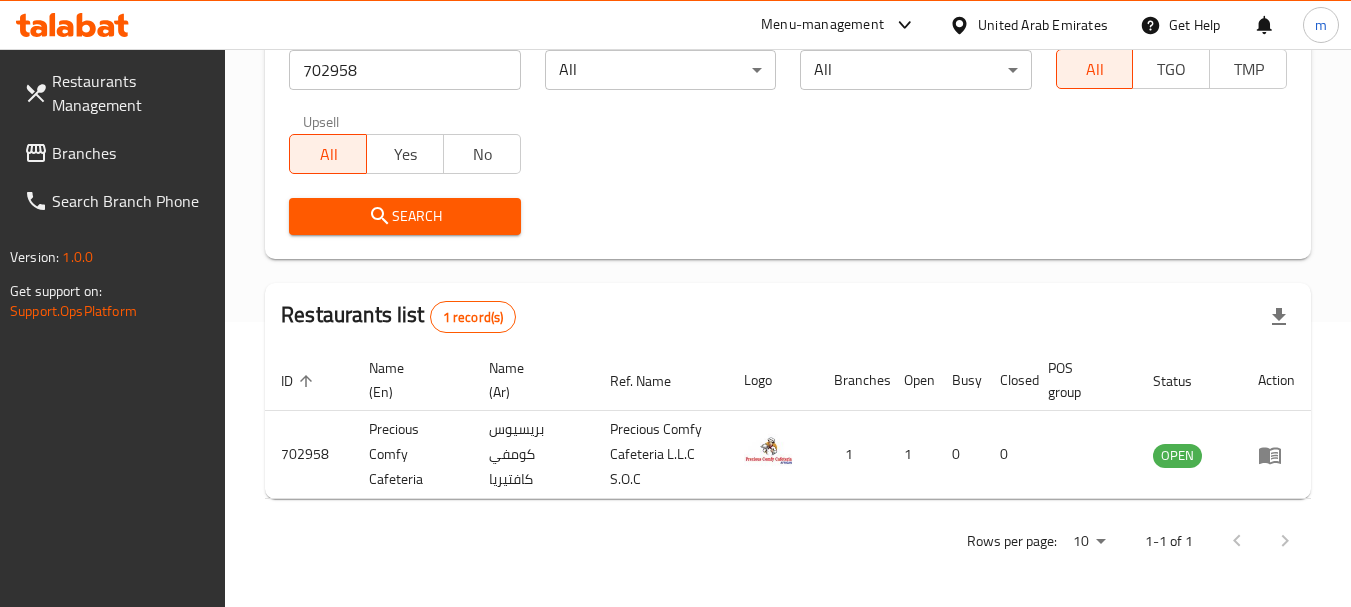 click on "Branches" at bounding box center (131, 153) 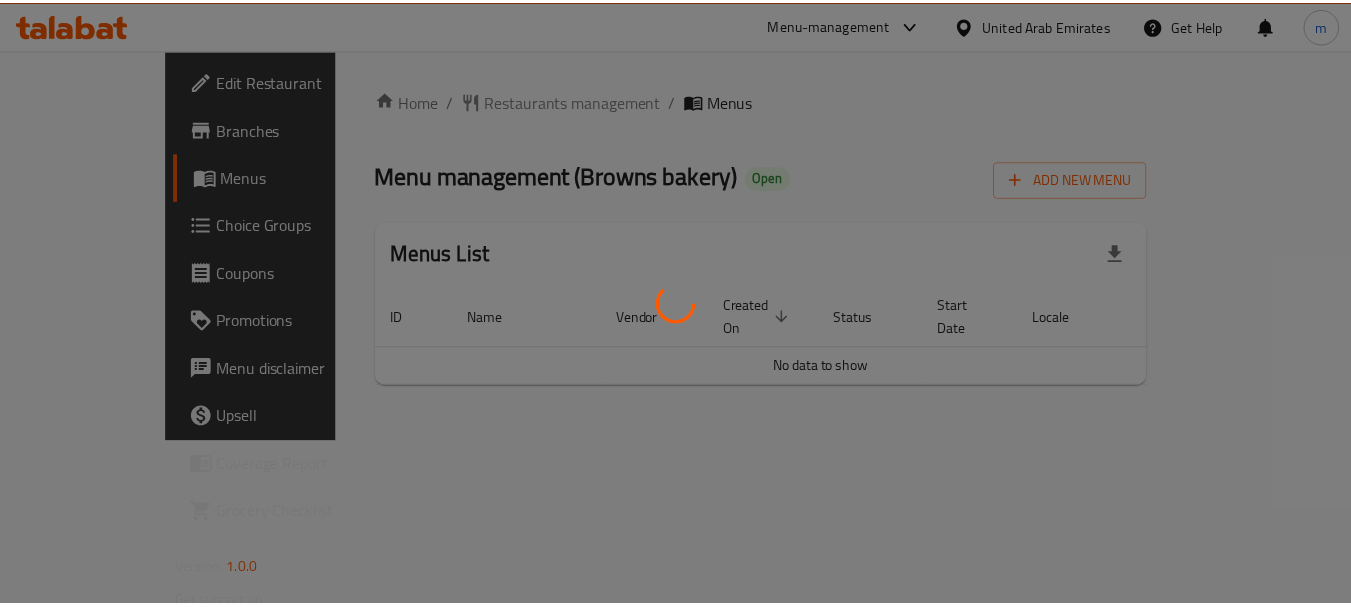 scroll, scrollTop: 0, scrollLeft: 0, axis: both 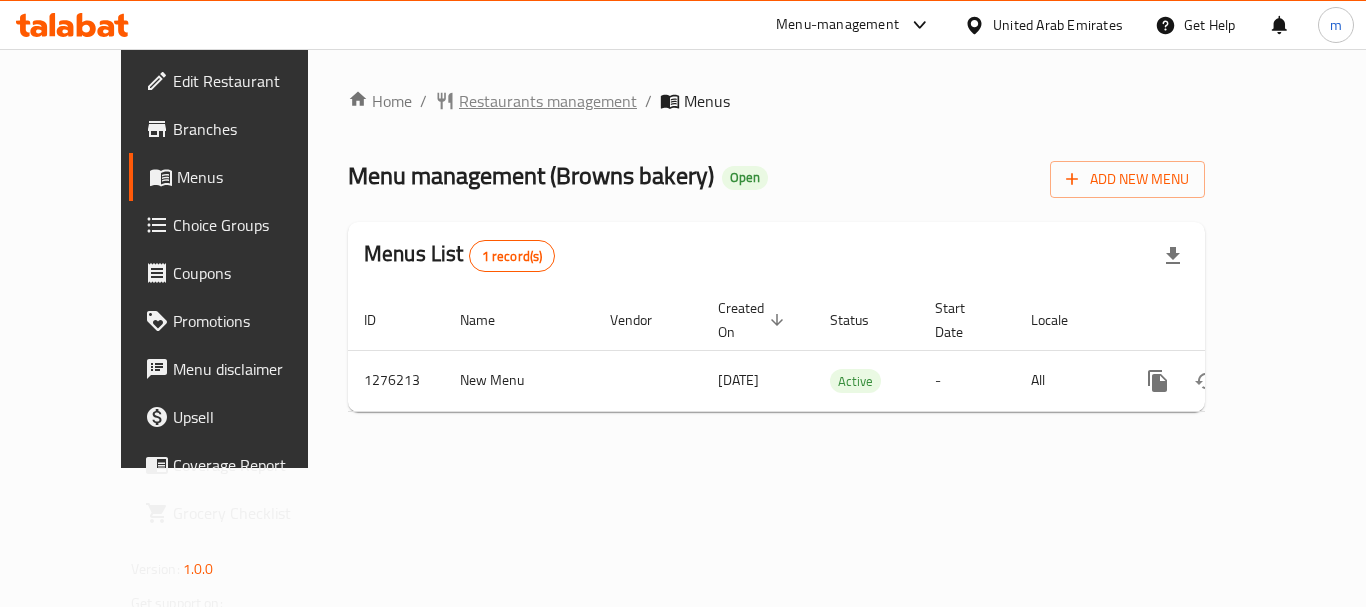 click on "Restaurants management" at bounding box center (548, 101) 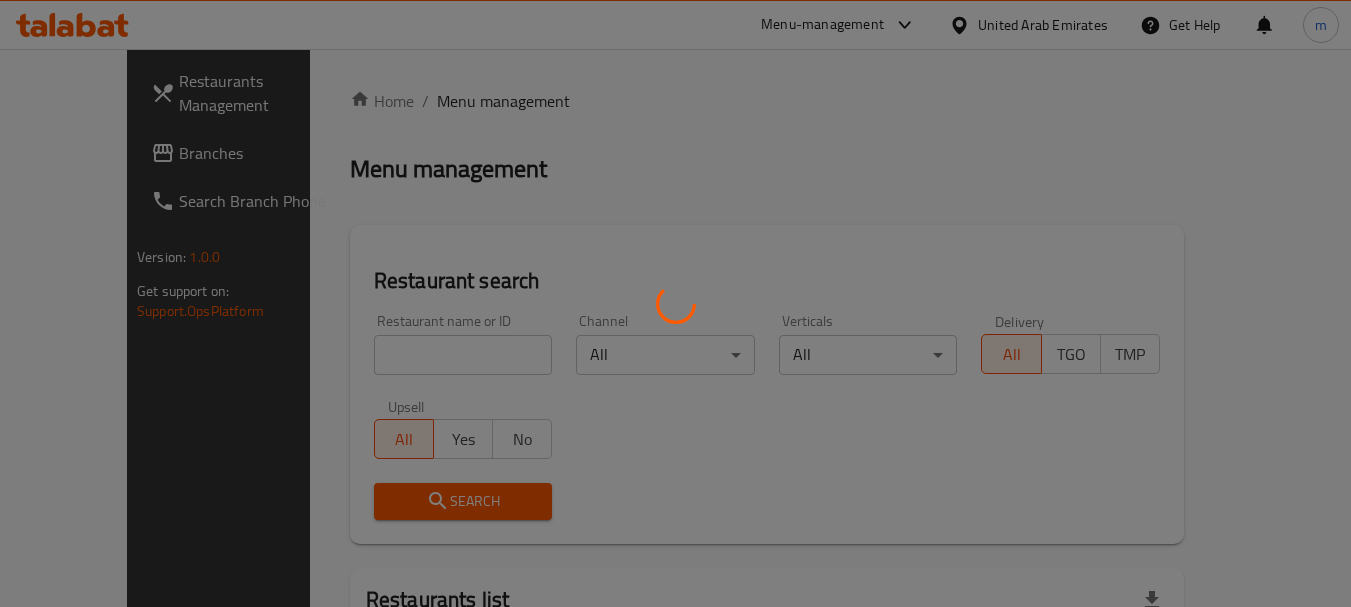 click at bounding box center (675, 303) 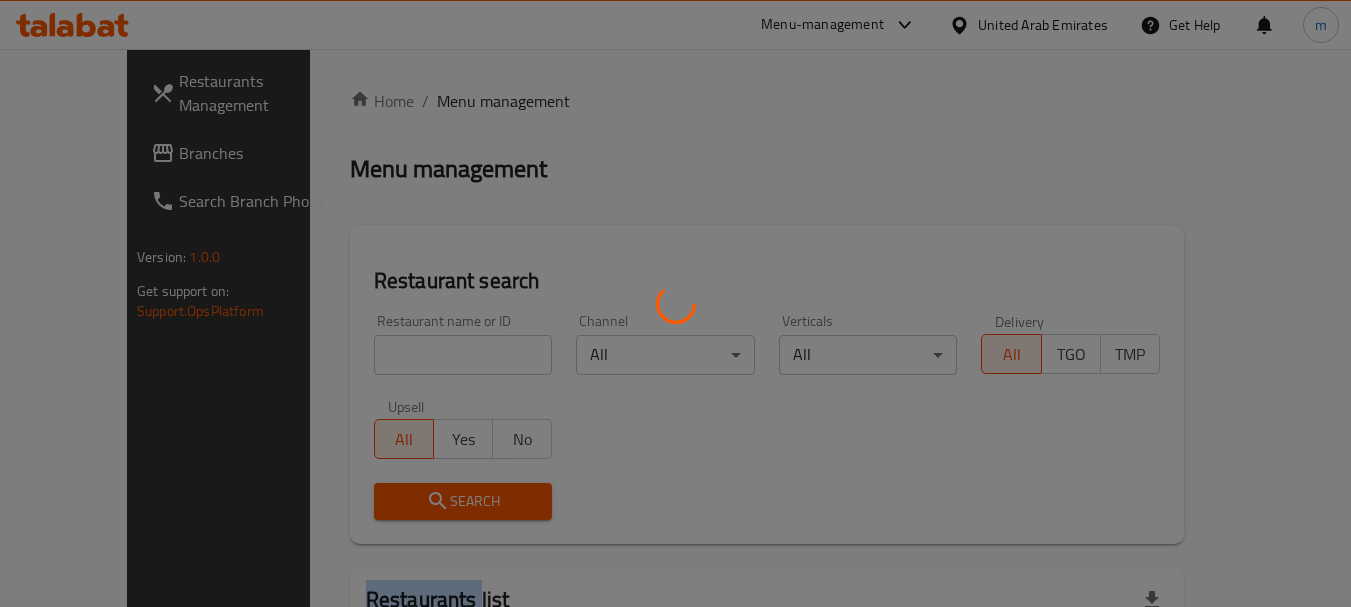 click at bounding box center [675, 303] 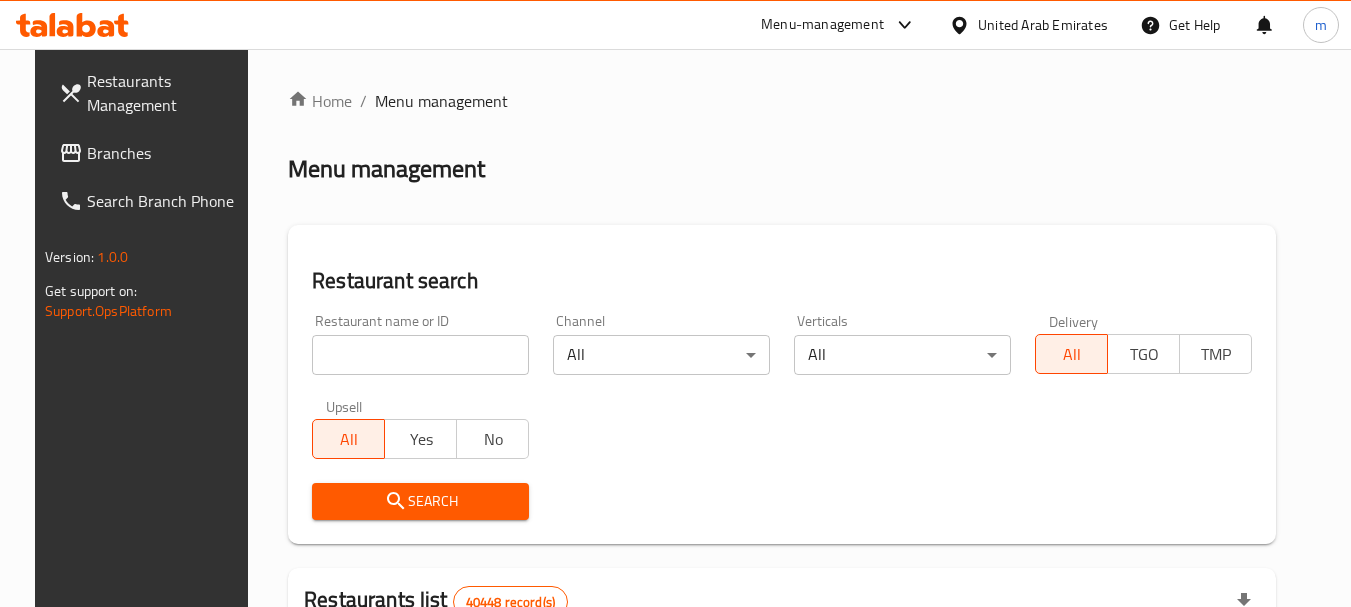 click at bounding box center [420, 355] 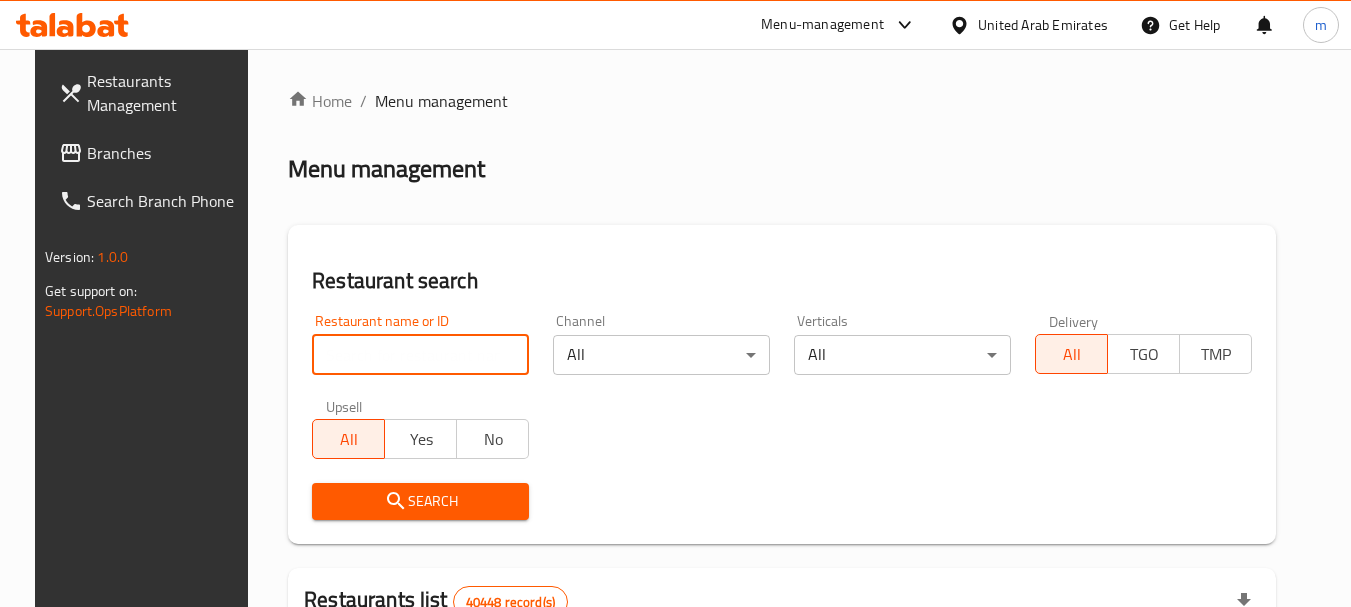 paste on "691956" 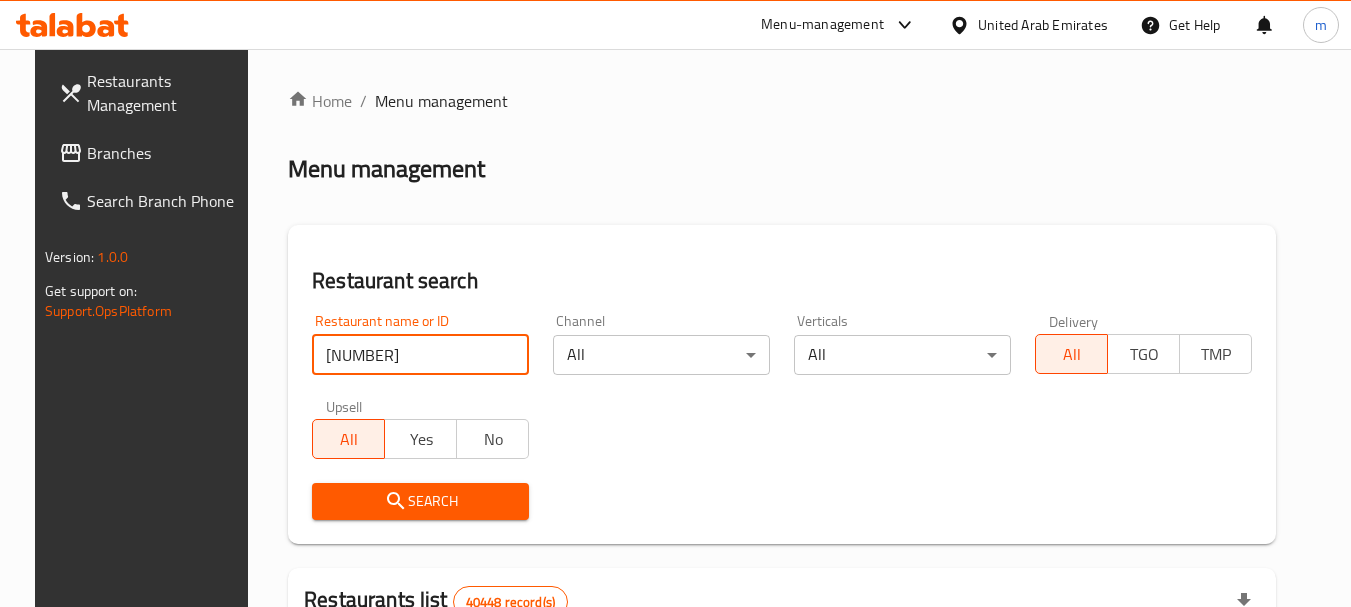 type on "691956" 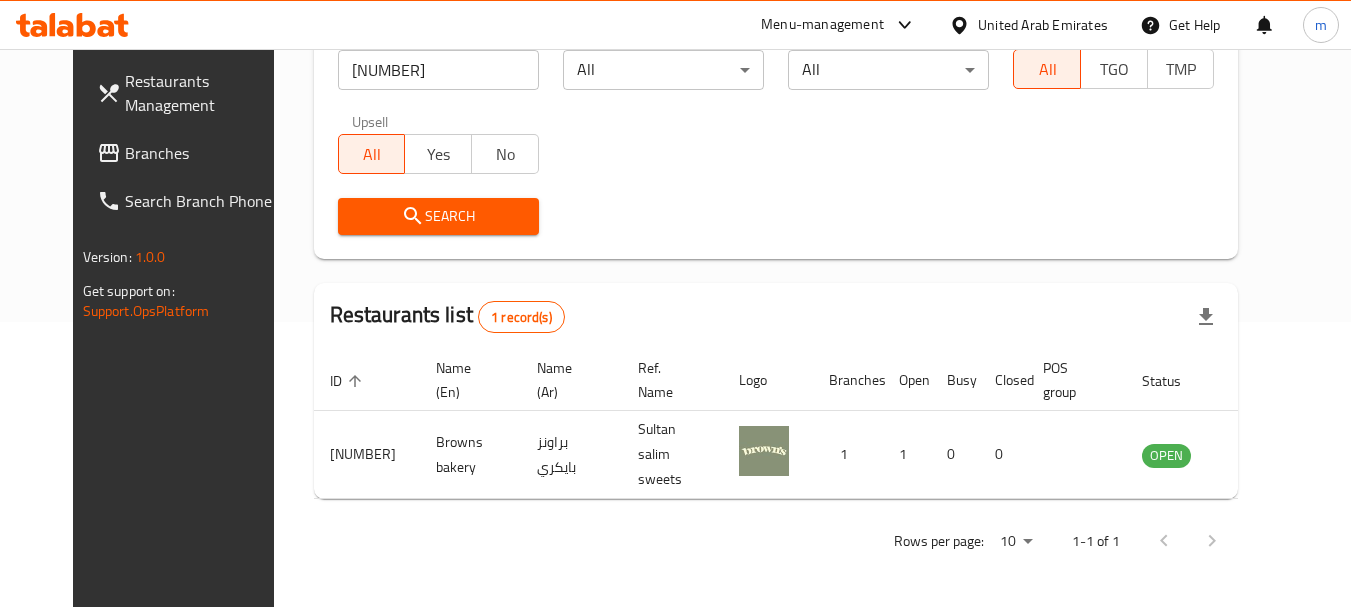 scroll, scrollTop: 268, scrollLeft: 0, axis: vertical 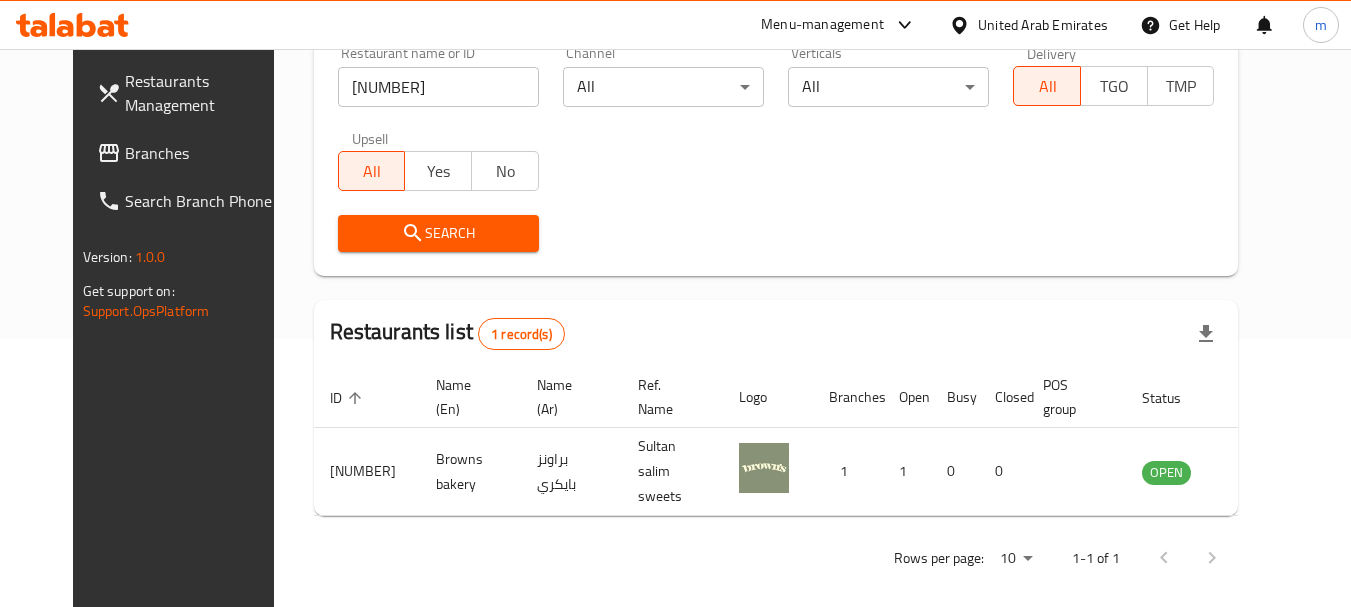 click on "Branches" at bounding box center (204, 153) 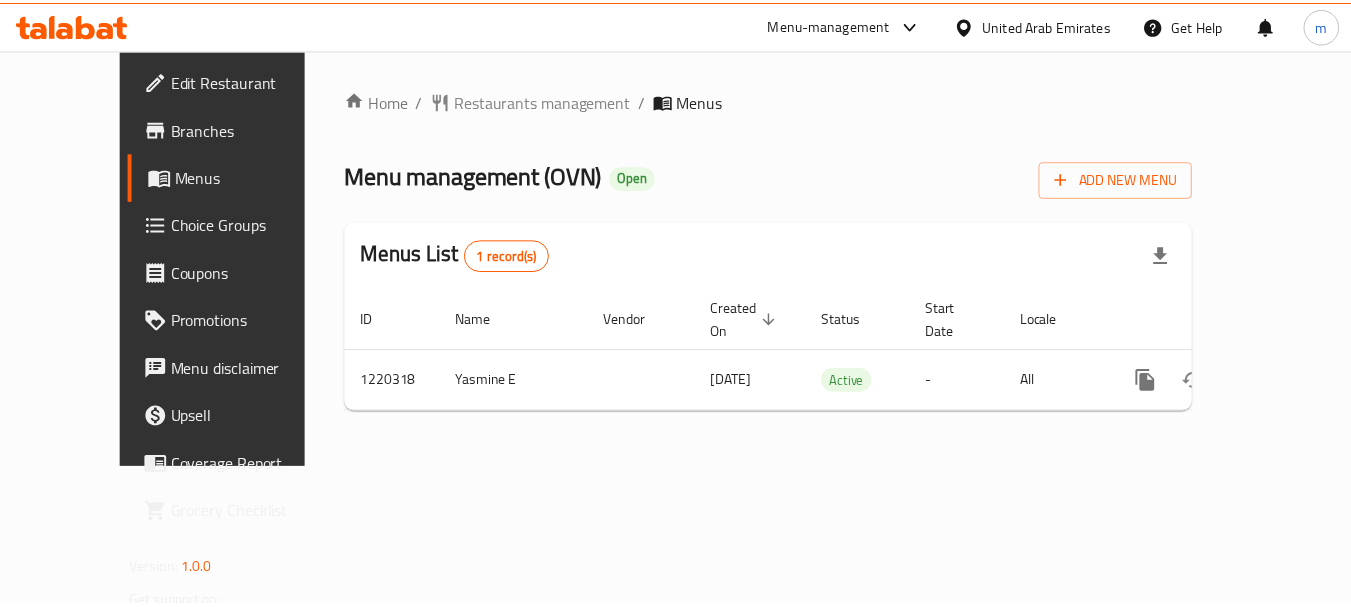scroll, scrollTop: 0, scrollLeft: 0, axis: both 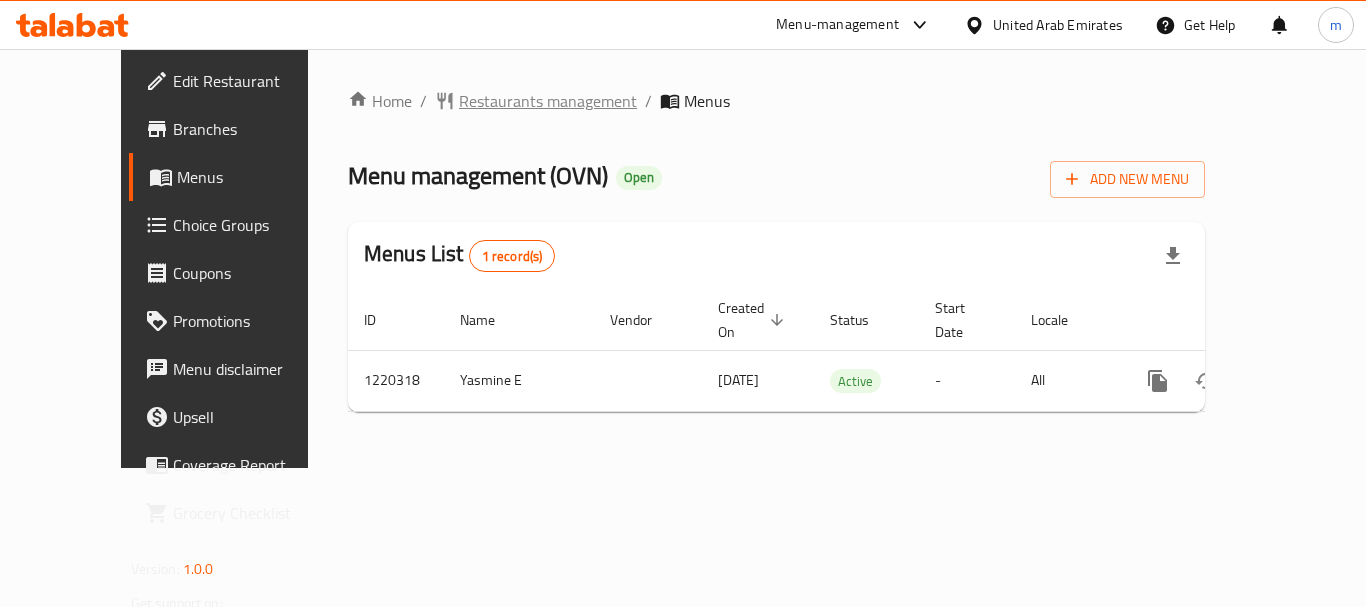 click on "Restaurants management" at bounding box center (548, 101) 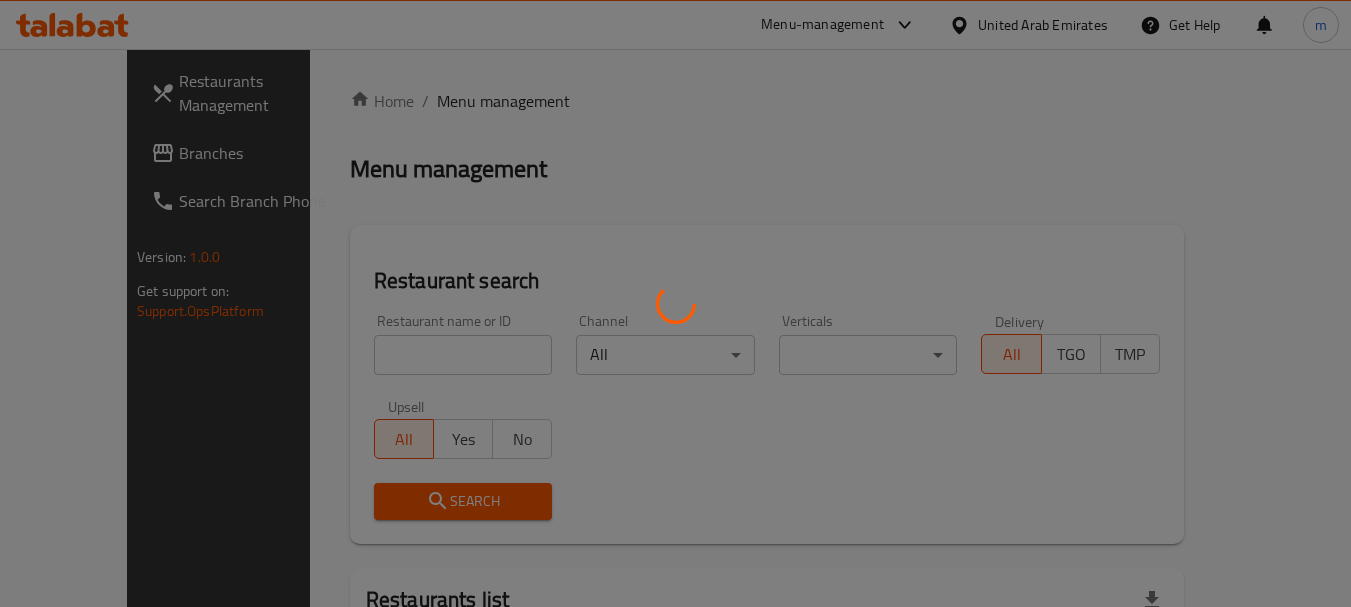 click at bounding box center [675, 303] 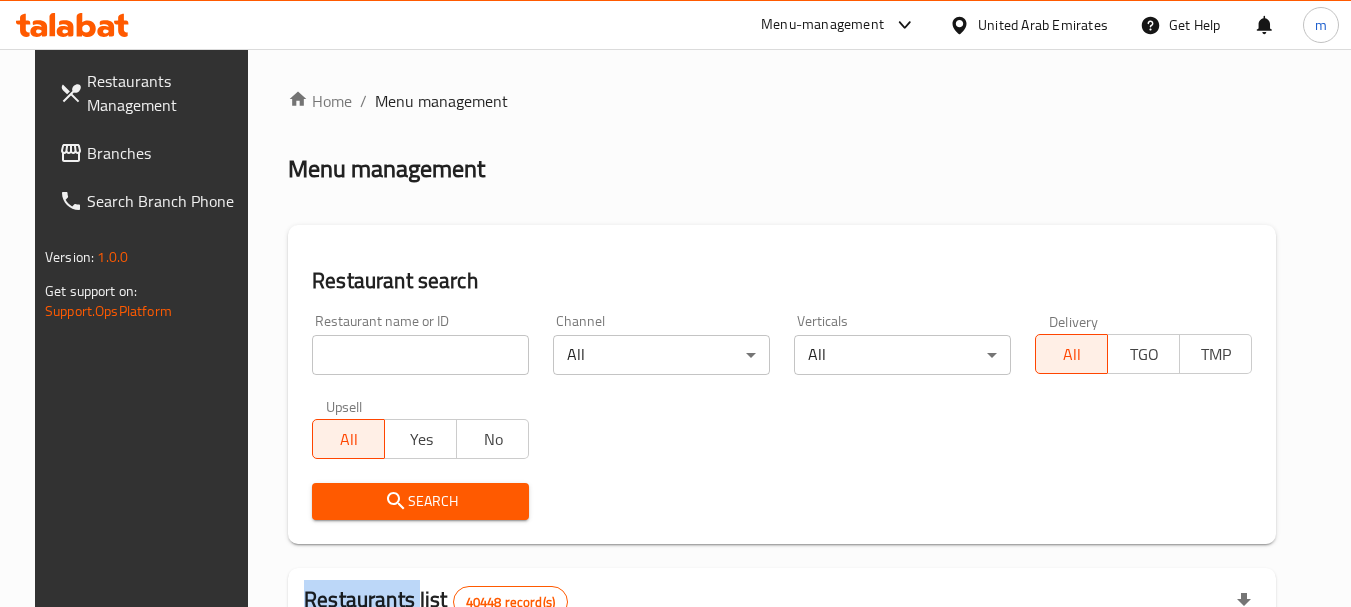 click on "Home / Menu management Menu management Restaurant search Restaurant name or ID Restaurant name or ID Channel All ​ Verticals All ​ Delivery All TGO TMP Upsell All Yes No   Search Restaurants list   40448 record(s) ID sorted ascending Name (En) Name (Ar) Ref. Name Logo Branches Open Busy Closed POS group Status Action 328 Johnny Rockets جوني روكيتس 37 0 1 0 OPEN 330 French Connection فرنش كونكشن 1 0 0 0 INACTIVE 339 Arz Lebanon أرز لبنان Al Karama,Al Barsha & Mirdif 9 1 0 2 OPEN 340 Mega Wraps ميجا رابس 3 0 0 0 INACTIVE 342 Sandella's Flatbread Cafe سانديلاز فلات براد 7 0 0 0 INACTIVE 343 Dragon Hut كوخ التنين 1 0 0 0 INACTIVE 348 Thai Kitchen المطبخ التايلندى 1 0 0 0 INACTIVE 349 Mughal  موغل 1 0 0 0 HIDDEN 350 HOT N COOL (Old) هوت و كول 1 0 0 0 INACTIVE 355 Al Habasha  الحبشة 11 1 0 0 HIDDEN Rows per page: 10 1-10 of 40448" at bounding box center (782, 717) 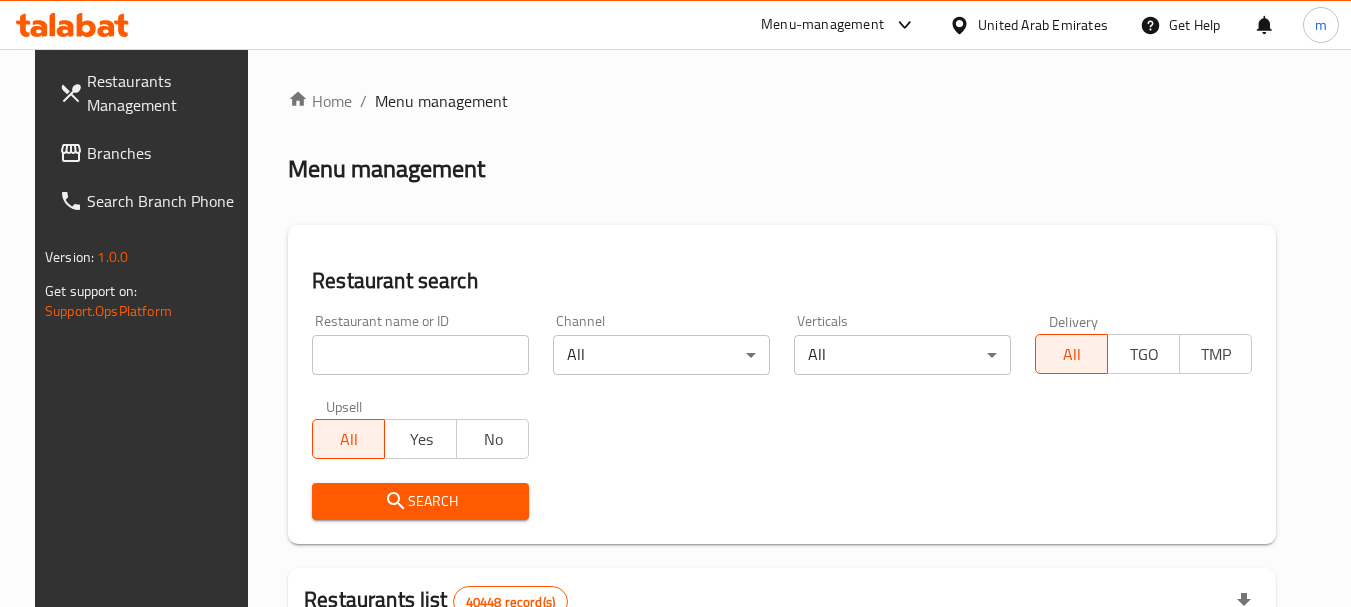 drag, startPoint x: 379, startPoint y: 359, endPoint x: 374, endPoint y: 337, distance: 22.561028 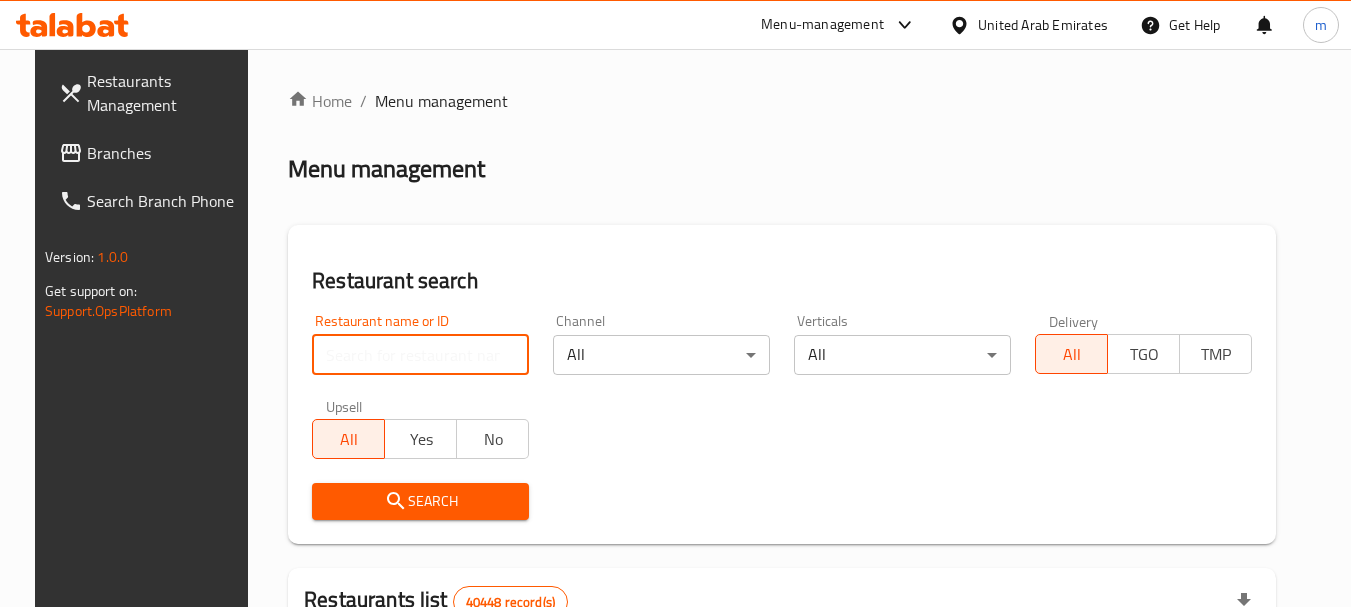 paste on "673322" 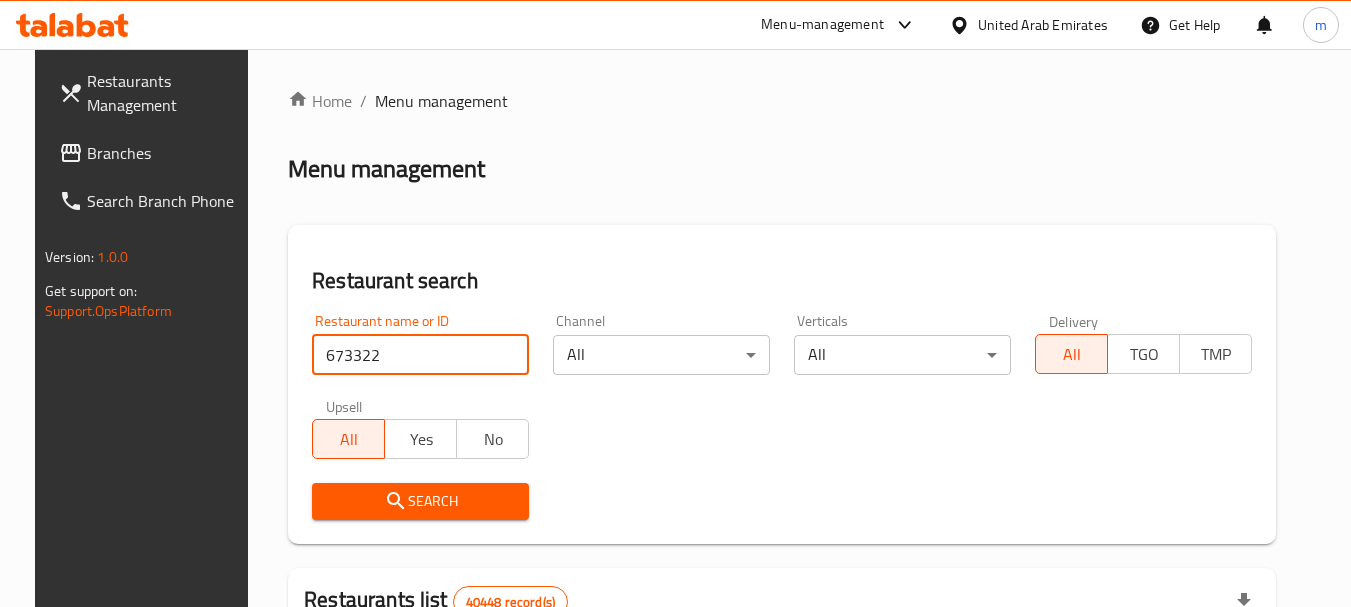 type on "673322" 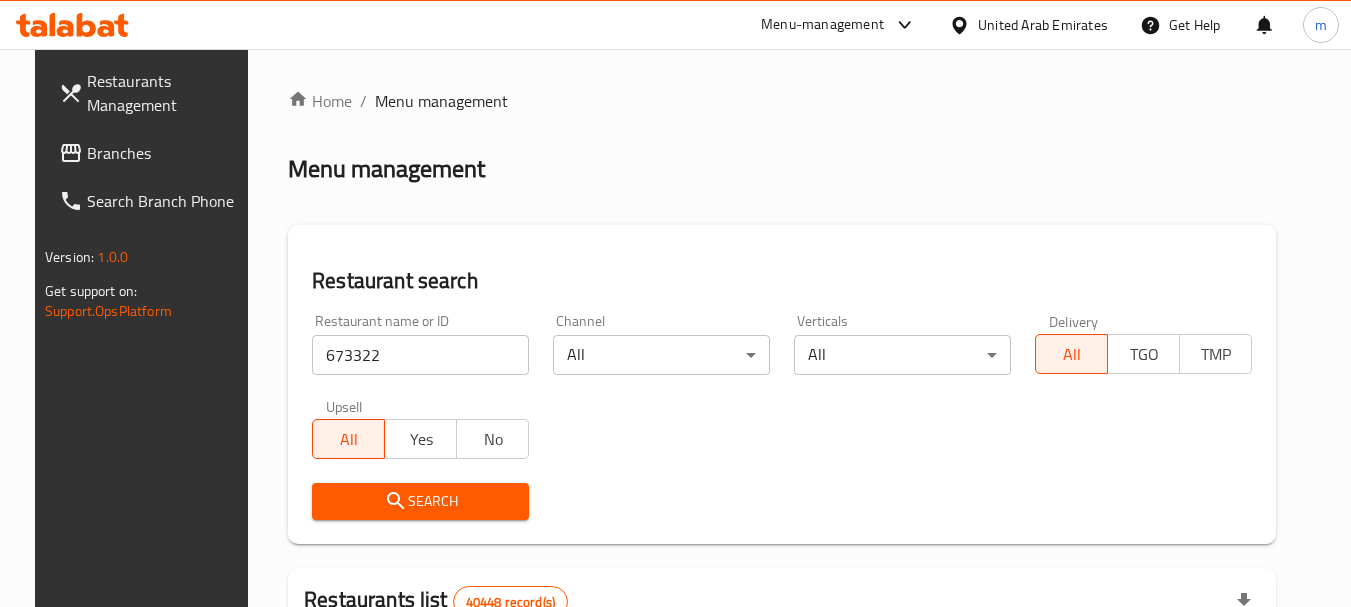 click on "Search" at bounding box center [420, 501] 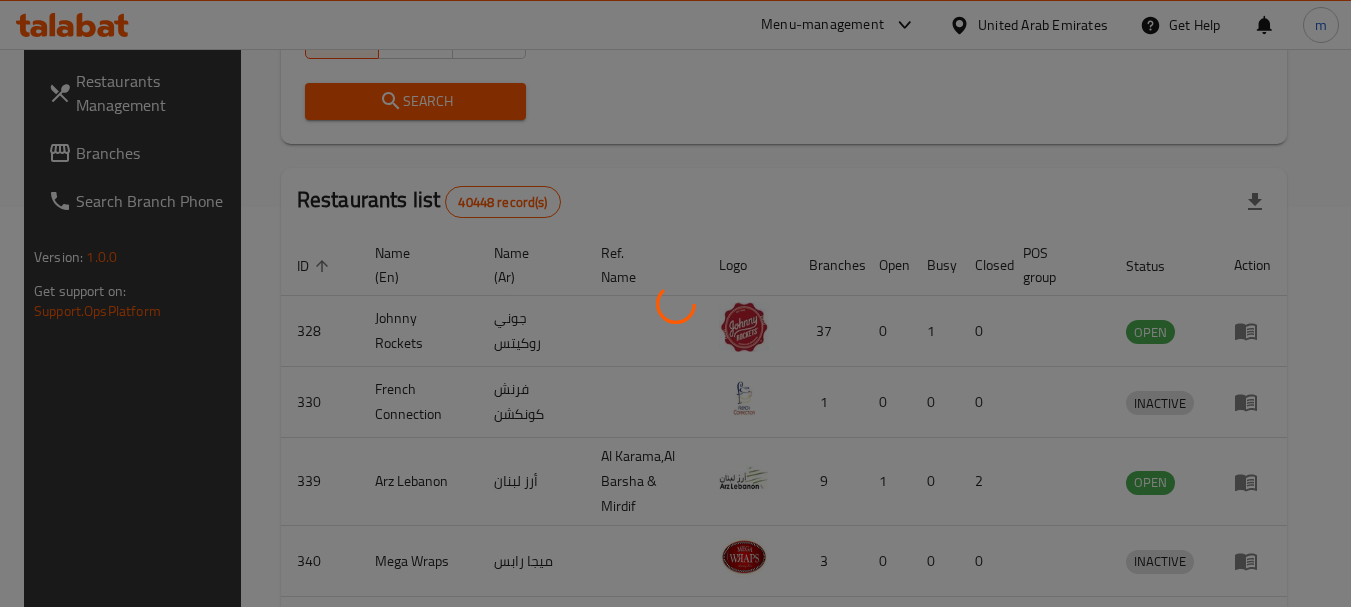 scroll, scrollTop: 285, scrollLeft: 0, axis: vertical 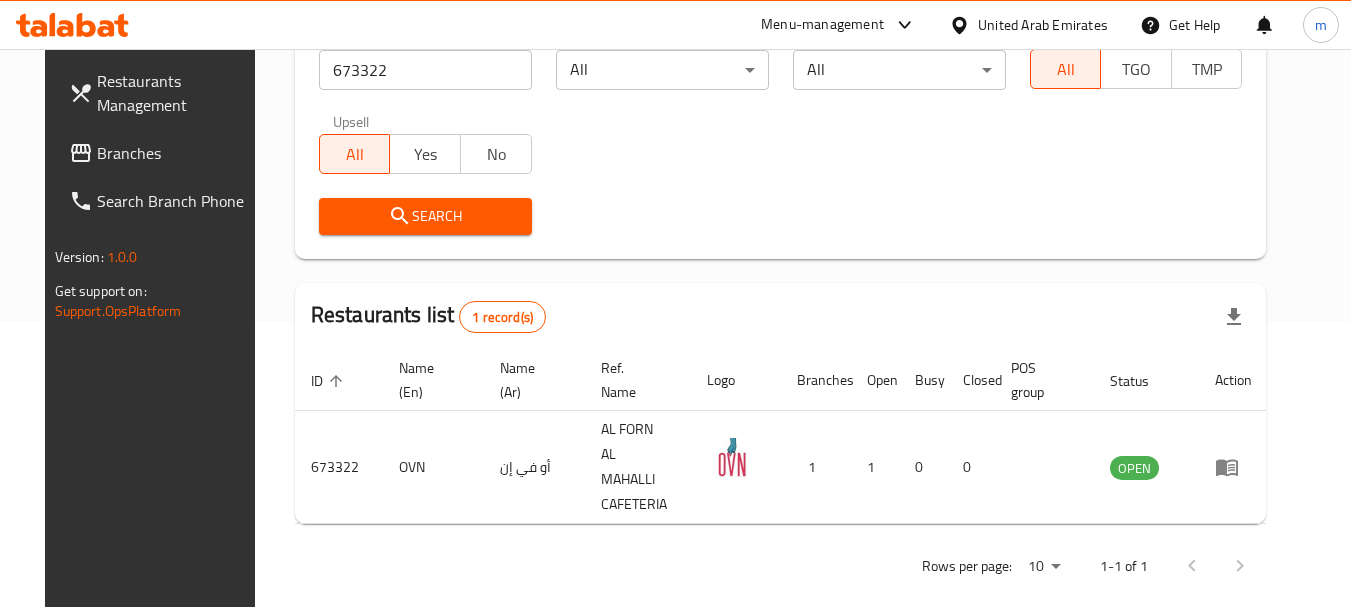 click on "Branches" at bounding box center (176, 153) 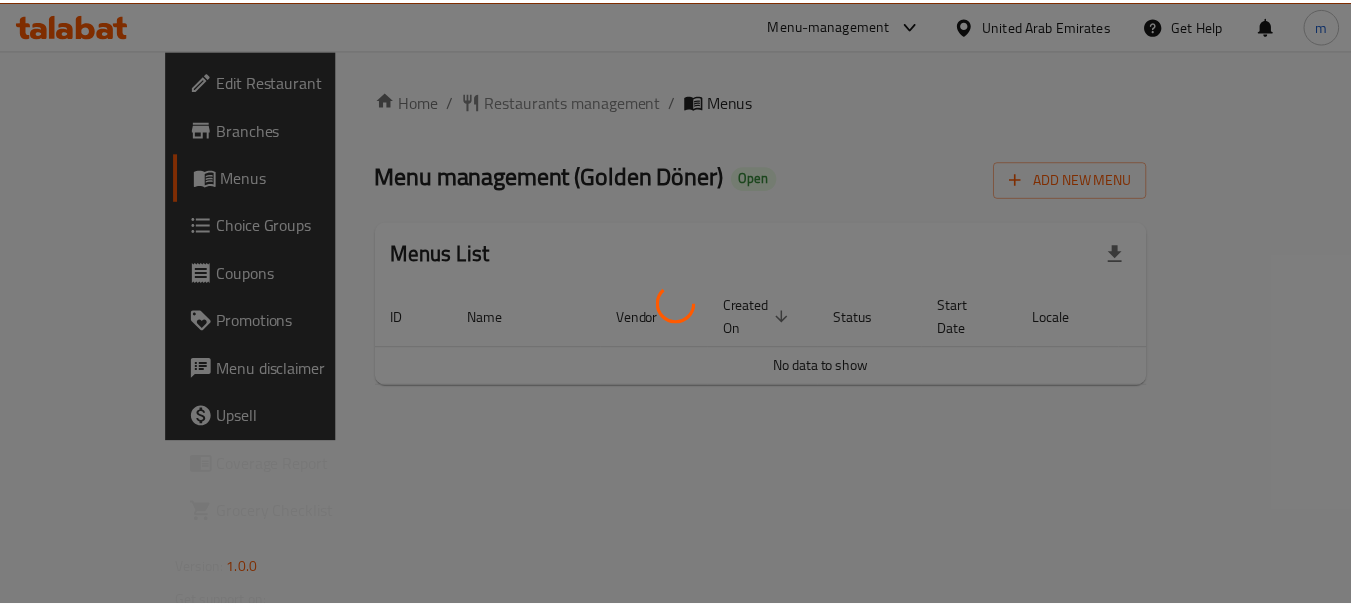 scroll, scrollTop: 0, scrollLeft: 0, axis: both 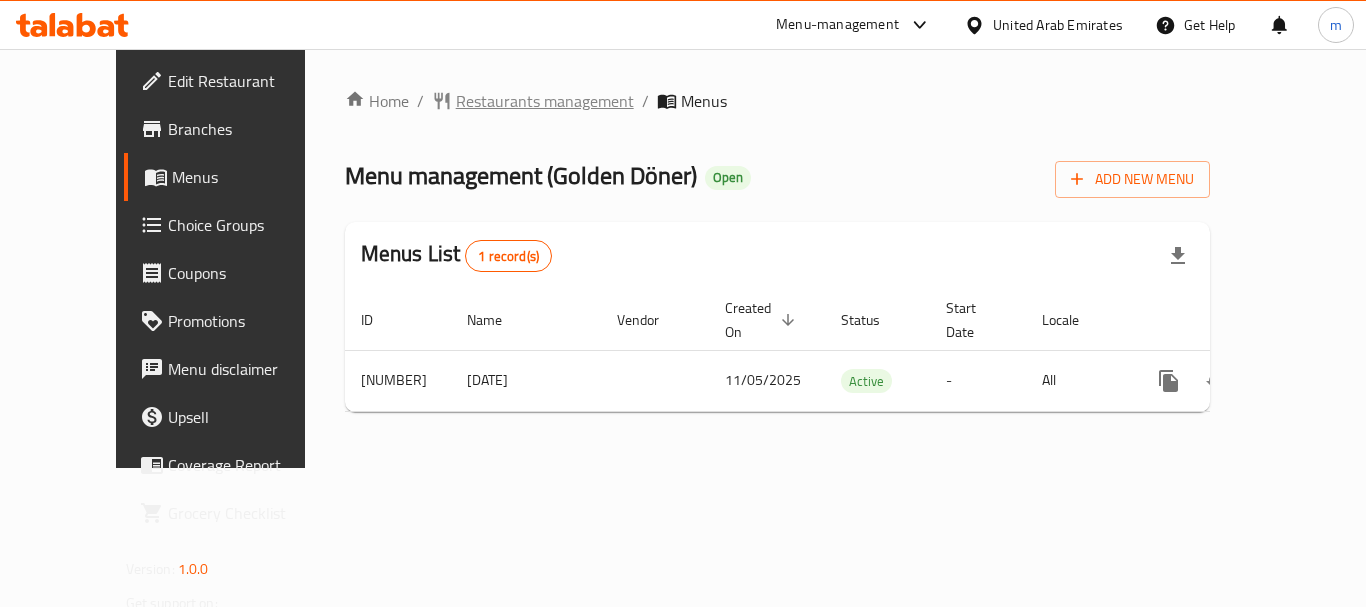 click on "Restaurants management" at bounding box center (545, 101) 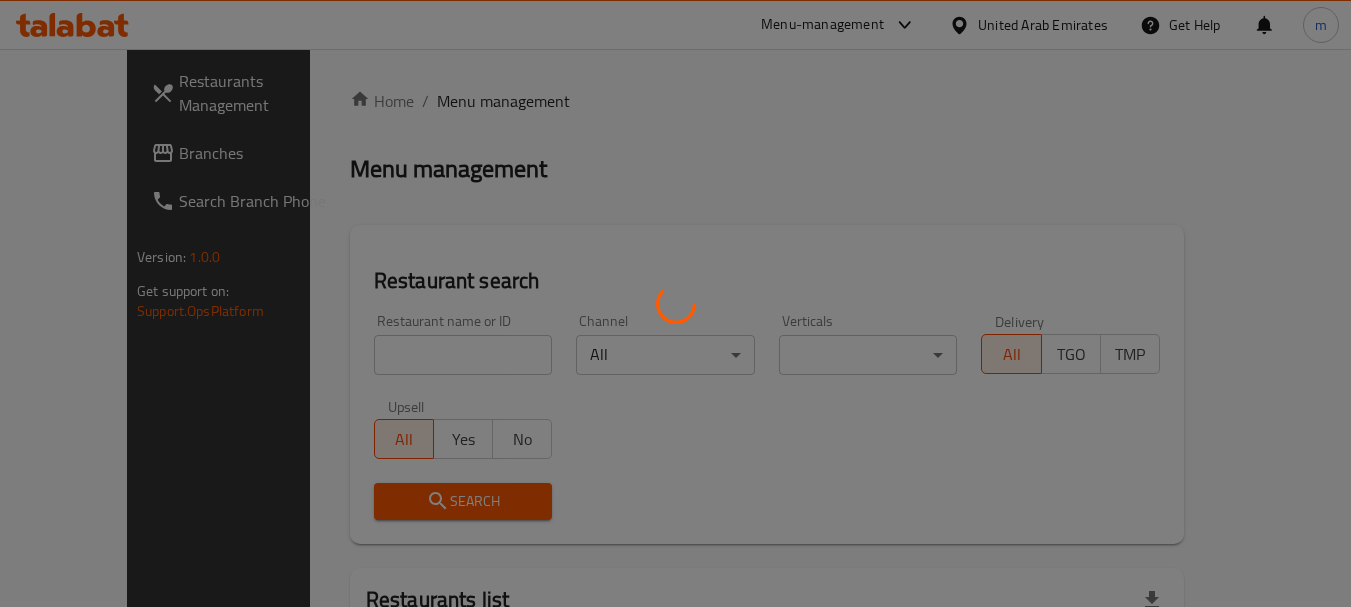 click at bounding box center (675, 303) 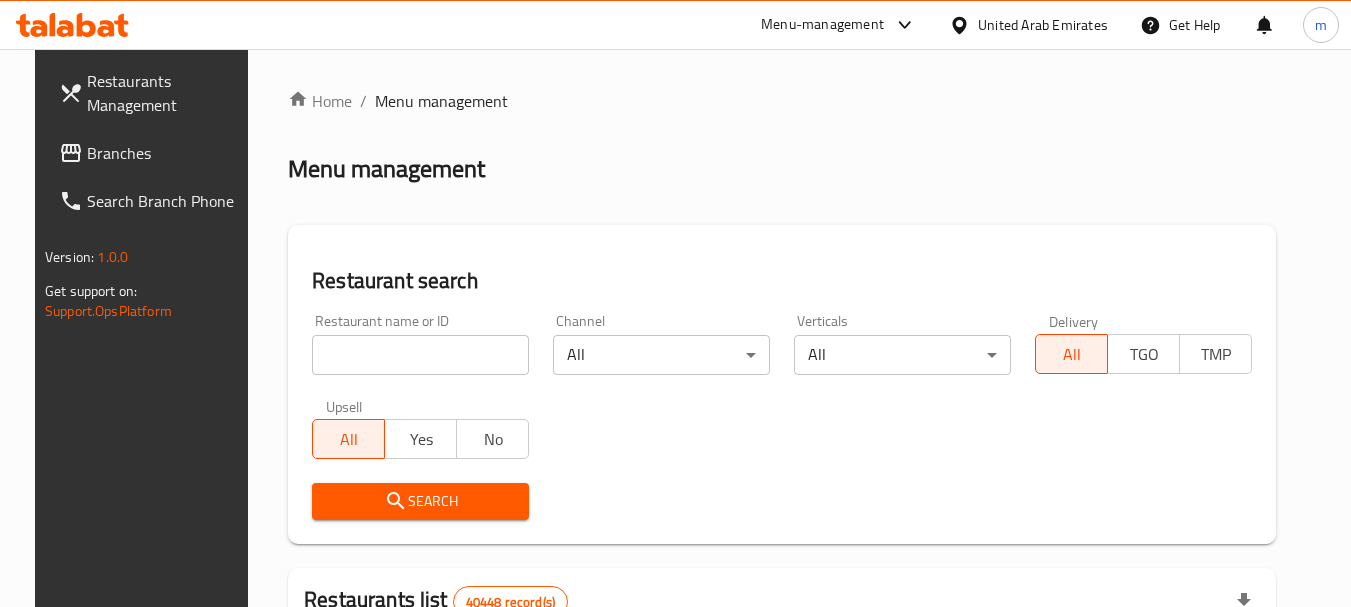 click at bounding box center [420, 355] 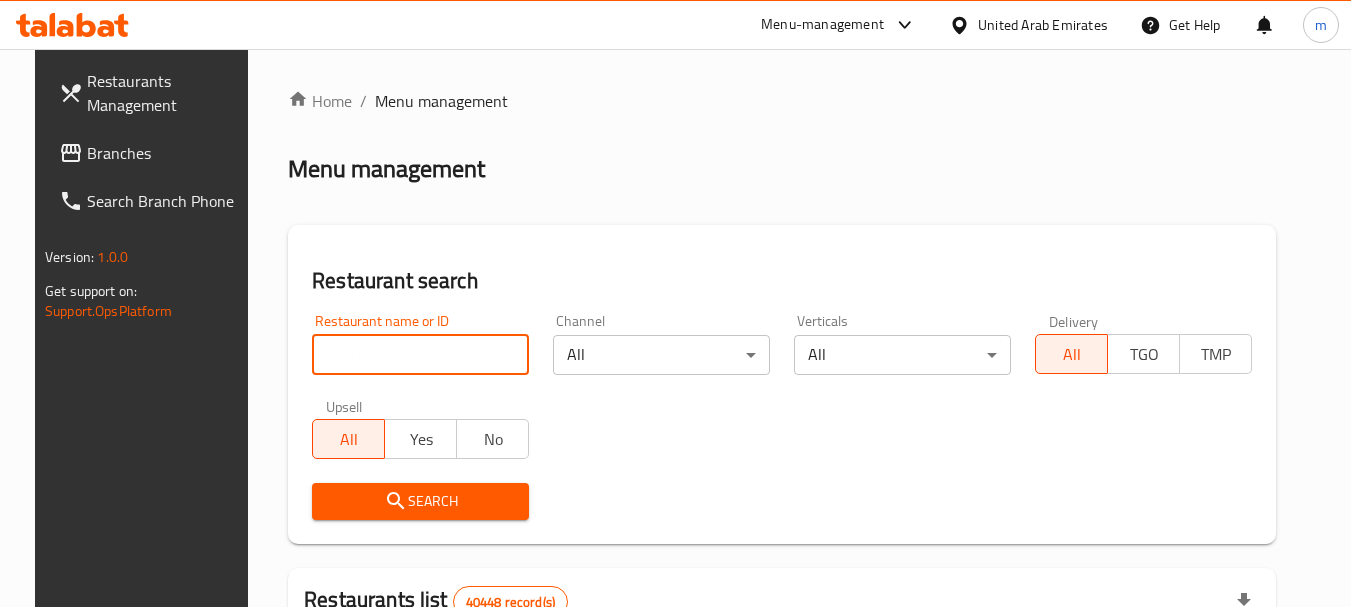 paste on "[NUMBER]" 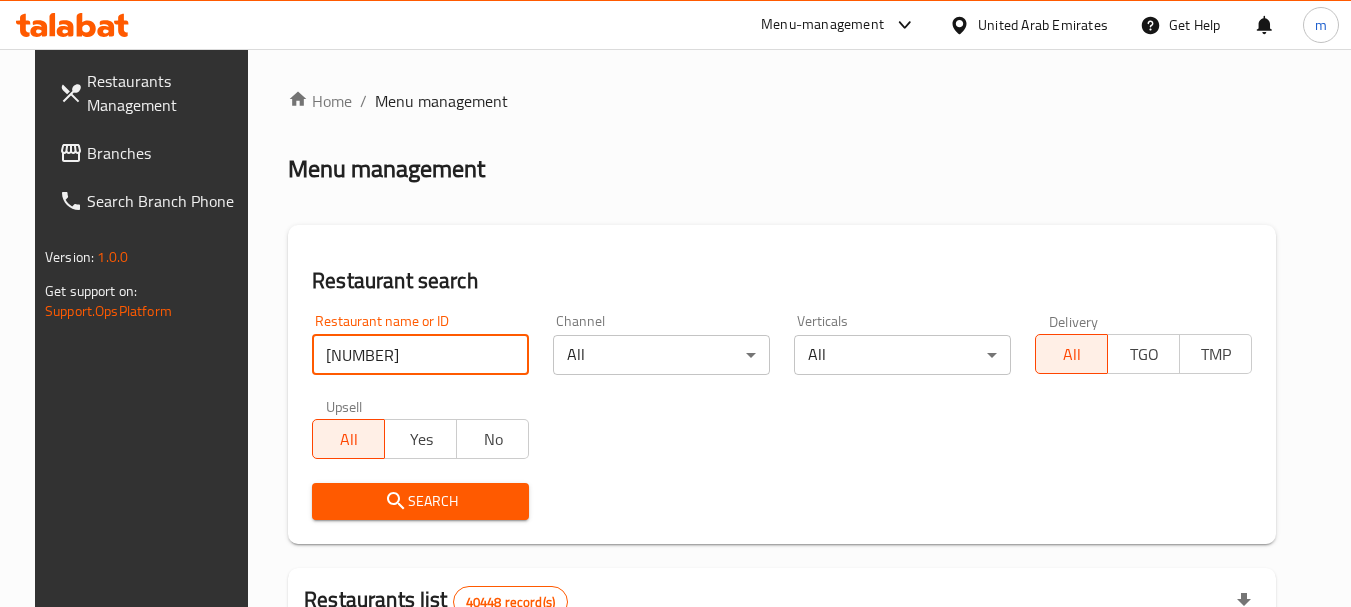type on "[NUMBER]" 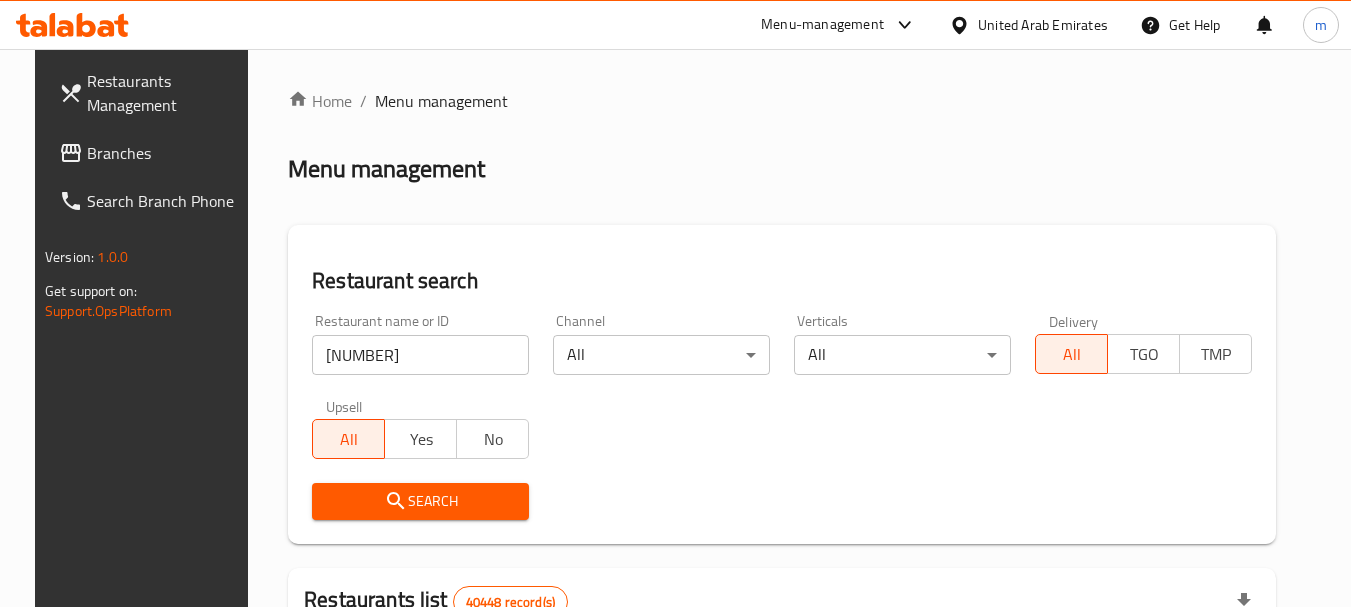 click on "Search" at bounding box center (420, 501) 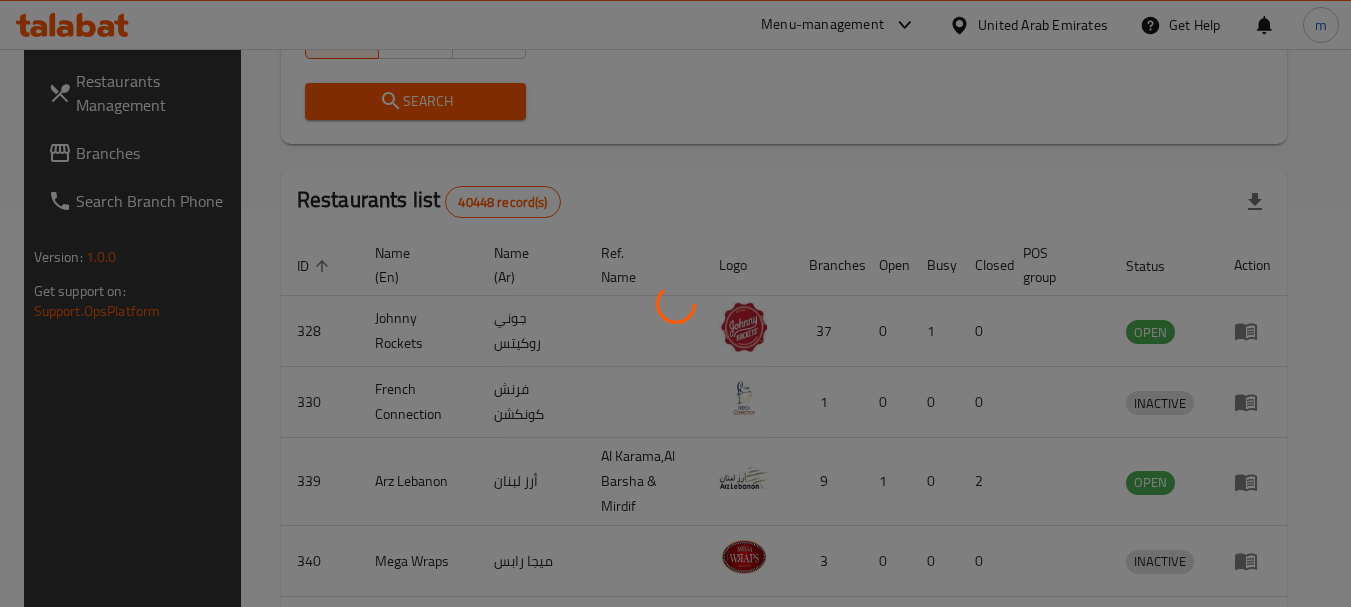 scroll, scrollTop: 285, scrollLeft: 0, axis: vertical 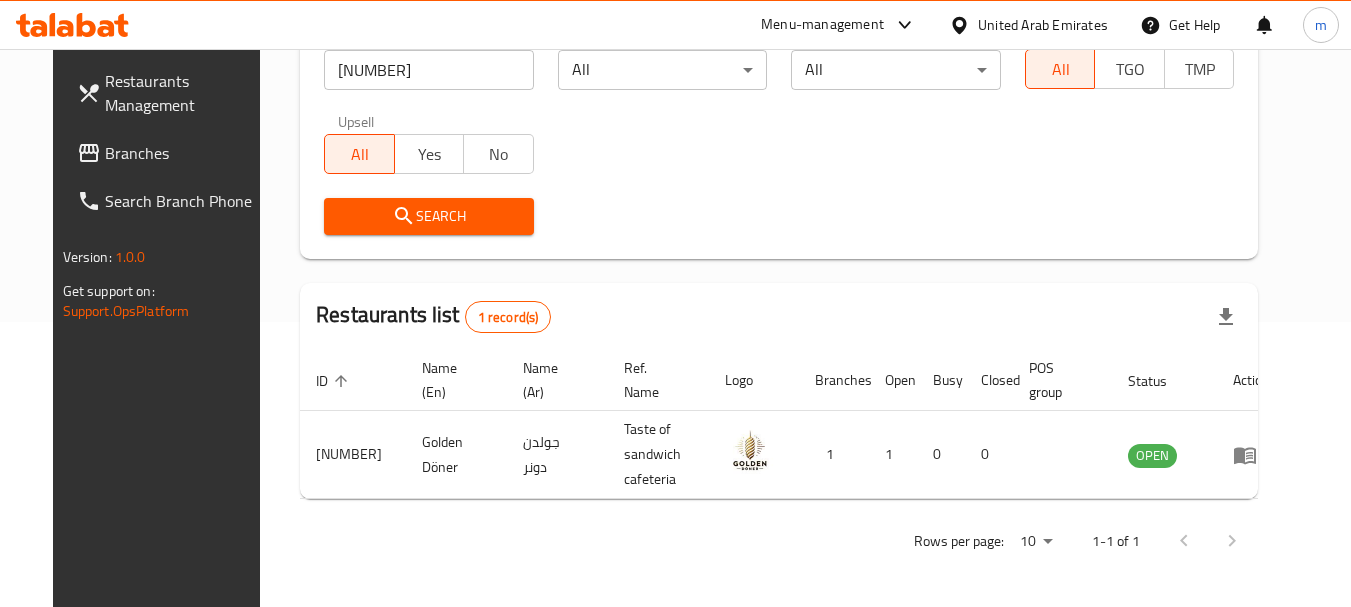 click on "United Arab Emirates" at bounding box center [1043, 25] 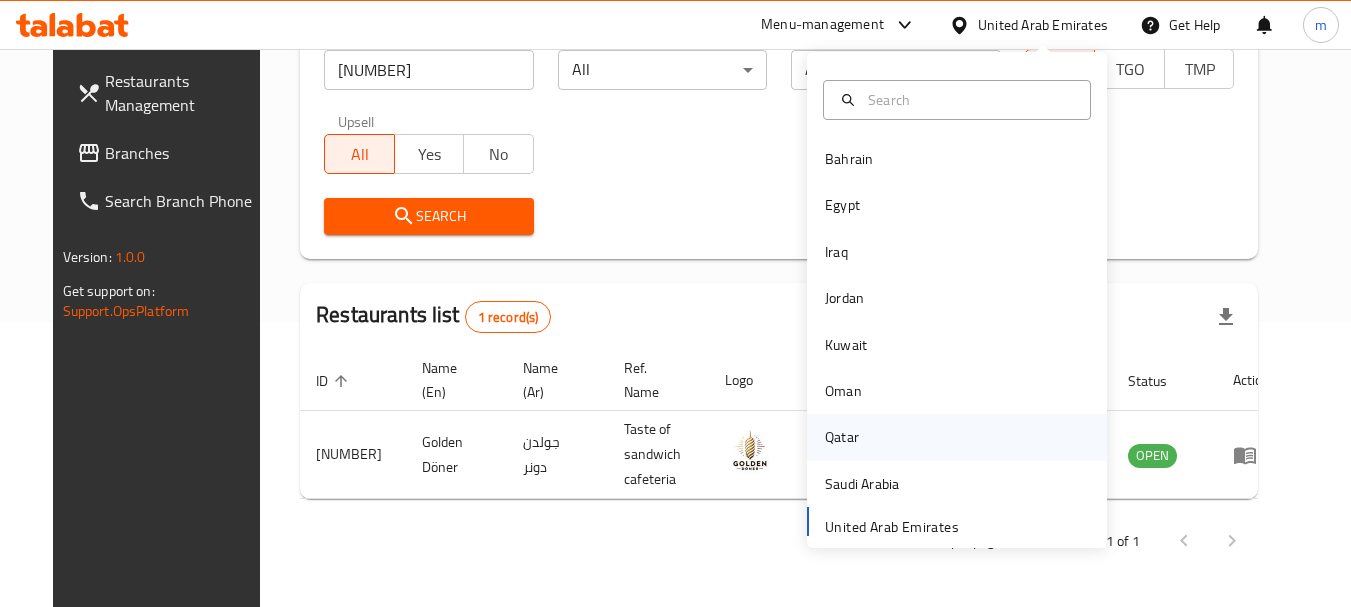 click on "Qatar" at bounding box center [842, 437] 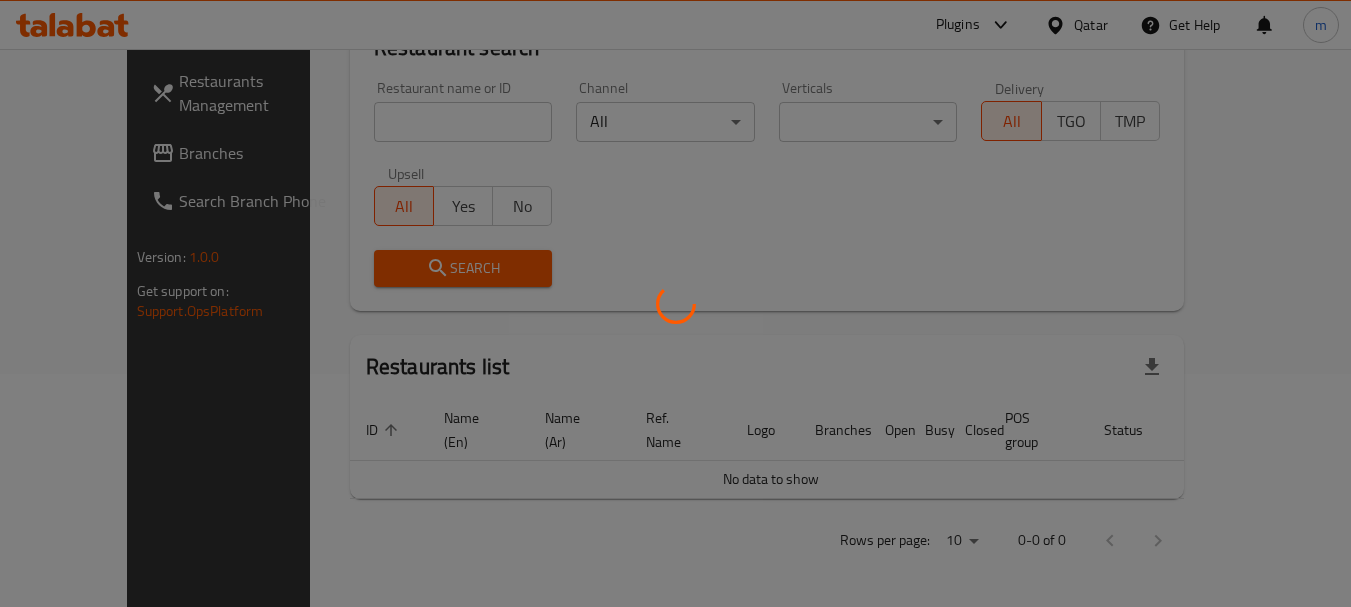 scroll, scrollTop: 210, scrollLeft: 0, axis: vertical 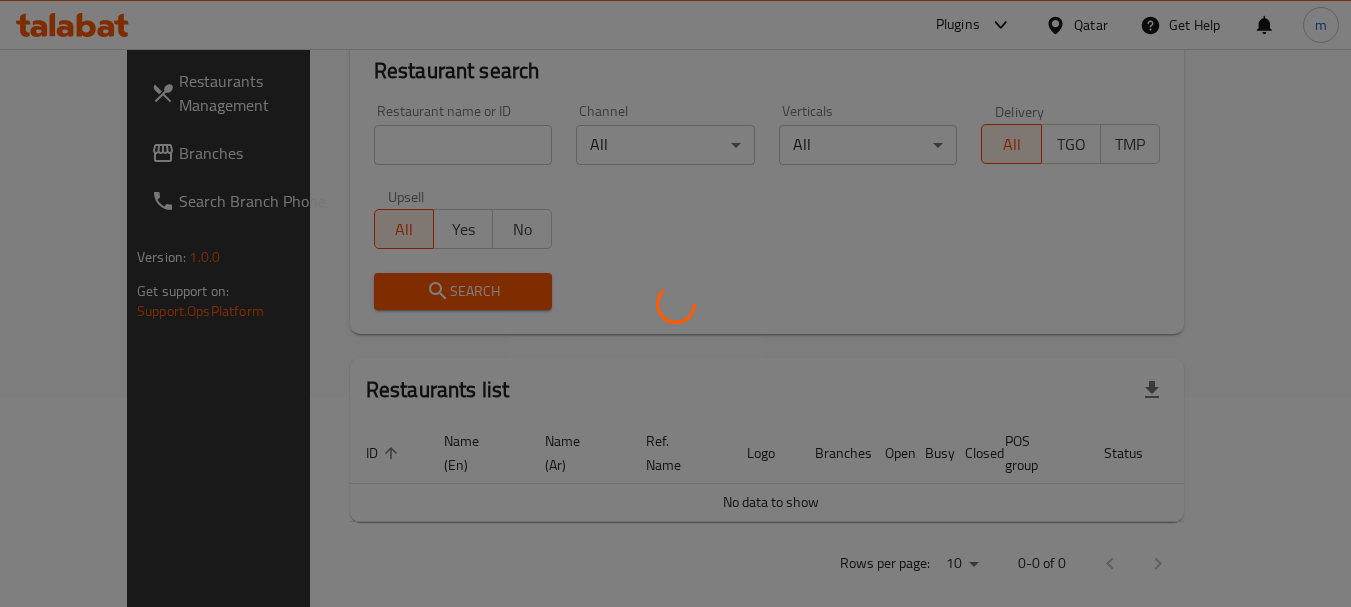 click at bounding box center [675, 303] 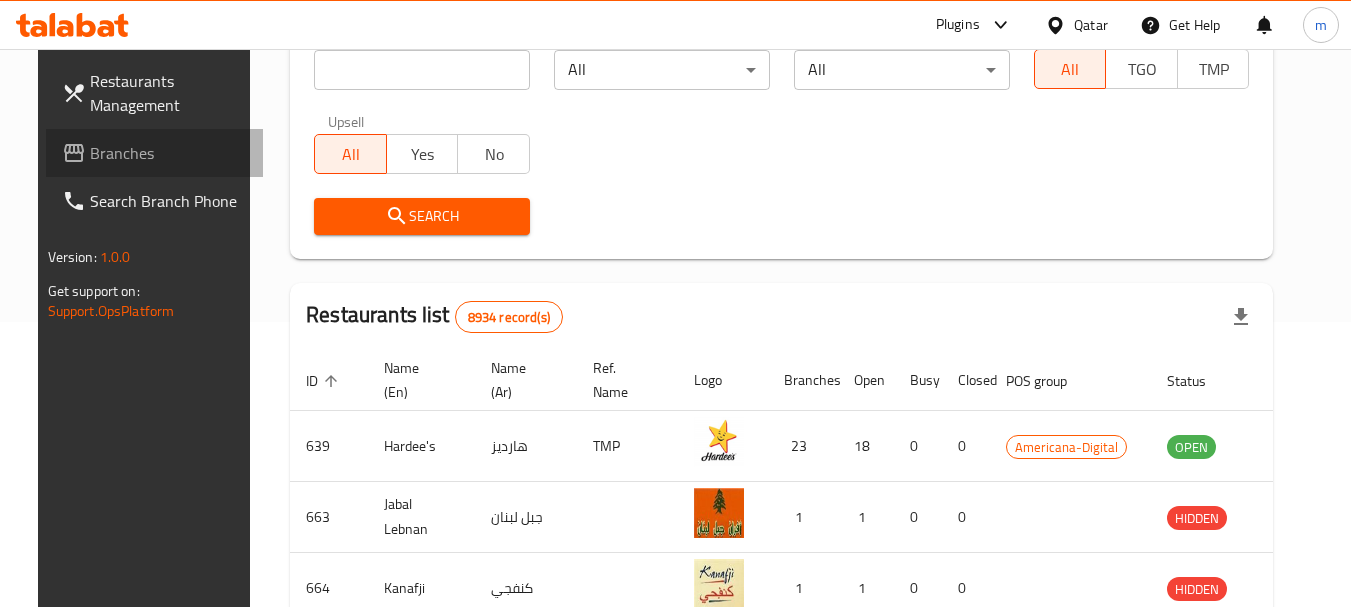 drag, startPoint x: 40, startPoint y: 141, endPoint x: 14, endPoint y: 140, distance: 26.019224 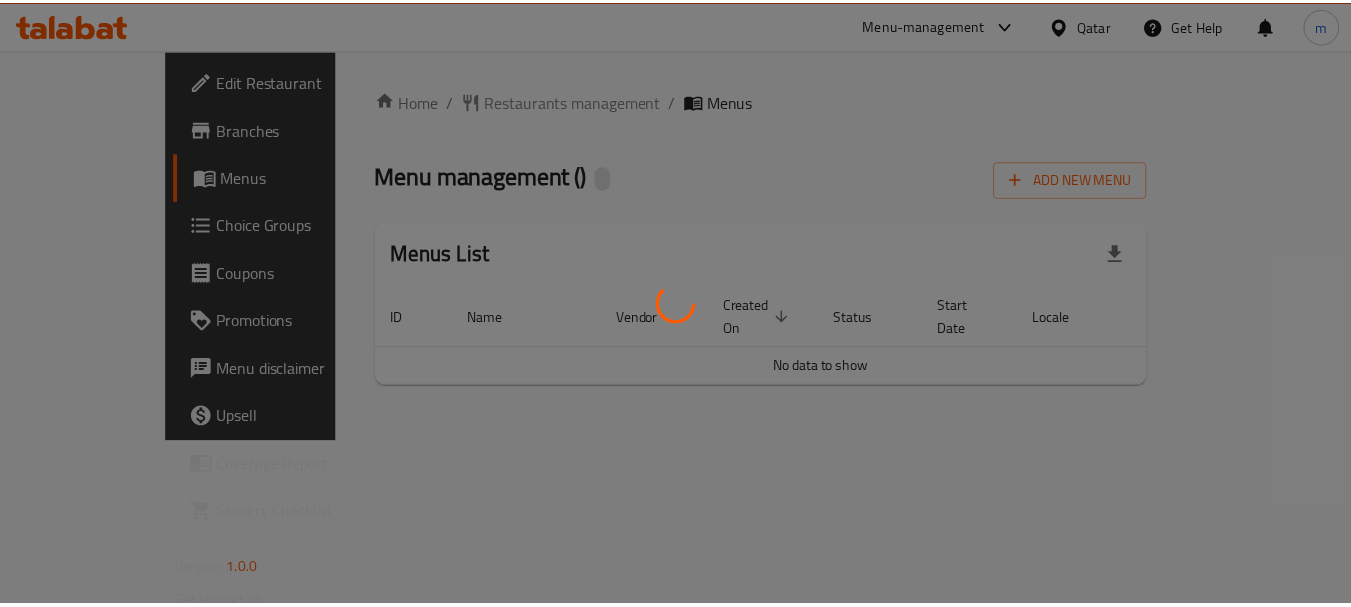 scroll, scrollTop: 0, scrollLeft: 0, axis: both 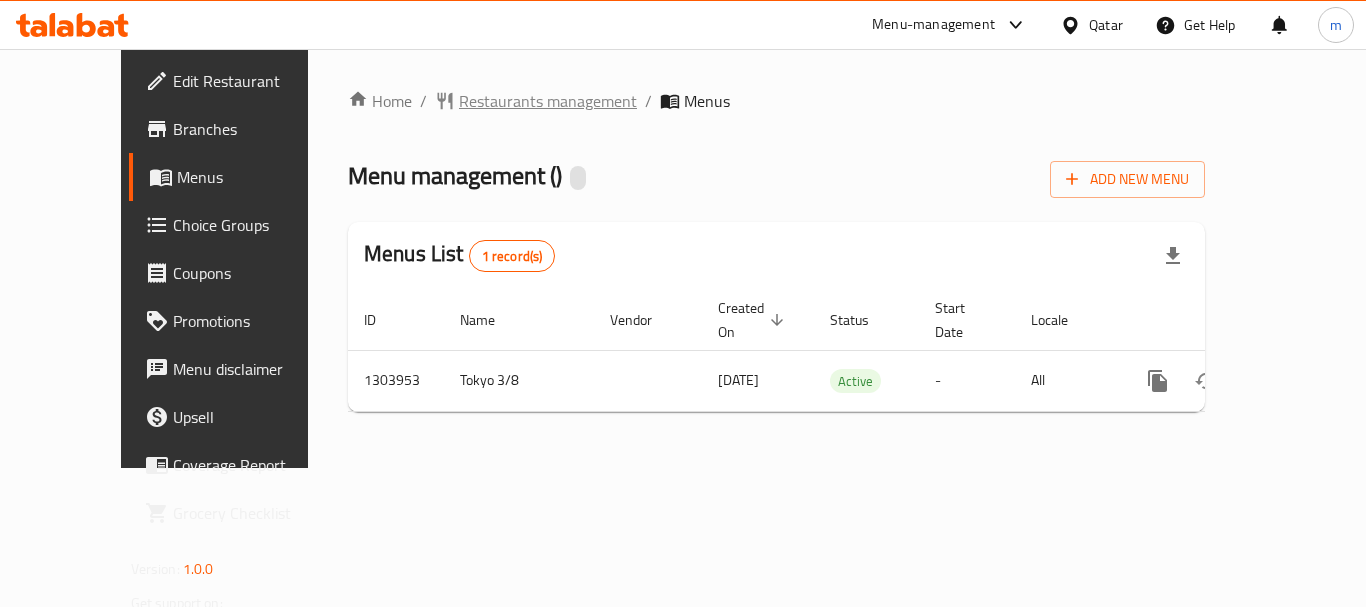 click on "Restaurants management" at bounding box center (548, 101) 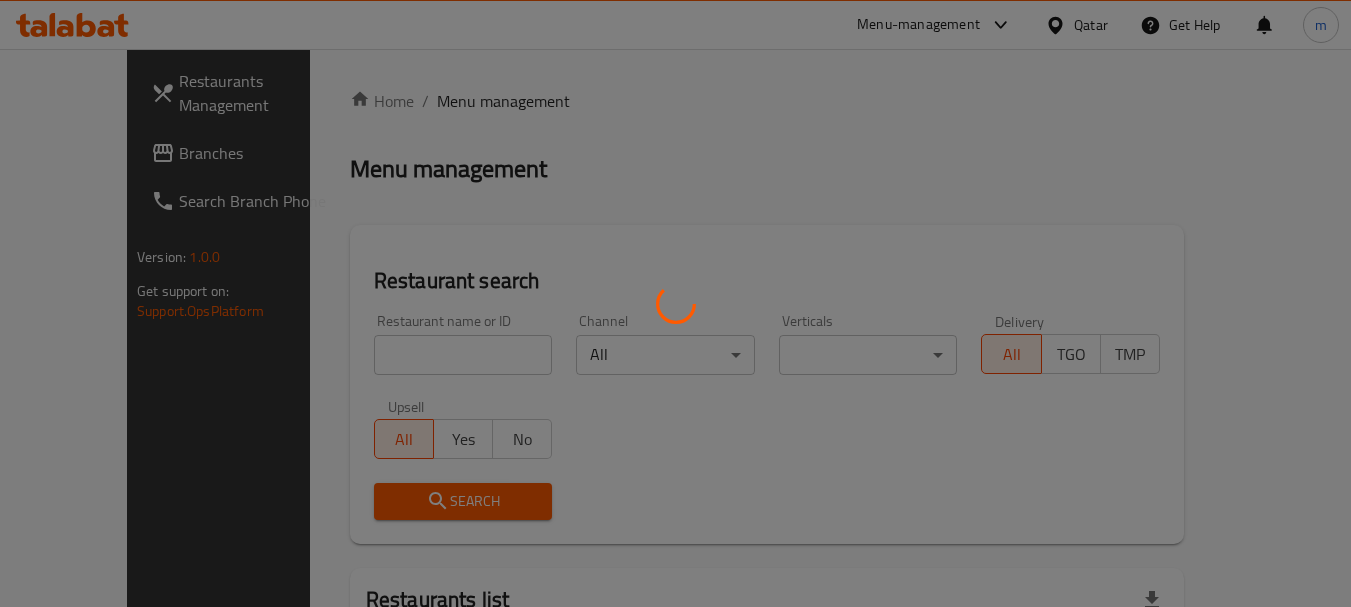 click at bounding box center (675, 303) 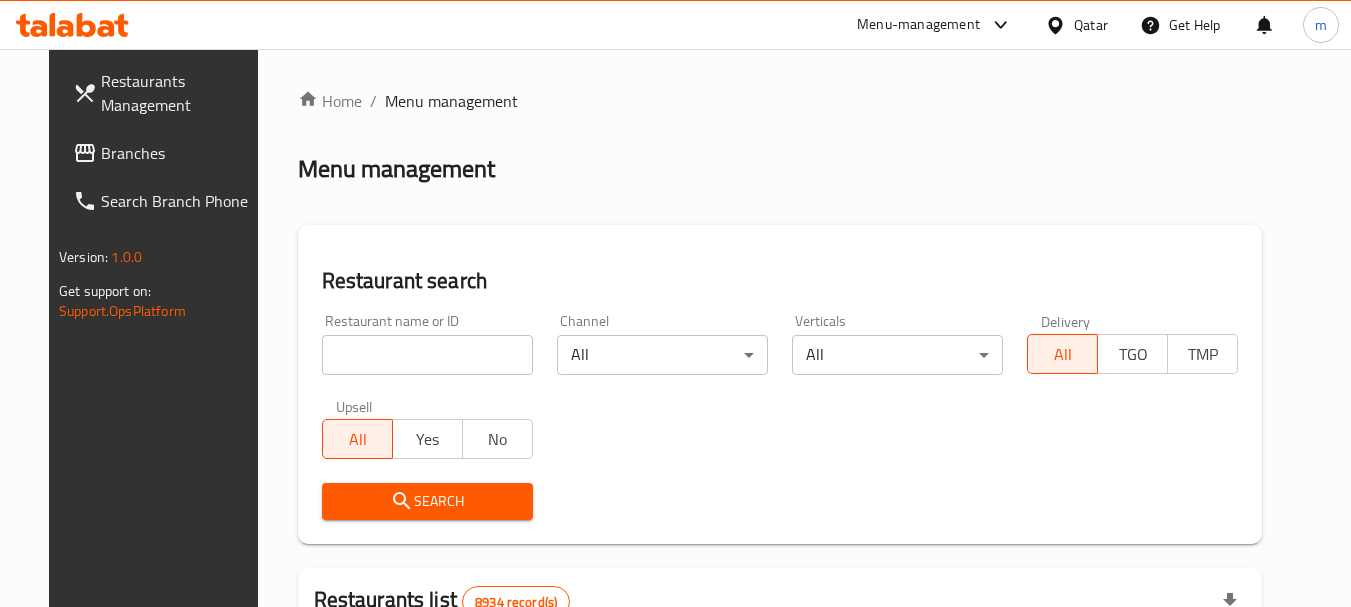 click at bounding box center (427, 355) 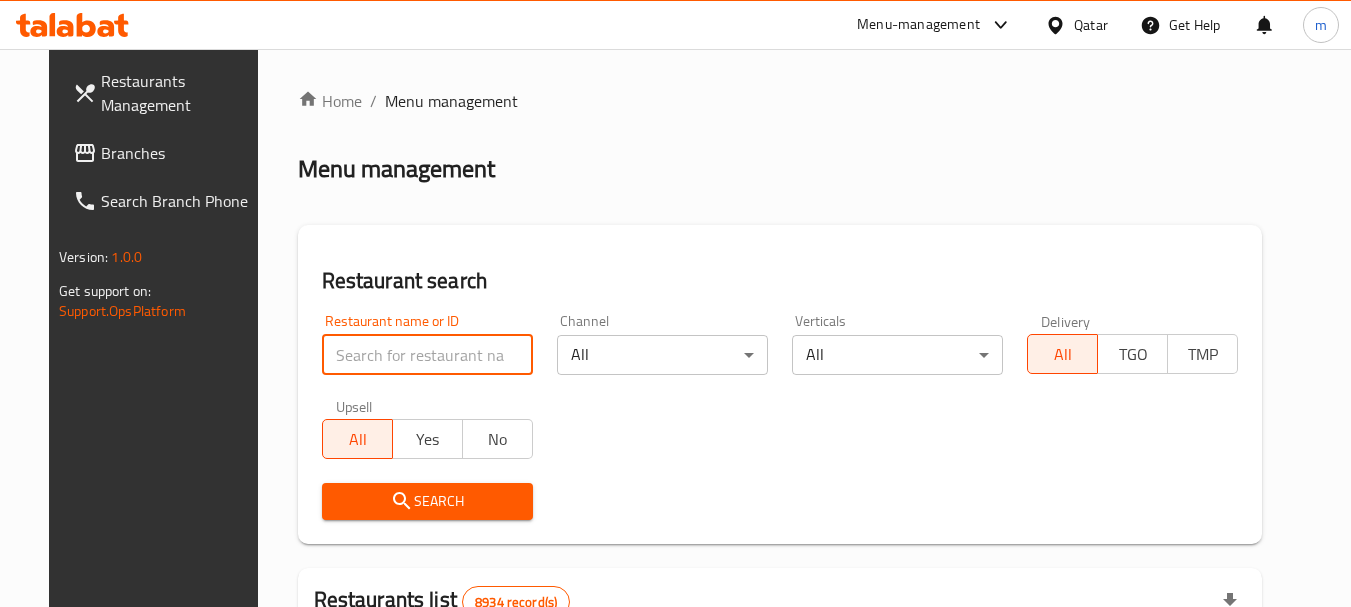 paste on "703025" 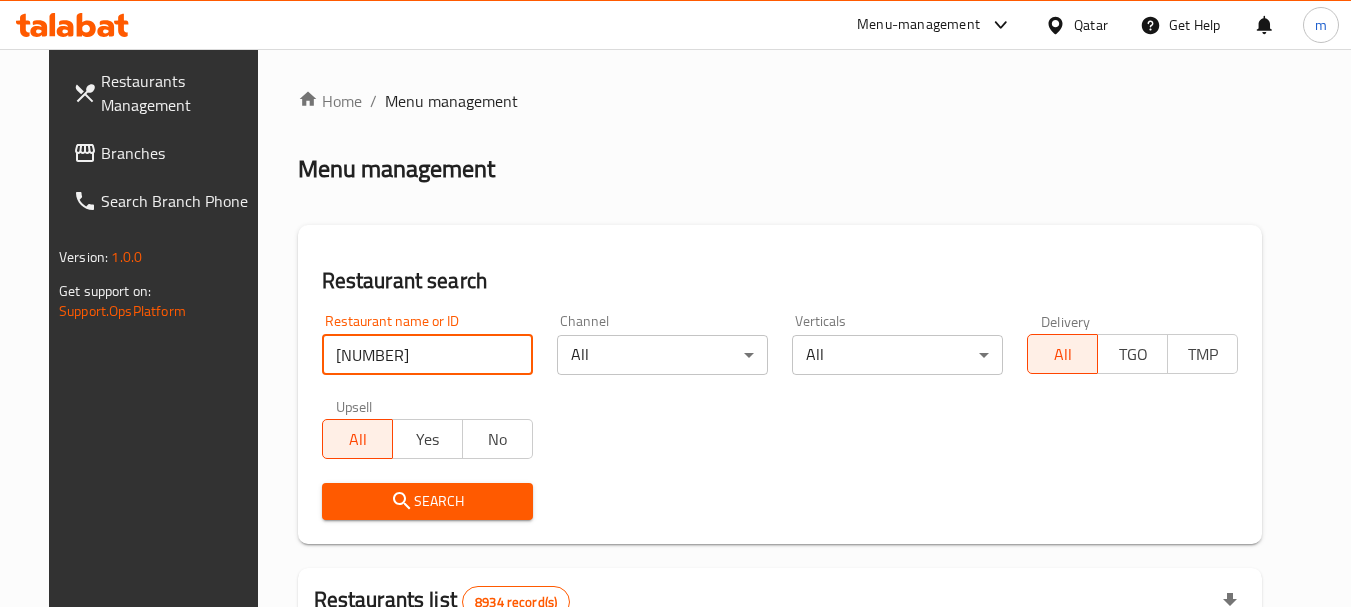 type on "703025" 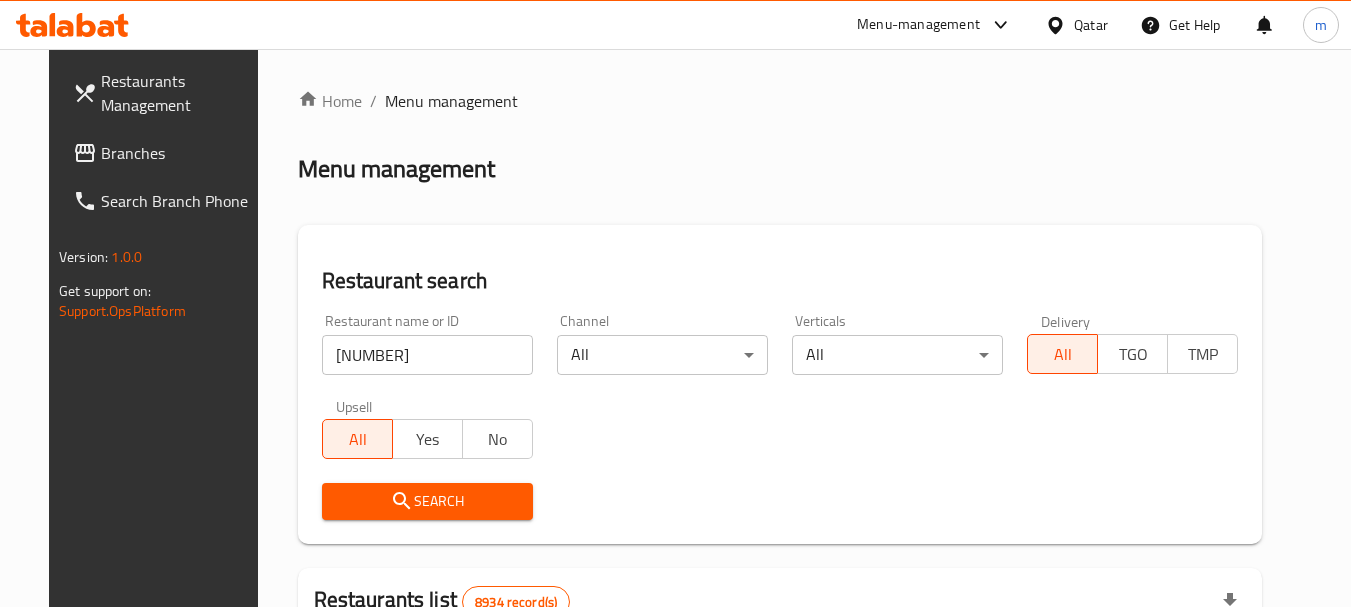 click on "Search" at bounding box center [427, 501] 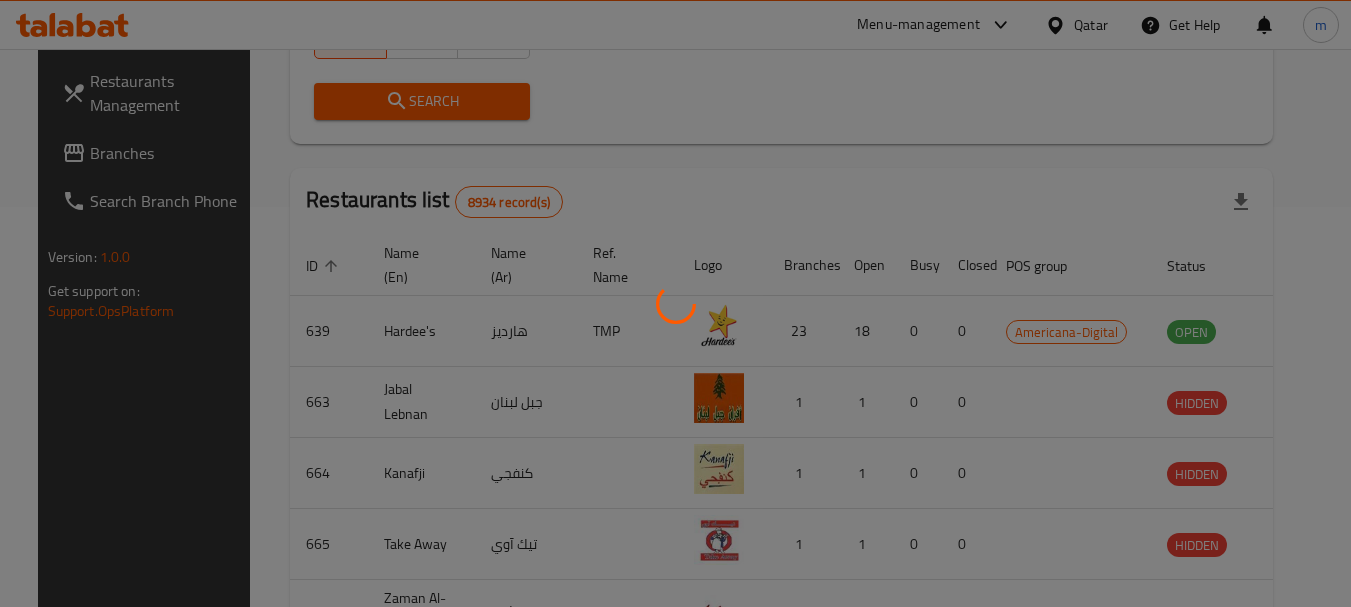 scroll, scrollTop: 285, scrollLeft: 0, axis: vertical 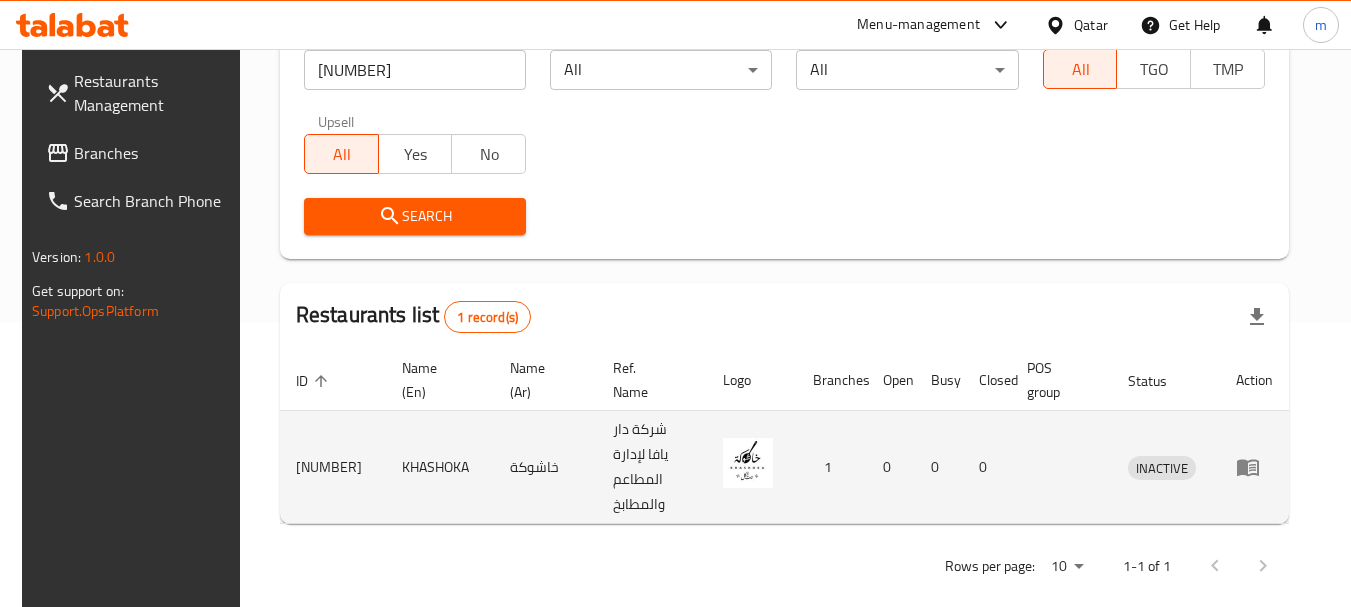 click at bounding box center (748, 463) 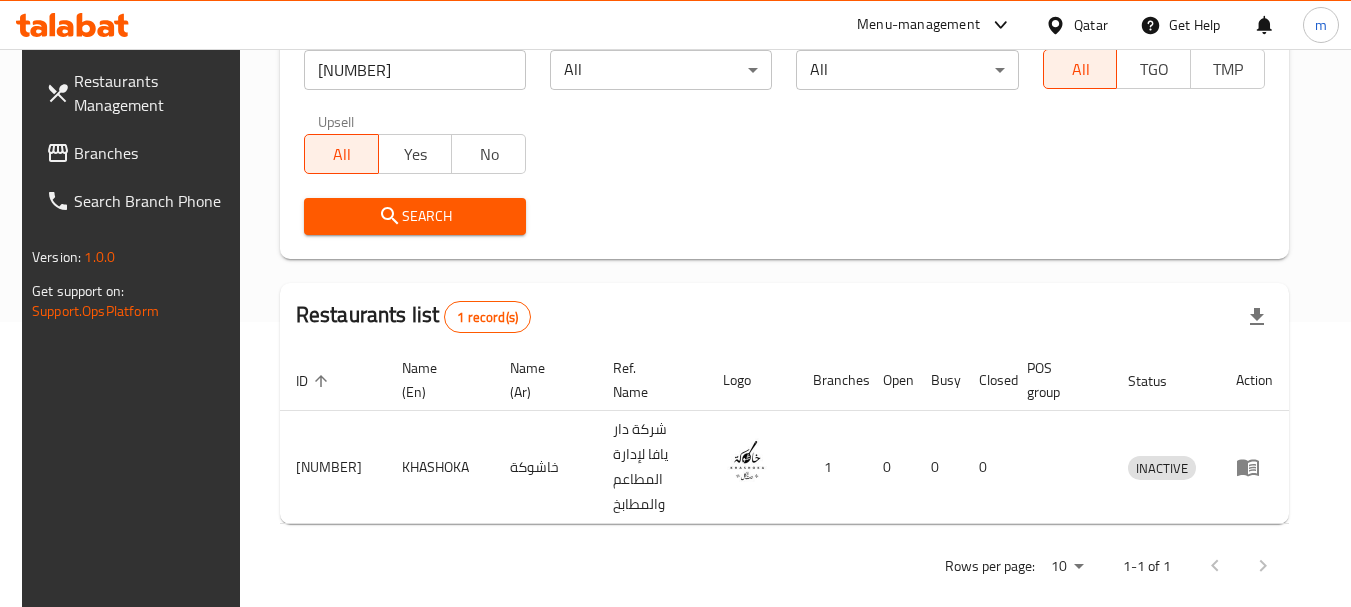 click on "Branches" at bounding box center (153, 153) 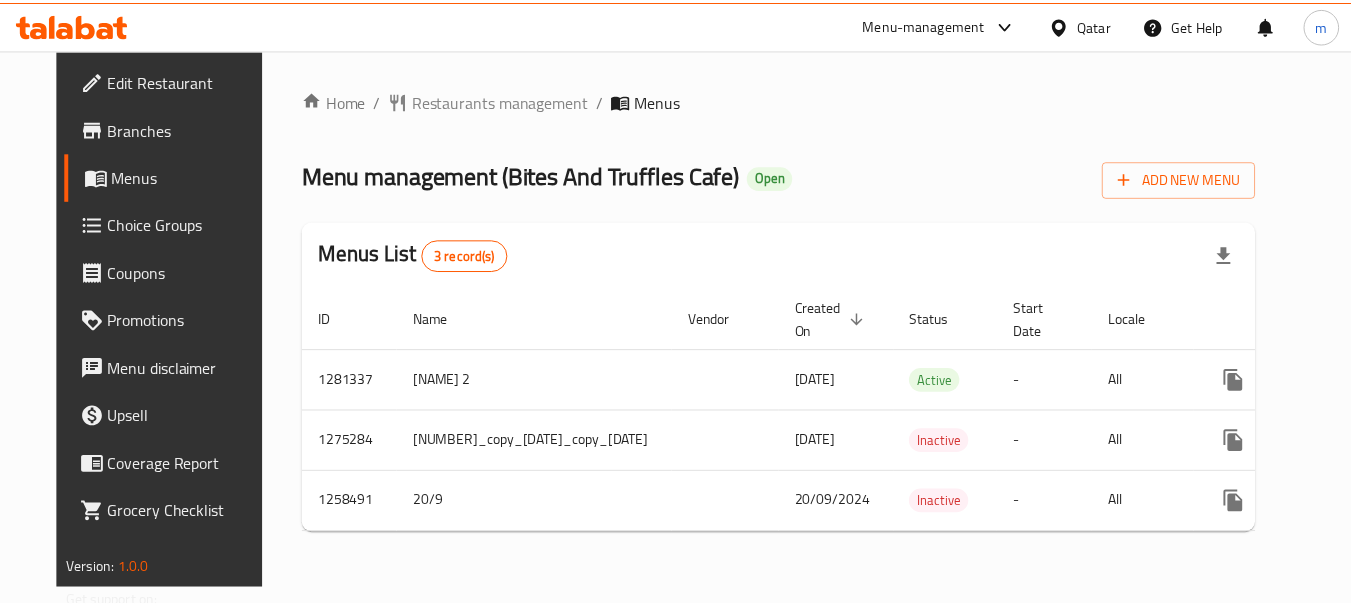 scroll, scrollTop: 0, scrollLeft: 0, axis: both 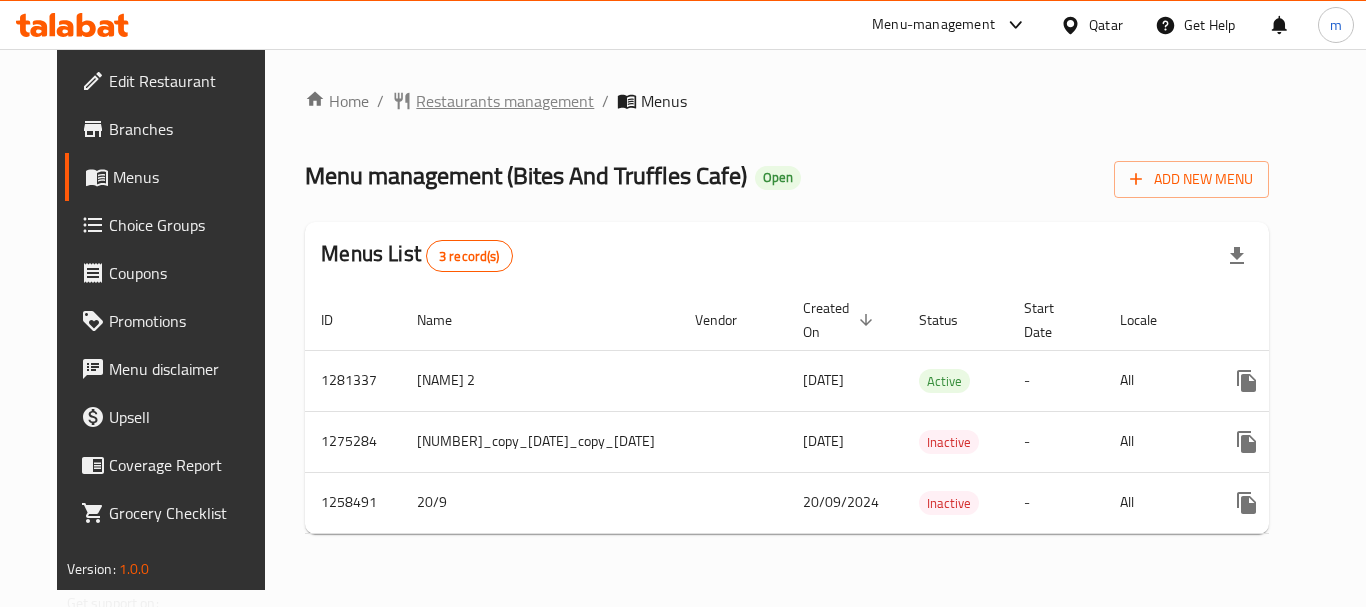 click on "Restaurants management" at bounding box center (505, 101) 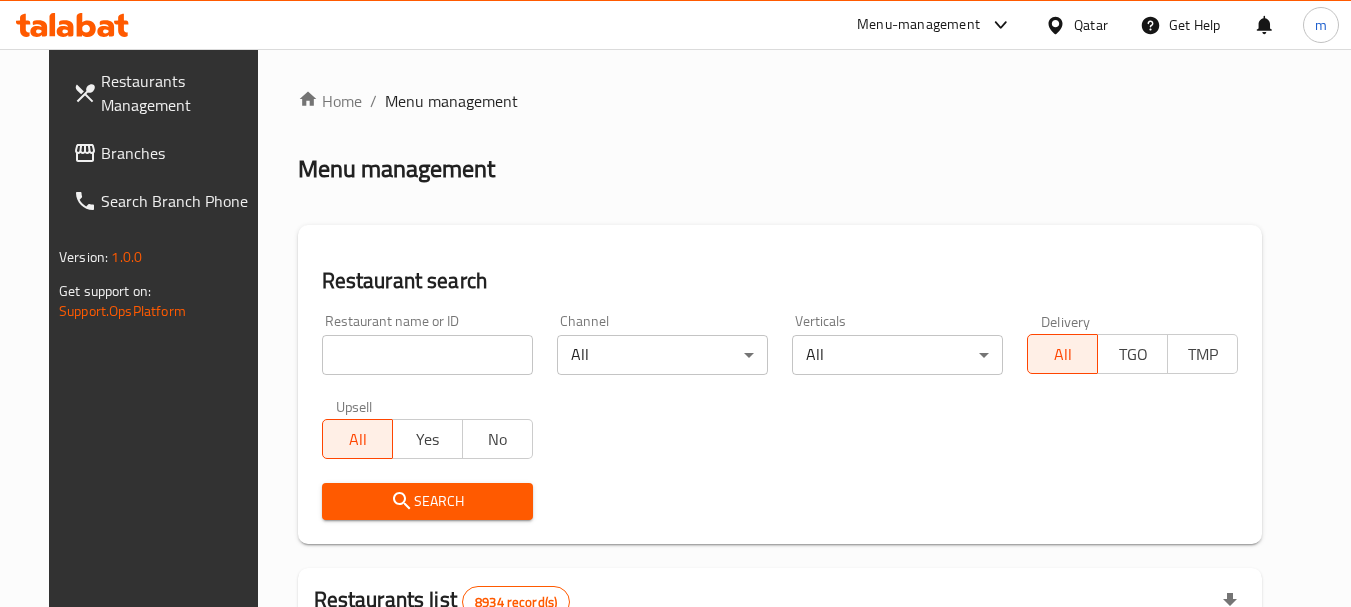 click at bounding box center [675, 303] 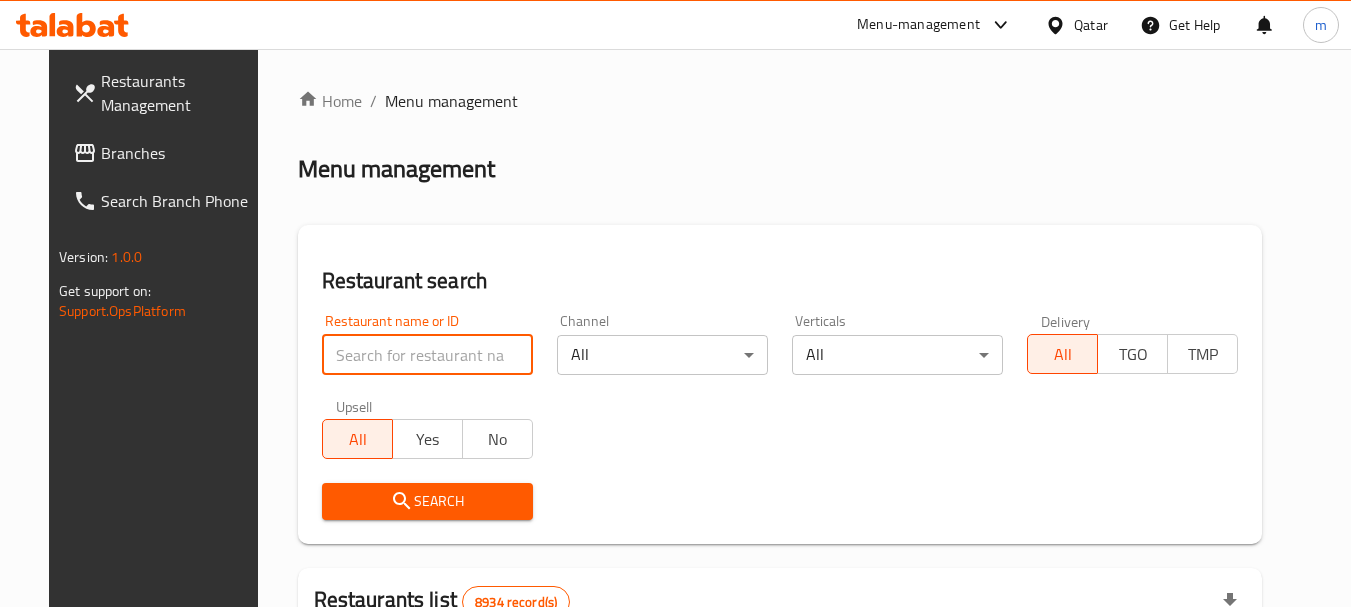 click at bounding box center [427, 355] 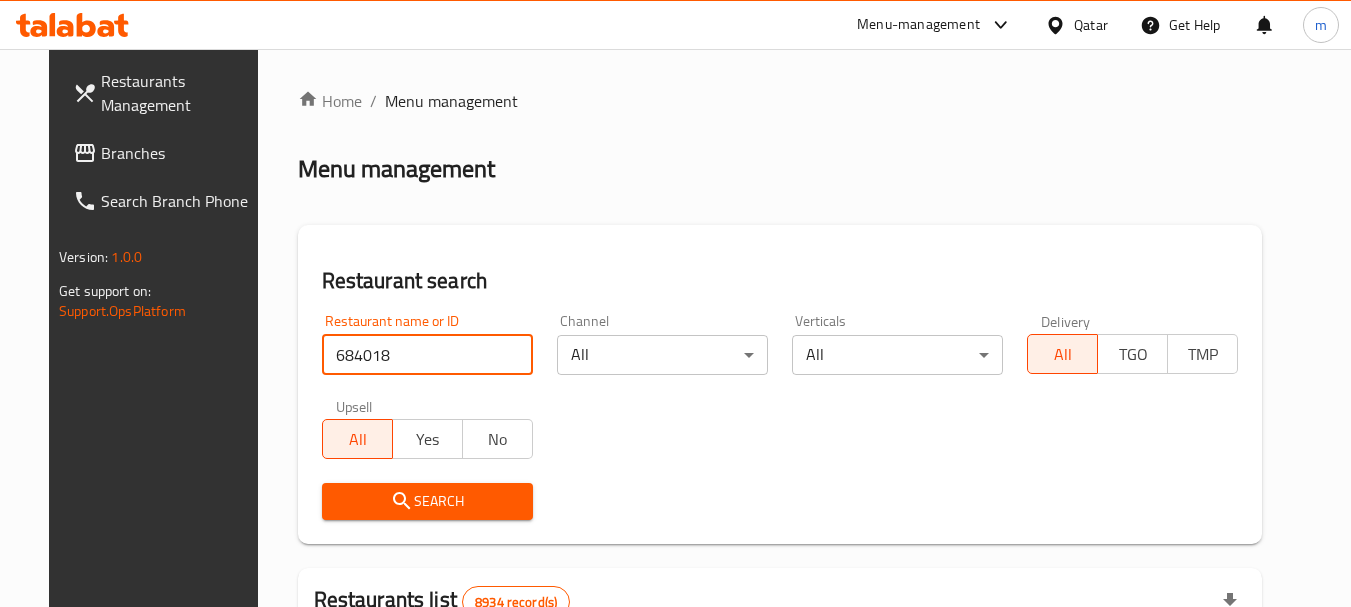 type on "684018" 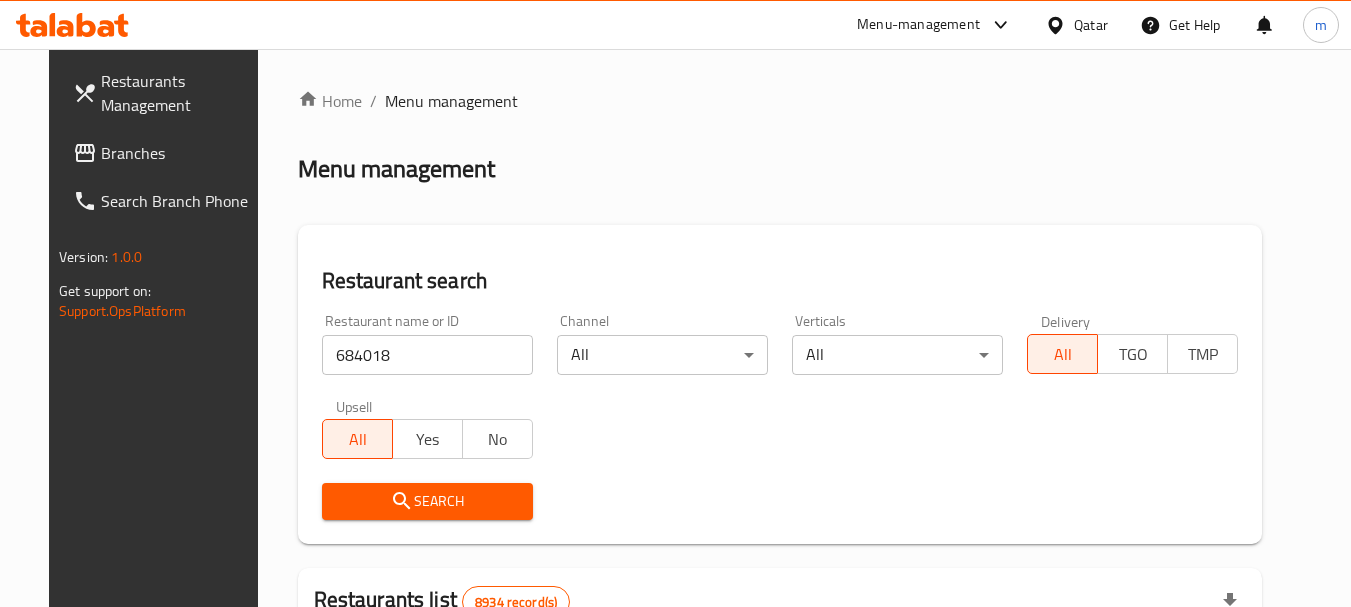 drag, startPoint x: 417, startPoint y: 501, endPoint x: 640, endPoint y: 442, distance: 230.67293 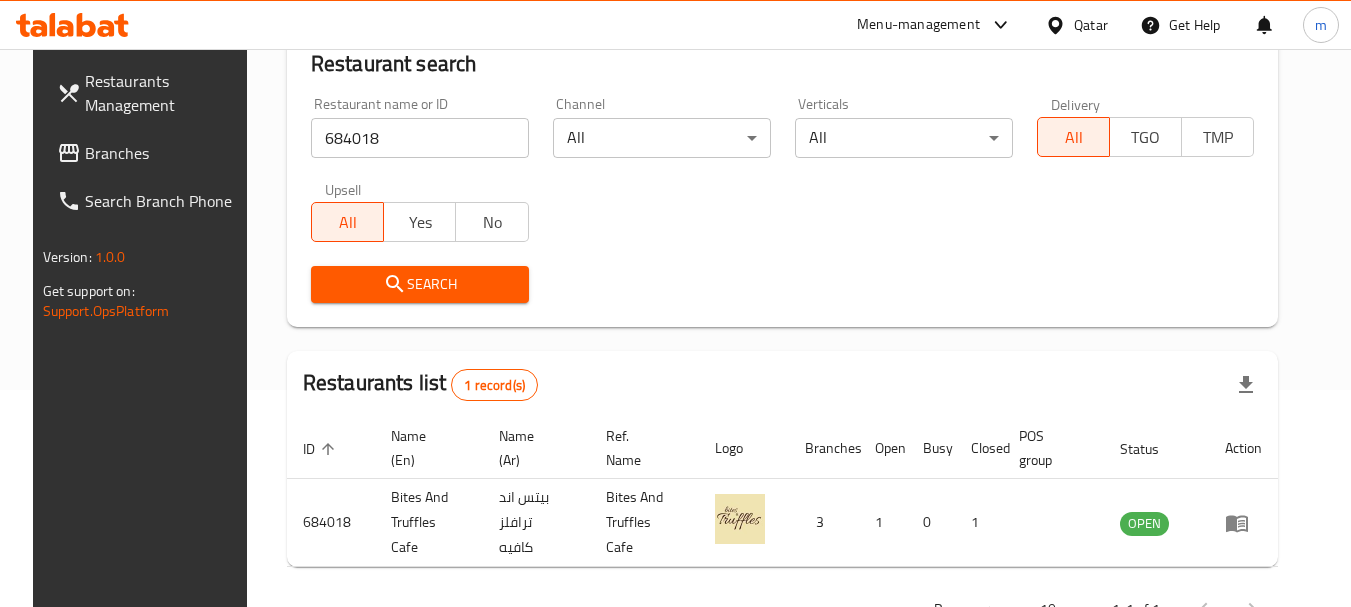 scroll, scrollTop: 268, scrollLeft: 0, axis: vertical 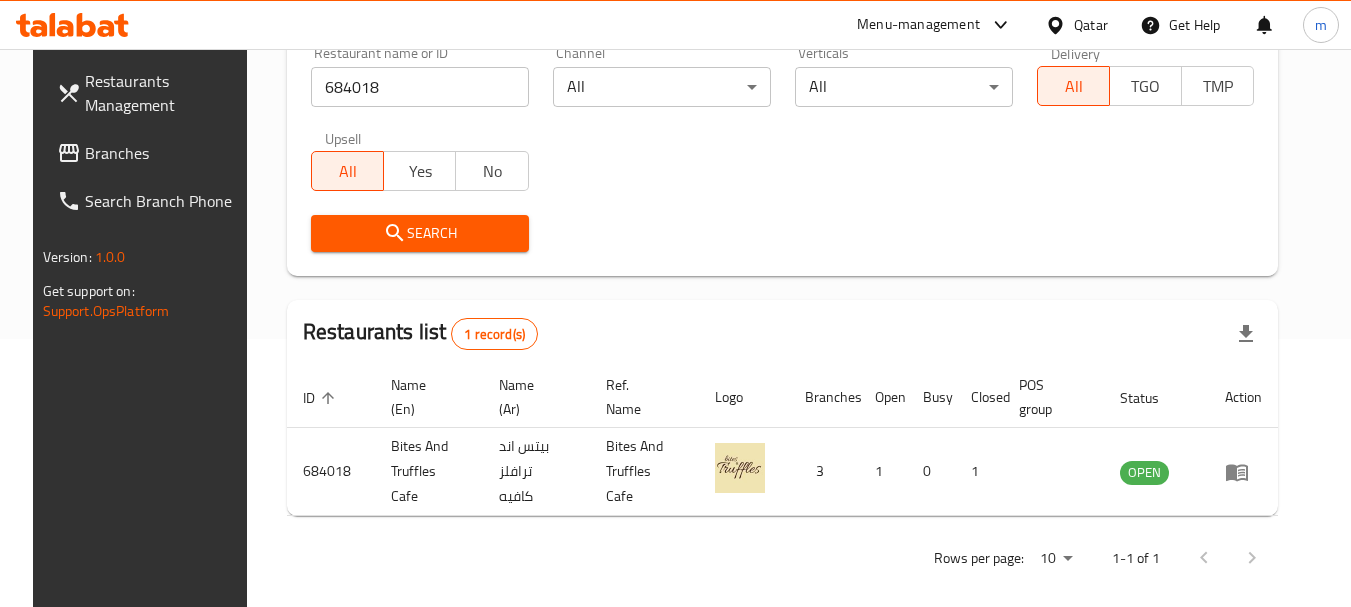 click on "Qatar" at bounding box center [1091, 25] 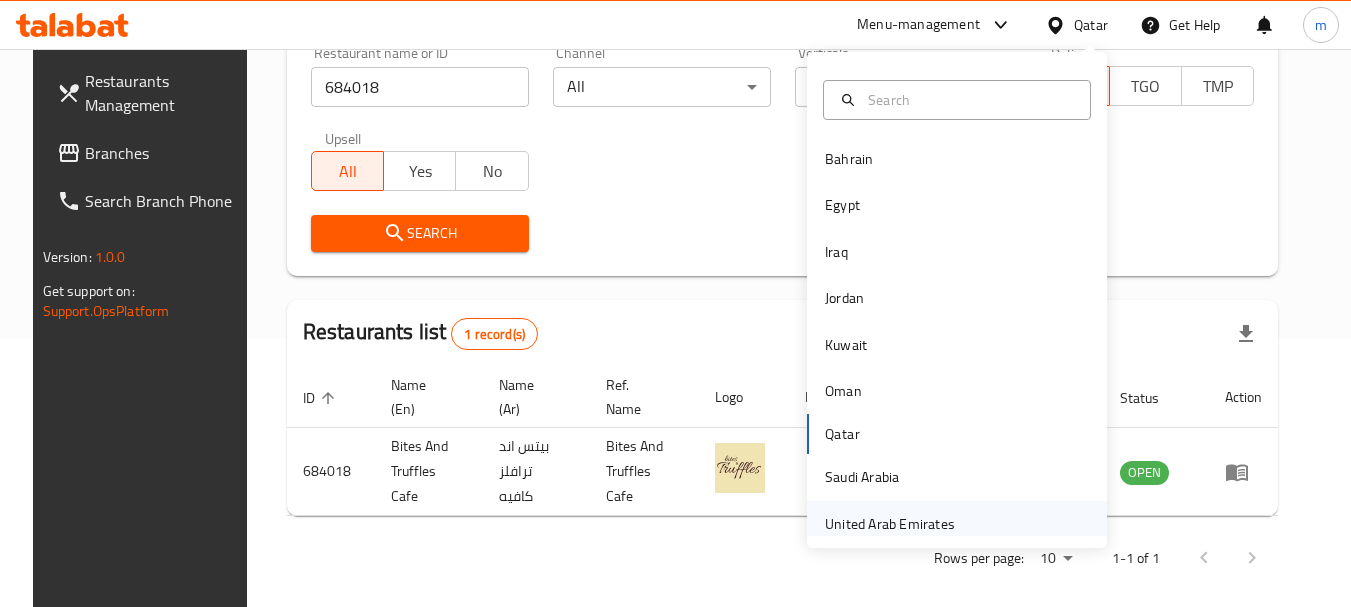 click on "United Arab Emirates" at bounding box center (890, 524) 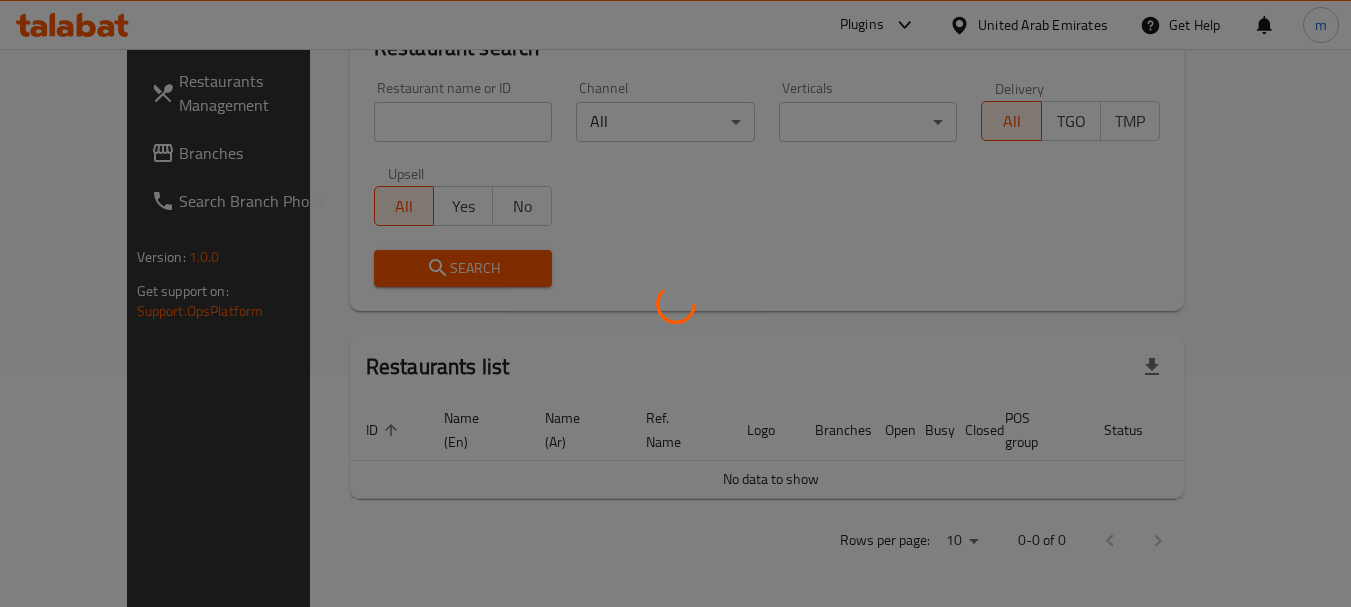 scroll, scrollTop: 210, scrollLeft: 0, axis: vertical 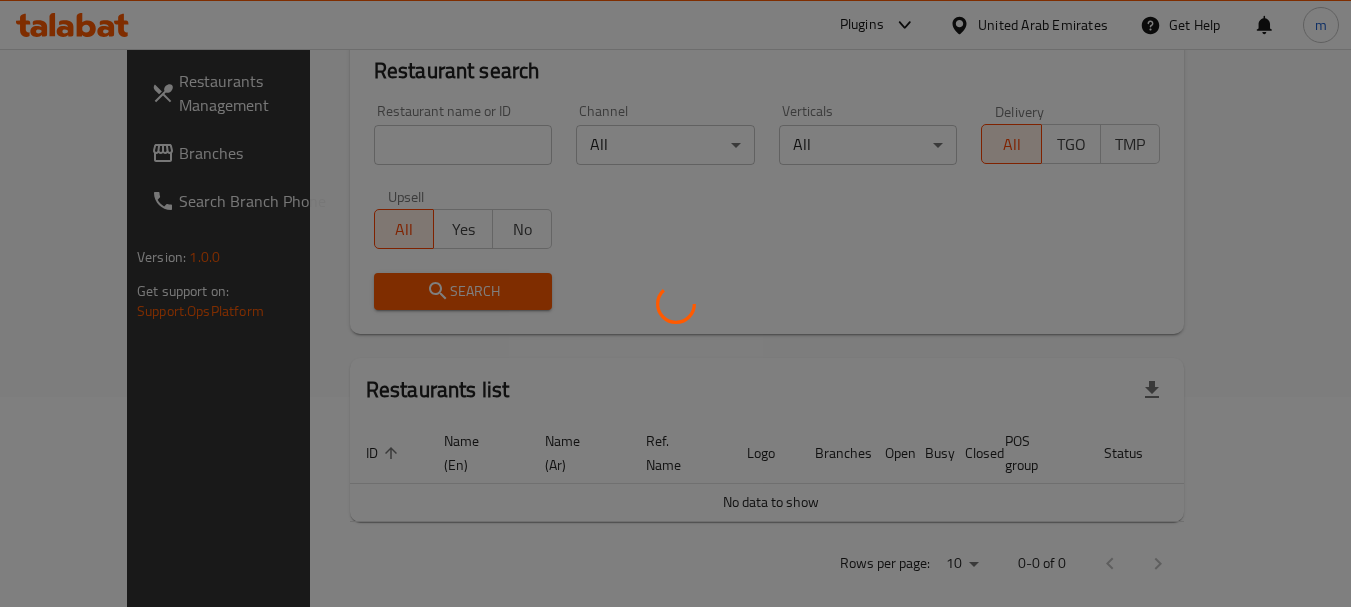 click at bounding box center [675, 303] 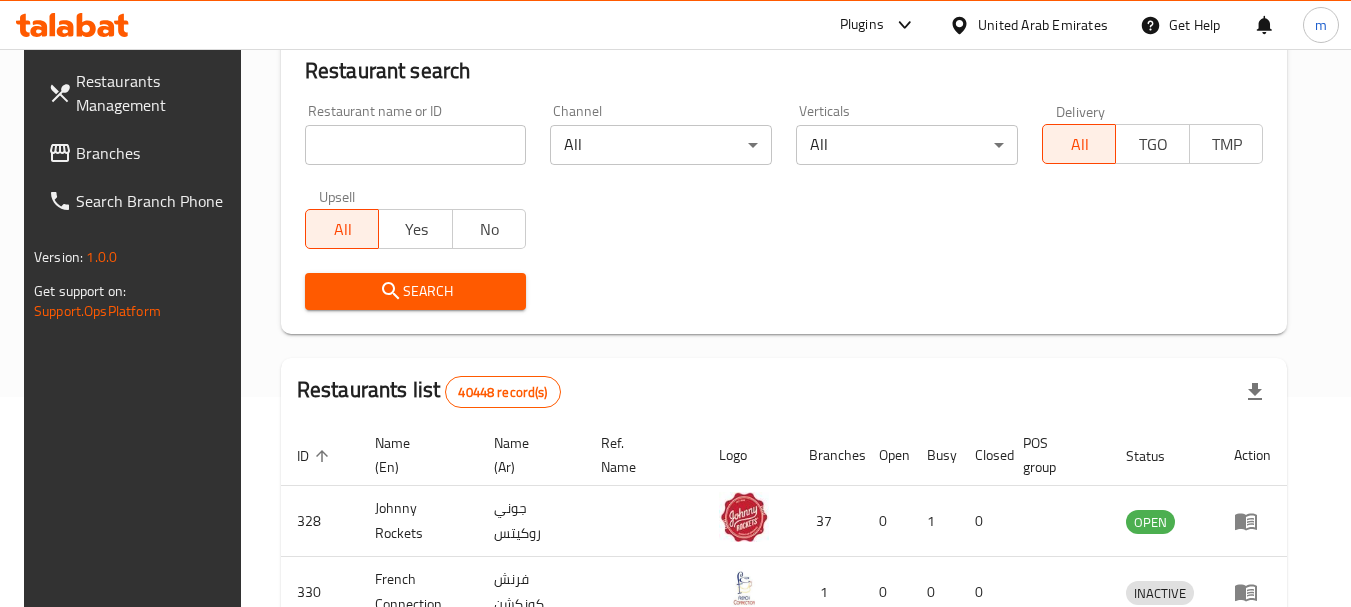 scroll, scrollTop: 268, scrollLeft: 0, axis: vertical 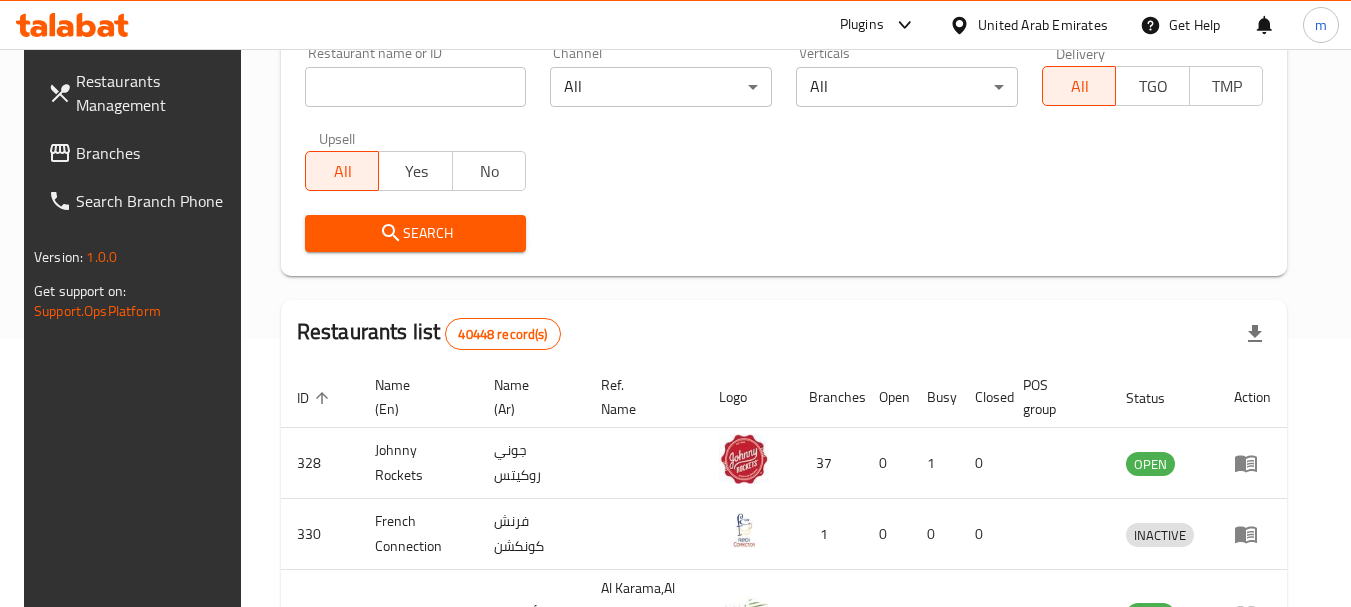 click on "Branches" at bounding box center [155, 153] 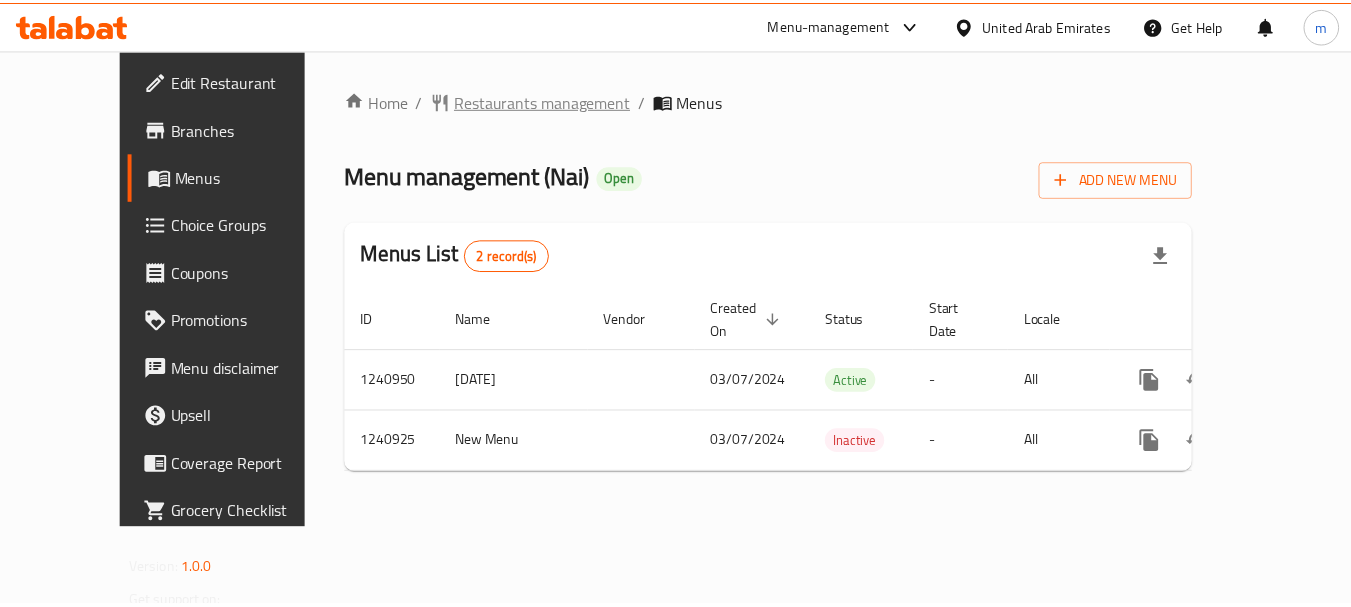 scroll, scrollTop: 0, scrollLeft: 0, axis: both 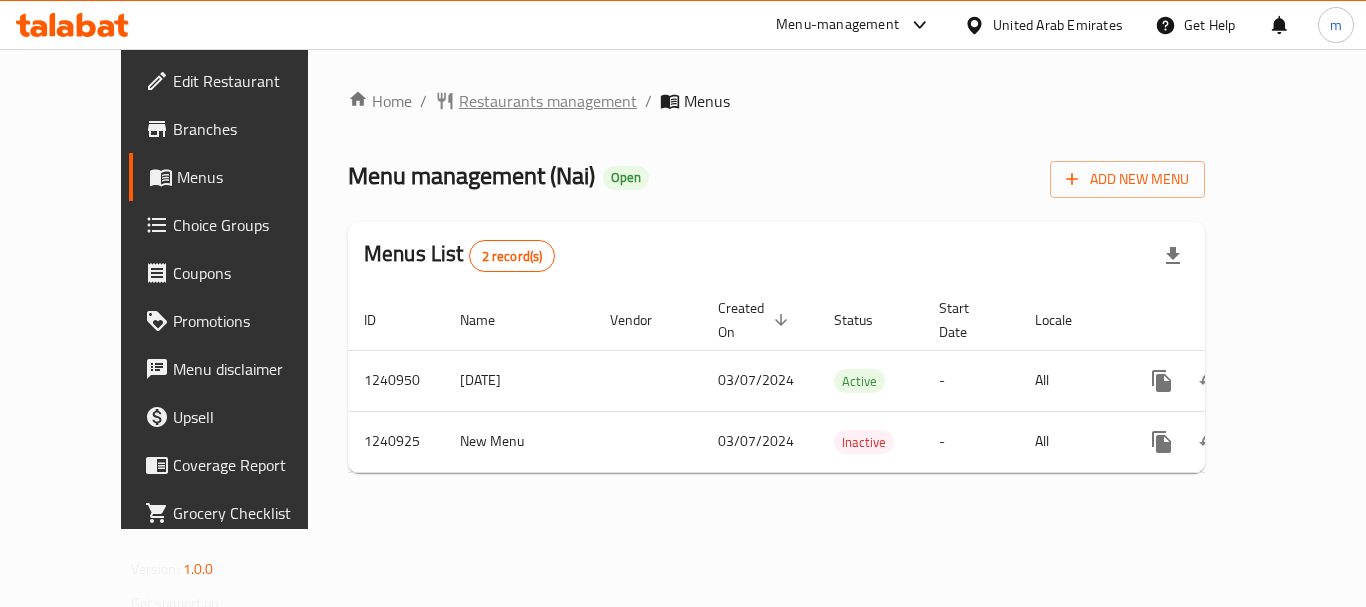 click on "Restaurants management" at bounding box center (548, 101) 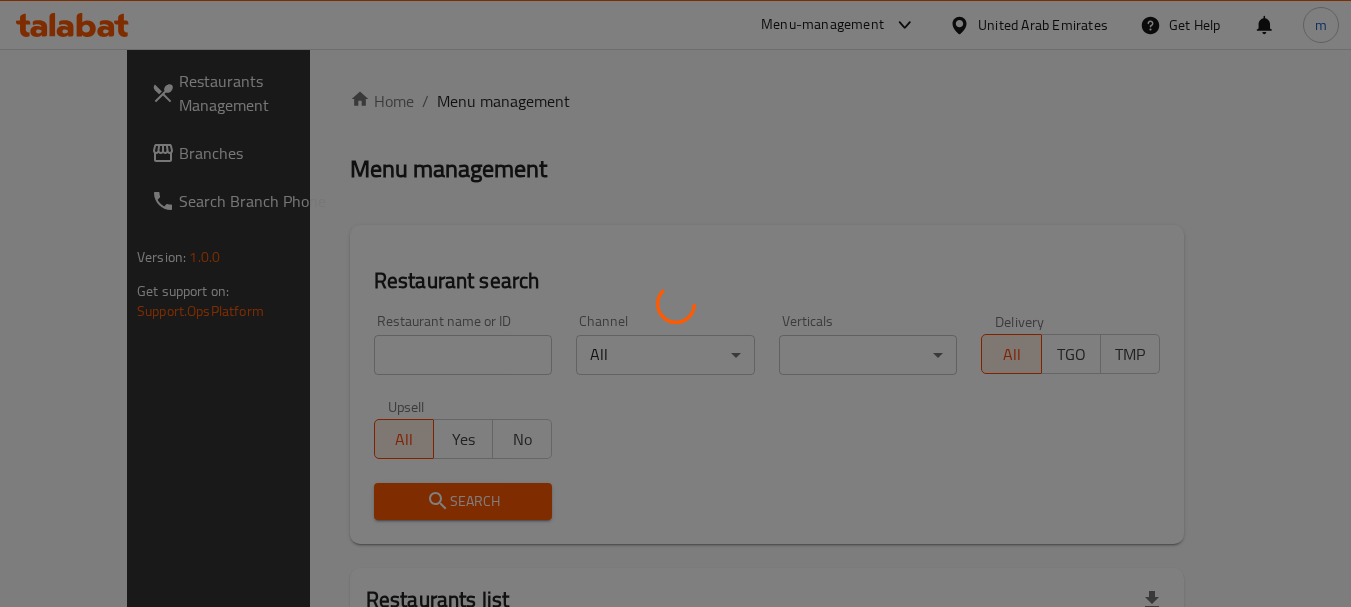 click at bounding box center (675, 303) 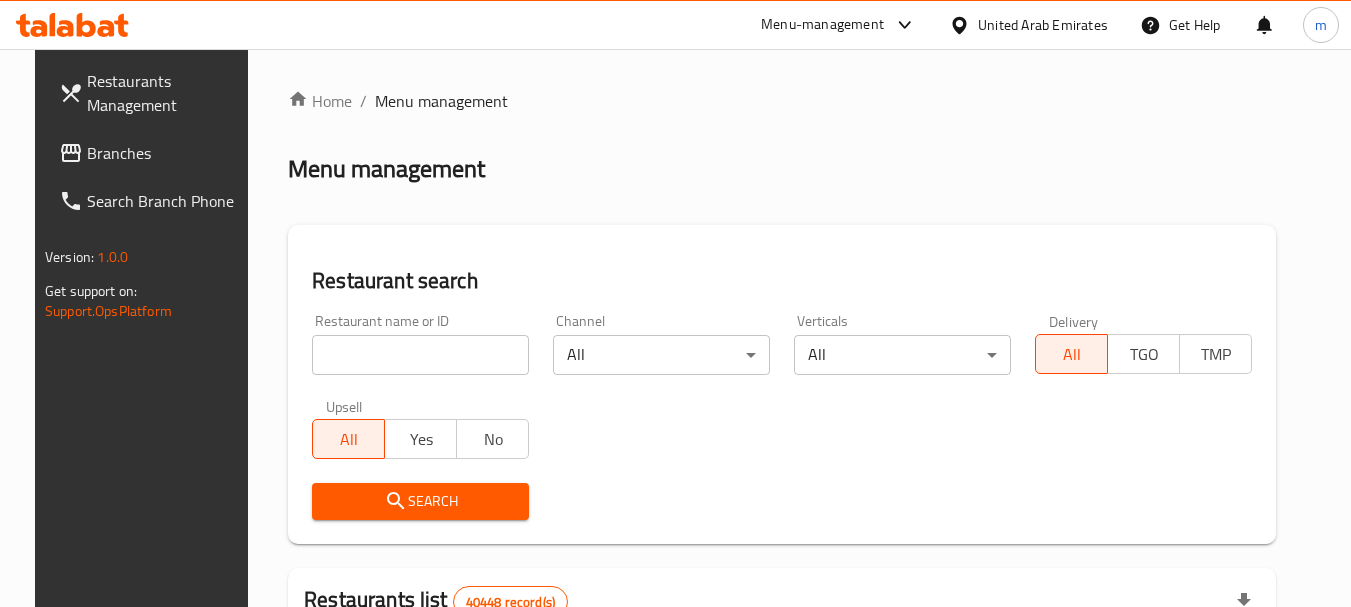 click on "Home / Menu management Menu management Restaurant search Restaurant name or ID Restaurant name or ID Channel All ​ Verticals All ​ Delivery All TGO TMP Upsell All Yes No   Search Restaurants list   40448 record(s) ID sorted ascending Name (En) Name (Ar) Ref. Name Logo Branches Open Busy Closed POS group Status Action 328 [PERSON] جوني روكيتس 37 0 1 0 OPEN 330 [BRAND] فرنش كونكشن 1 0 0 0 INACTIVE 339 [PLACE] أرز لبنان [NEIGHBORHOOD], [NEIGHBORHOOD] ​ [NEIGHBORHOOD] 9 1 0 2 OPEN 340 [BRAND] ميجا رابس 3 0 0 0 INACTIVE 342 [BRAND] سانديلاز فلات براد 7 0 0 0 INACTIVE 343 [BRAND] كوخ التنين 1 0 0 0 INACTIVE 348 [BRAND] المطبخ التايلندى 1 0 0 0 INACTIVE 349 [BRAND] موغل 1 0 0 0 HIDDEN 350 [BRAND] (Old) هوت و كول 1 0 0 0 INACTIVE 355 [PLACE]  الحبشة 11 1 0 0 HIDDEN Rows per page: 10 1-10 of 40448" at bounding box center (782, 717) 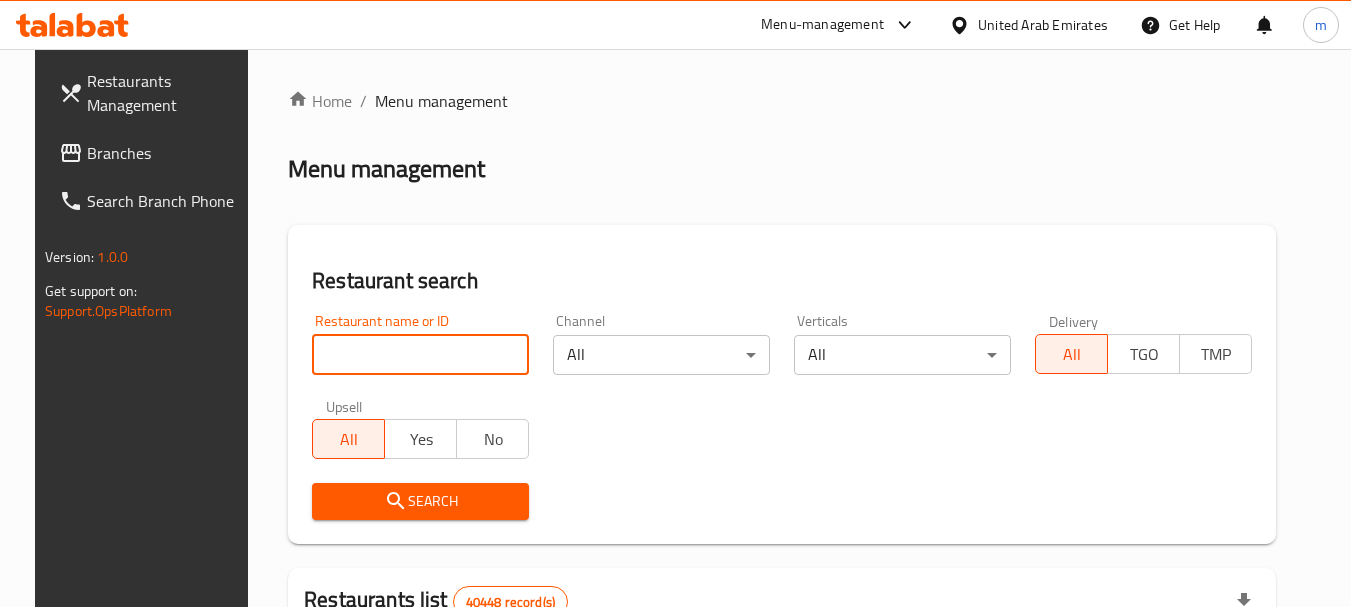 paste on "680508" 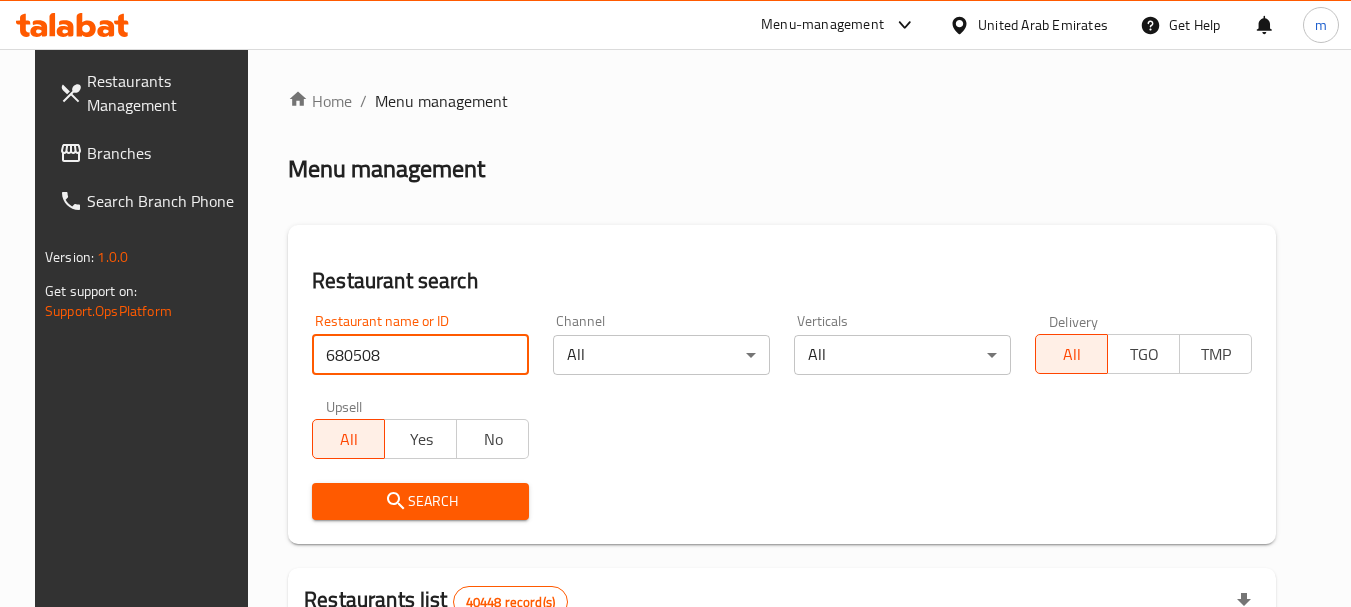 type on "680508" 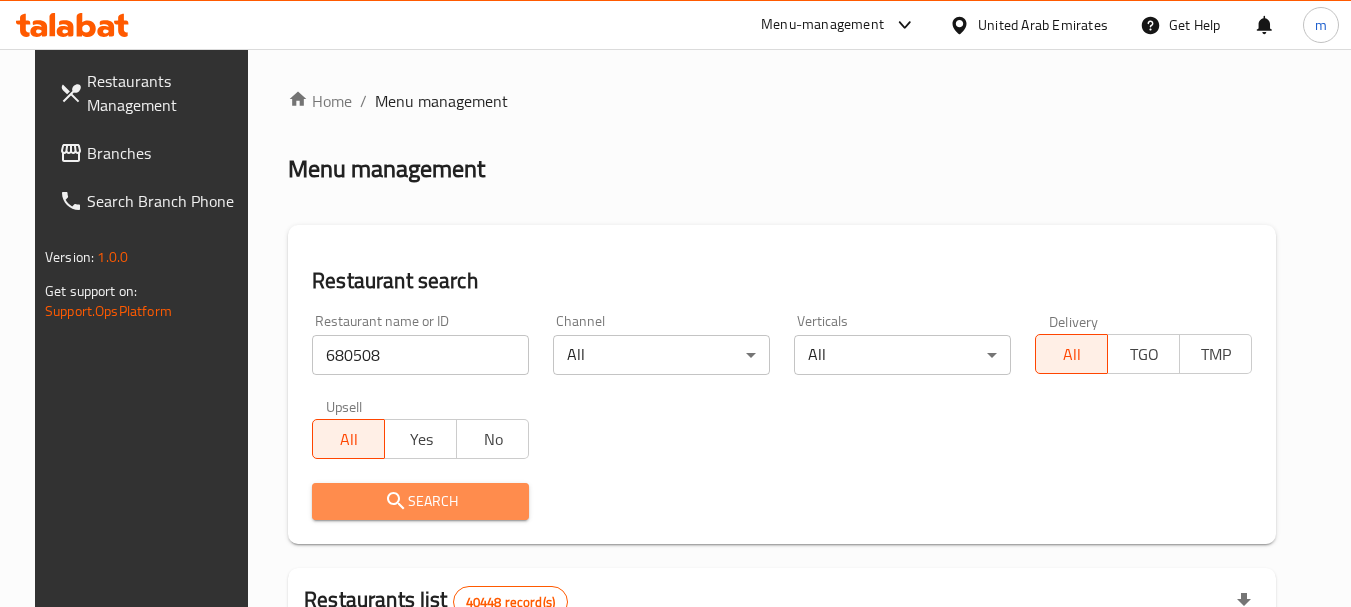 click 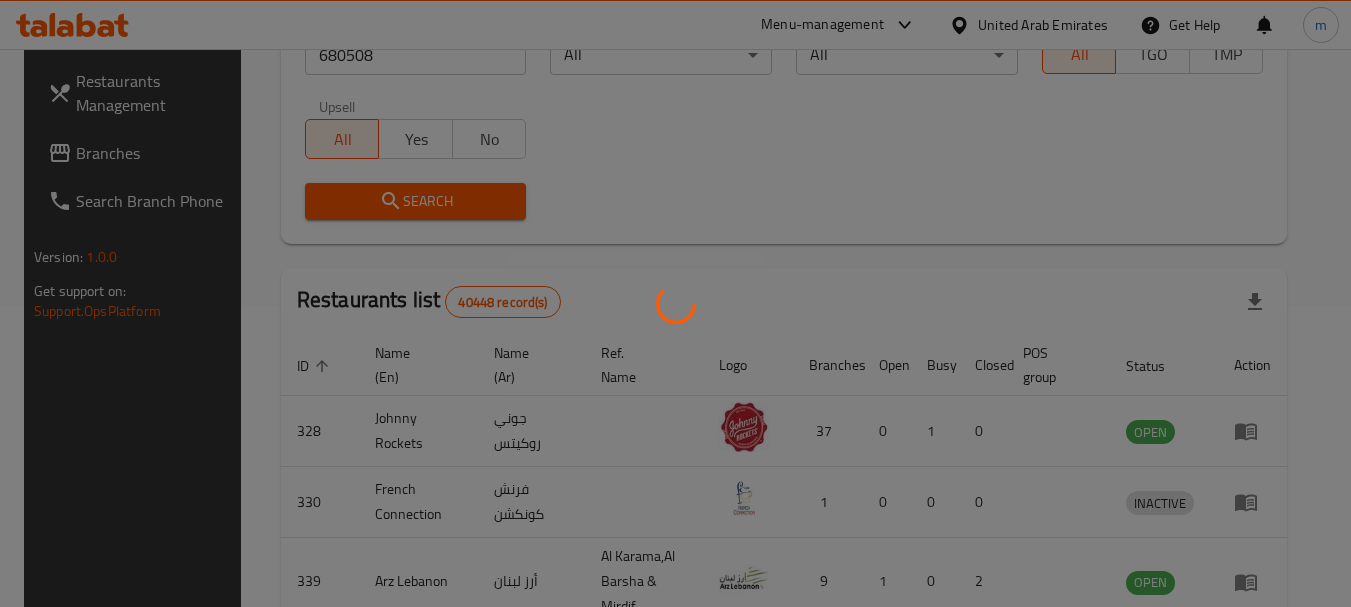 scroll, scrollTop: 268, scrollLeft: 0, axis: vertical 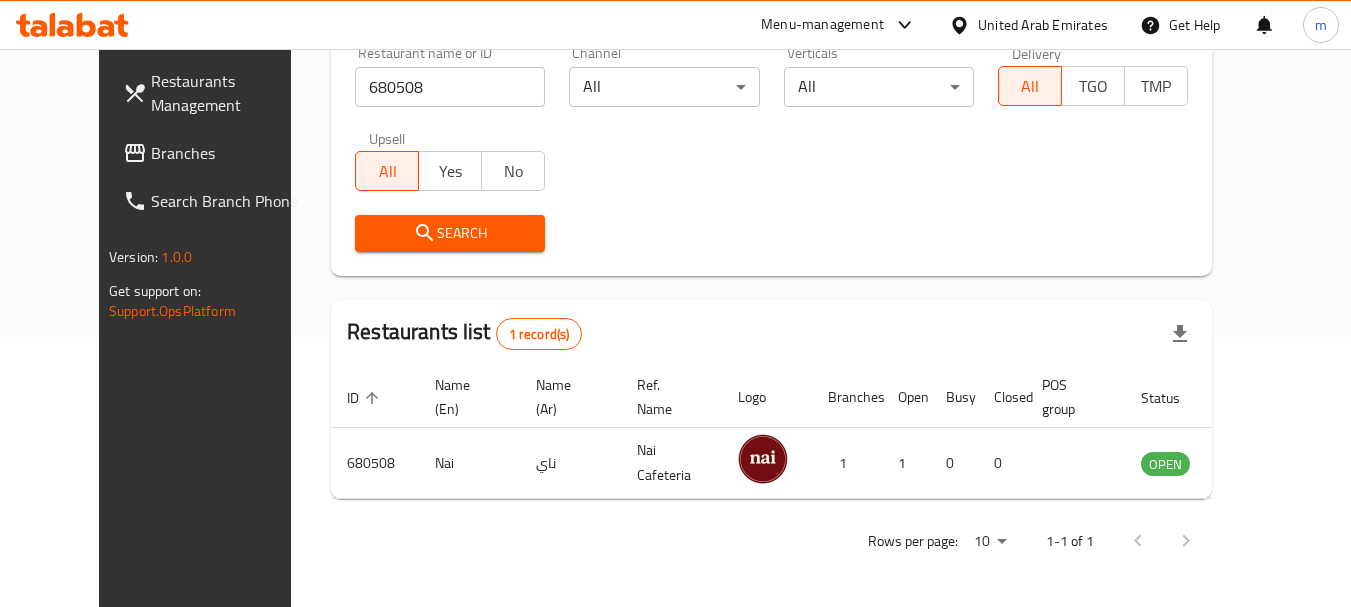 click on "Branches" at bounding box center (230, 153) 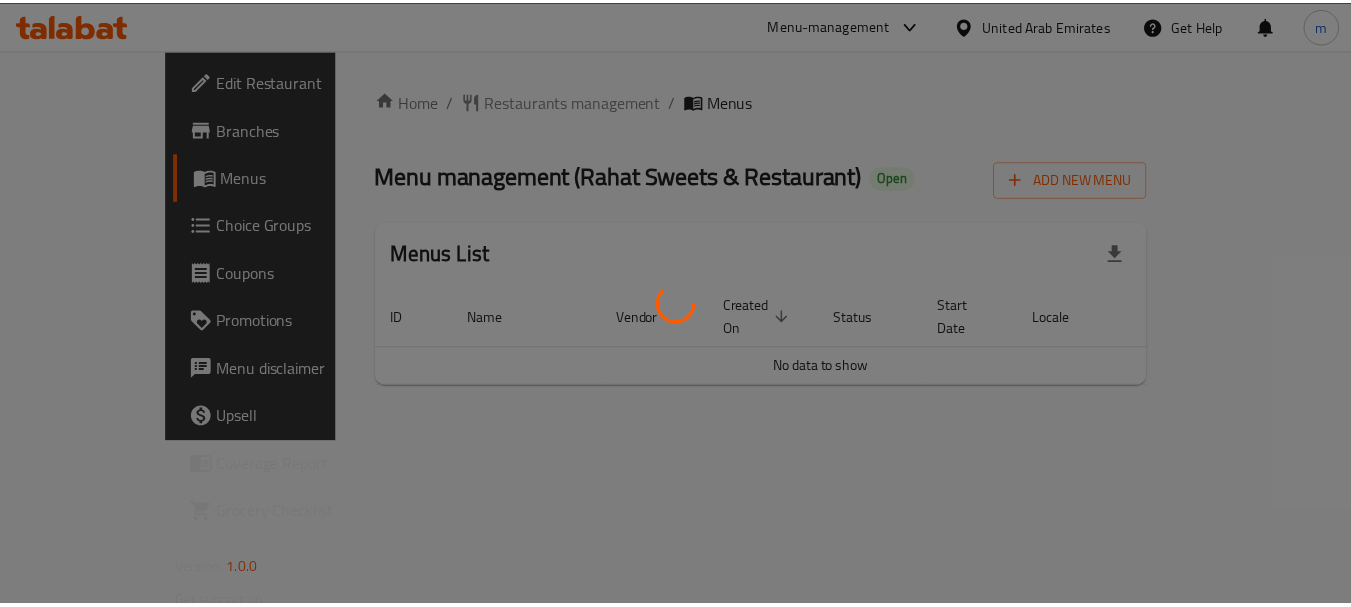 scroll, scrollTop: 0, scrollLeft: 0, axis: both 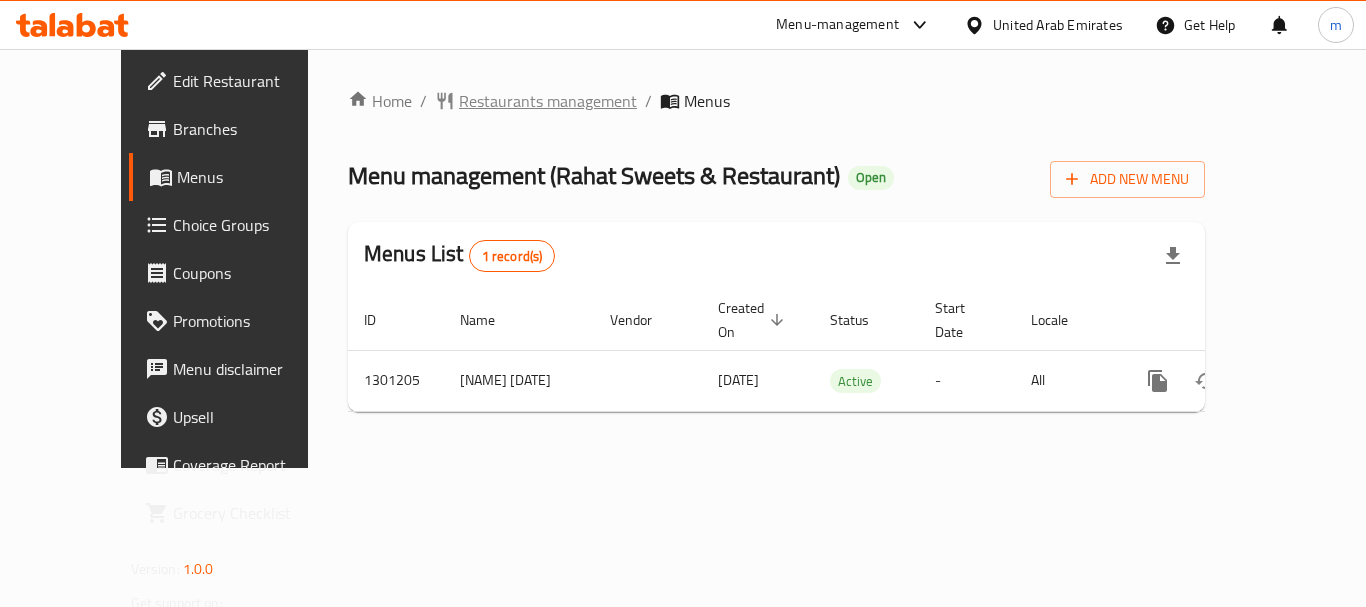 click on "Restaurants management" at bounding box center [548, 101] 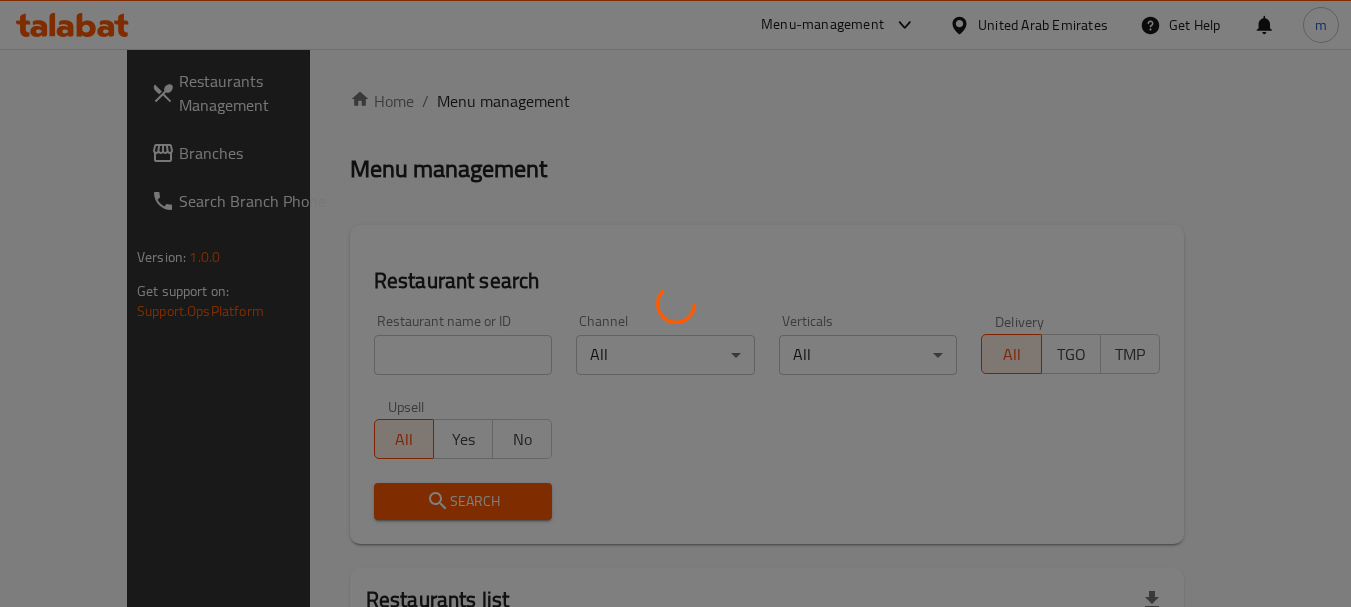 click at bounding box center [675, 303] 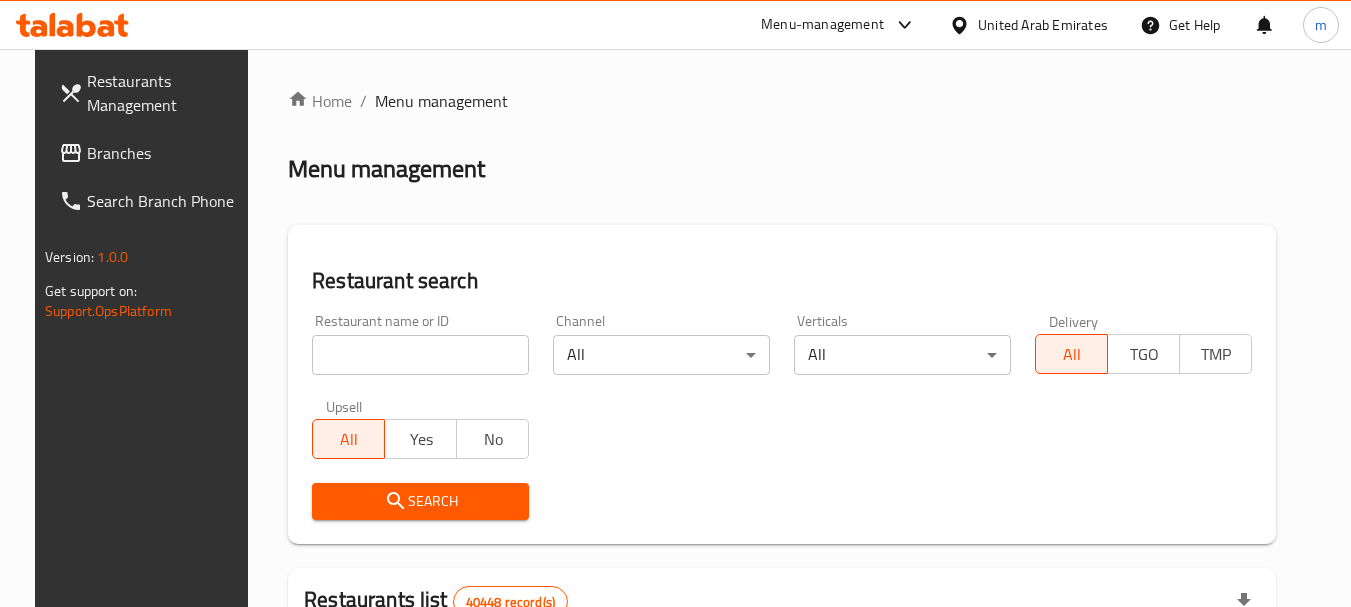 click at bounding box center [420, 355] 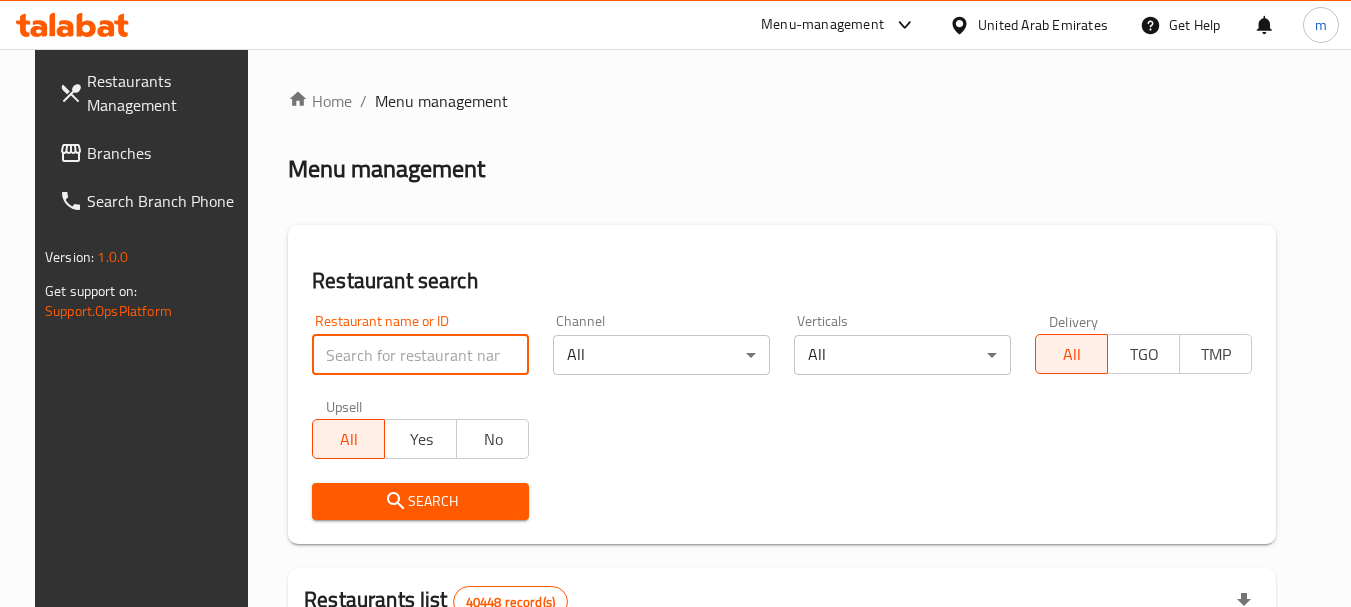 click at bounding box center [420, 355] 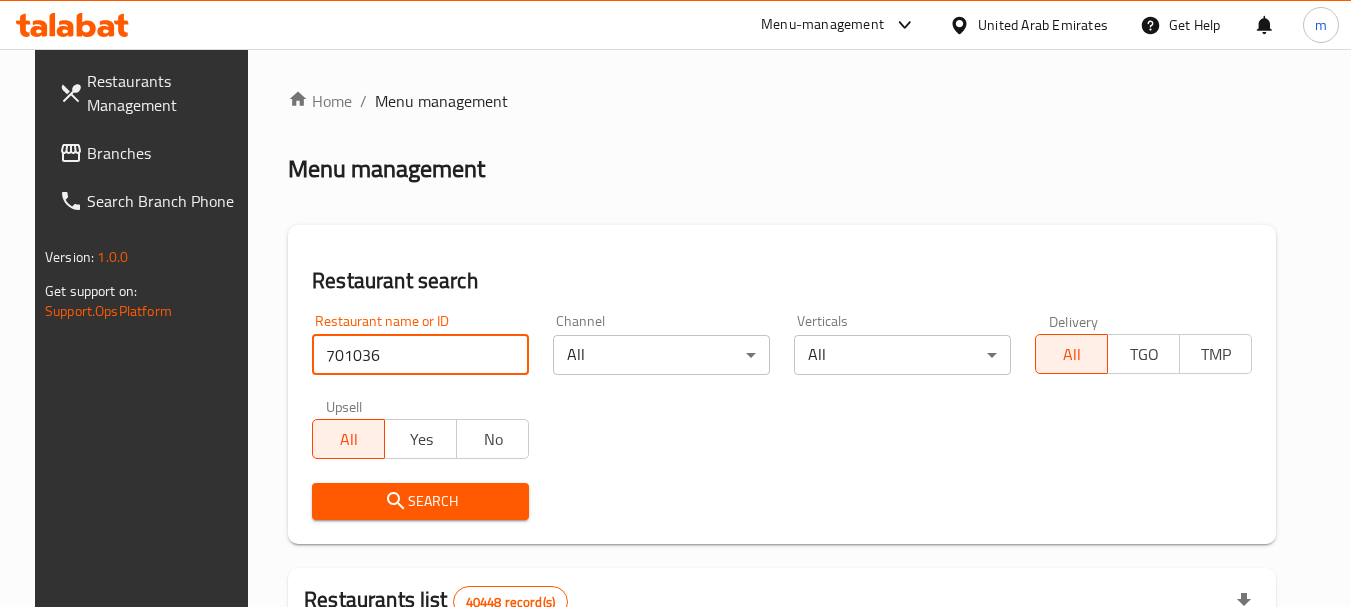 type on "701036" 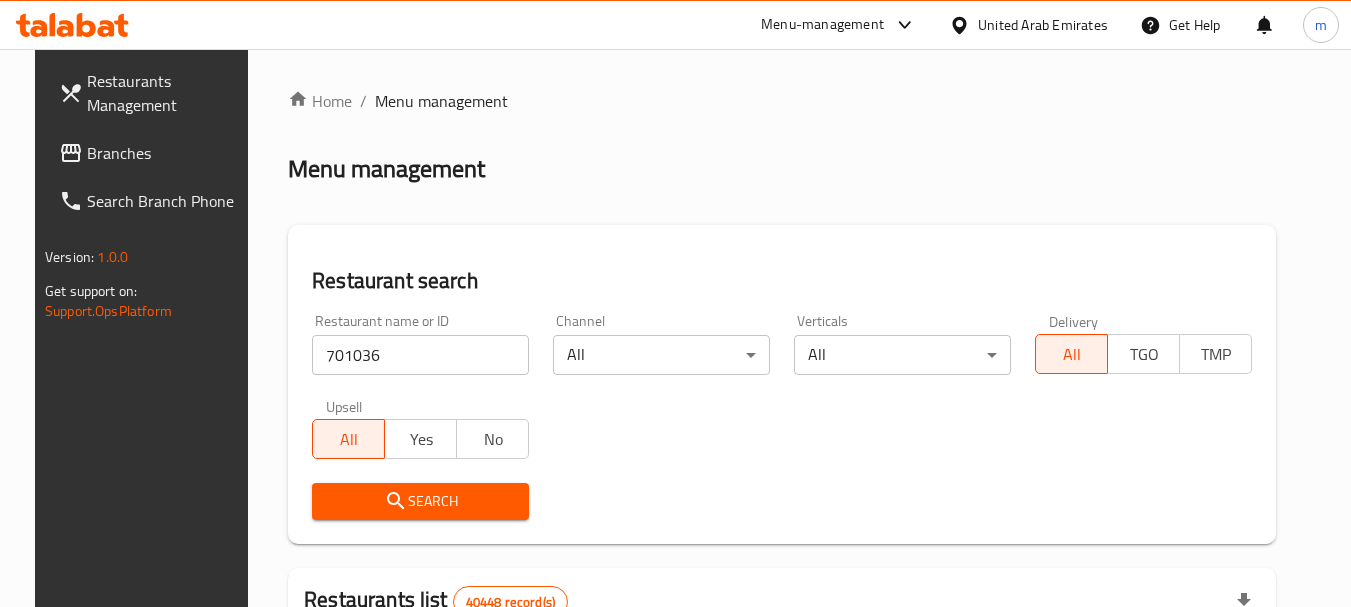 click 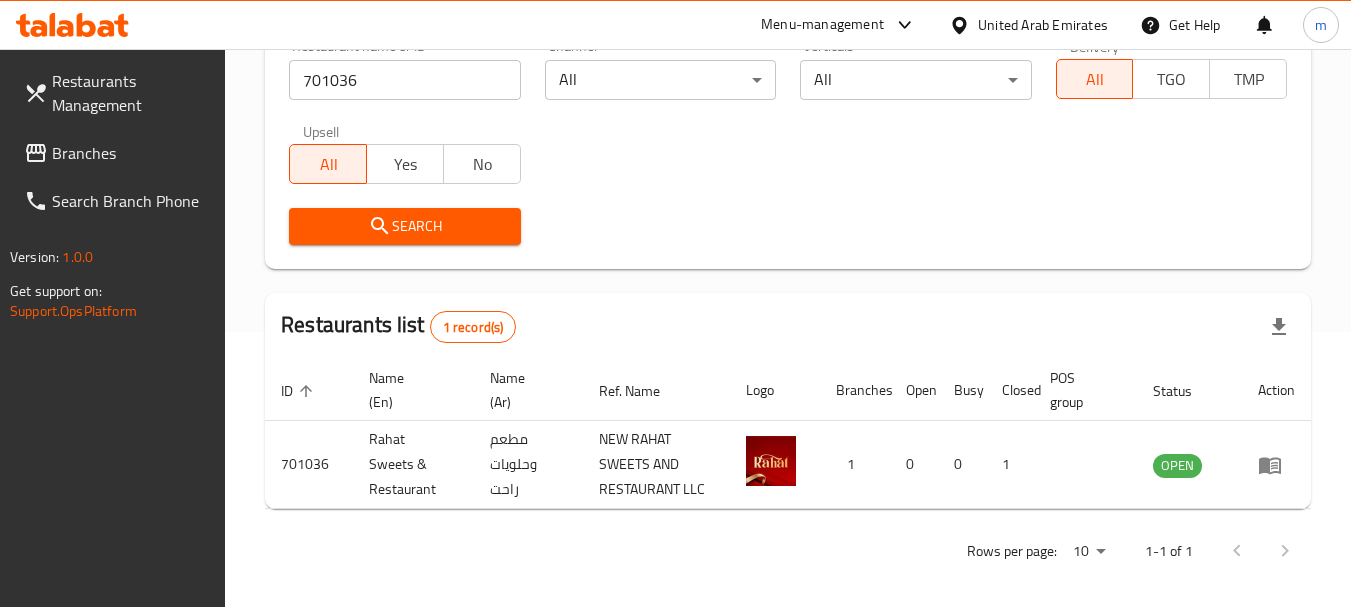 scroll, scrollTop: 285, scrollLeft: 0, axis: vertical 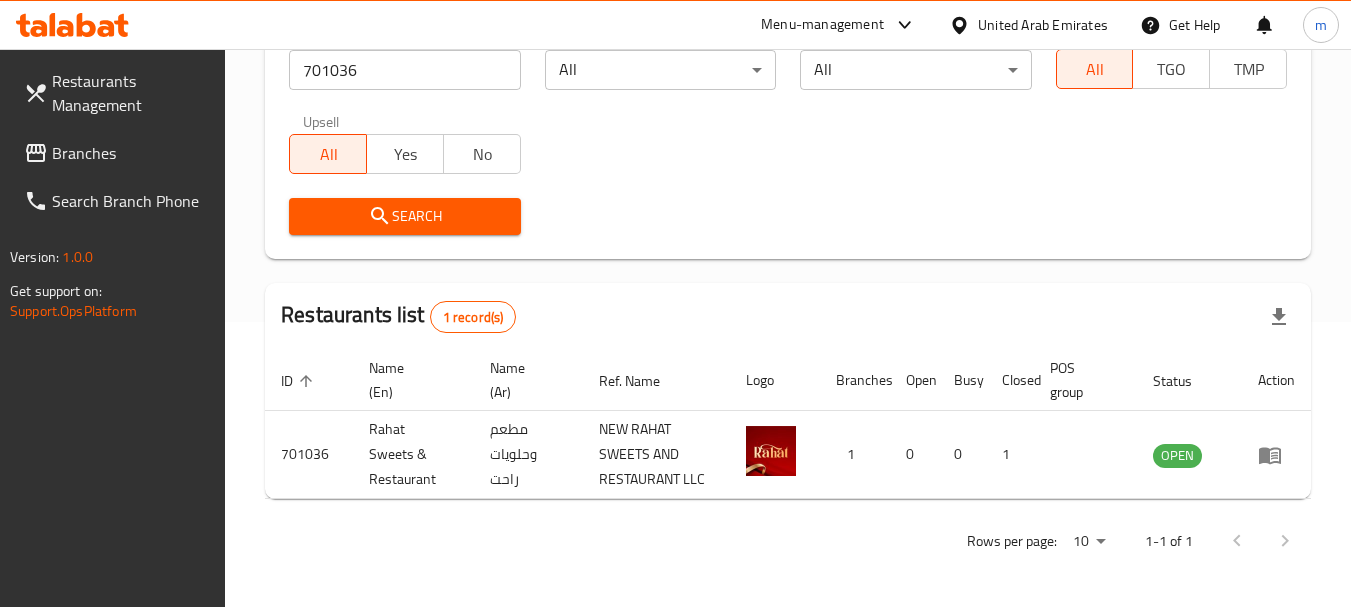 click on "Branches" at bounding box center (131, 153) 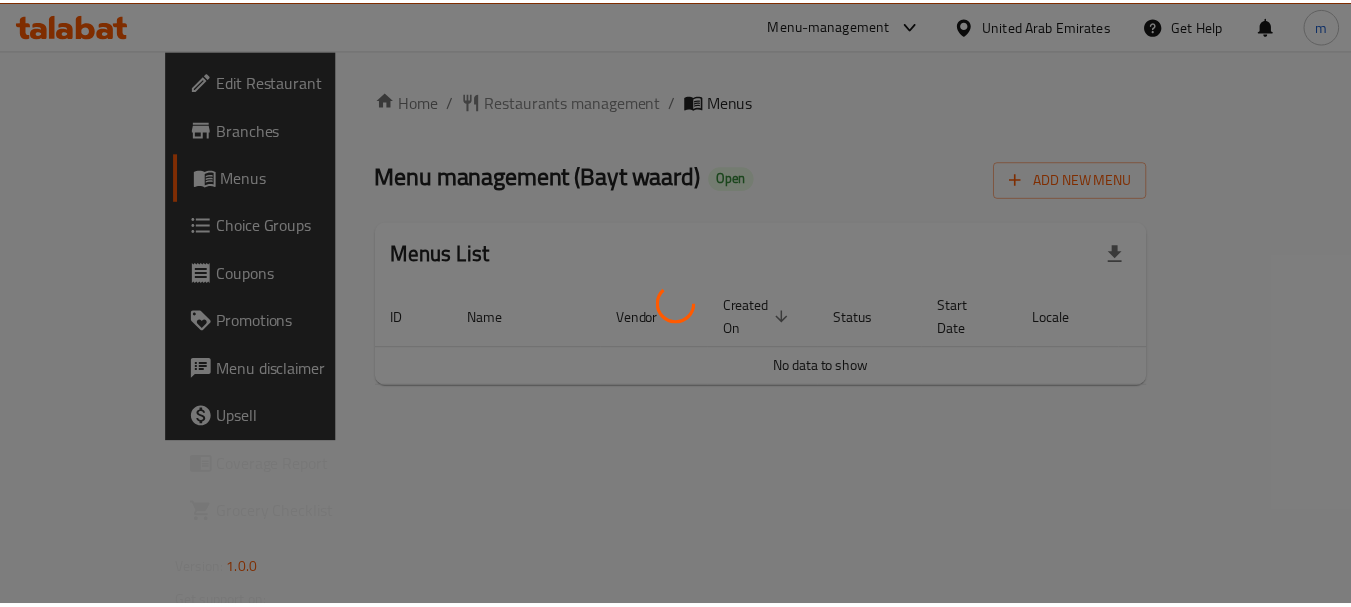 scroll, scrollTop: 0, scrollLeft: 0, axis: both 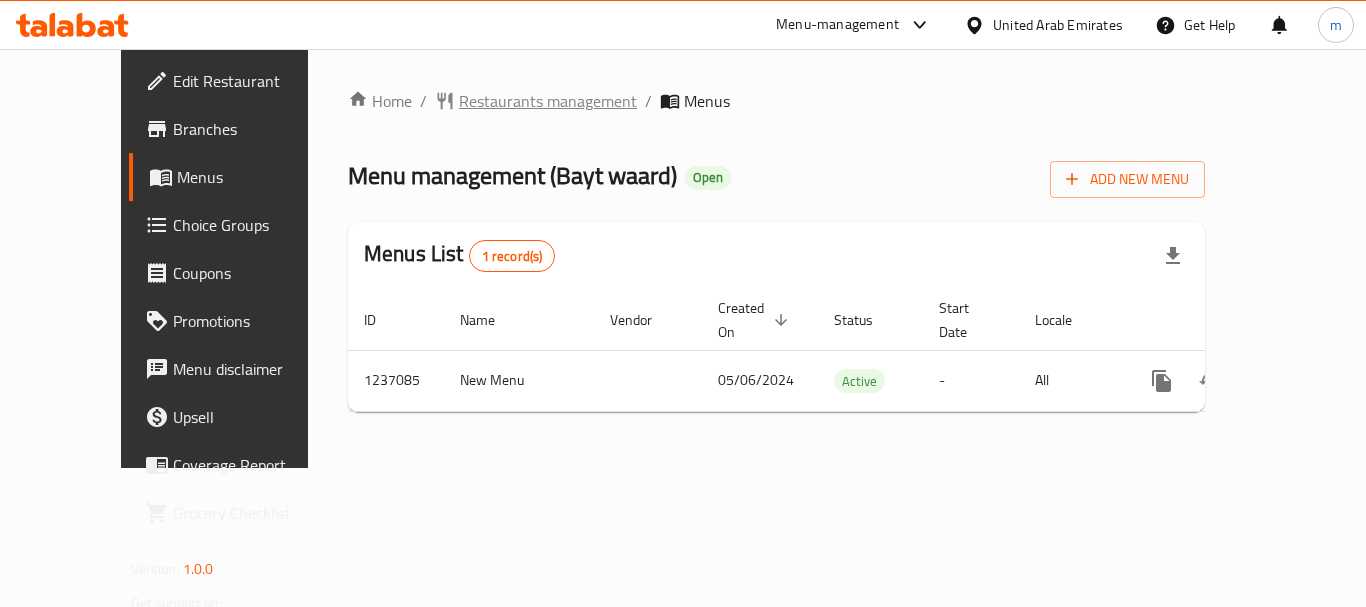 click on "Restaurants management" at bounding box center (548, 101) 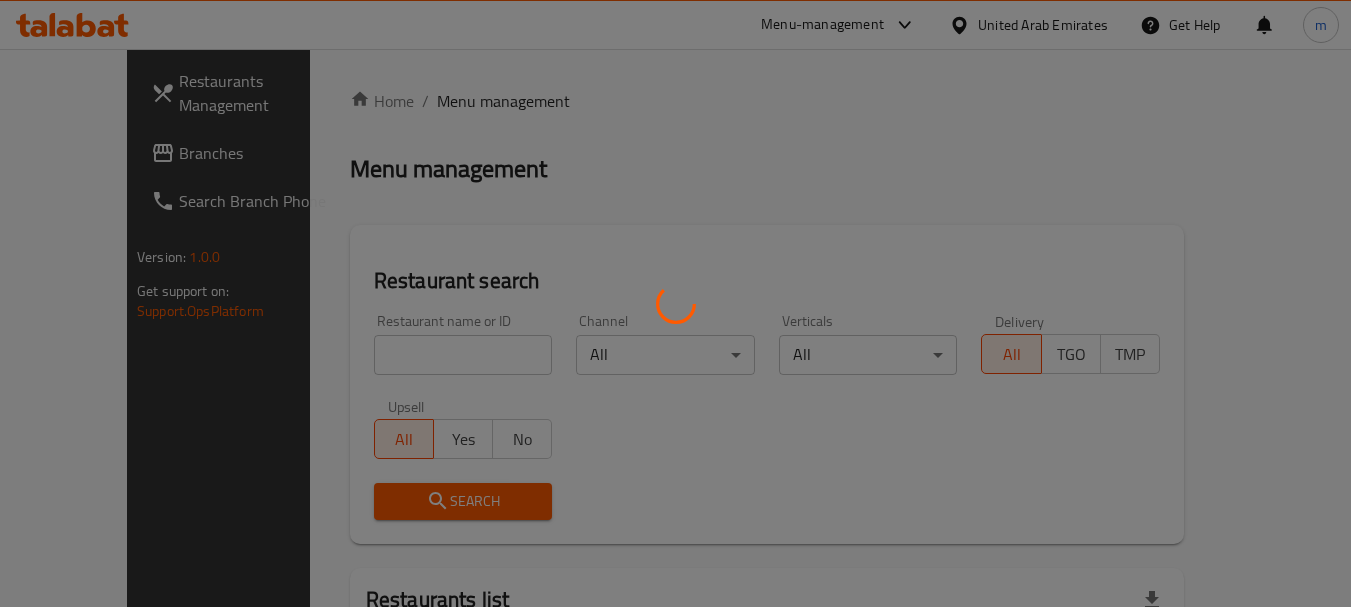 click at bounding box center (675, 303) 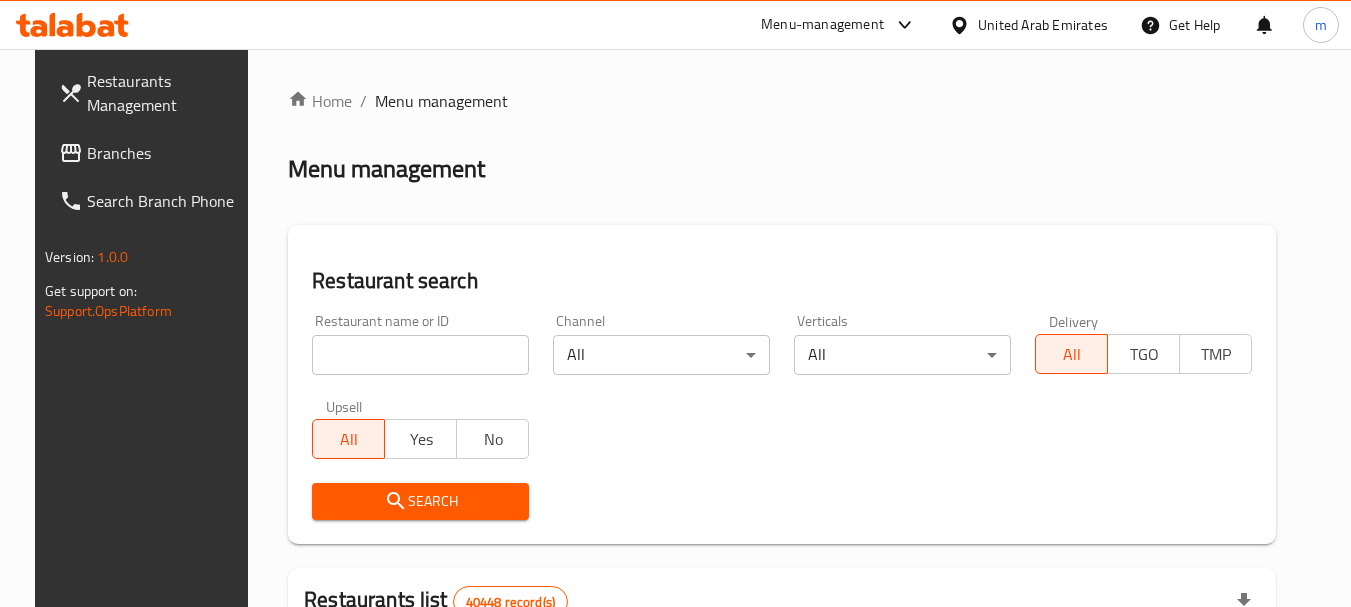 click on "Home / Menu management Menu management Restaurant search Restaurant name or ID Restaurant name or ID Channel All ​ Verticals All ​ Delivery All TGO TMP Upsell All Yes No   Search Restaurants list   40448 record(s) ID sorted ascending Name (En) Name (Ar) Ref. Name Logo Branches Open Busy Closed POS group Status Action 328 [BRAND] [BRAND] 37 0 1 0 OPEN 330 [BRAND] [BRAND] 1 0 0 0 INACTIVE 339 [BRAND] [BRAND] [ADDRESS] & [ADDRESS] 9 1 0 2 OPEN 340 [BRAND] [BRAND] 3 0 0 0 INACTIVE 342 [BRAND] [BRAND] 7 0 0 0 INACTIVE 343 [BRAND] [BRAND] 1 0 0 0 INACTIVE 348 [BRAND] [BRAND] 1 0 0 0 INACTIVE 349 [BRAND]  [BRAND] 1 0 0 0 HIDDEN 350 [BRAND] (Old) [BRAND] 1 0 0 0 INACTIVE 355 [BRAND]  [BRAND] 11 1 0 0 HIDDEN Rows per page: 10 1-10 of 40448" at bounding box center (782, 717) 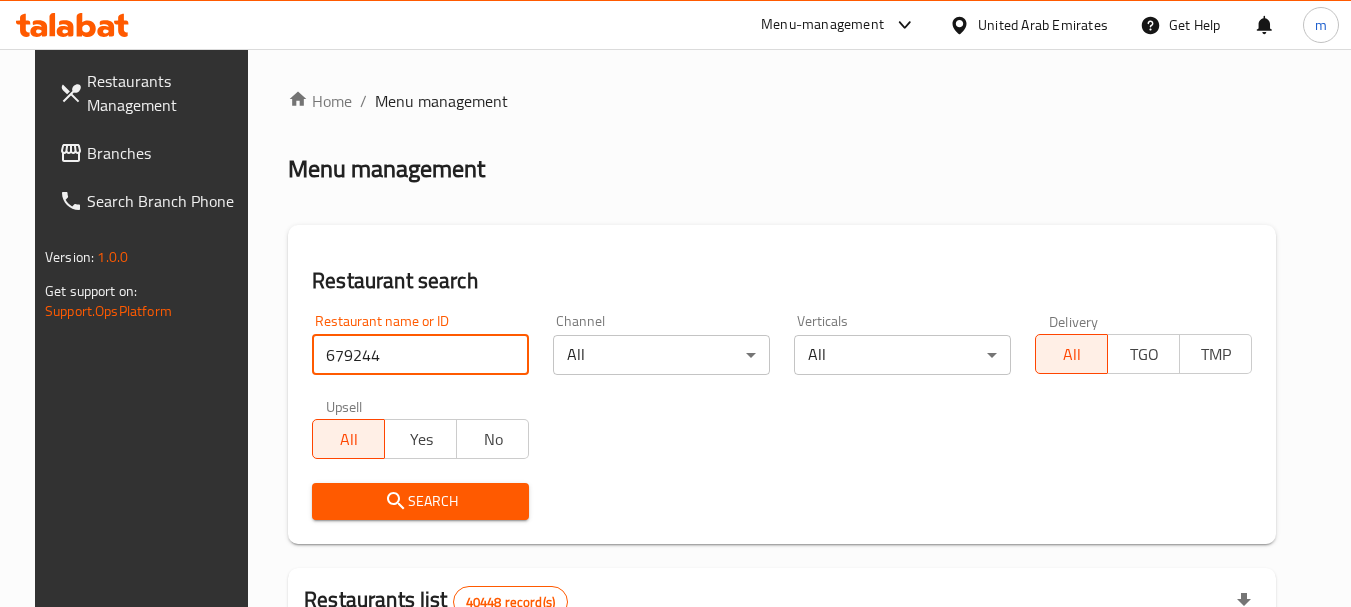type on "679244" 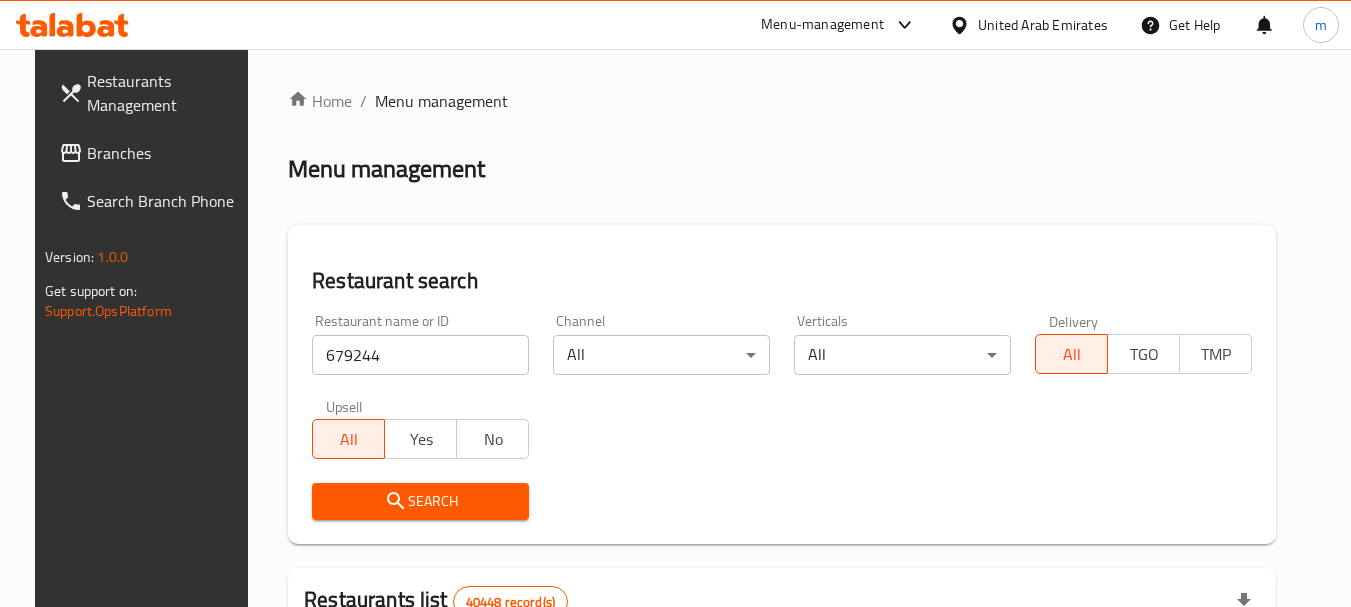 click on "Search" at bounding box center [420, 501] 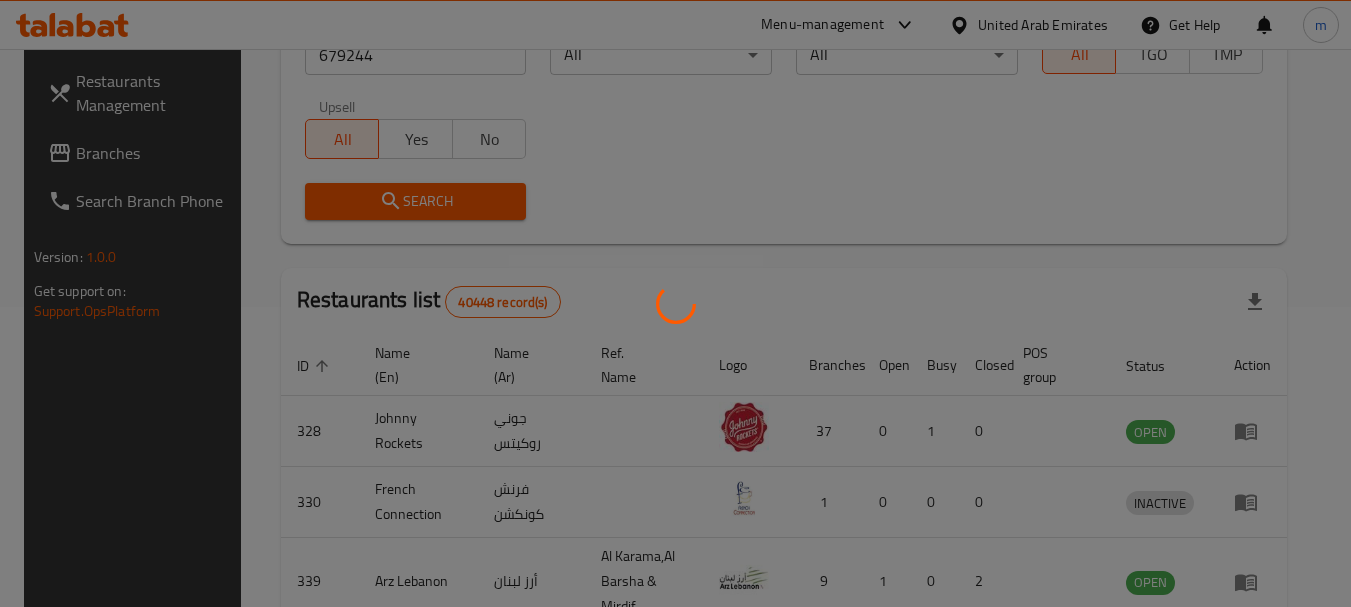 scroll, scrollTop: 285, scrollLeft: 0, axis: vertical 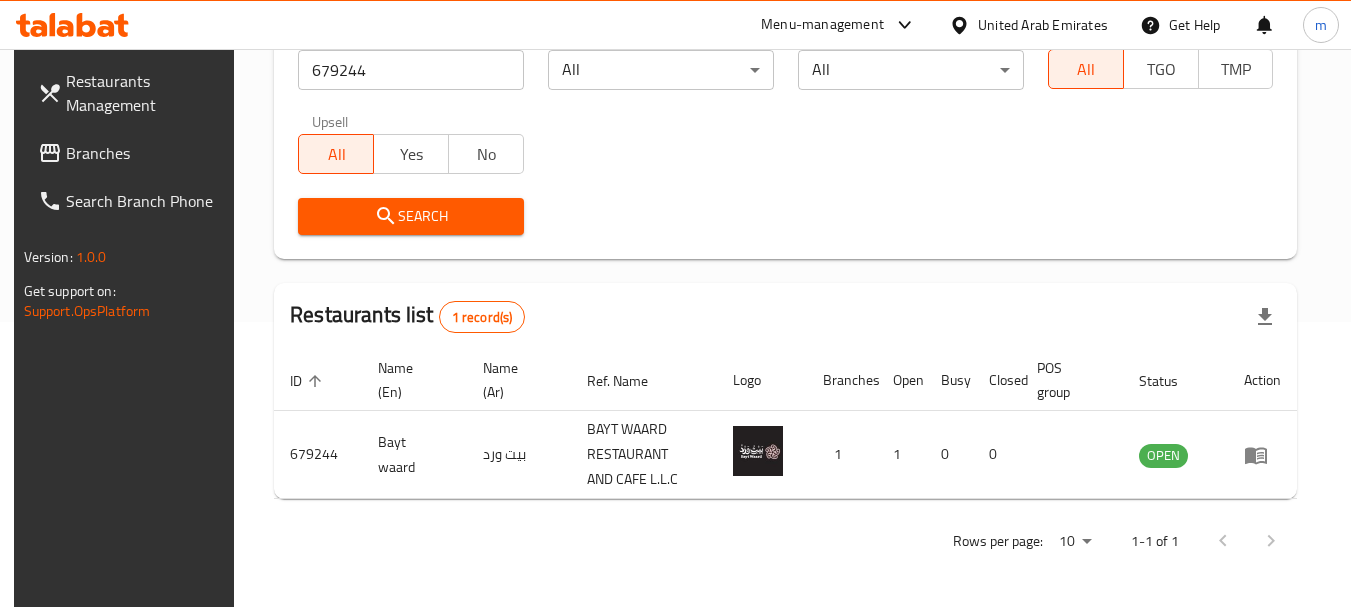 click on "Branches" at bounding box center (145, 153) 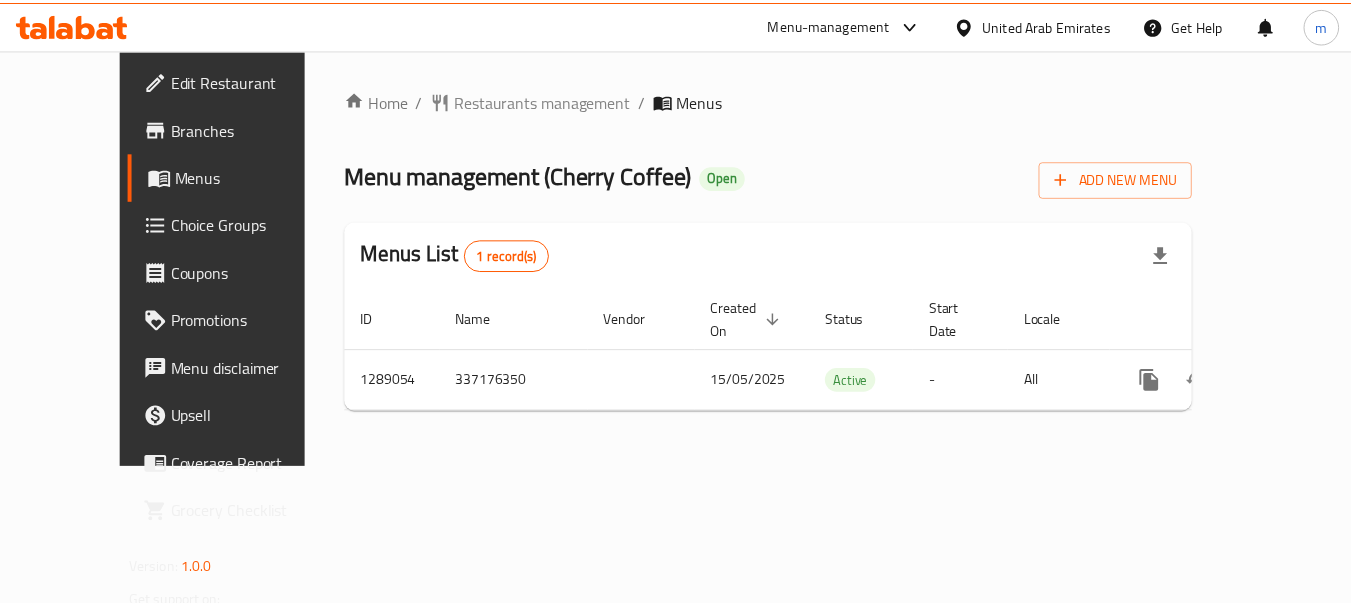 scroll, scrollTop: 0, scrollLeft: 0, axis: both 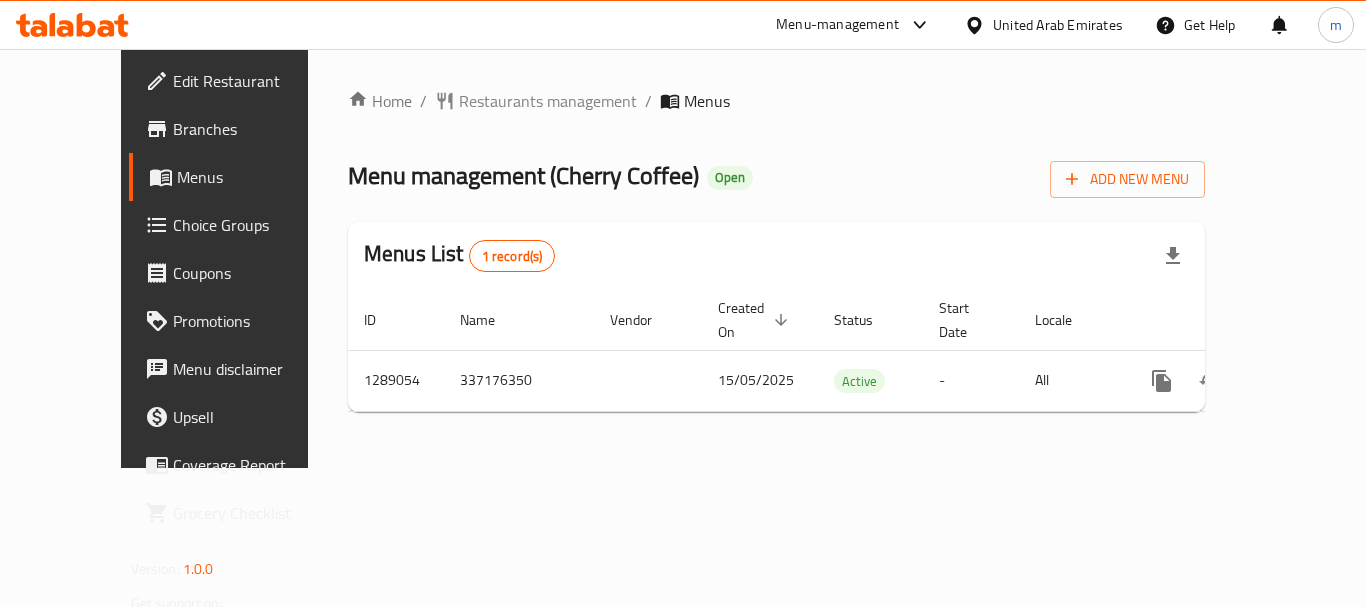 click on "Restaurants management" at bounding box center [548, 101] 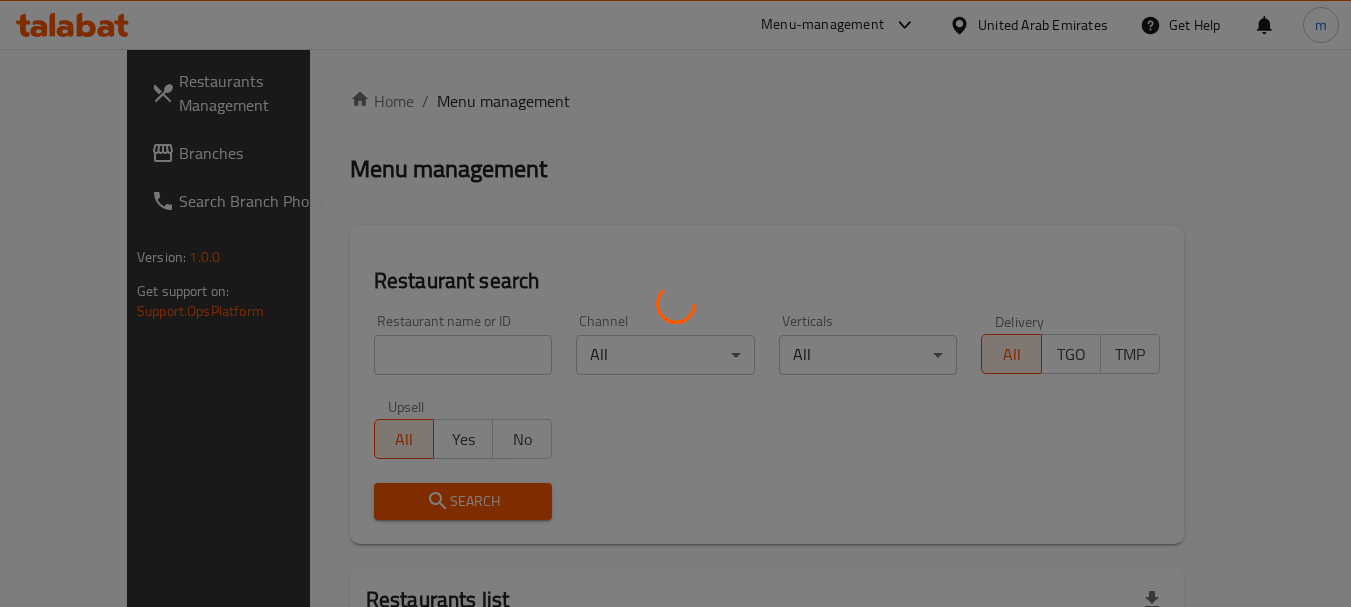 click at bounding box center (675, 303) 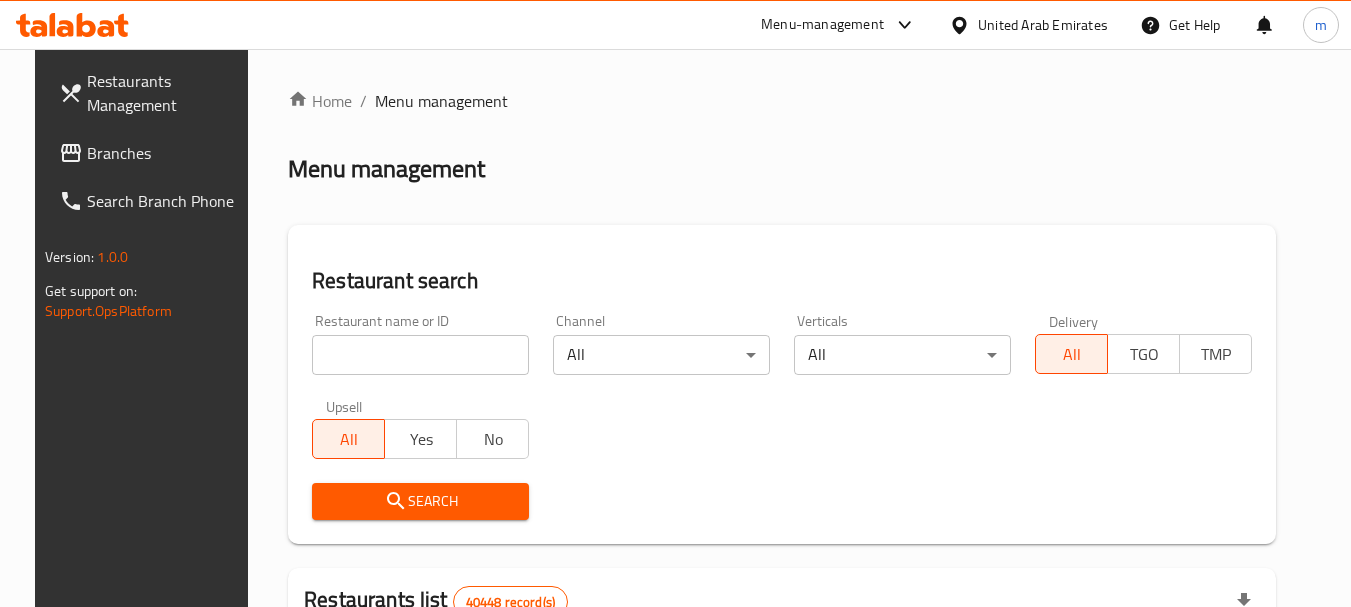 click at bounding box center [675, 303] 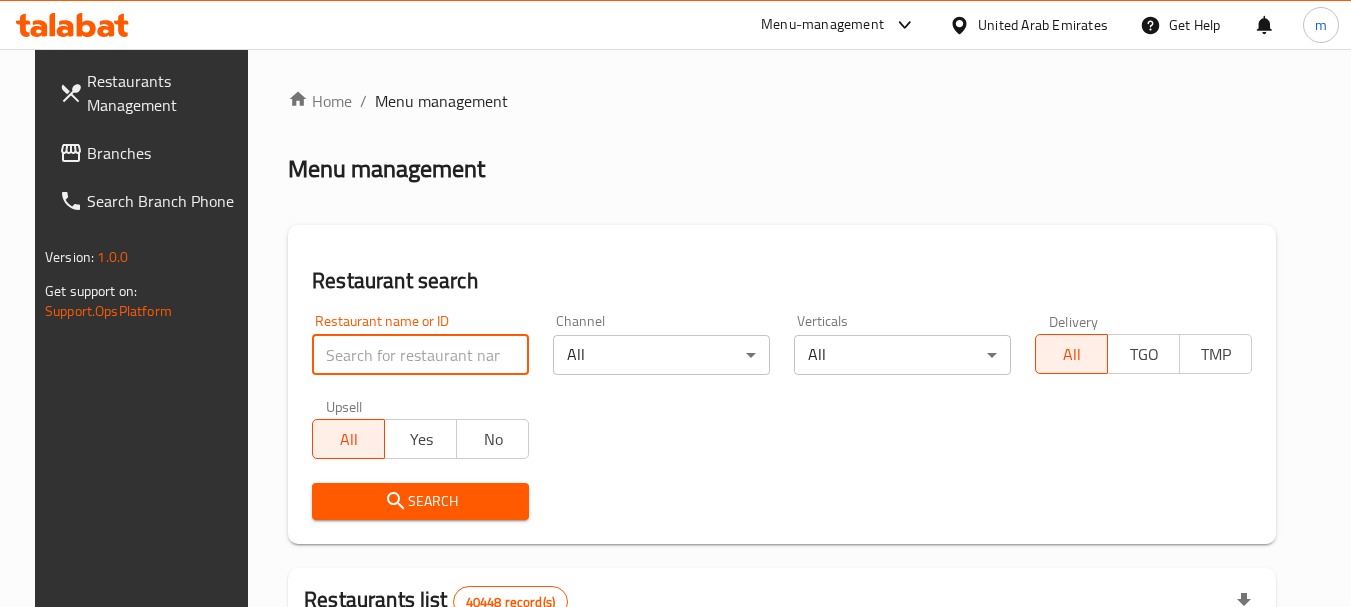 drag, startPoint x: 357, startPoint y: 358, endPoint x: 386, endPoint y: 352, distance: 29.614185 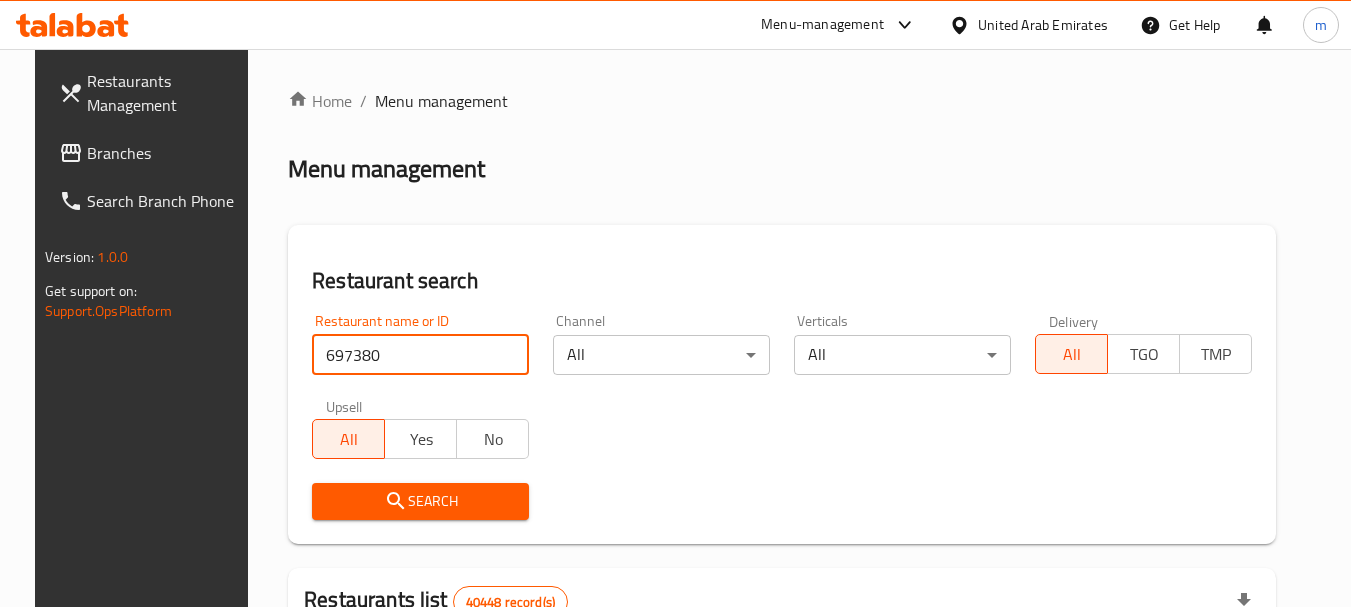 type on "697380" 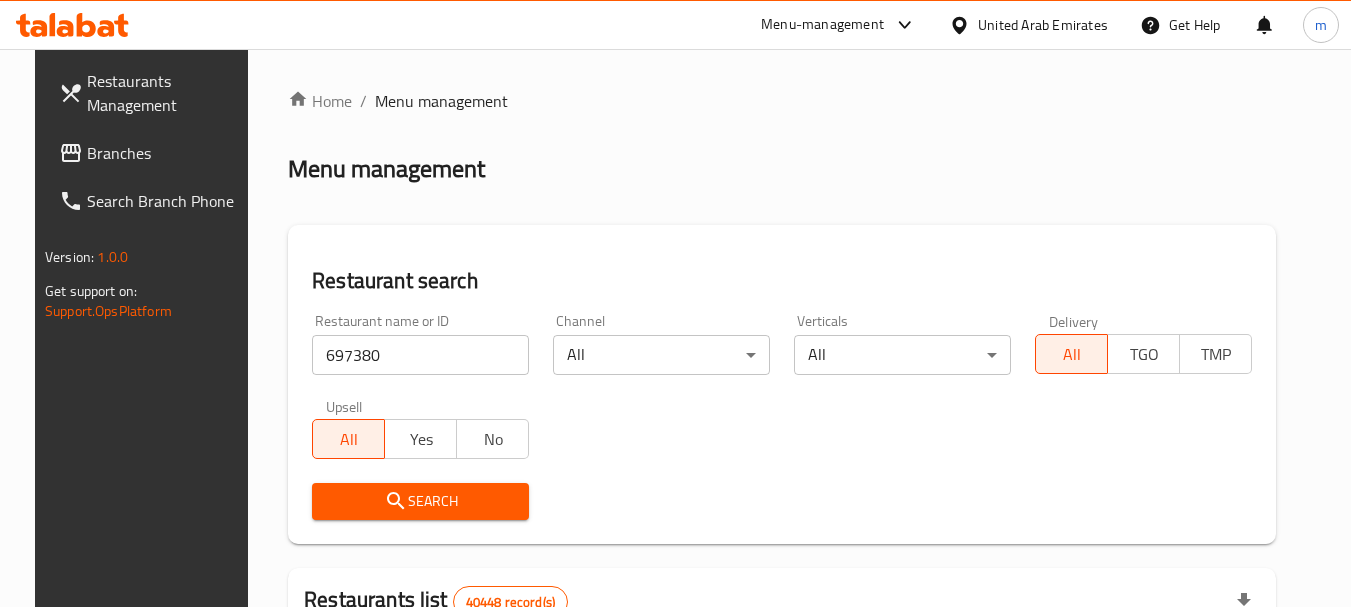 click 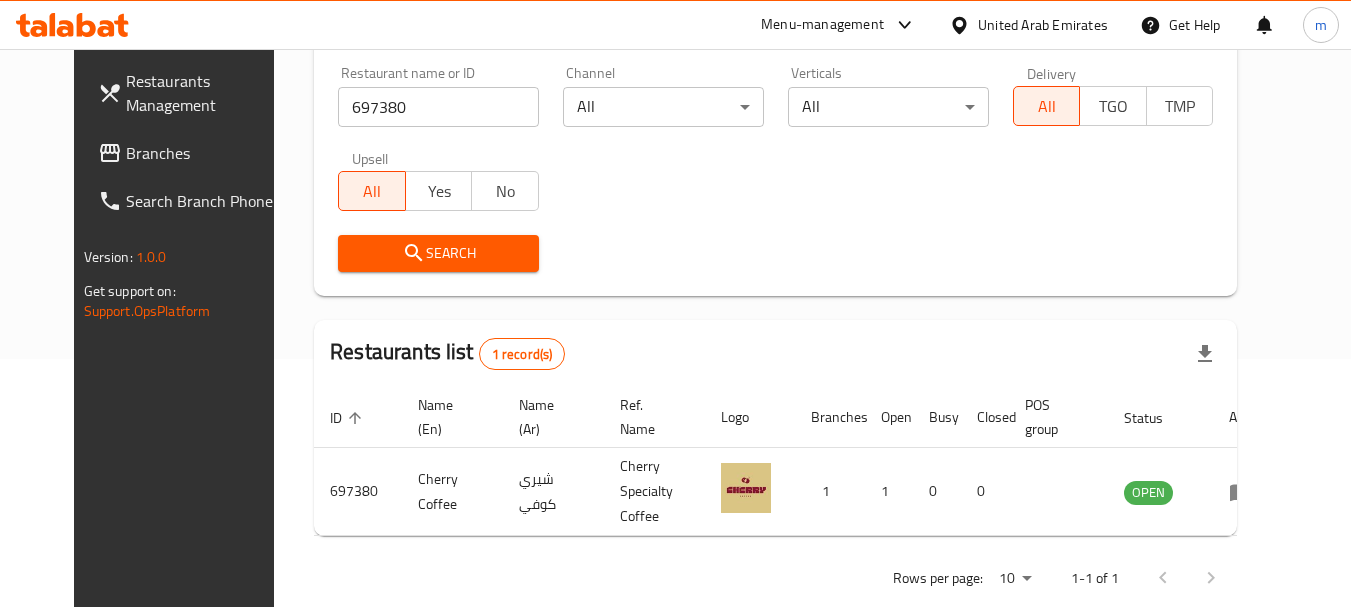 scroll, scrollTop: 268, scrollLeft: 0, axis: vertical 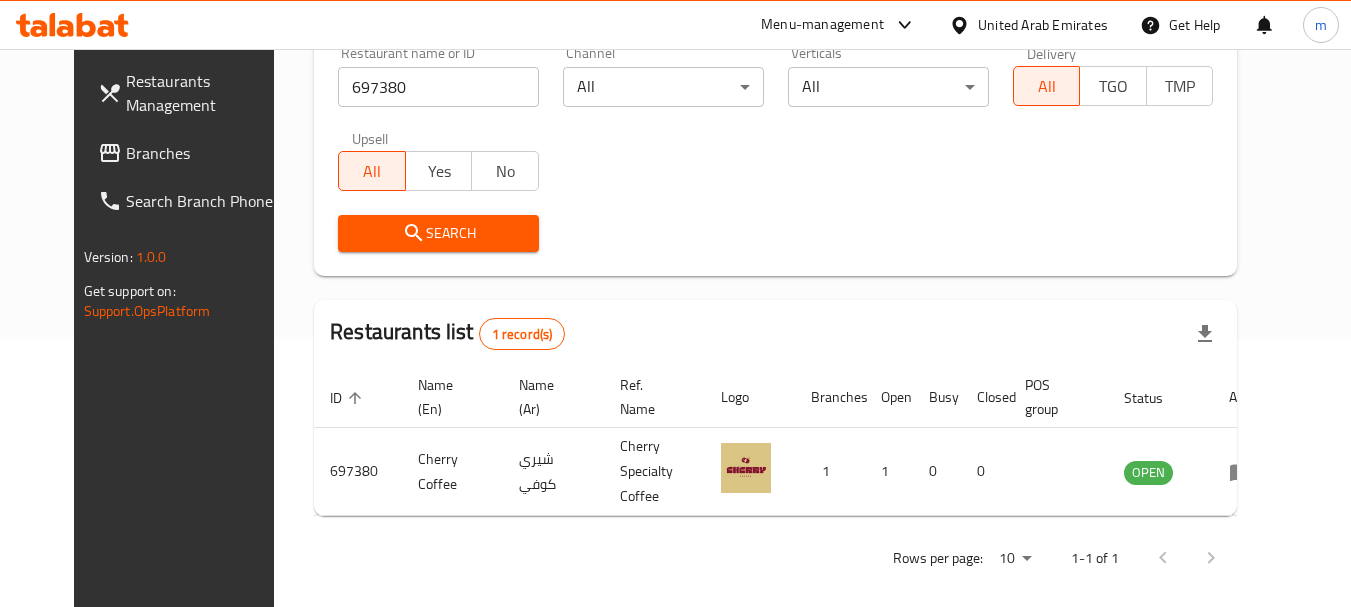 click on "United Arab Emirates" at bounding box center [1043, 25] 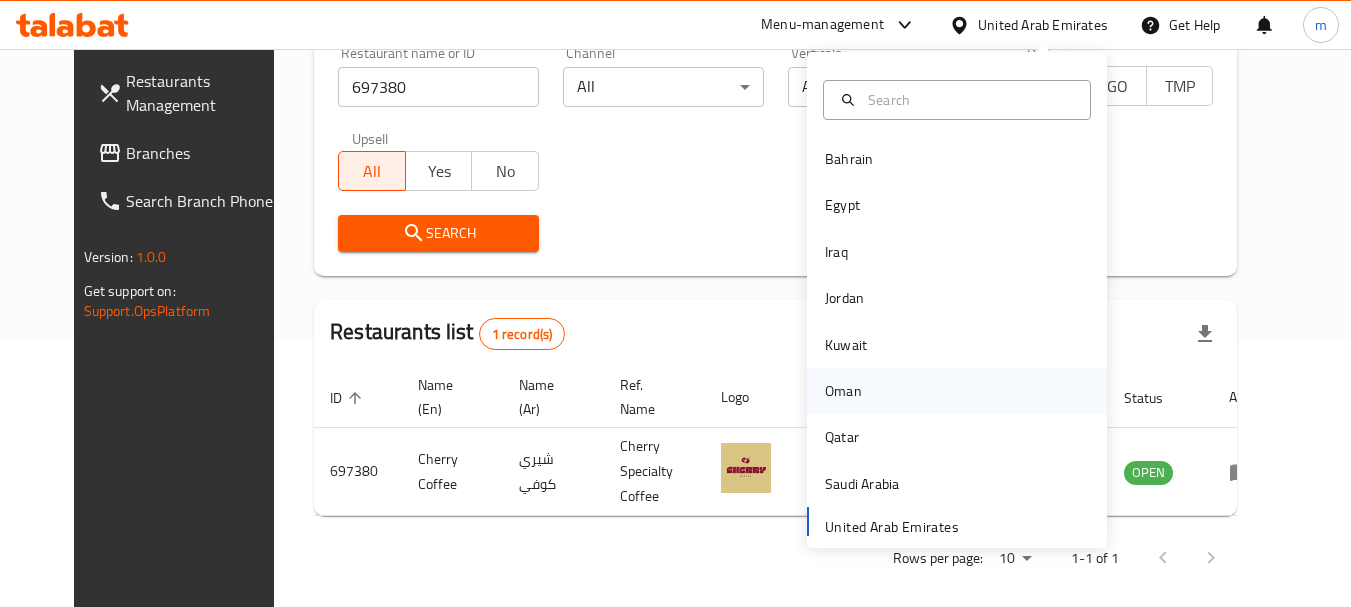 click on "Oman" at bounding box center (843, 391) 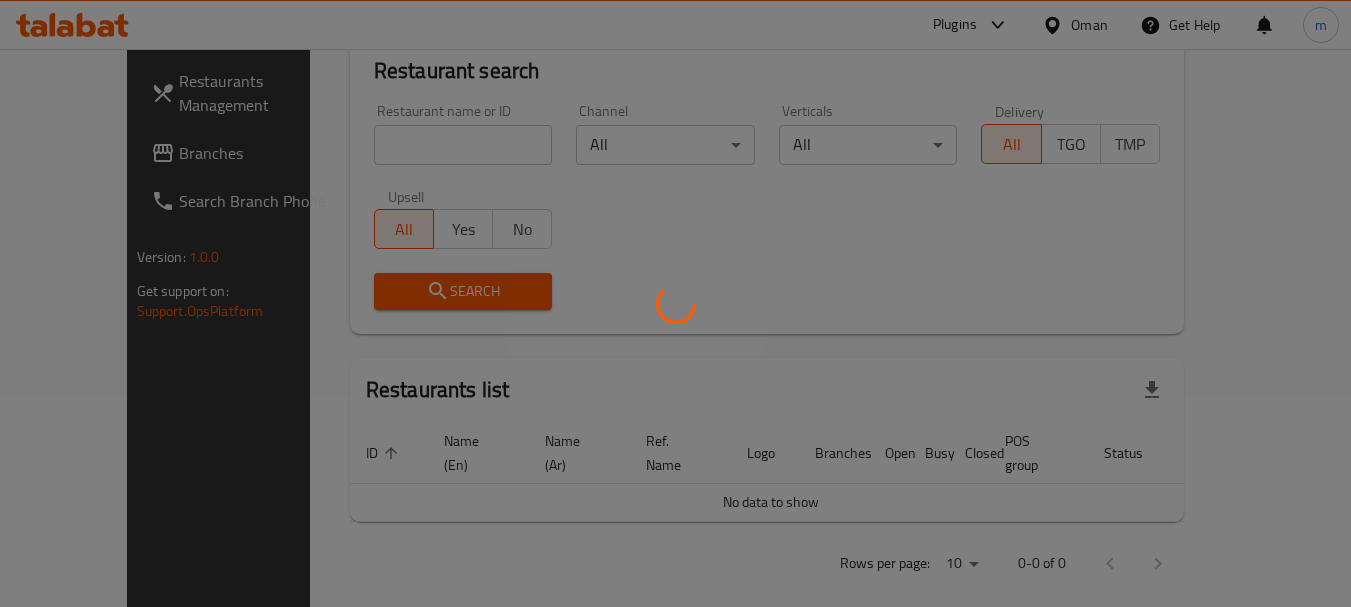 scroll, scrollTop: 268, scrollLeft: 0, axis: vertical 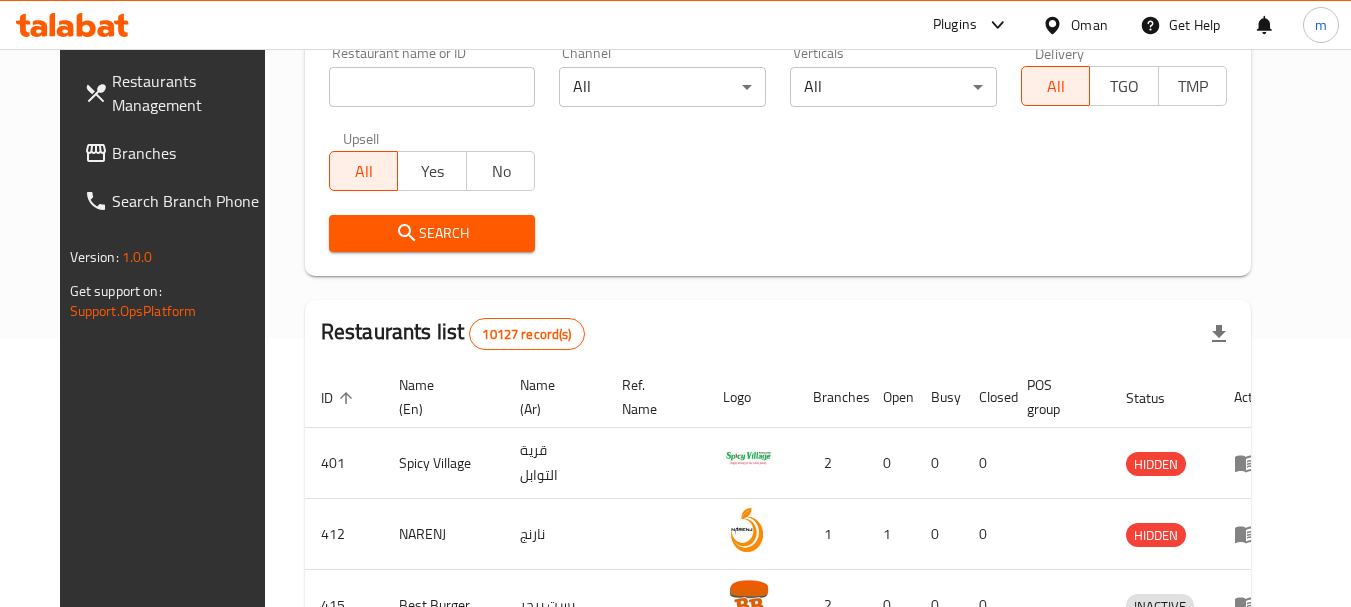click on "Branches" at bounding box center (191, 153) 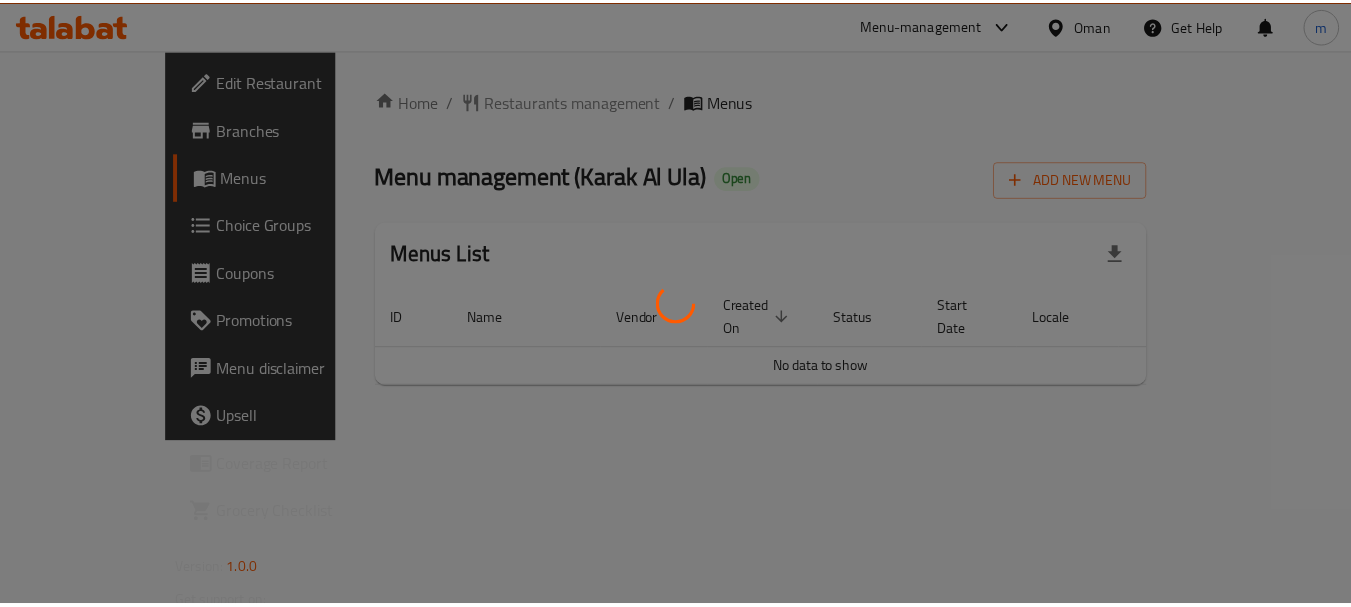 scroll, scrollTop: 0, scrollLeft: 0, axis: both 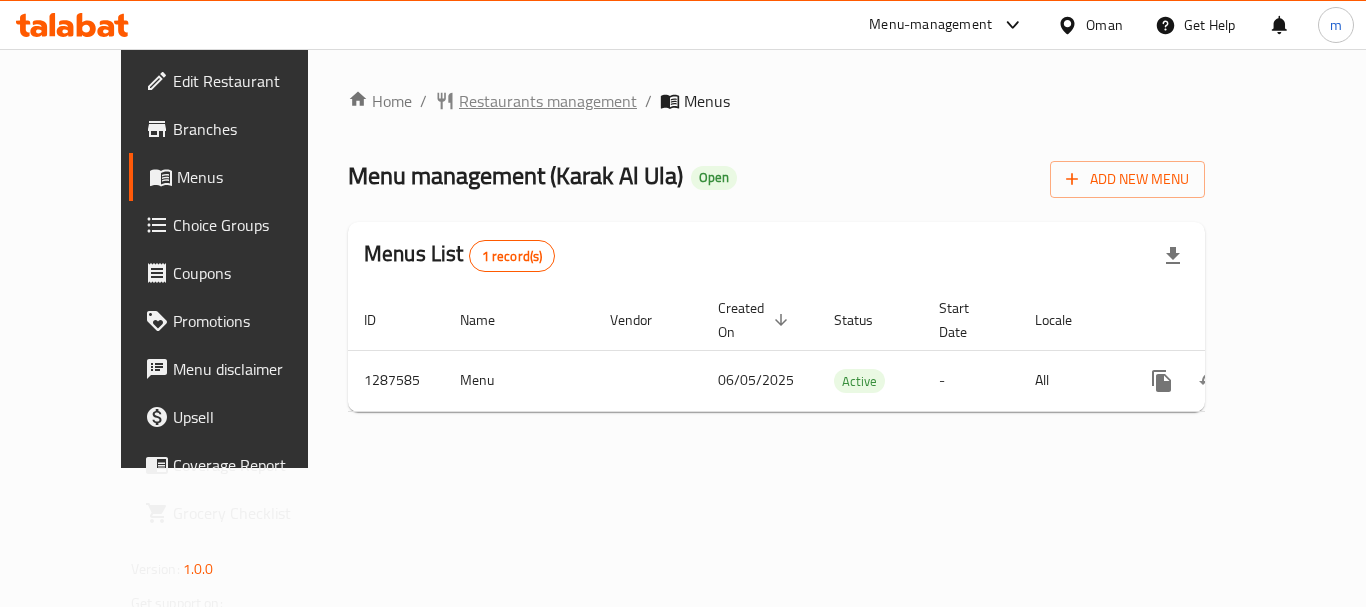 click on "Restaurants management" at bounding box center [548, 101] 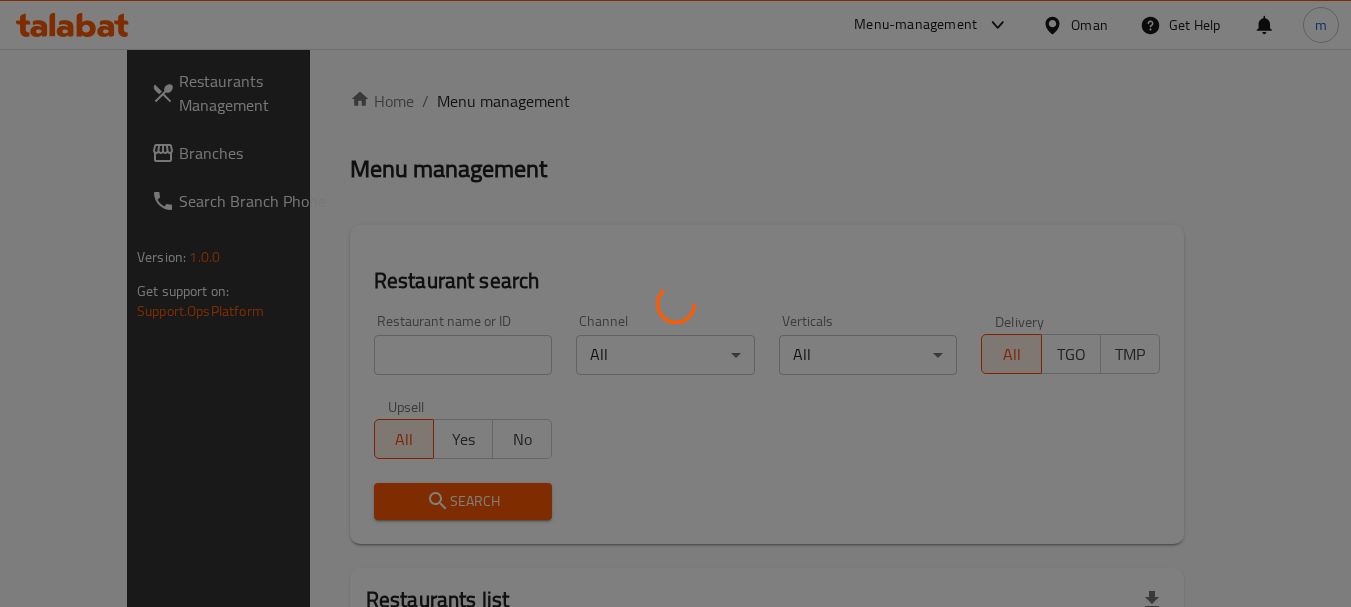 click at bounding box center (675, 303) 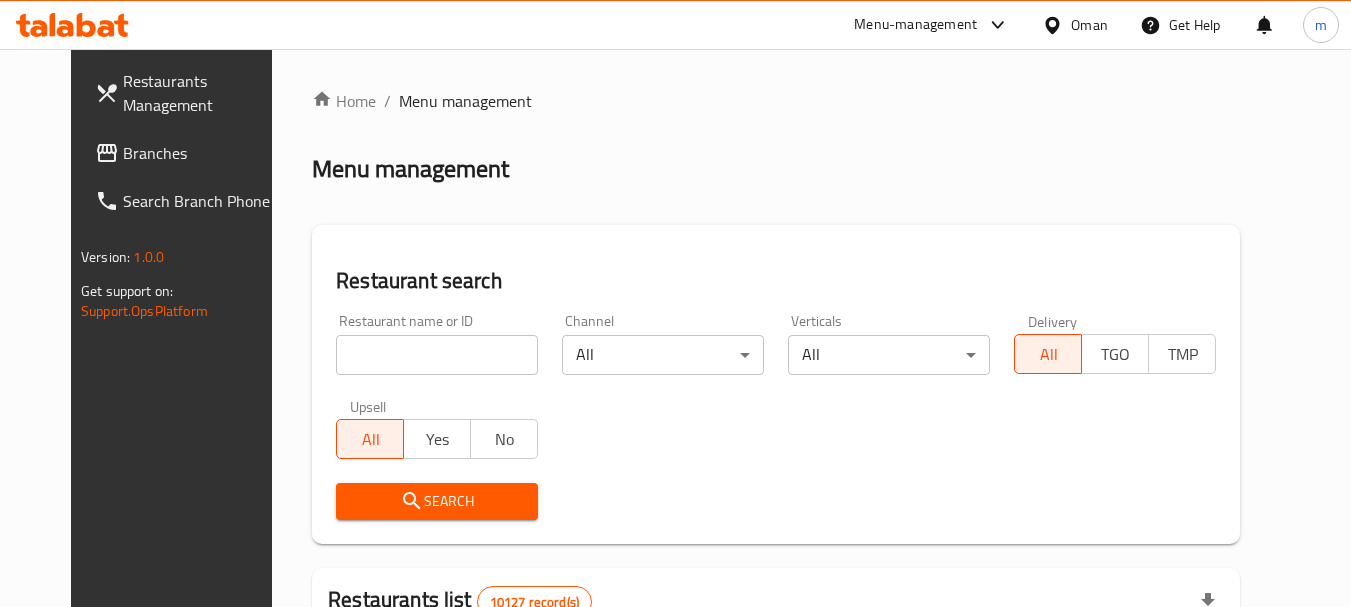 click on "Home / Menu management Menu management Restaurant search Restaurant name or ID Restaurant name or ID Channel All ​ Verticals All ​ Delivery All TGO TMP Upsell All Yes No   Search Restaurants list   10127 record(s) ID sorted ascending Name (En) Name (Ar) Ref. Name Logo Branches Open Busy Closed POS group Status Action 401 Spicy Village قرية التوابل 2 0 0 0 HIDDEN 412 NARENJ نارنج 1 1 0 0 HIDDEN 415 Best Burger بست برجر 2 0 0 0 INACTIVE 416 HOT POT RESTAURANT مطعم الوعاء الساخن Darsait Branch  1 0 0 0 INACTIVE 417 FUSION فيوجن 1 0 0 0 INACTIVE 420 BAMBOO KITCHEN بامبو كتشن 1 1 0 0 HIDDEN 422 GOLDEN BEAN CAFE مقهى البن الذهبي 1 1 0 0 INACTIVE 424 Just Grilled جست جريلد 1 0 0 0 INACTIVE 467 MEERATH FAMOUS ميرات المشهورة 1 1 0 0 OPEN 470 ZAIKA DELHI KA مذاق من دلهي  1 0 0 0 INACTIVE Rows per page: 10 1-10 of 10127" at bounding box center [776, 730] 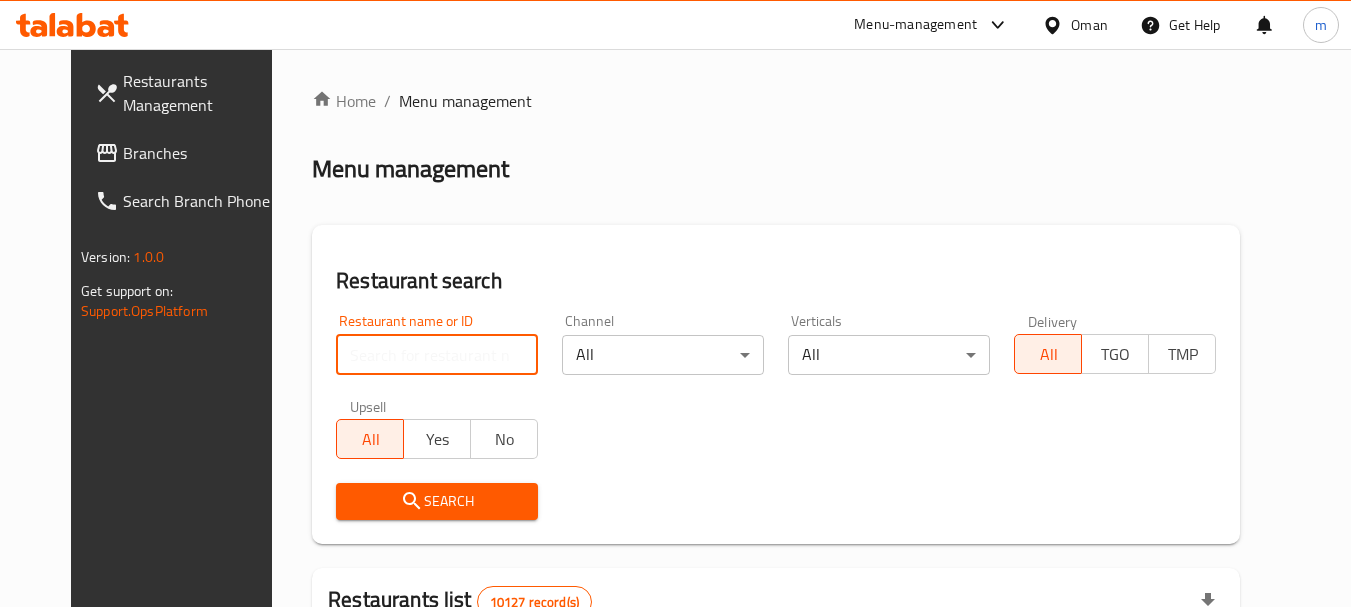 paste on "696808" 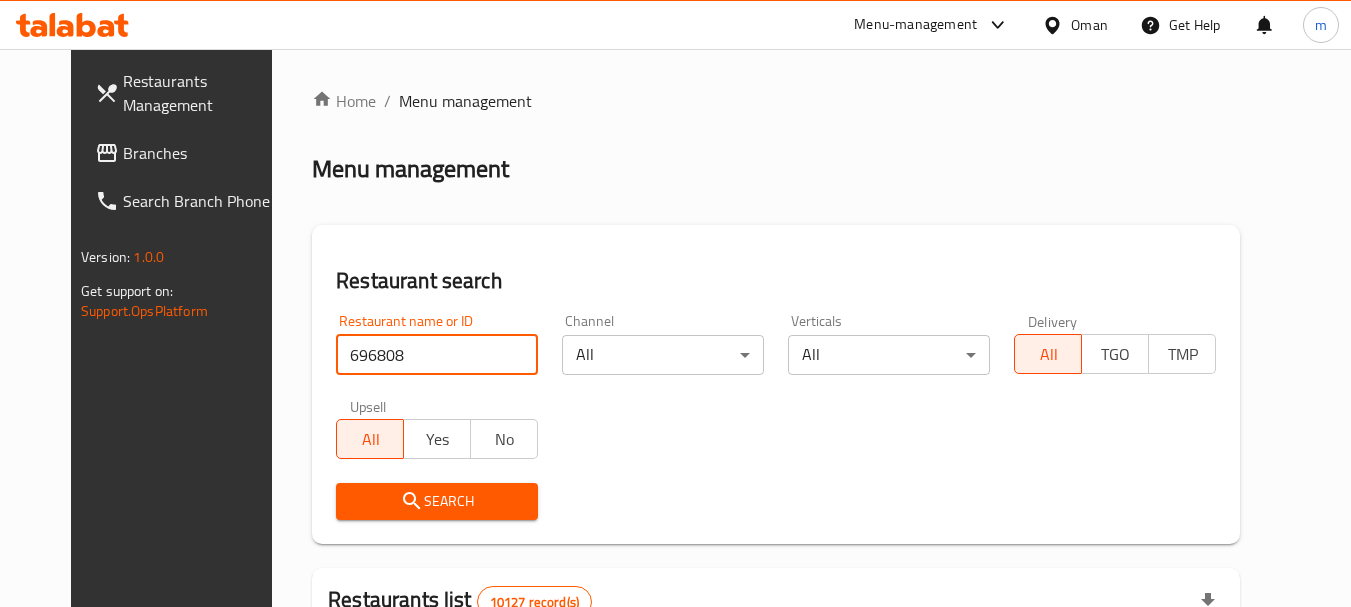 type on "696808" 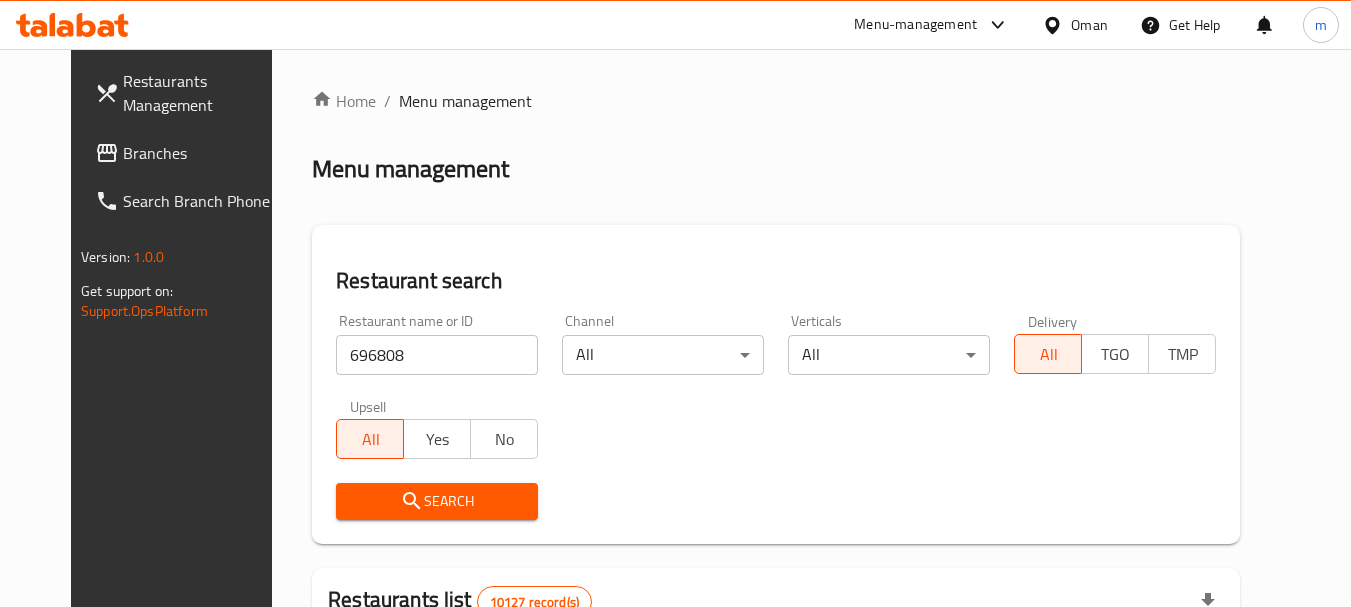 click on "Search" at bounding box center [437, 501] 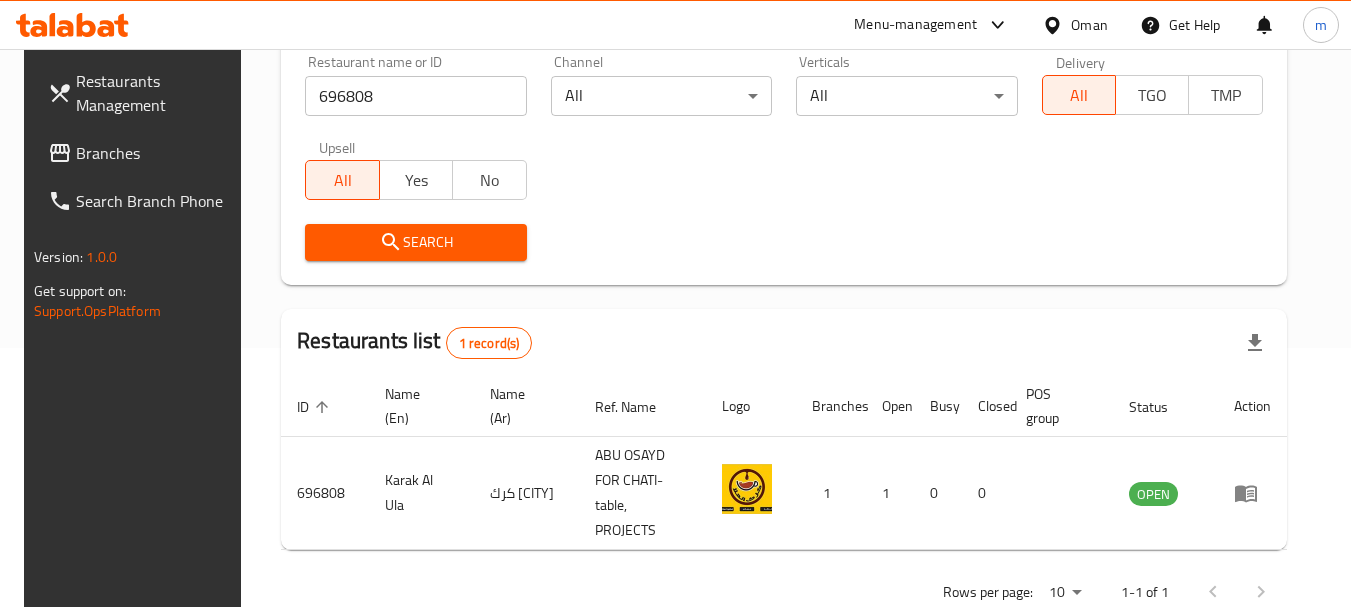 scroll, scrollTop: 285, scrollLeft: 0, axis: vertical 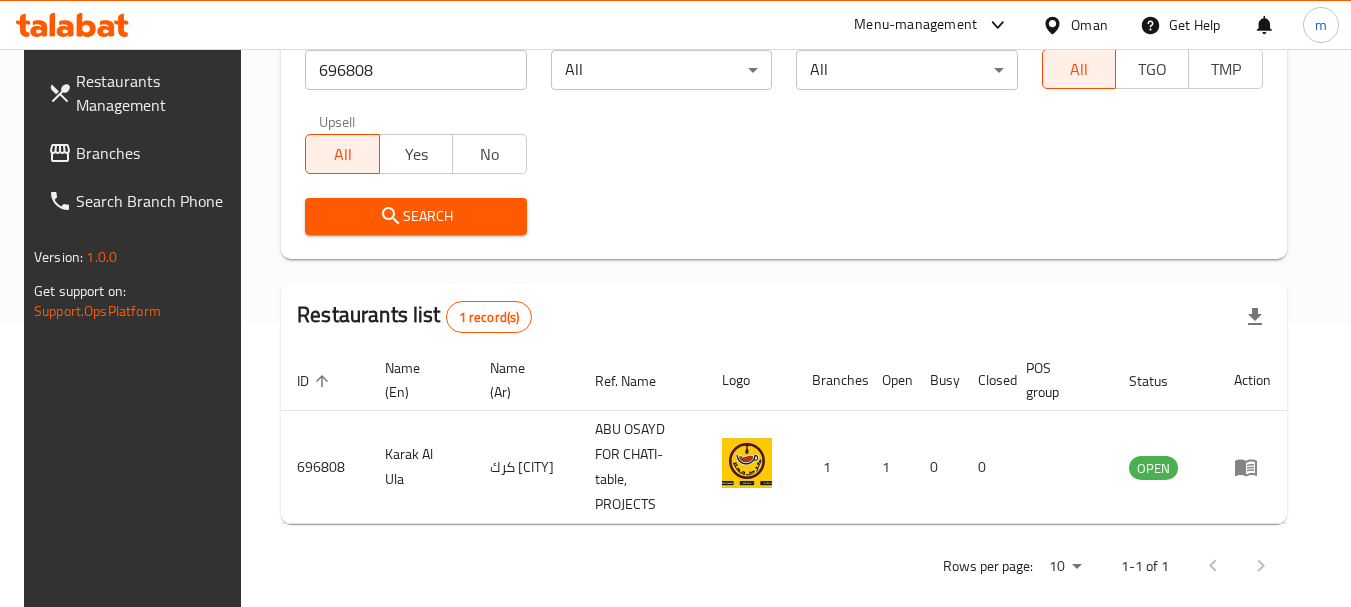 click on "Oman" at bounding box center (1089, 25) 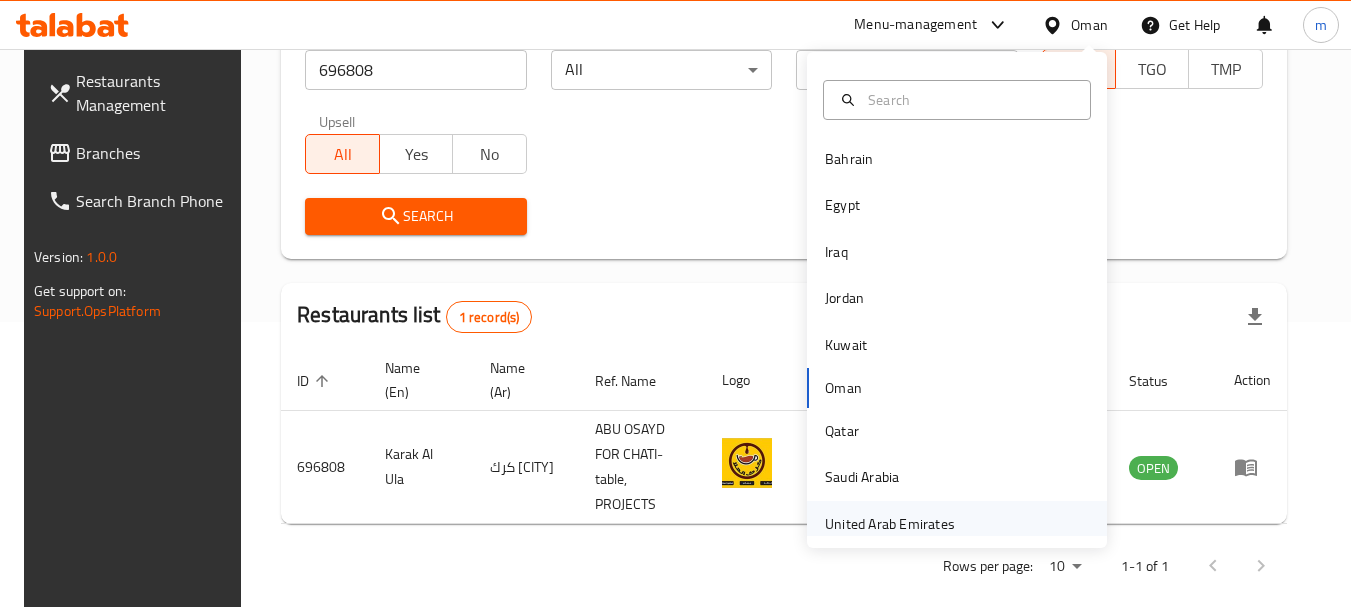 click on "United Arab Emirates" at bounding box center [890, 524] 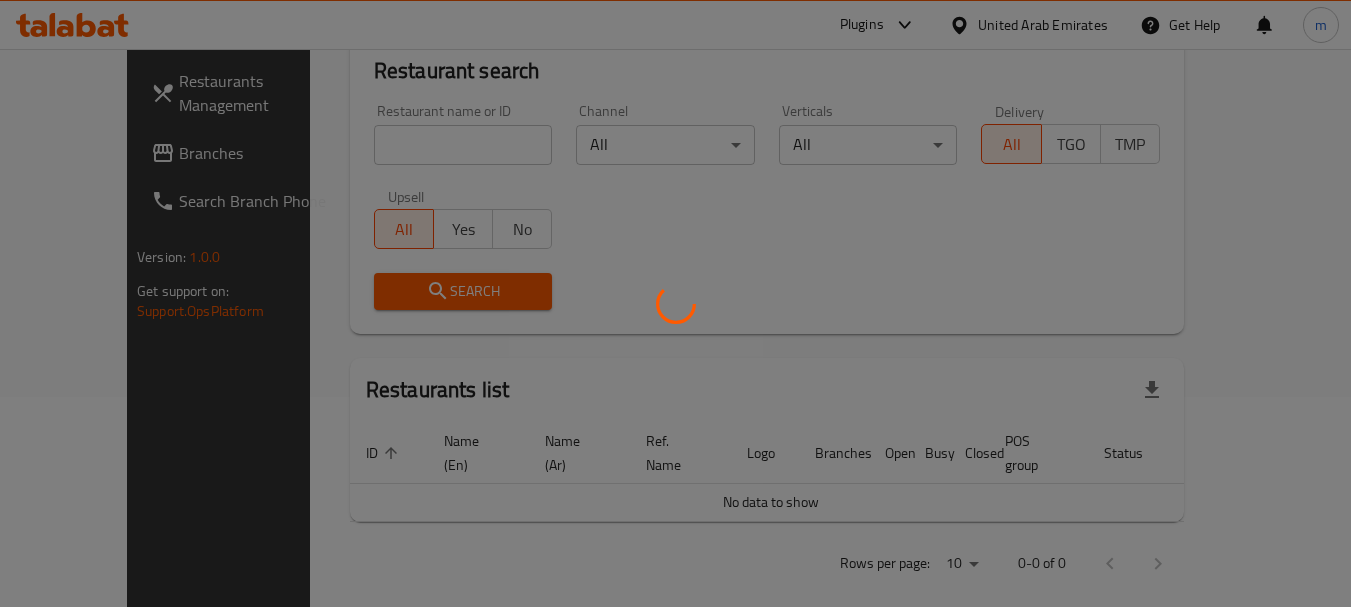 scroll, scrollTop: 285, scrollLeft: 0, axis: vertical 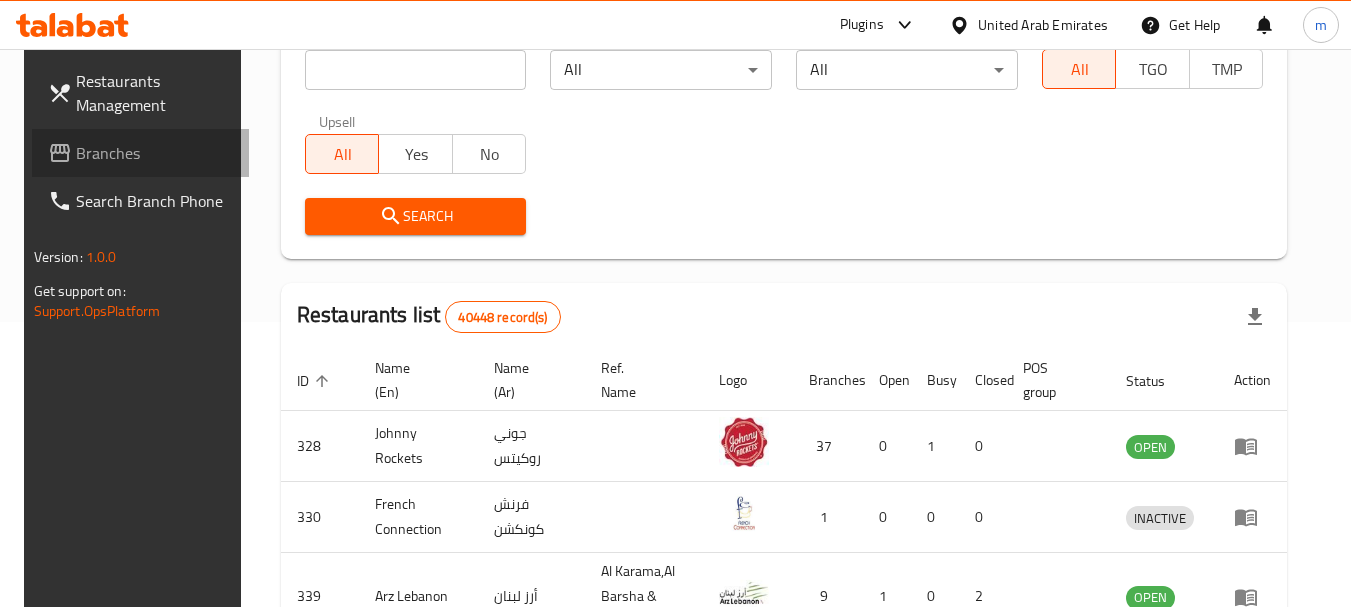 click on "Branches" at bounding box center [141, 153] 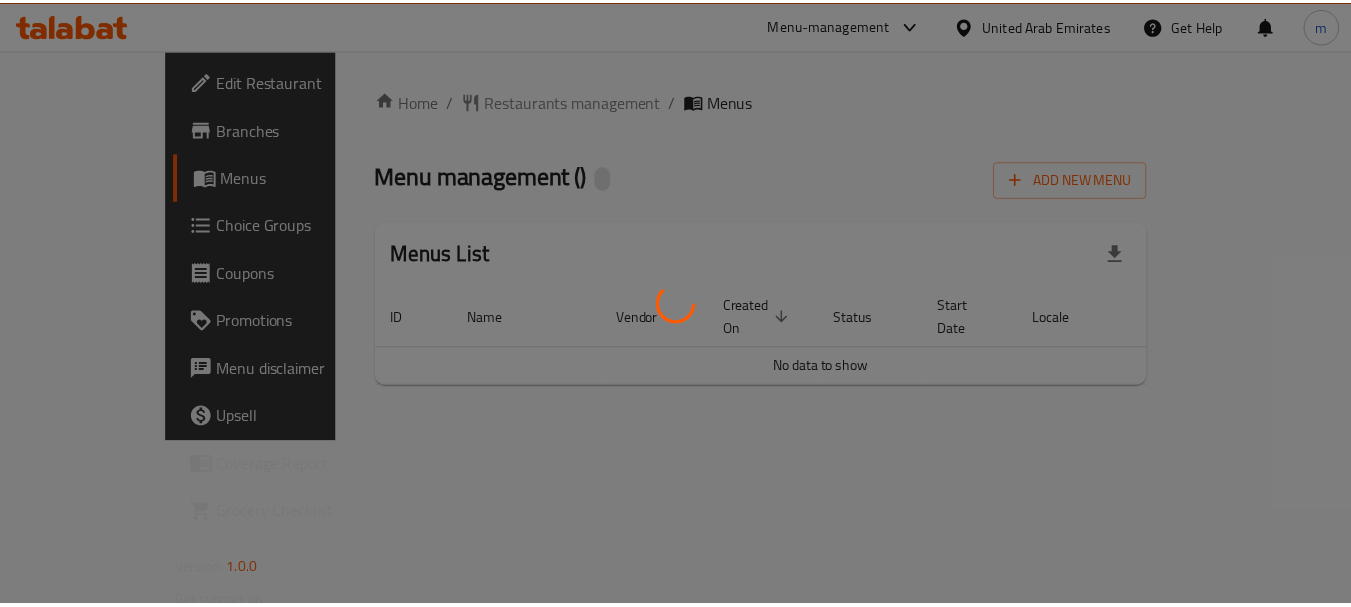scroll, scrollTop: 0, scrollLeft: 0, axis: both 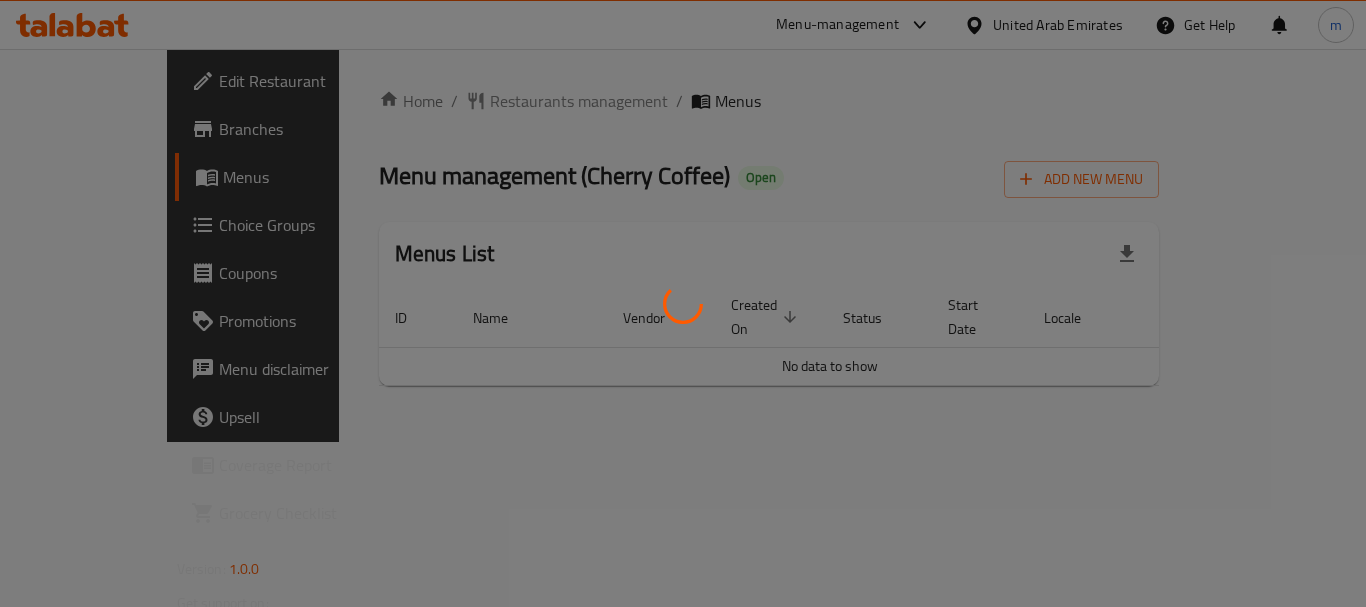 click at bounding box center [683, 303] 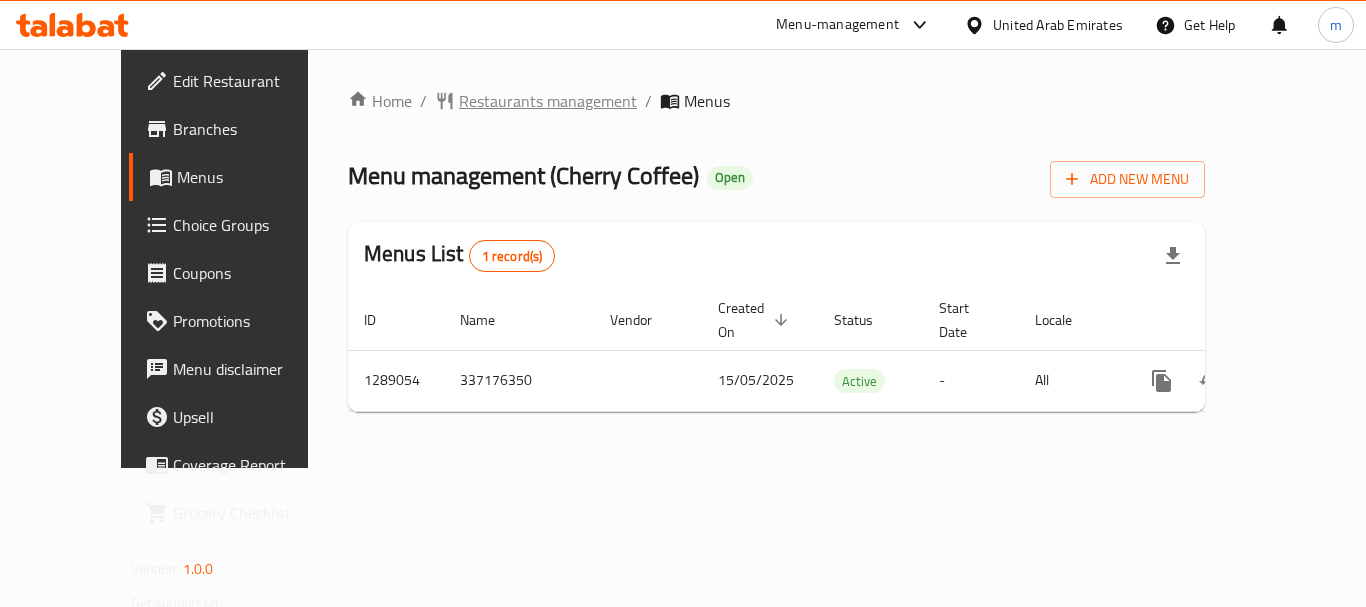 click on "Restaurants management" at bounding box center [548, 101] 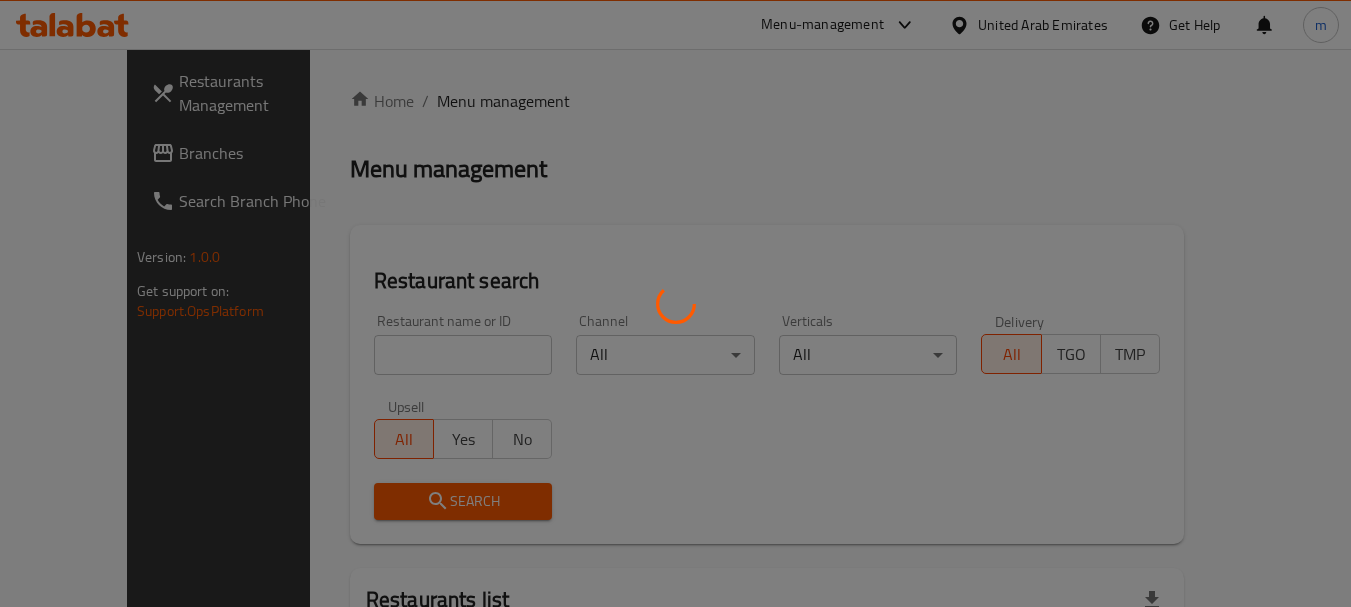 click at bounding box center (675, 303) 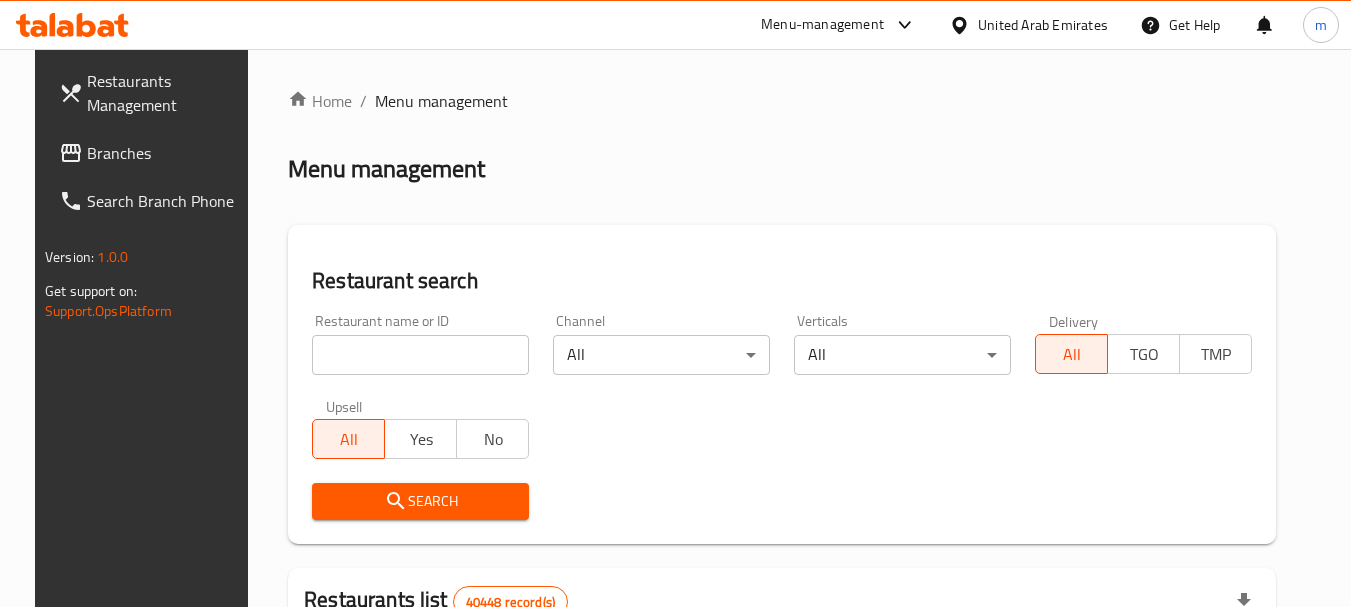 click at bounding box center (675, 303) 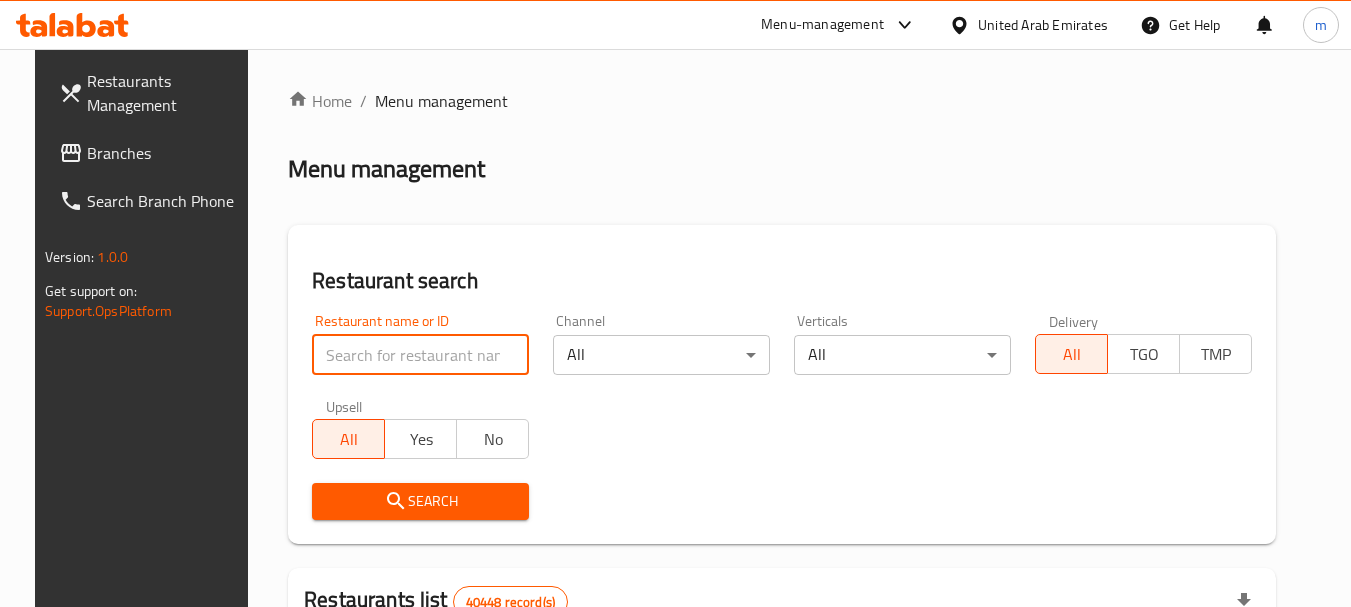 click at bounding box center (420, 355) 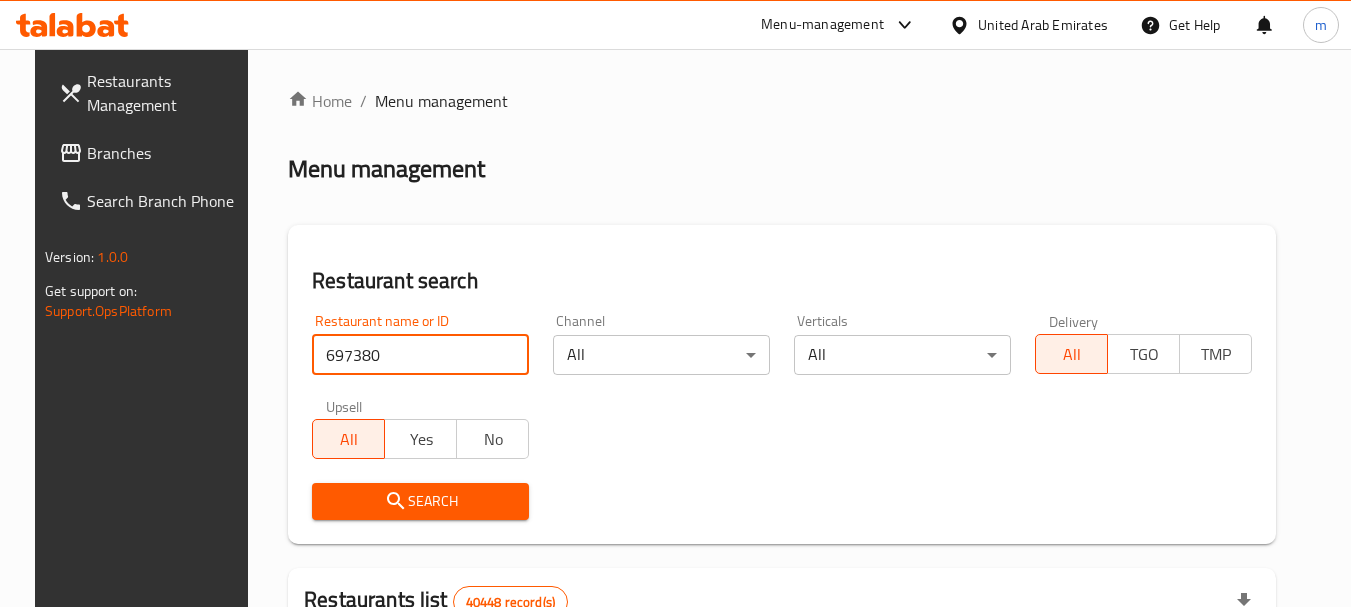 type on "697380" 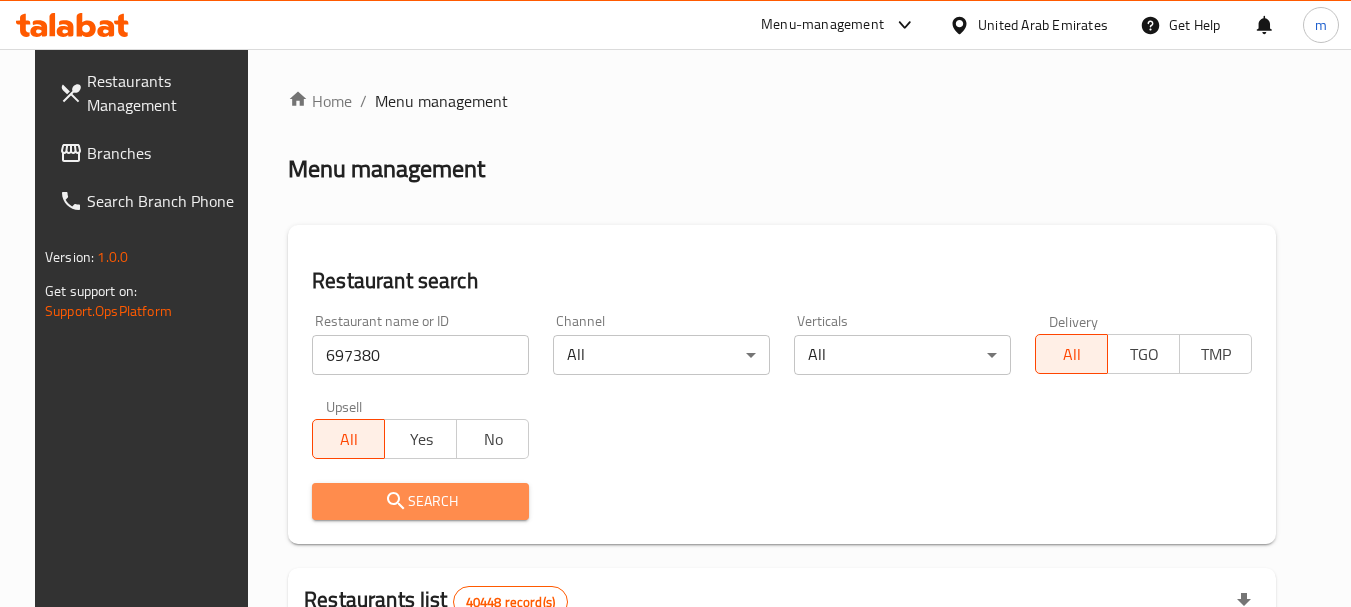 click on "Search" at bounding box center [420, 501] 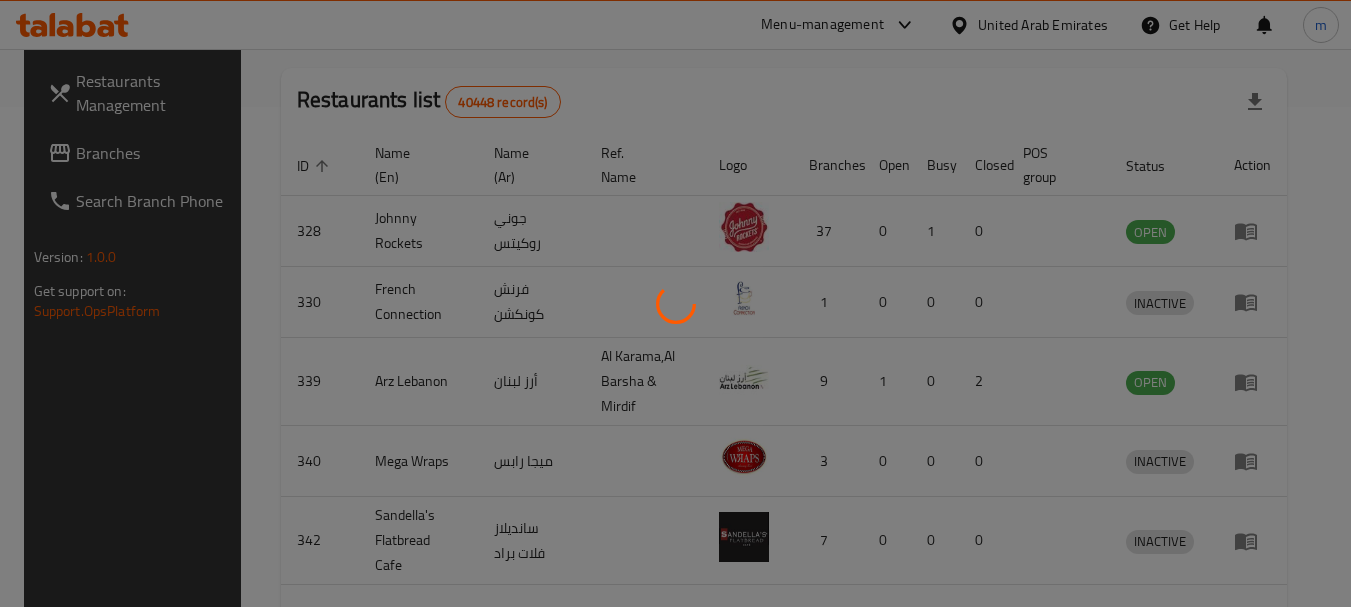 scroll, scrollTop: 268, scrollLeft: 0, axis: vertical 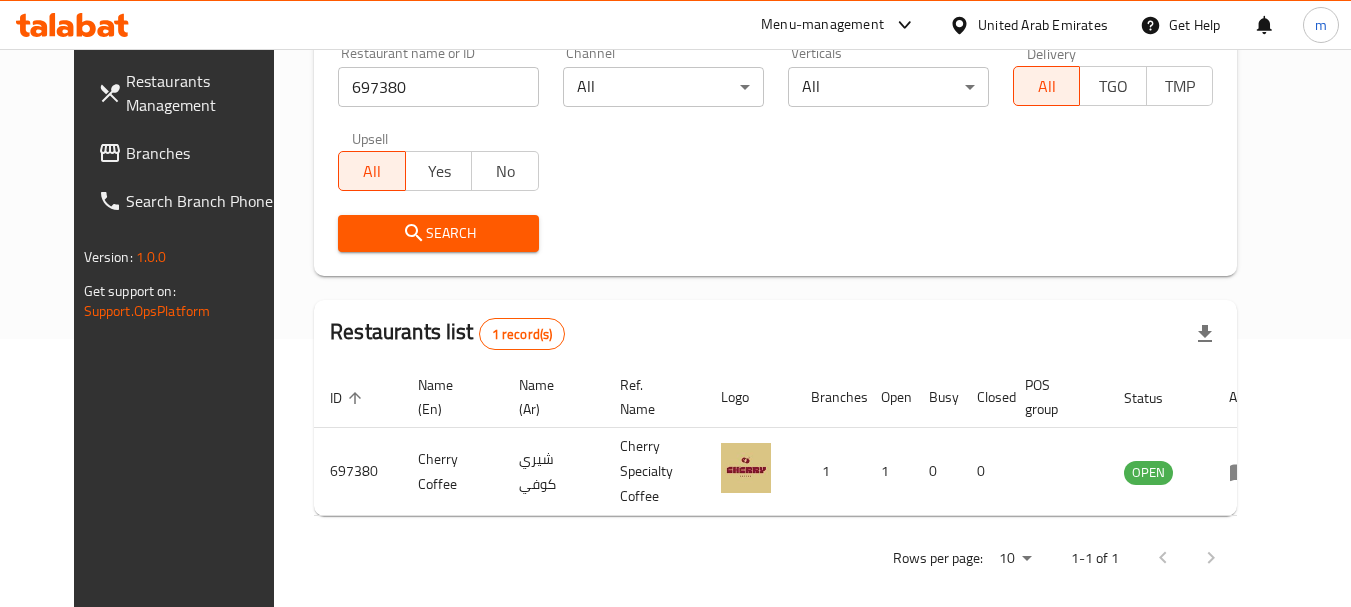click on "United Arab Emirates" at bounding box center [1043, 25] 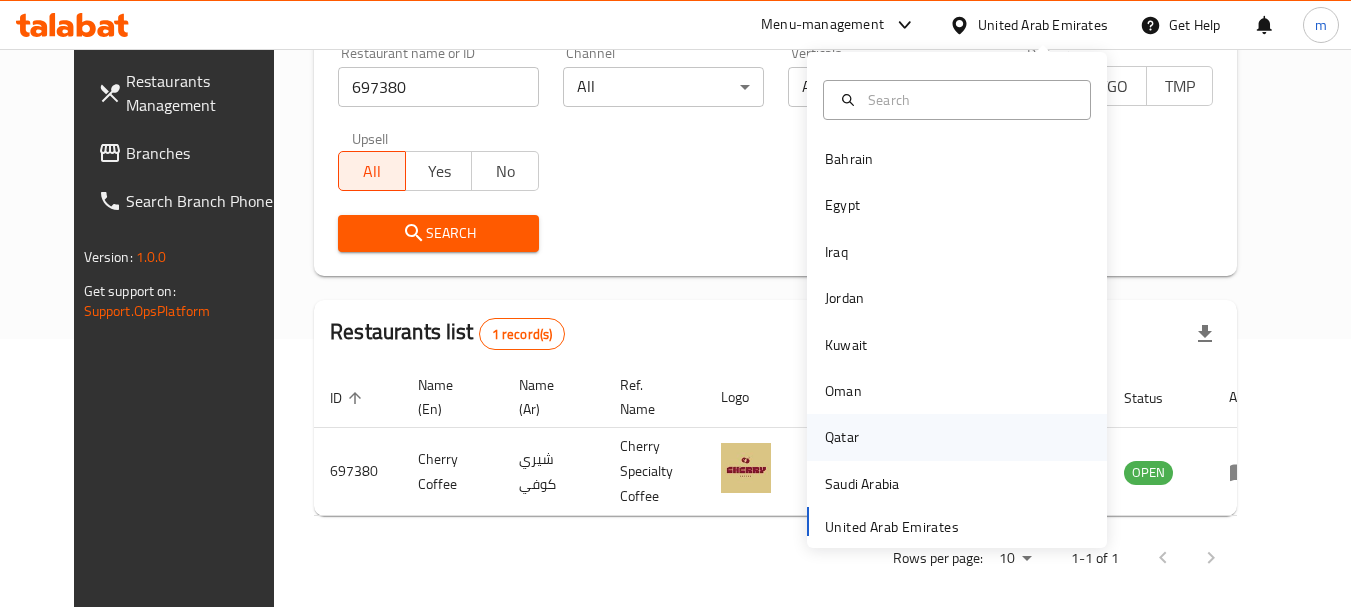 click on "Qatar" at bounding box center [842, 437] 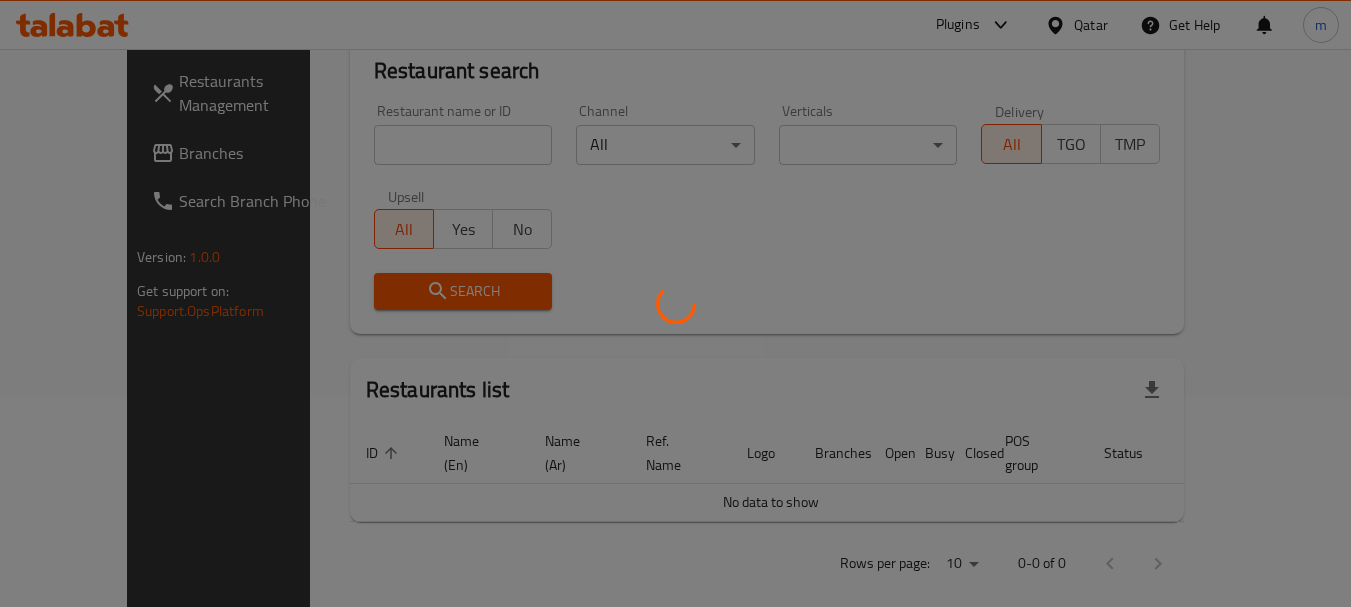 scroll, scrollTop: 268, scrollLeft: 0, axis: vertical 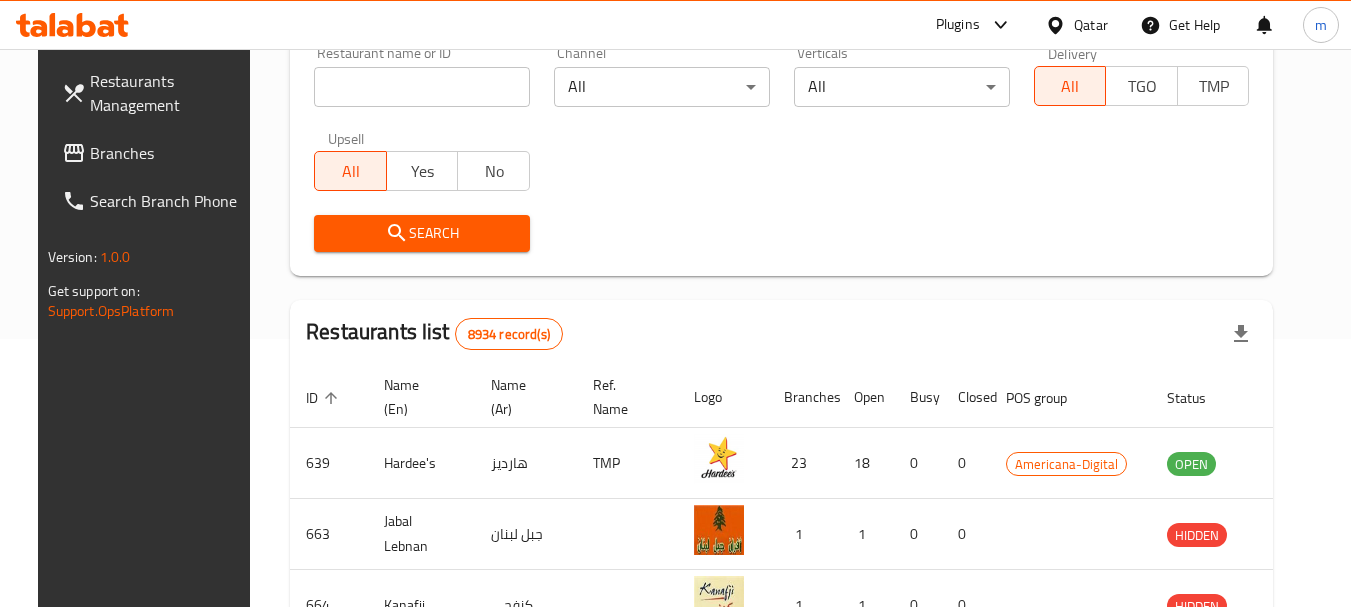 click on "Branches" at bounding box center [169, 153] 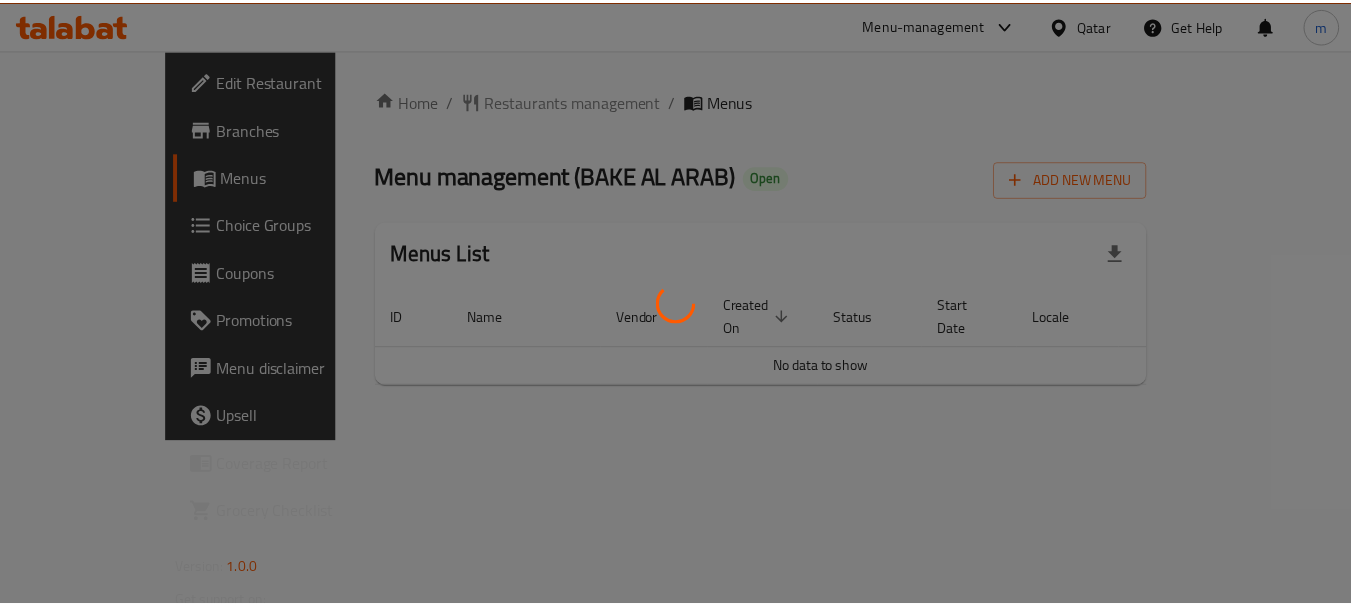 scroll, scrollTop: 0, scrollLeft: 0, axis: both 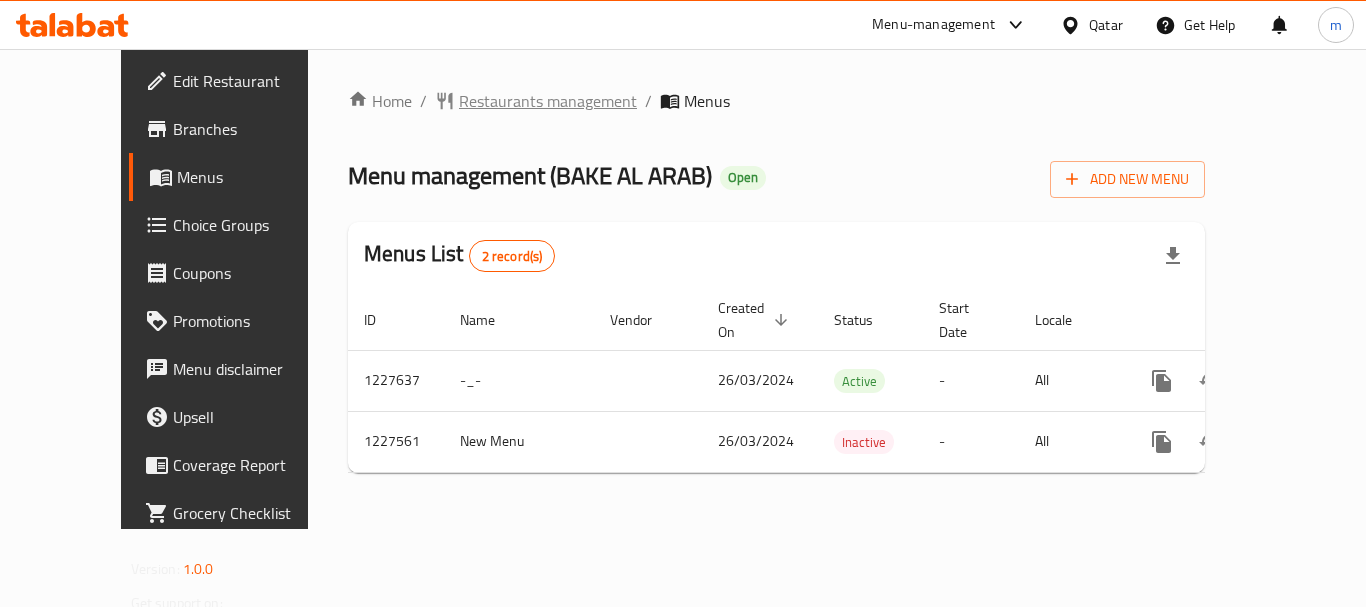 click on "Restaurants management" at bounding box center (548, 101) 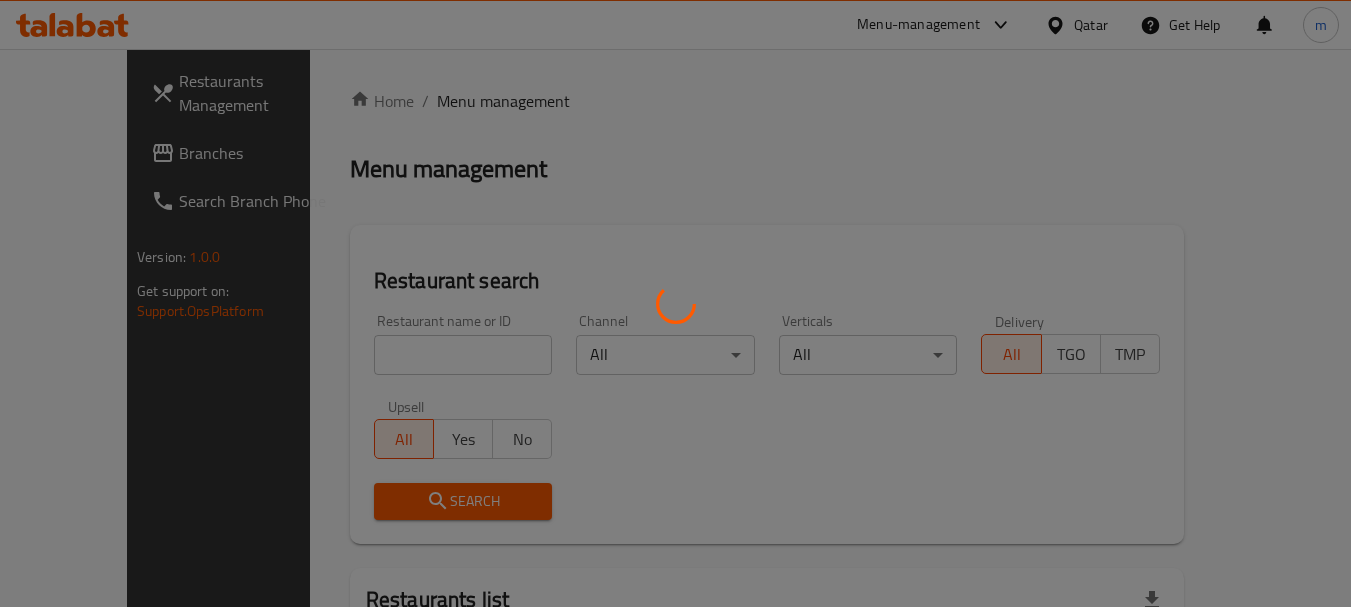 click at bounding box center [675, 303] 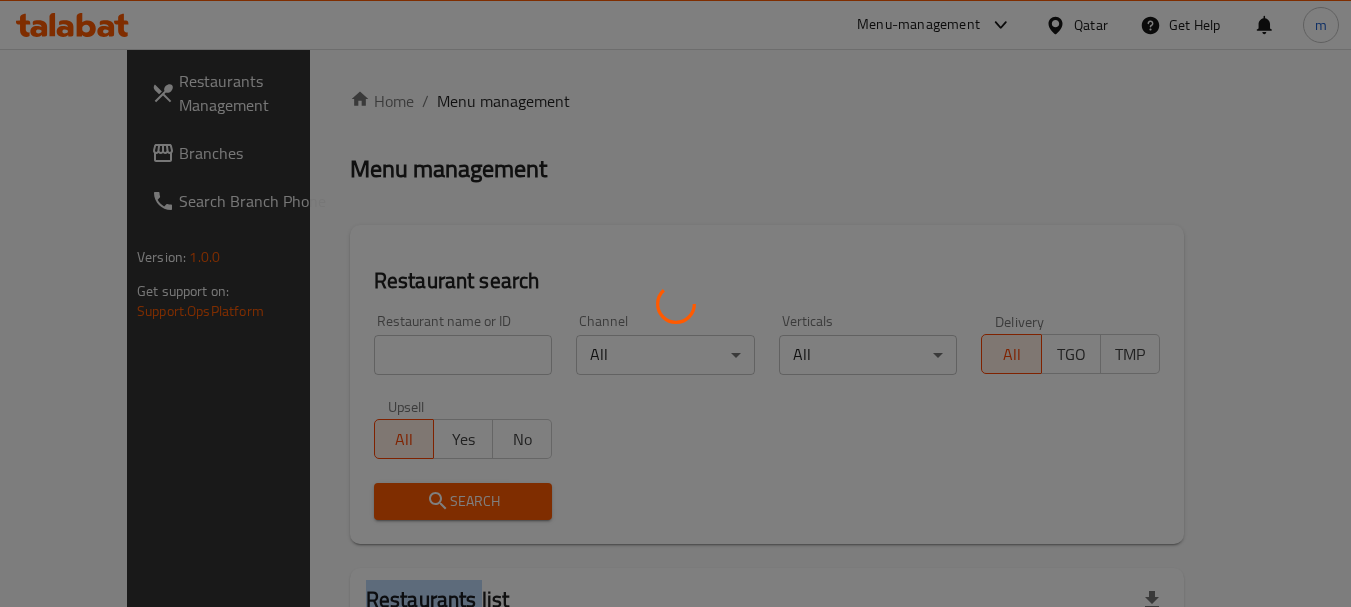 click at bounding box center (675, 303) 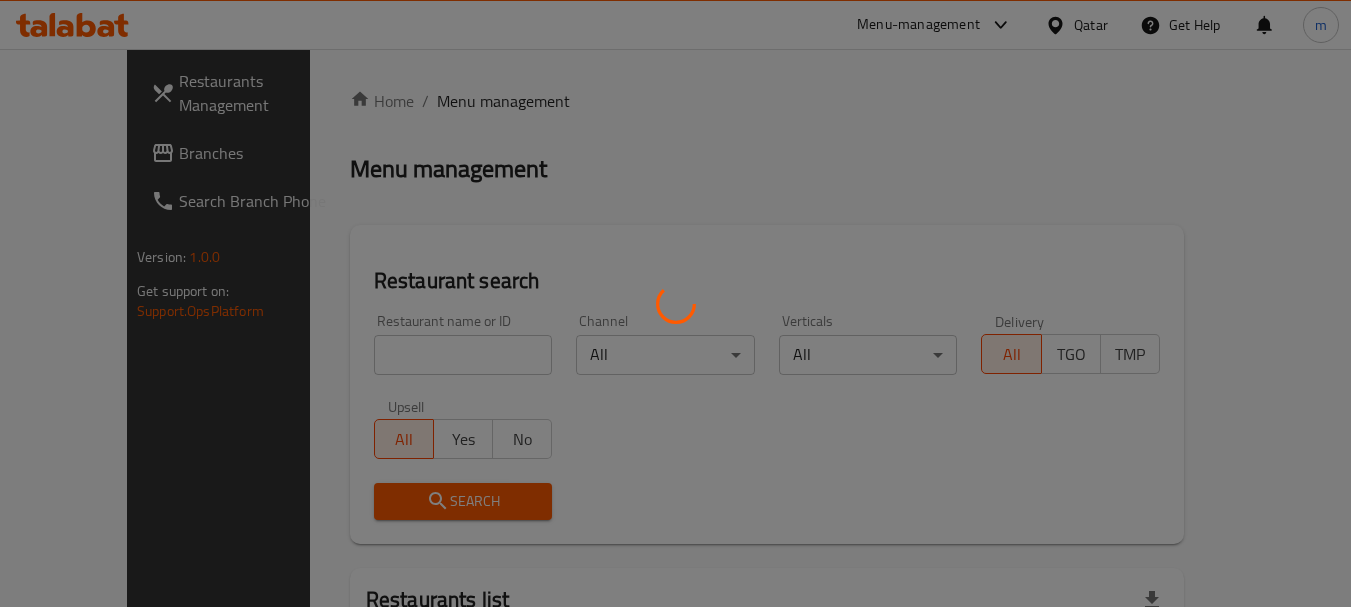 click at bounding box center (675, 303) 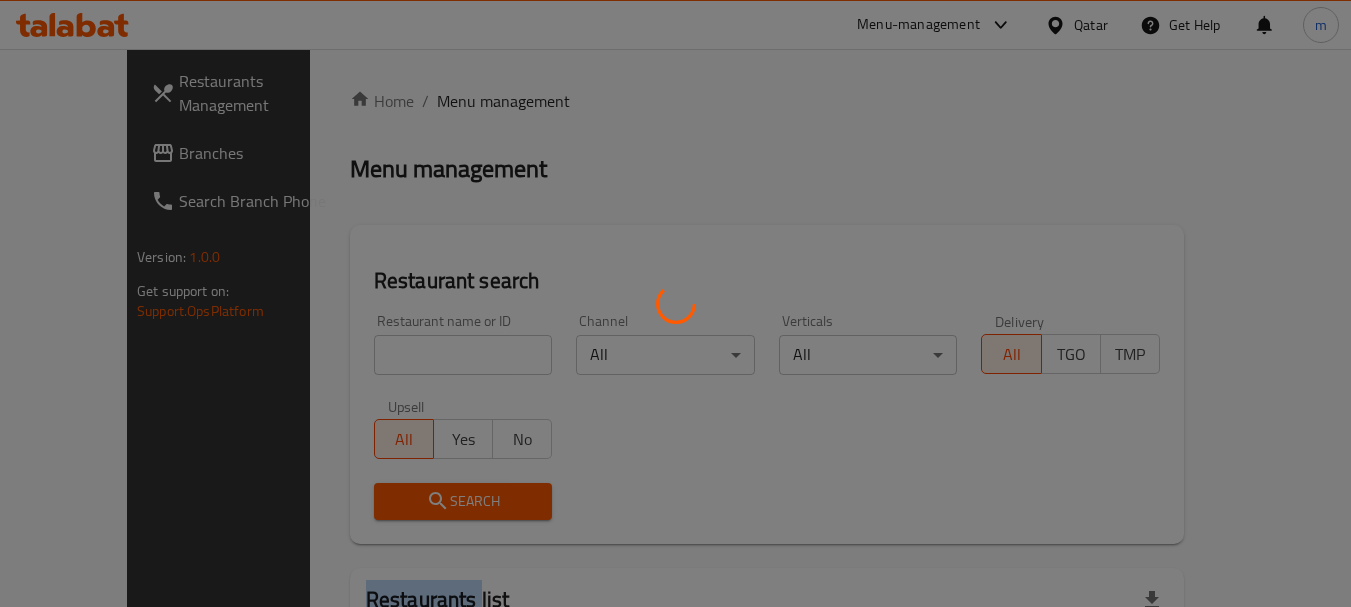 click at bounding box center [675, 303] 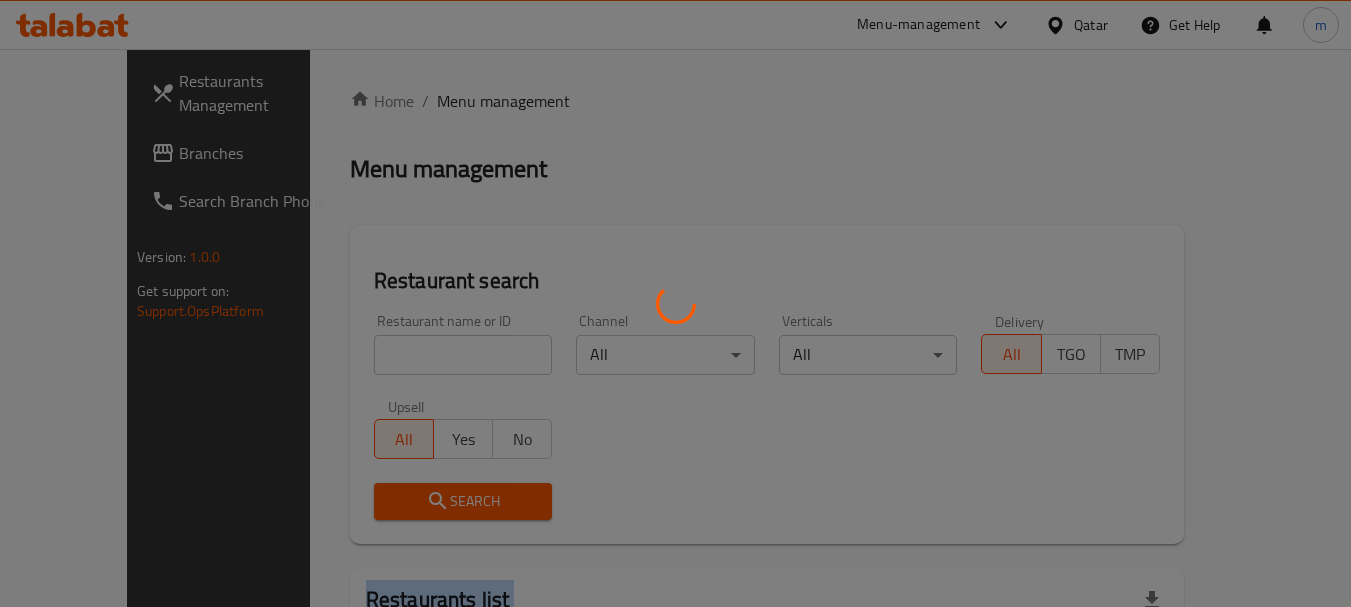 click at bounding box center [675, 303] 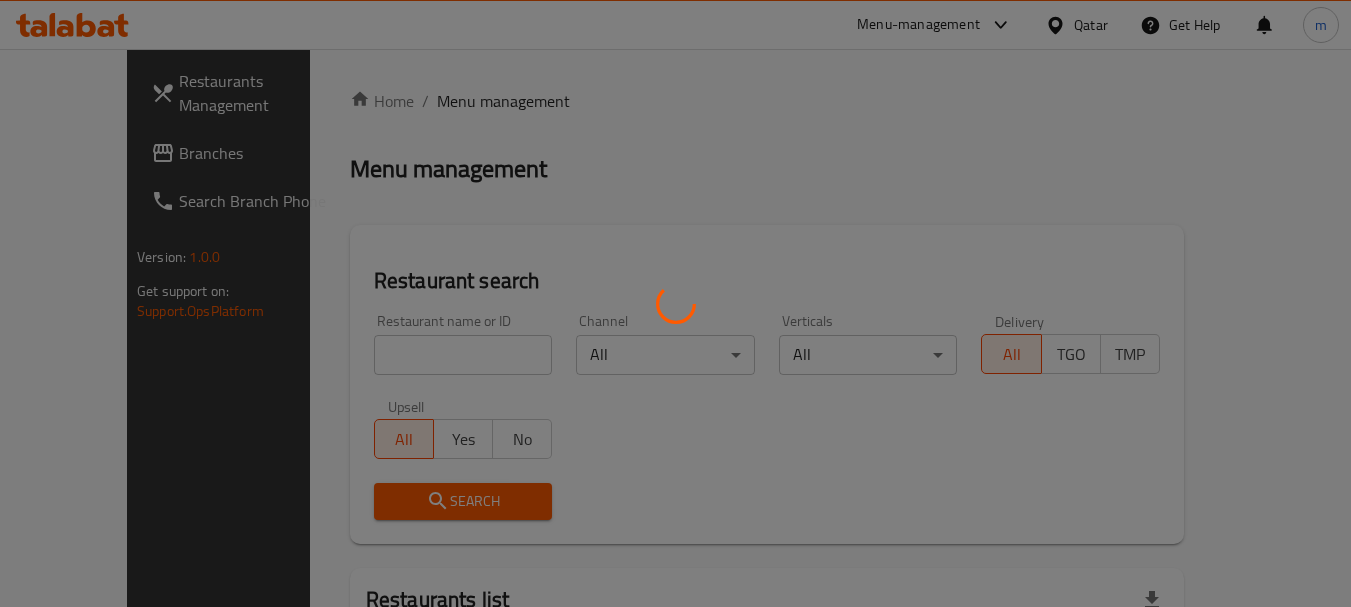 click at bounding box center (675, 303) 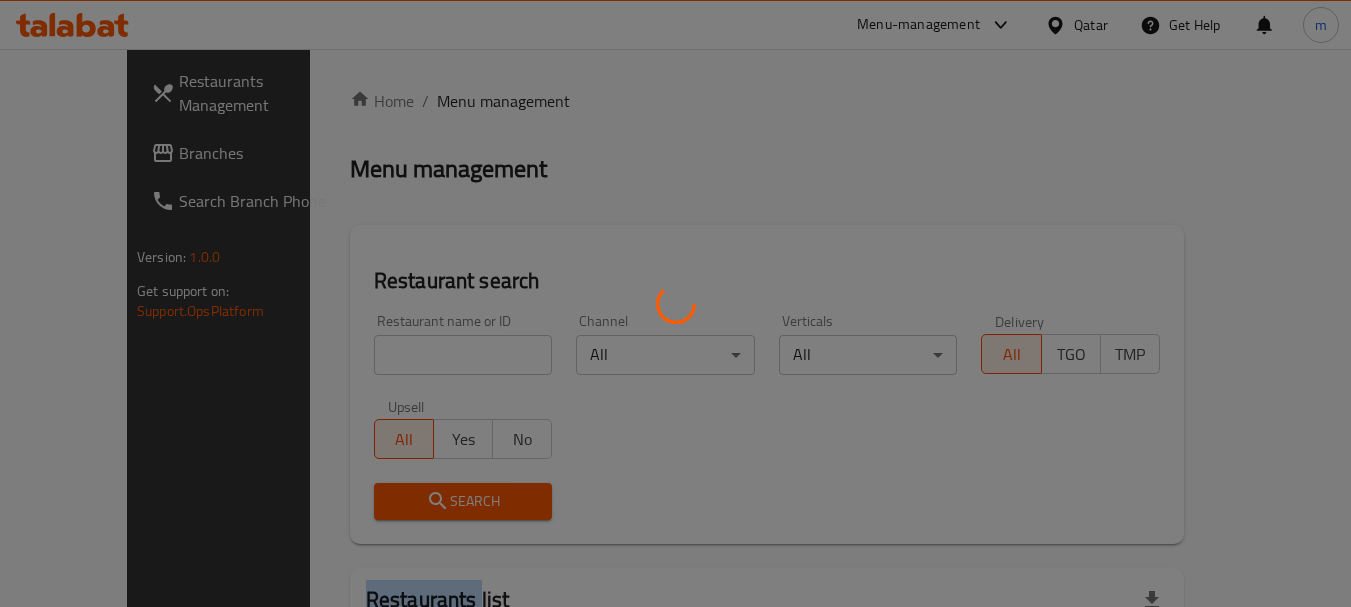 click at bounding box center [675, 303] 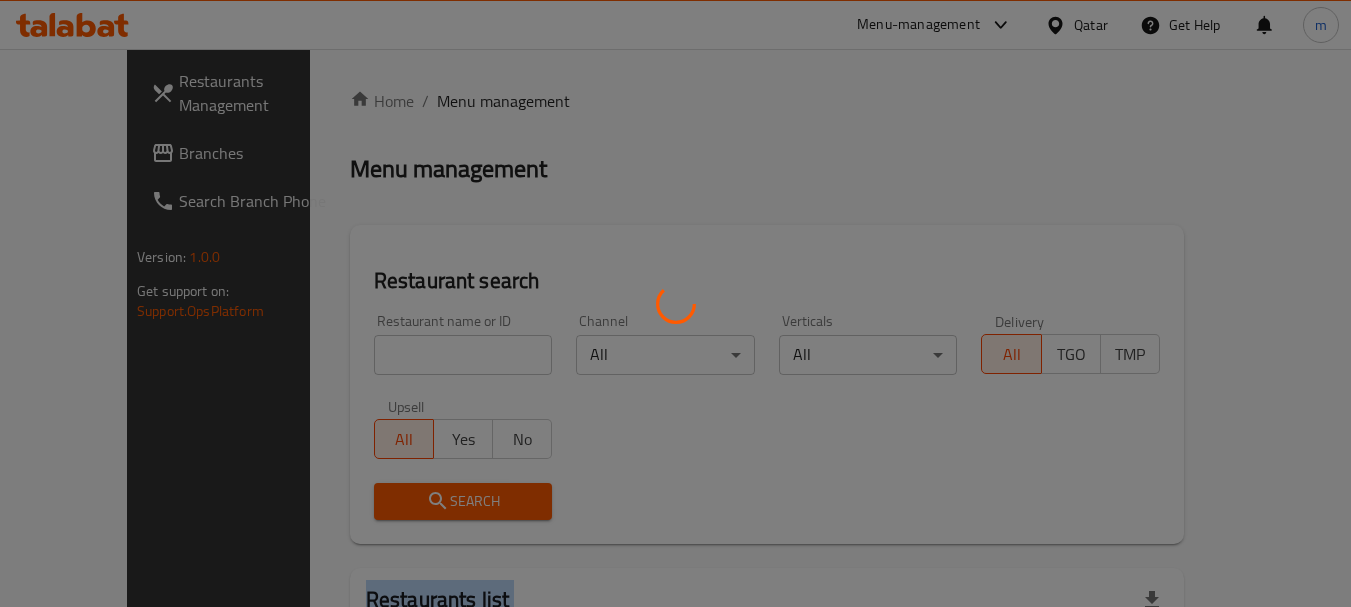 click at bounding box center (675, 303) 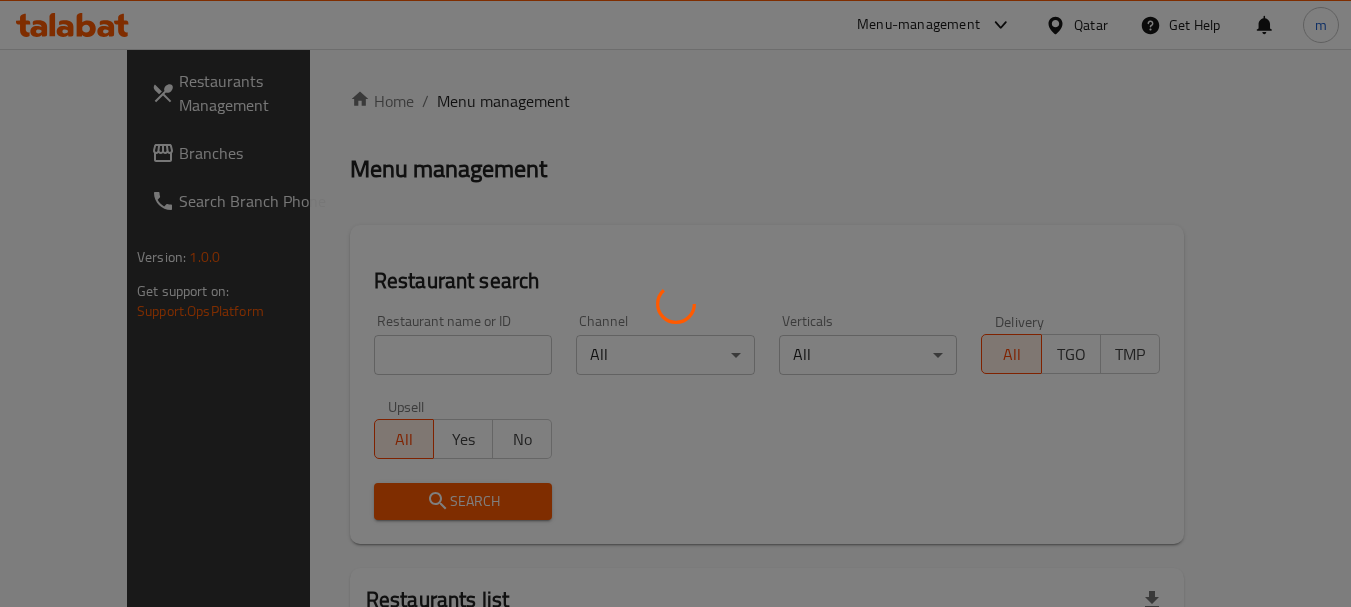 click at bounding box center (675, 303) 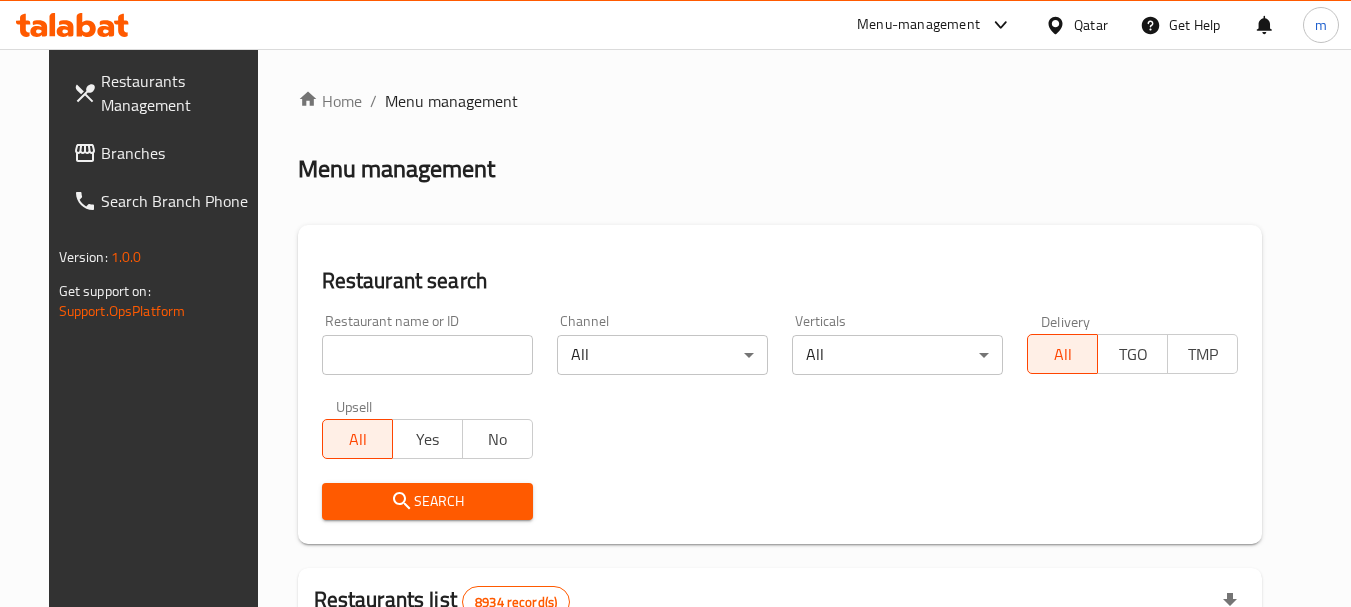 click on "Restaurant name or ID Restaurant name or ID" at bounding box center (427, 344) 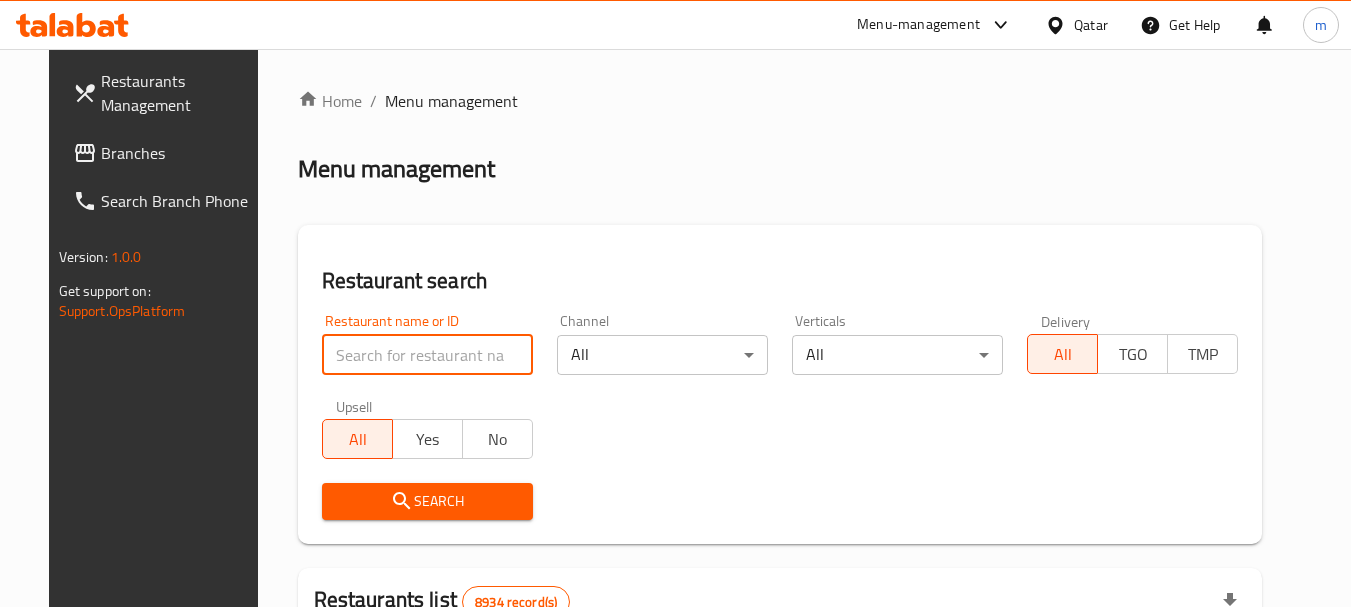 click at bounding box center (427, 355) 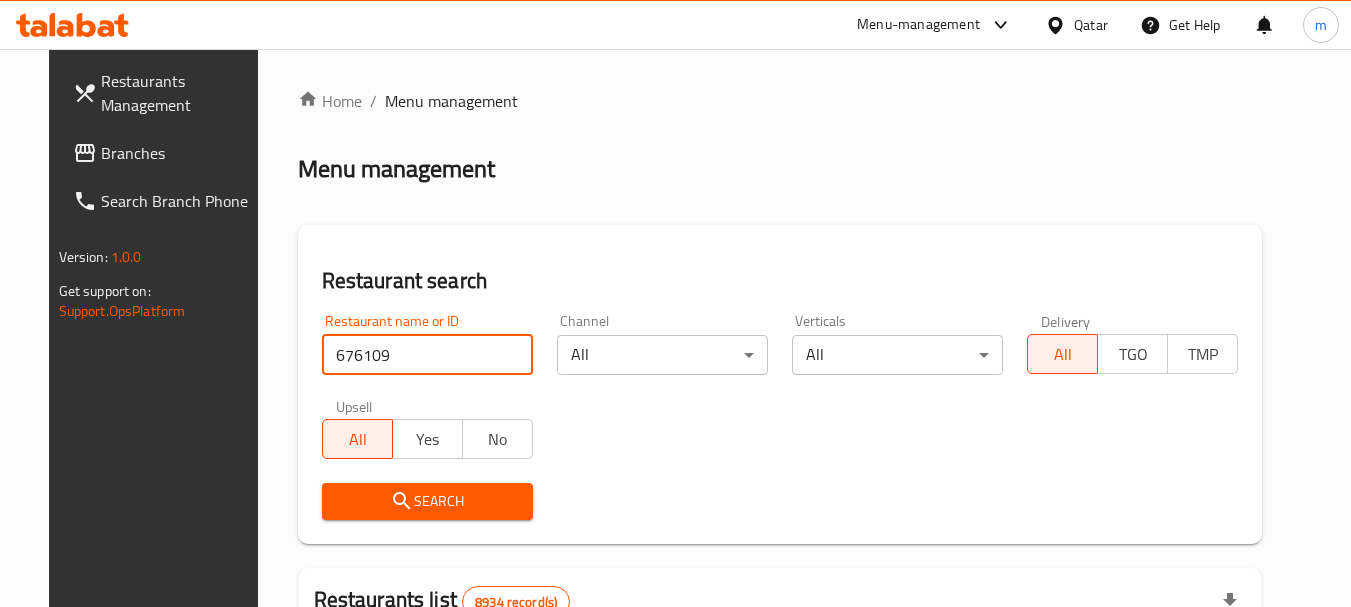 type on "676109" 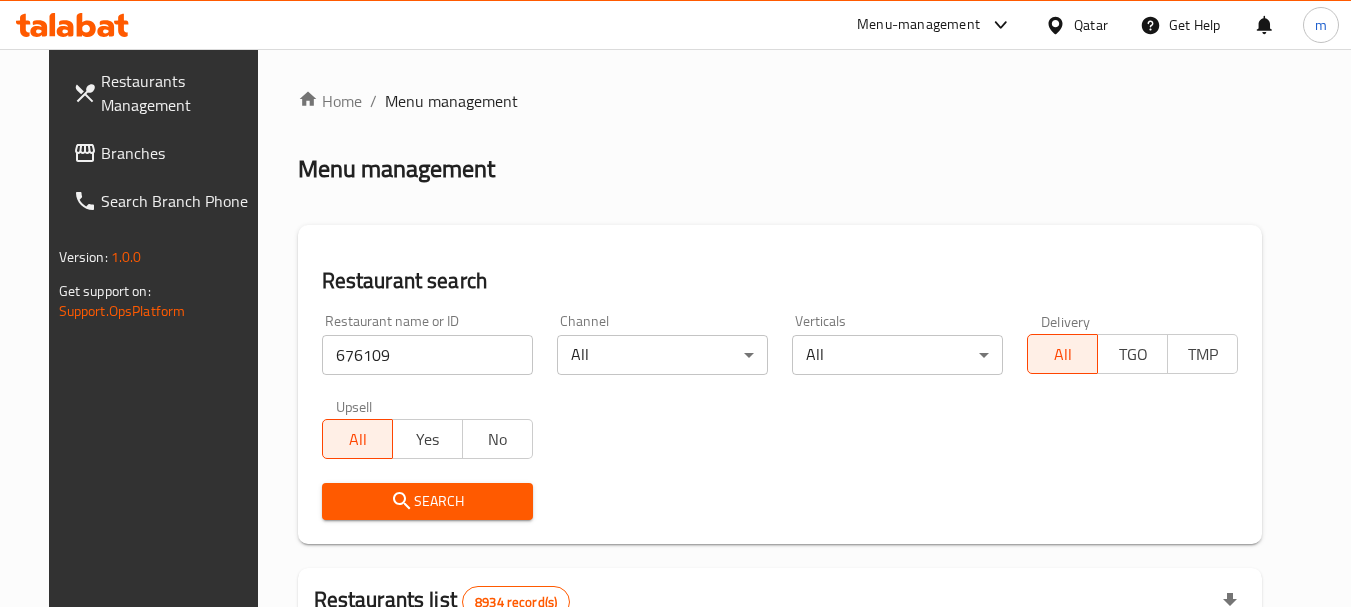 click on "Search" at bounding box center (427, 501) 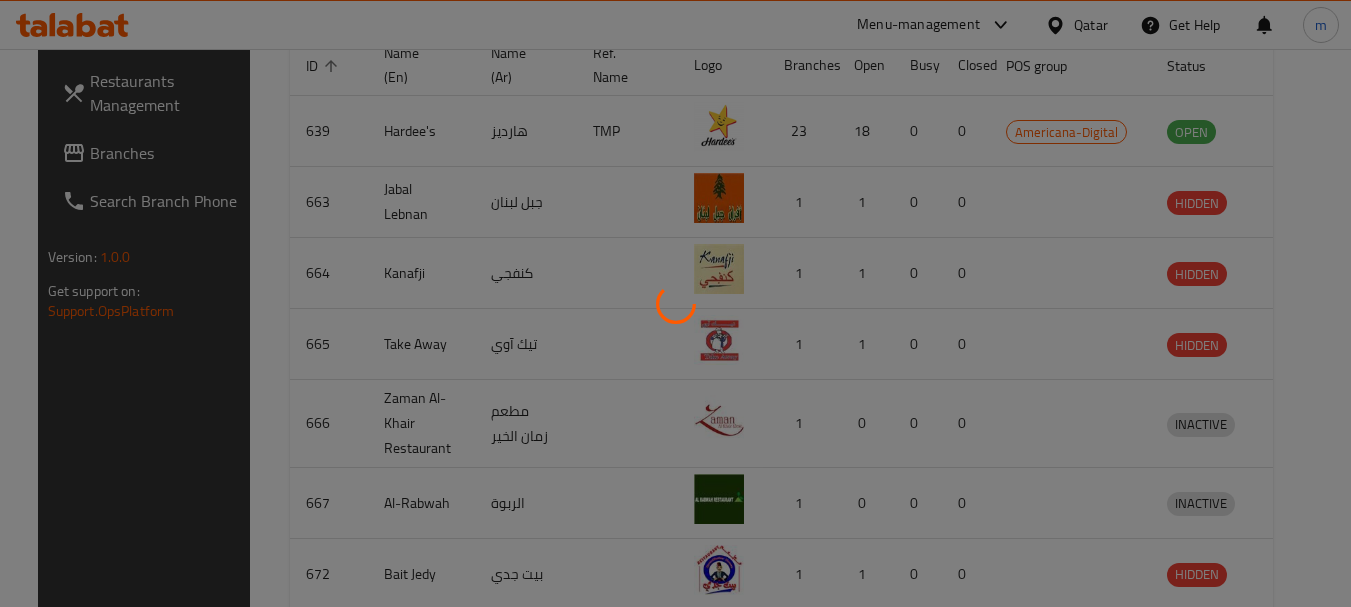 scroll, scrollTop: 268, scrollLeft: 0, axis: vertical 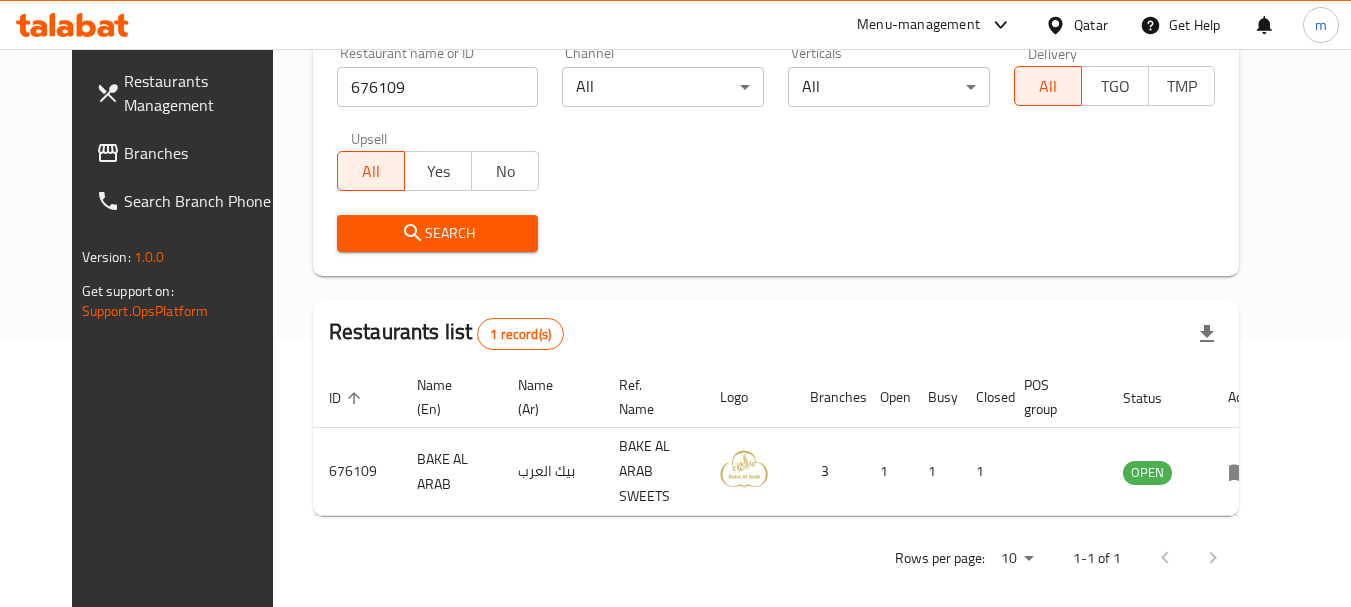click on "Qatar" at bounding box center (1091, 25) 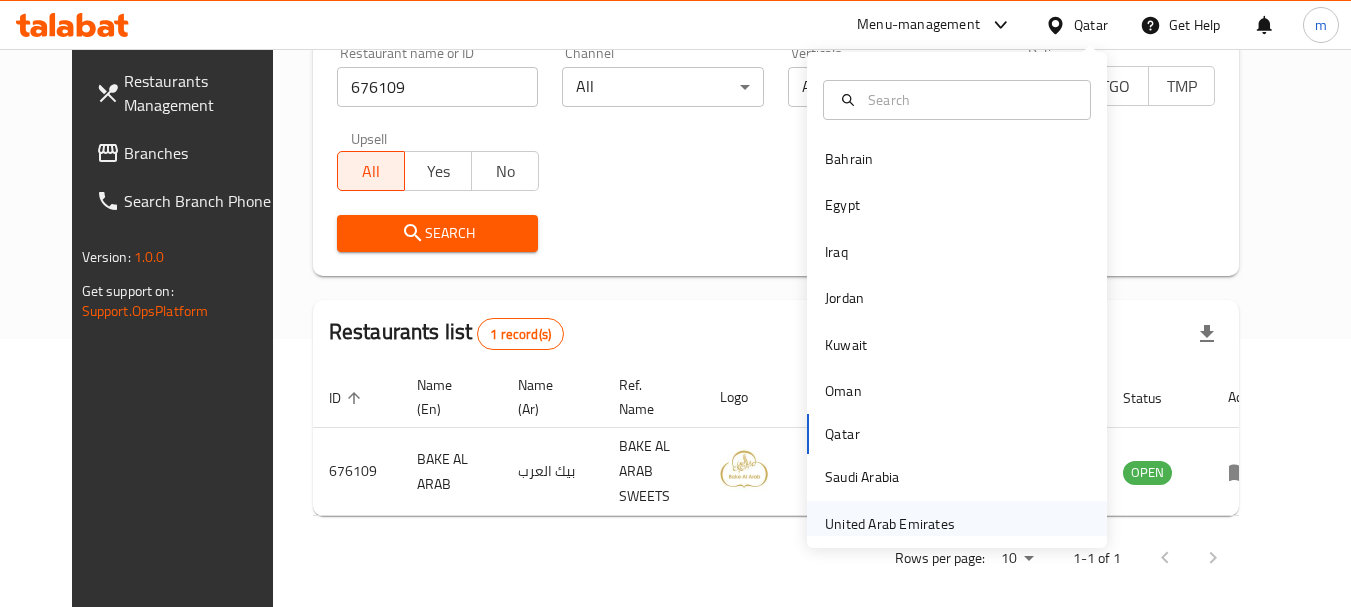 click on "United Arab Emirates" at bounding box center [890, 524] 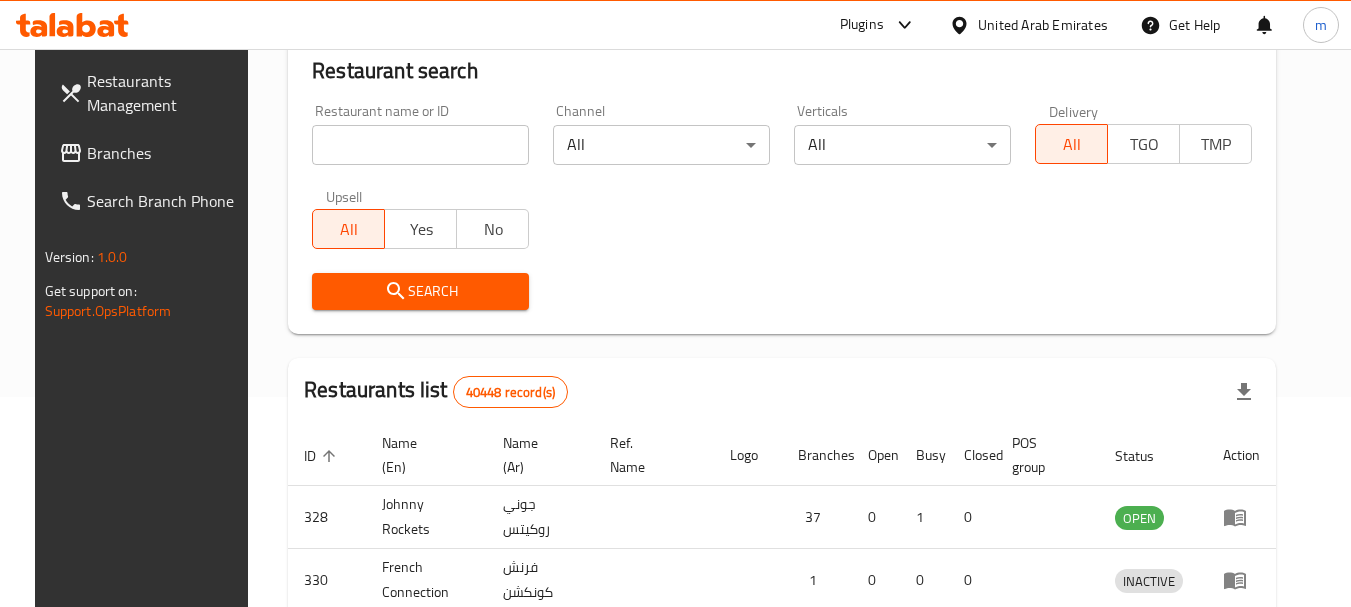 scroll, scrollTop: 268, scrollLeft: 0, axis: vertical 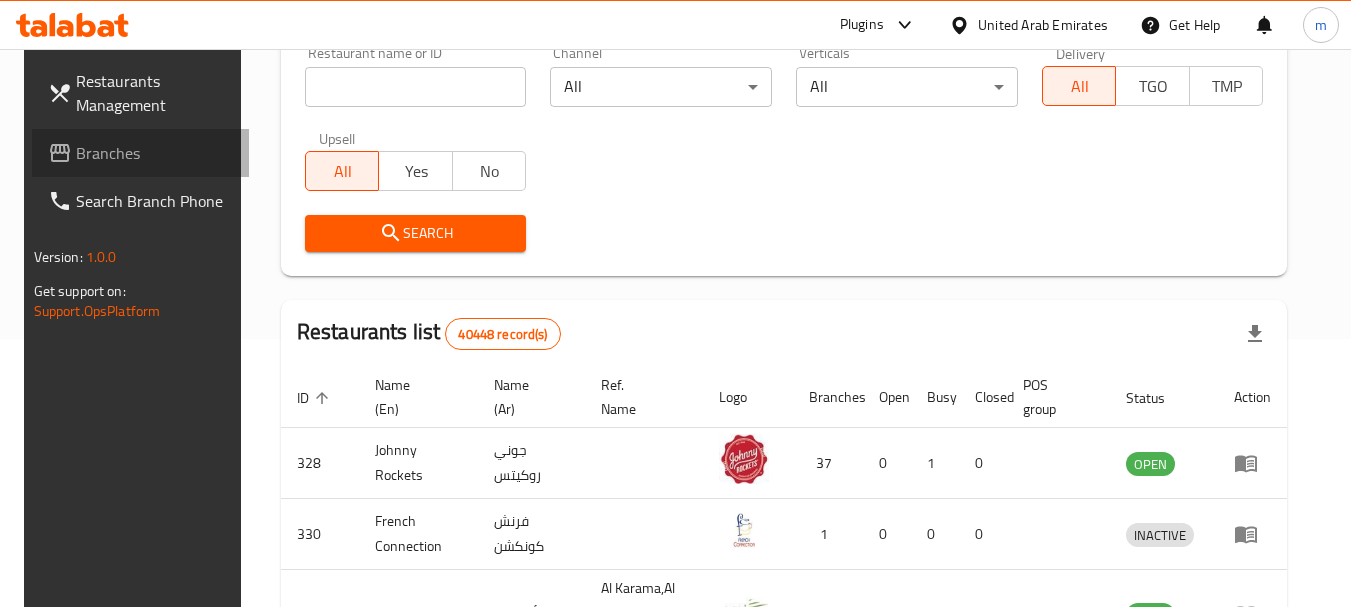 click on "Branches" at bounding box center (155, 153) 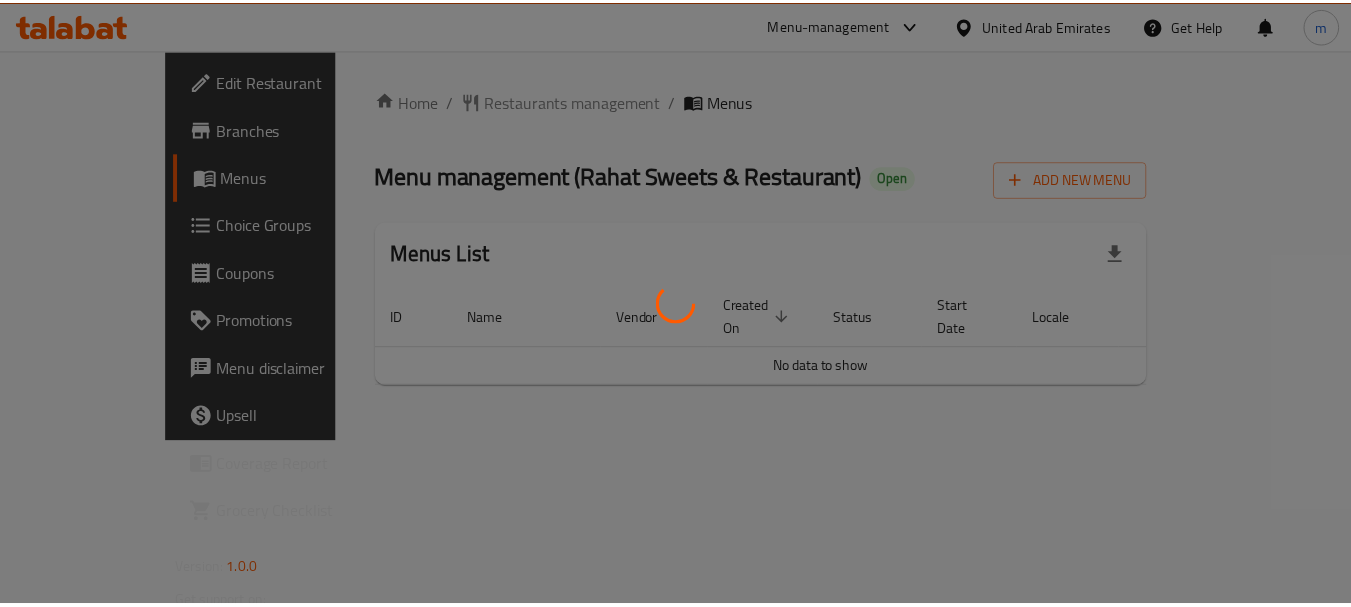 scroll, scrollTop: 0, scrollLeft: 0, axis: both 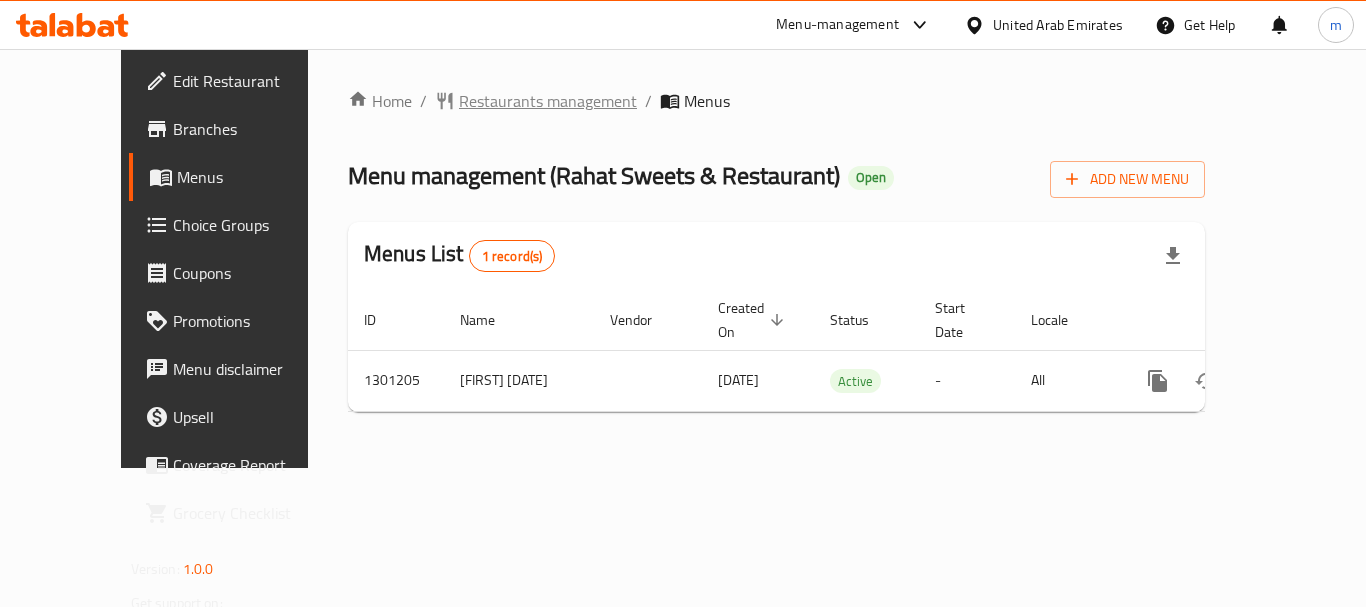 click on "Restaurants management" at bounding box center (548, 101) 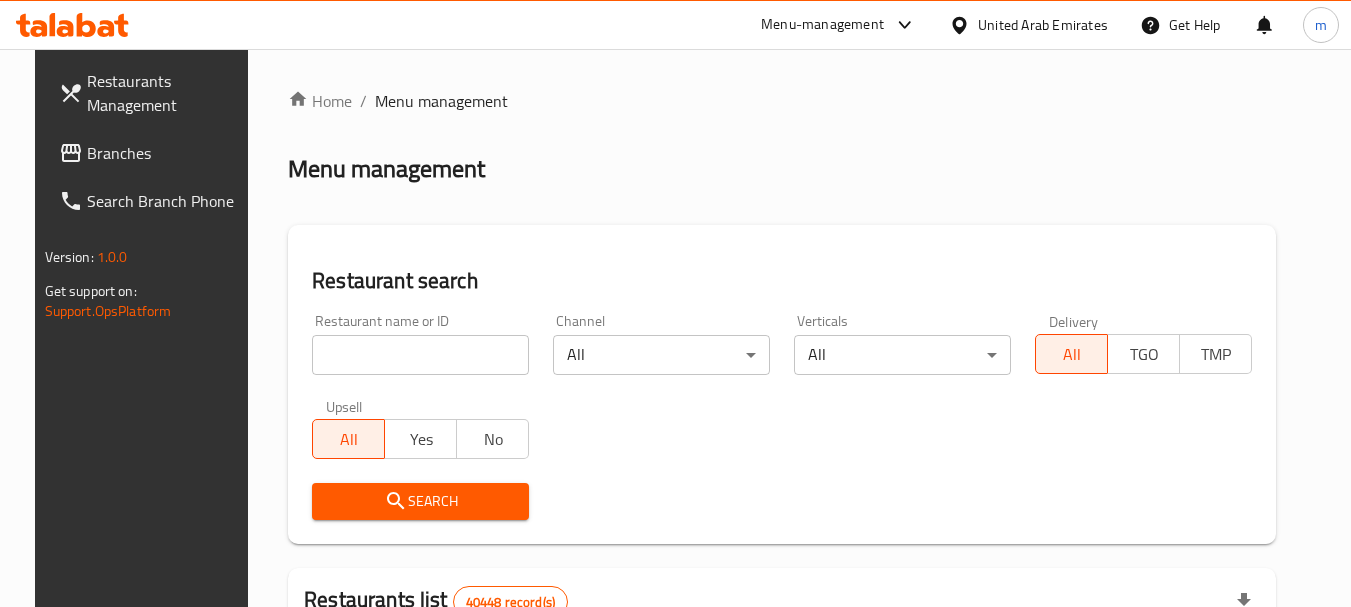 click on "Home / Menu management Menu management Restaurant search Restaurant name or ID Restaurant name or ID Channel All ​ Verticals All ​ Delivery All TGO TMP Upsell All Yes No   Search Restaurants list   40448 record(s) ID sorted ascending Name (En) Name (Ar) Ref. Name Logo Branches Open Busy Closed POS group Status Action 328 Johnny Rockets جوني روكيتس 37 0 1 0 OPEN 330 French Connection فرنش كونكشن 1 0 0 0 INACTIVE 339 Arz Lebanon أرز لبنان Al Karama,Al Barsha ​ 9 1 0 2 OPEN 340 Mega Wraps ميجا رابس 3 0 0 0 INACTIVE 342 Sandella's Flatbread Cafe سانديلاز فلات براد 7 0 0 0 INACTIVE 343 Dragon Hut كوخ التنين 1 0 0 0 INACTIVE 348 Thai Kitchen المطبخ التايلندى 1 0 0 0 INACTIVE 349 Mughal  موغل 1 0 0 0 HIDDEN 350 HOT N COOL (Old) هوت و كول 1 0 0 0 INACTIVE 355 Al Habasha  الحبشة 11 1 0 0 HIDDEN Rows per page: 10 1-10 of 40448" at bounding box center [782, 717] 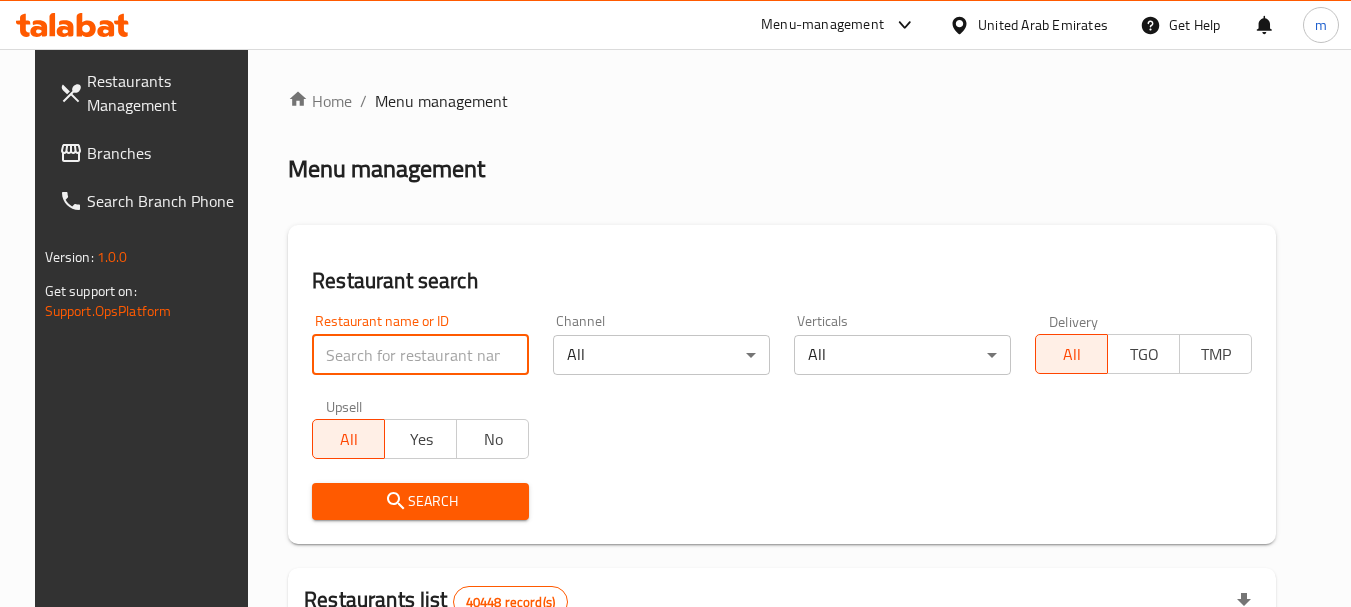 click at bounding box center [420, 355] 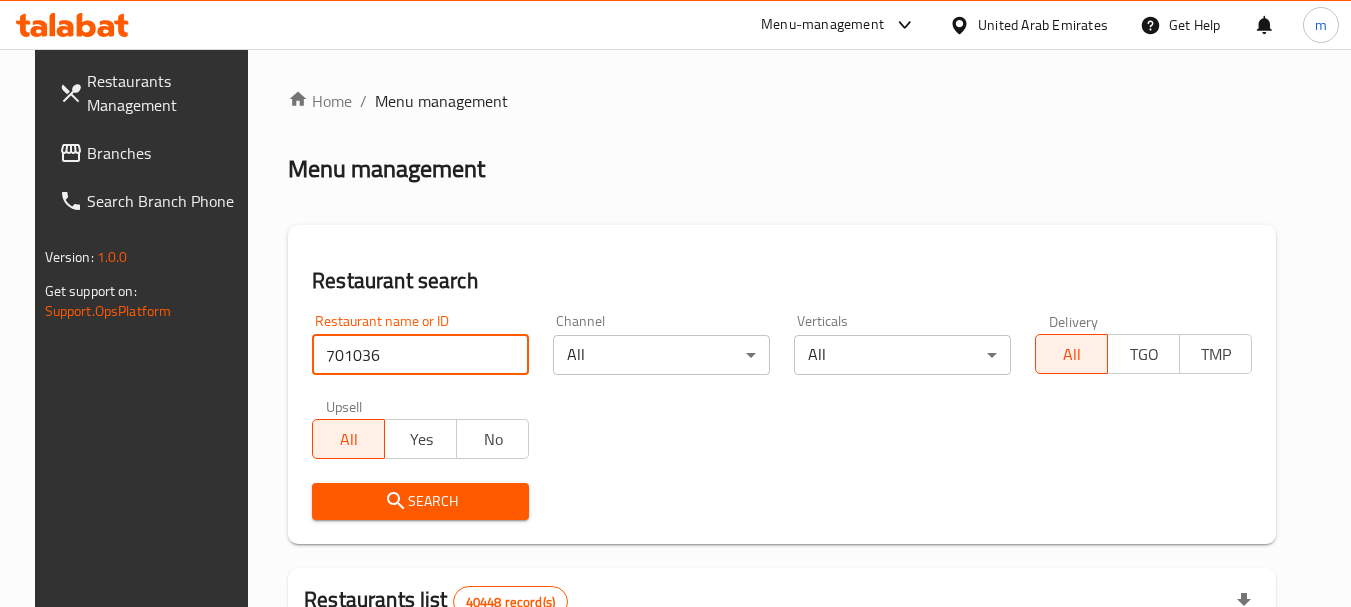 type on "701036" 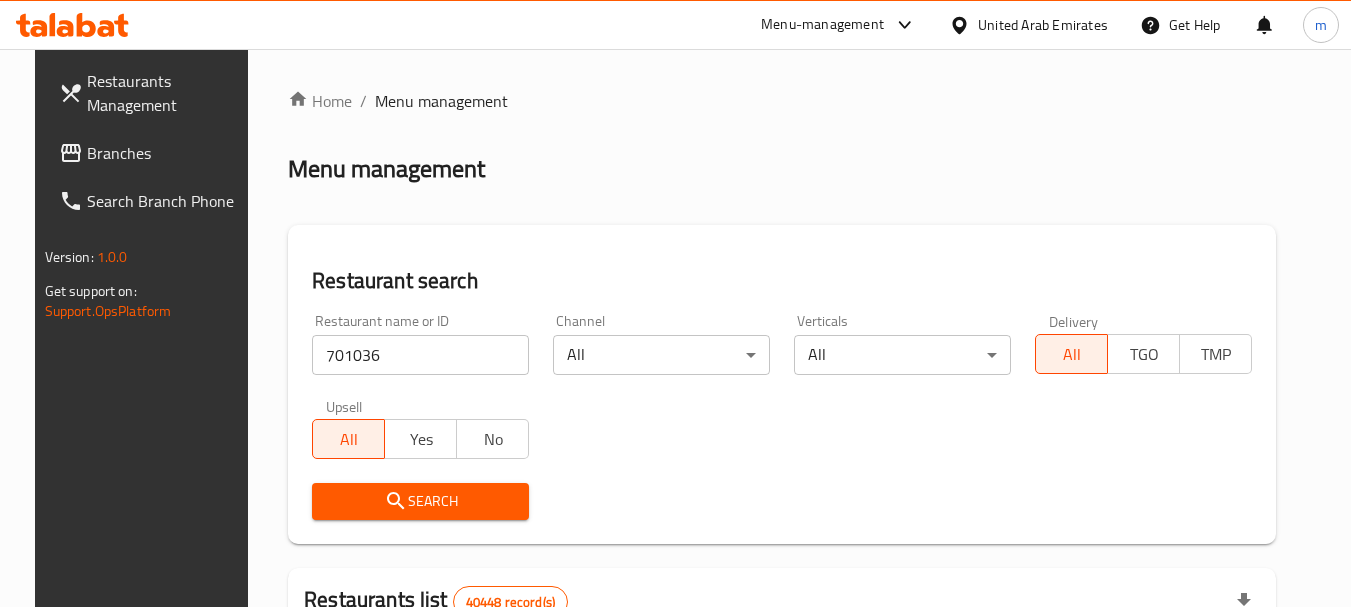 click on "Search" at bounding box center (420, 501) 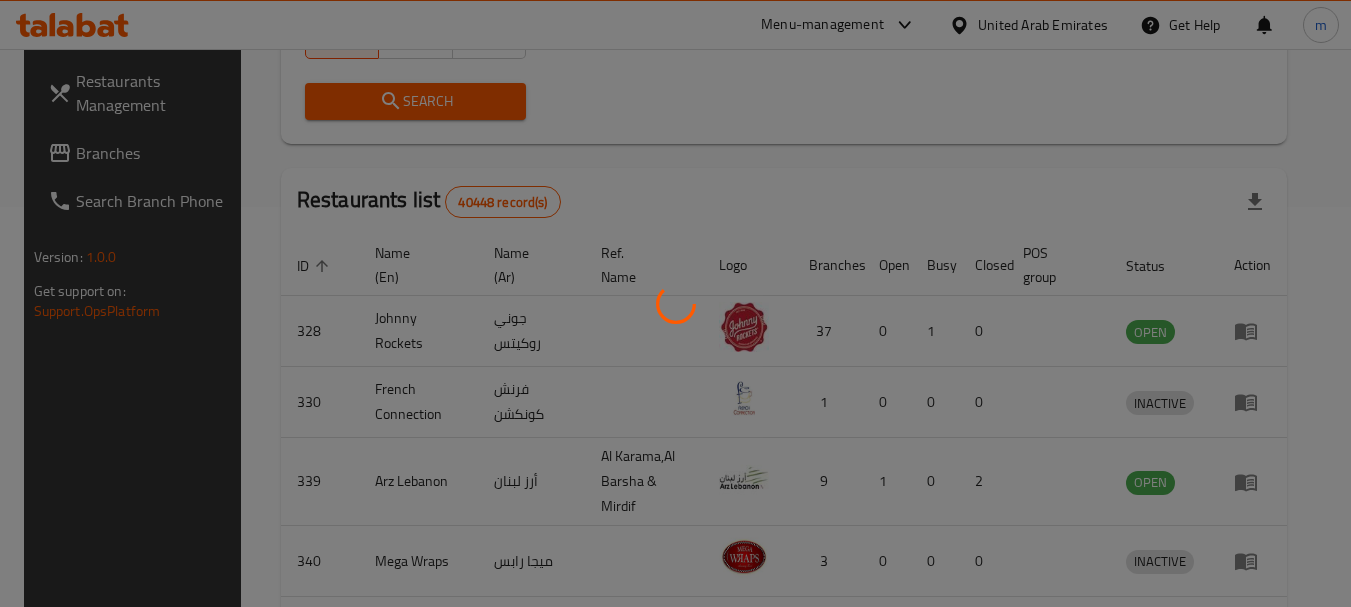 scroll, scrollTop: 285, scrollLeft: 0, axis: vertical 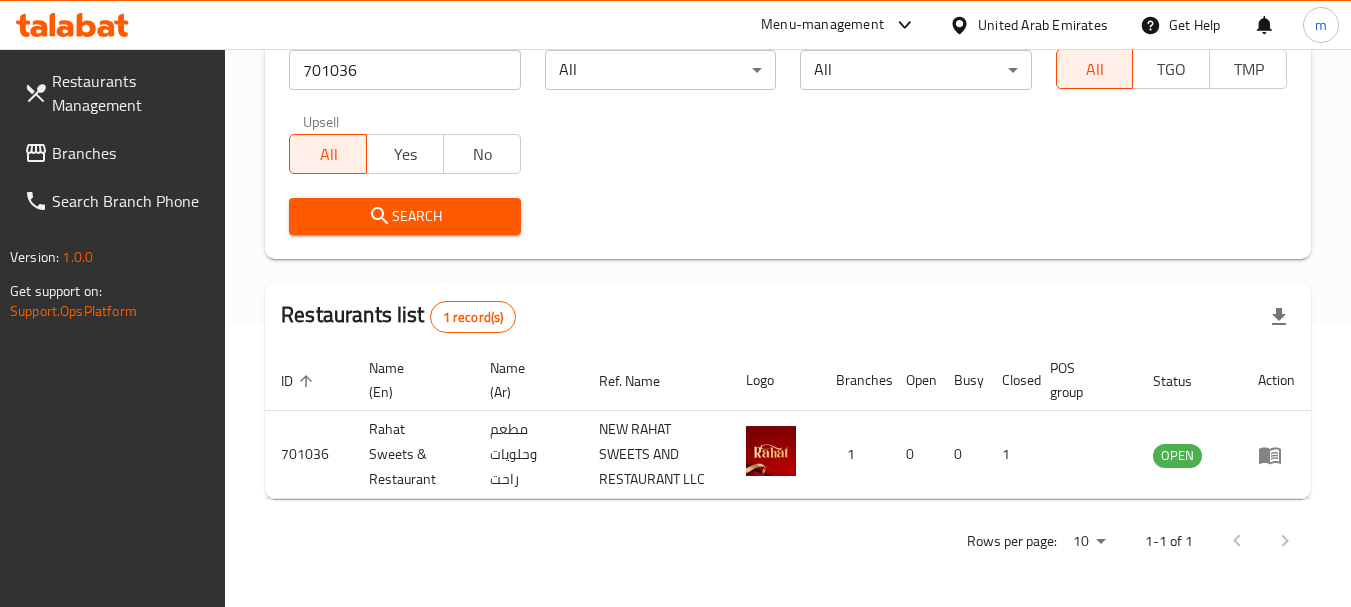 click on "United Arab Emirates" at bounding box center [1043, 25] 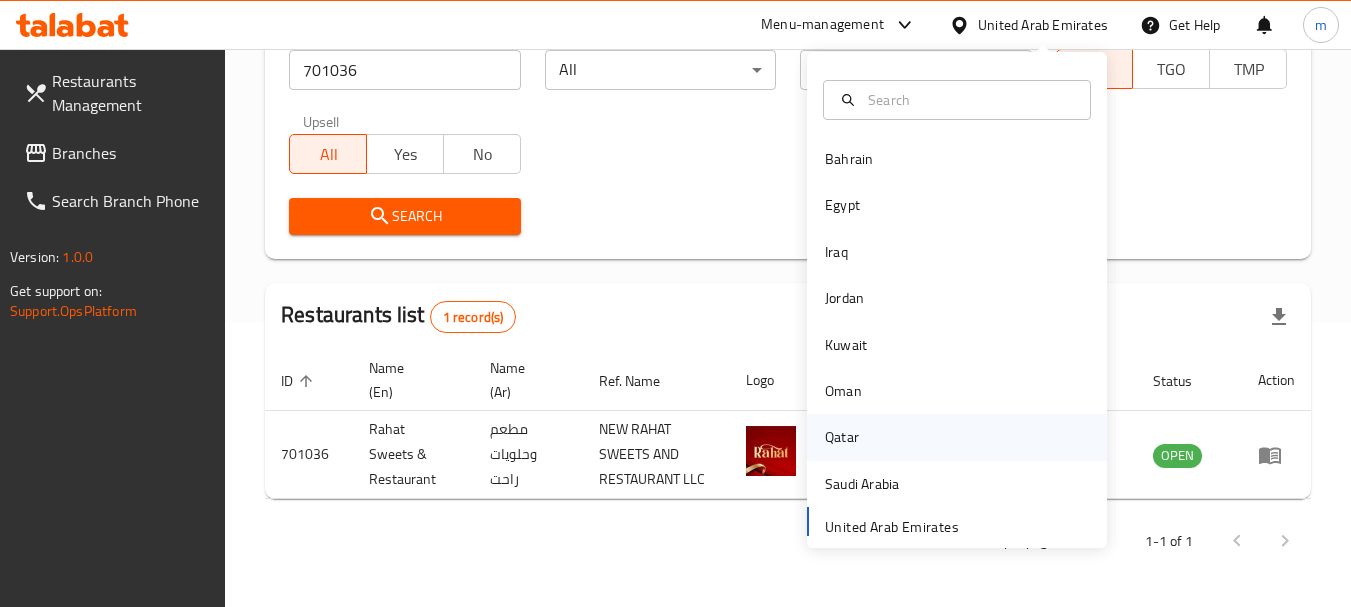 click on "Qatar" at bounding box center [842, 437] 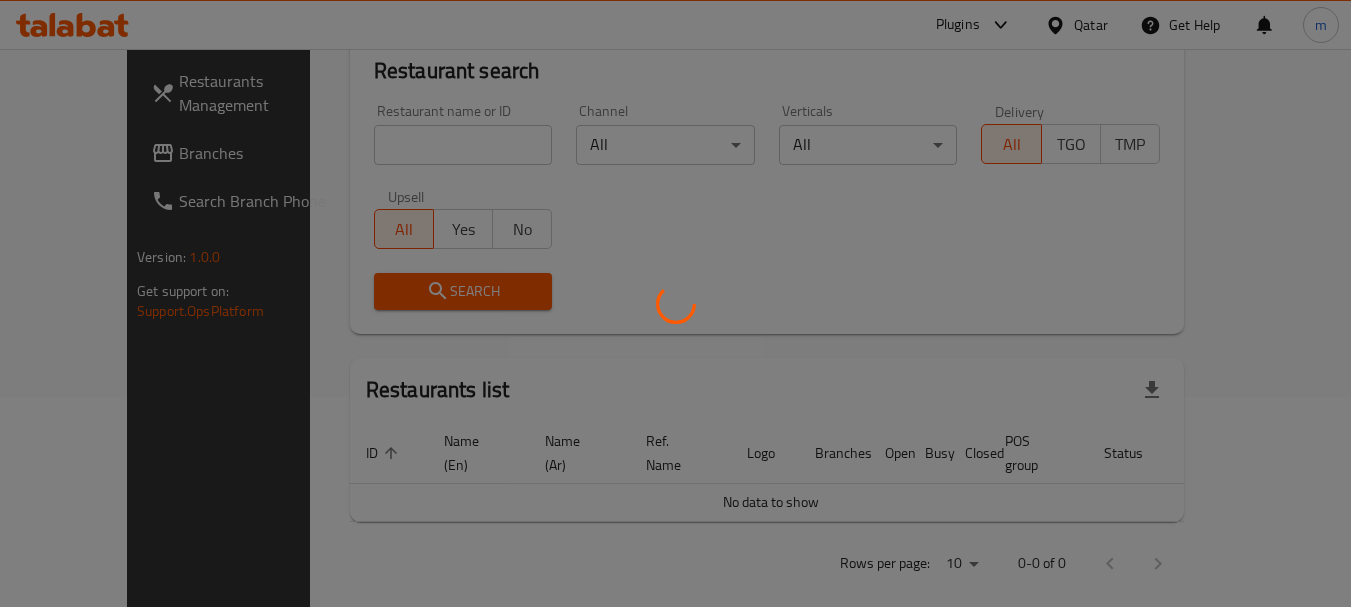 scroll, scrollTop: 285, scrollLeft: 0, axis: vertical 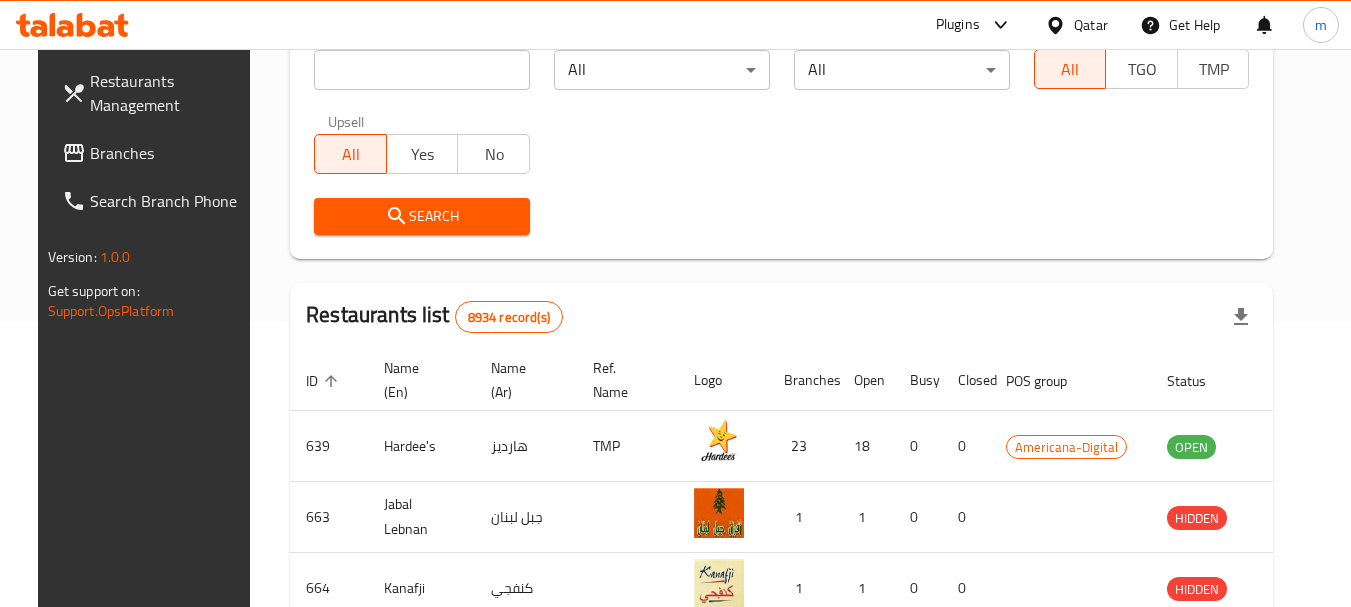 click on "Branches" at bounding box center (169, 153) 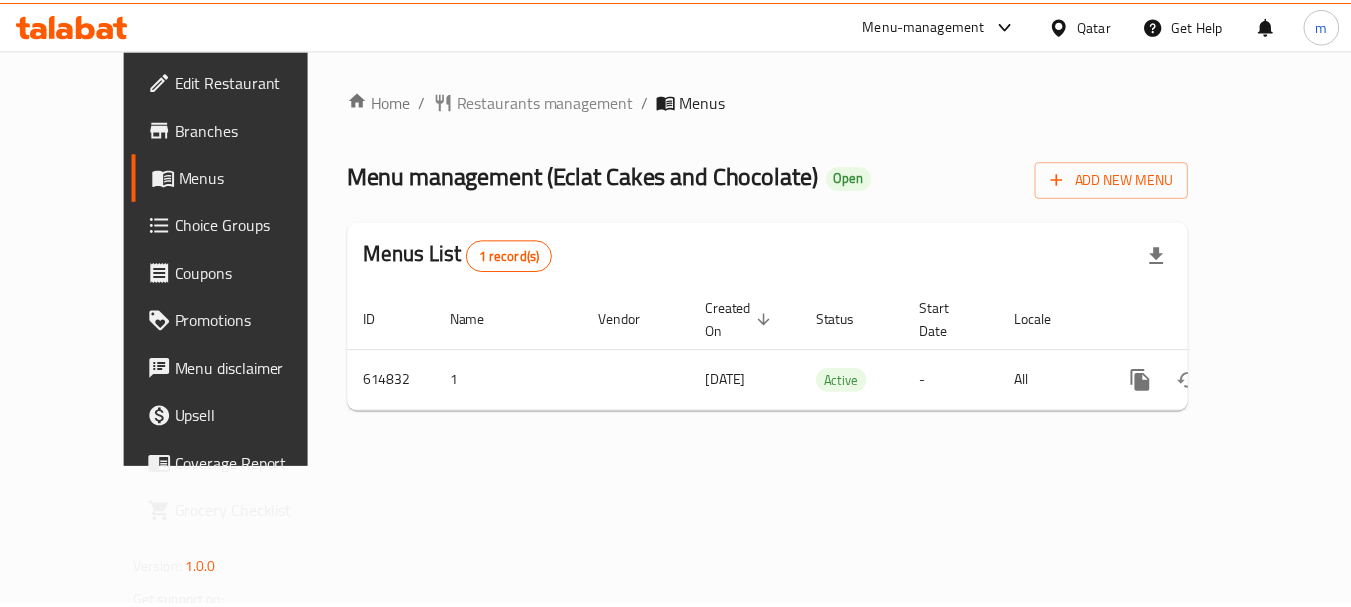 scroll, scrollTop: 0, scrollLeft: 0, axis: both 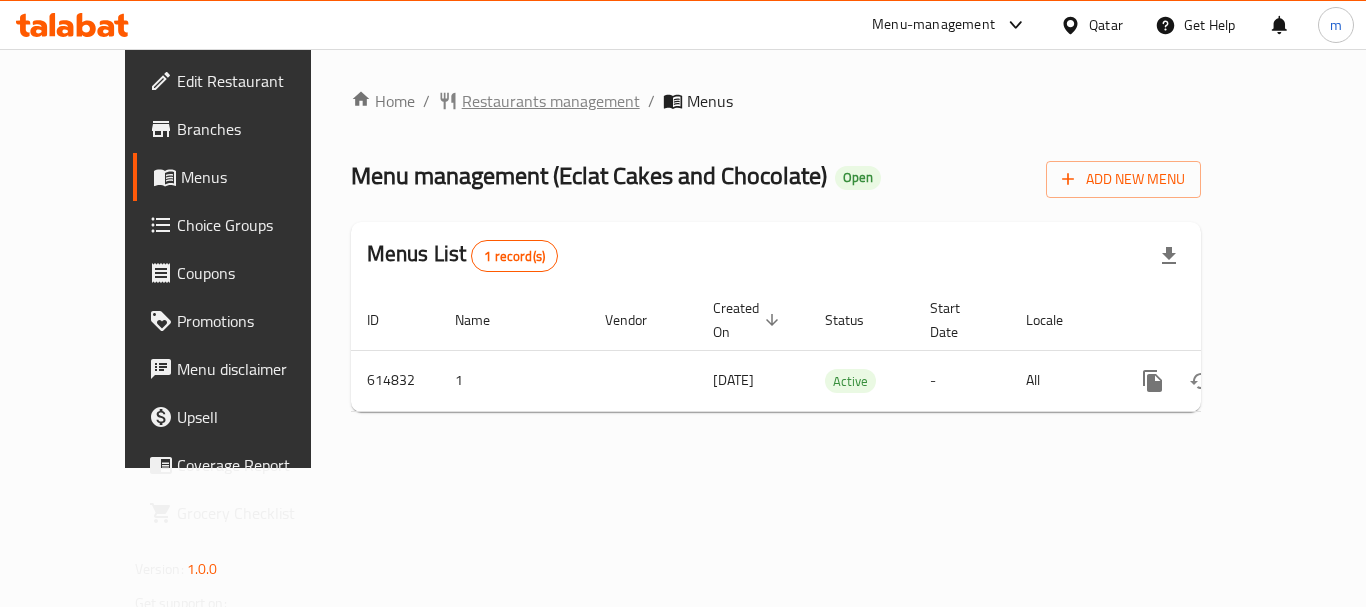 click on "Restaurants management" at bounding box center [551, 101] 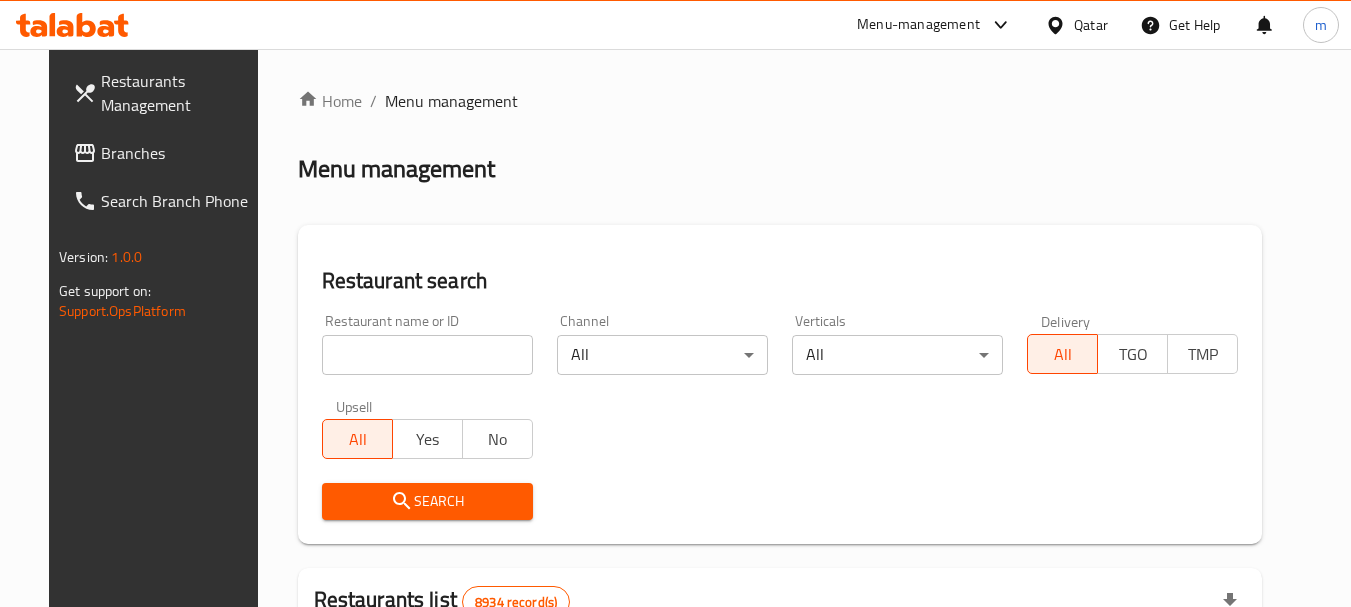 click at bounding box center [675, 303] 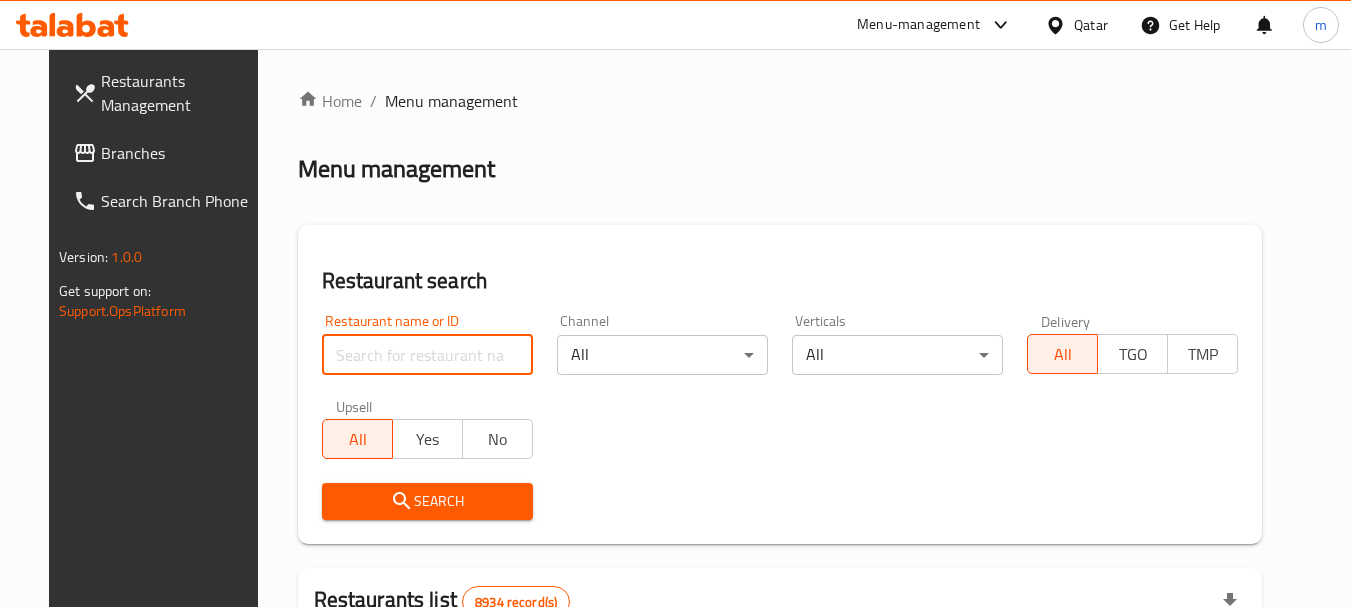 paste on "638885" 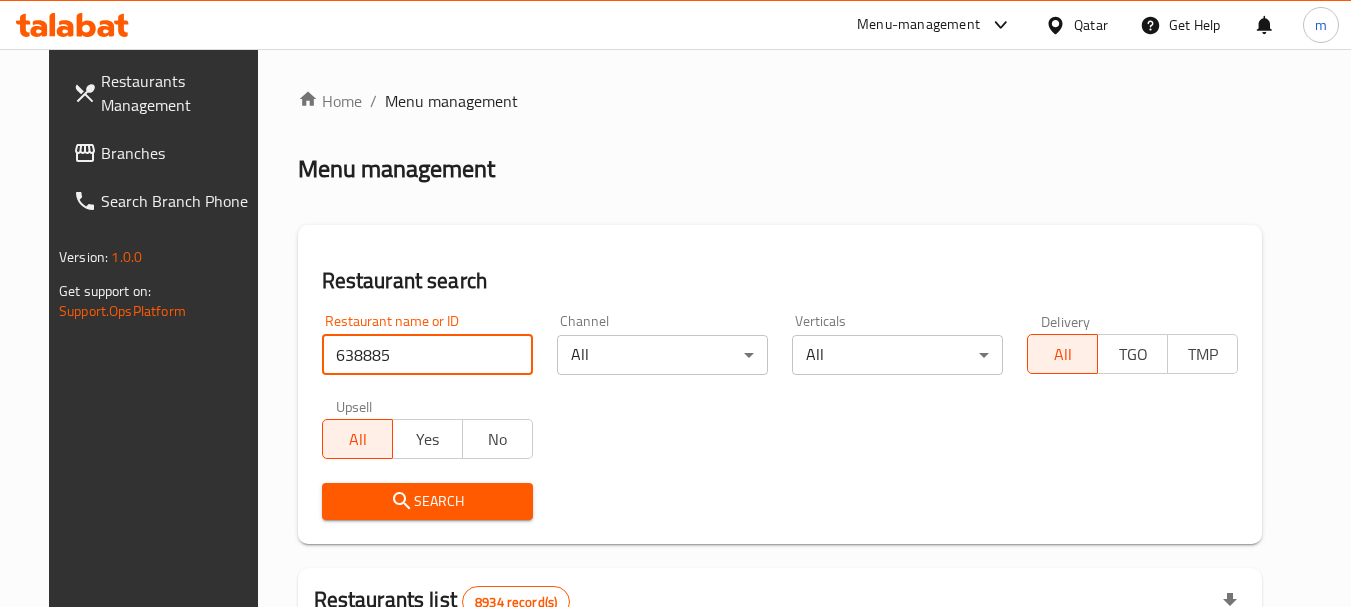 type on "638885" 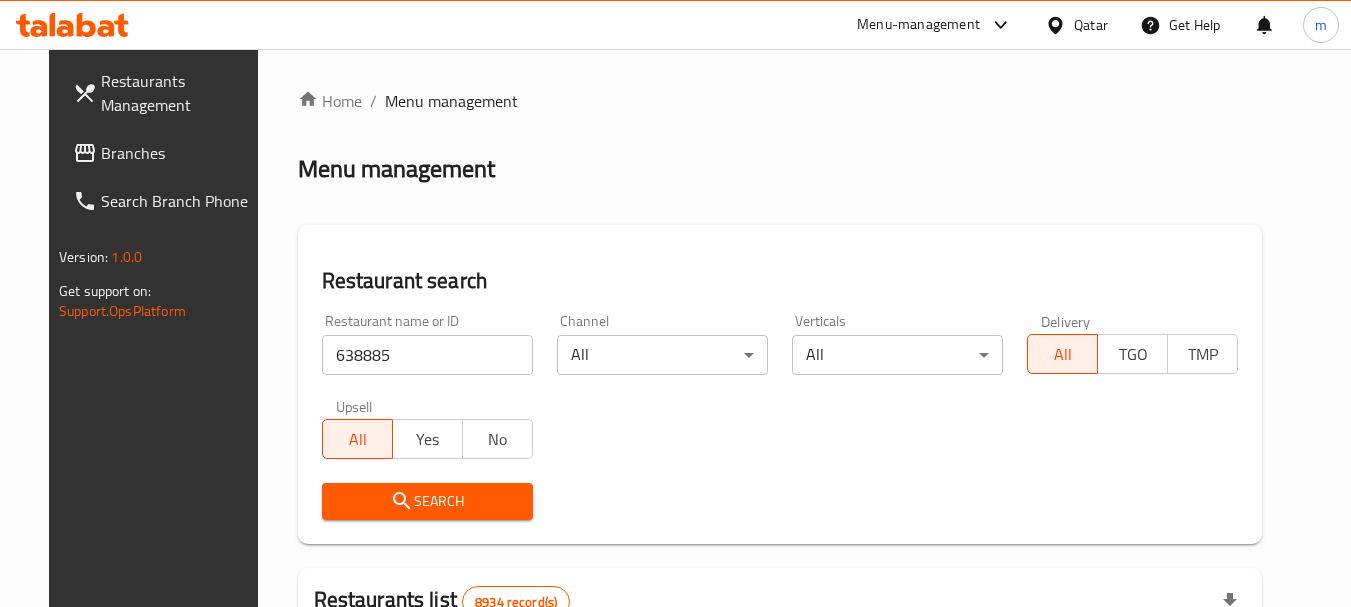 drag, startPoint x: 418, startPoint y: 503, endPoint x: 438, endPoint y: 490, distance: 23.853722 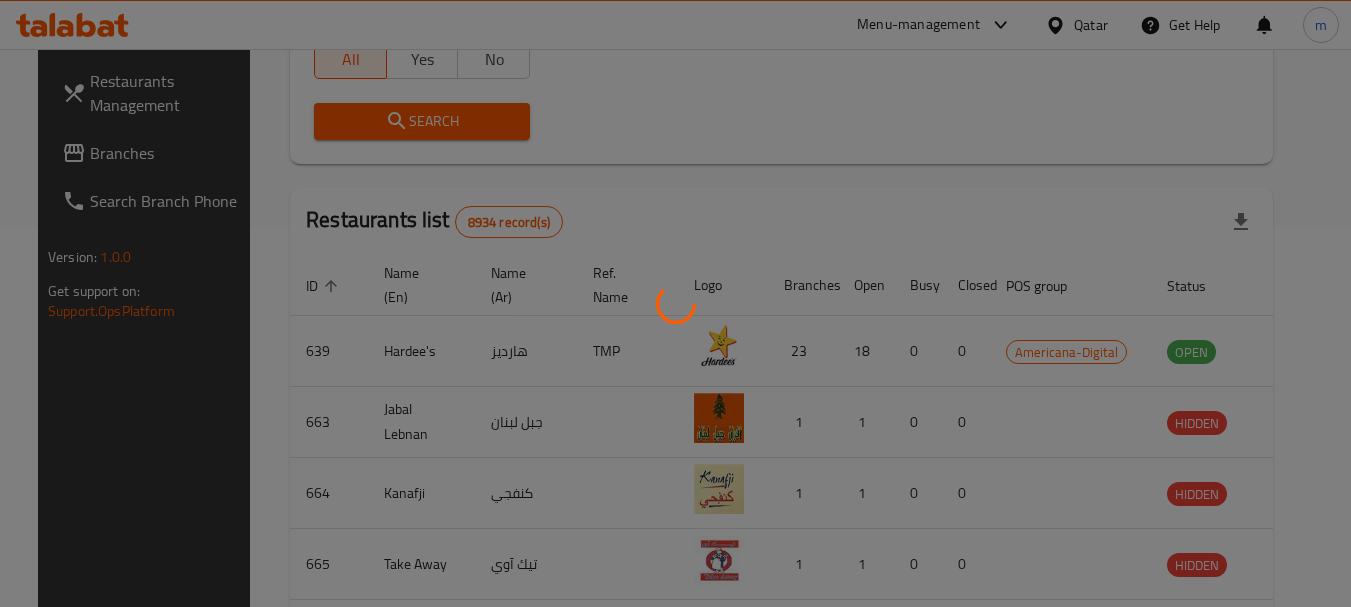 scroll, scrollTop: 268, scrollLeft: 0, axis: vertical 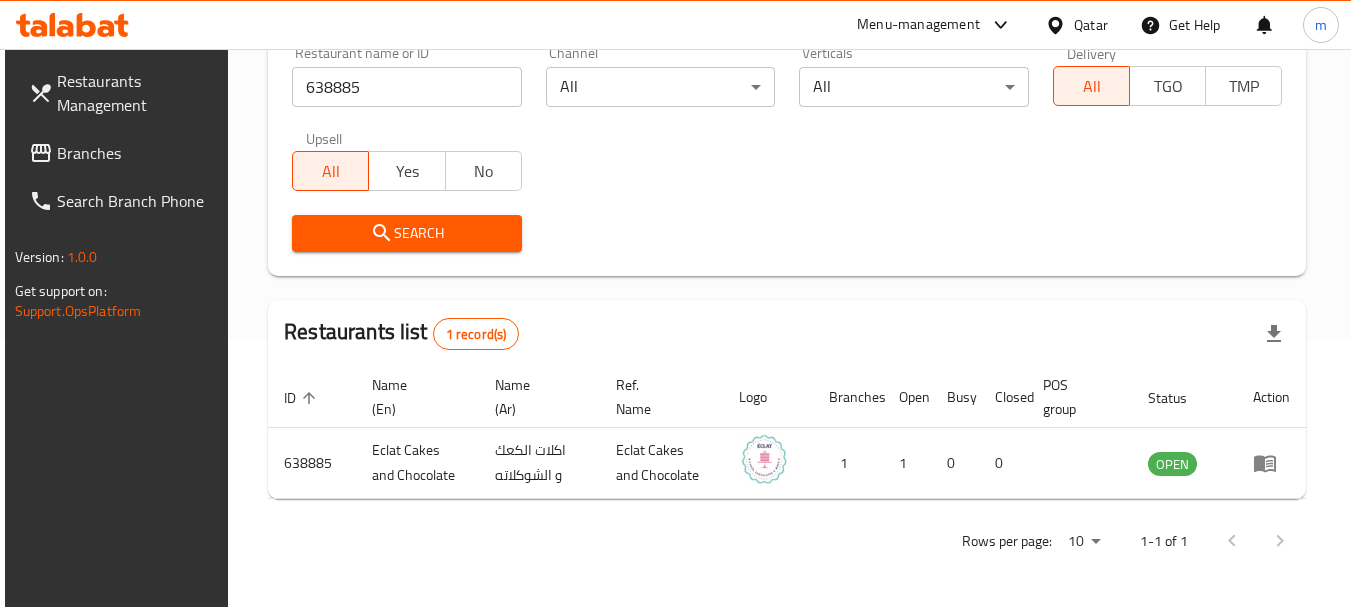 click at bounding box center (1059, 25) 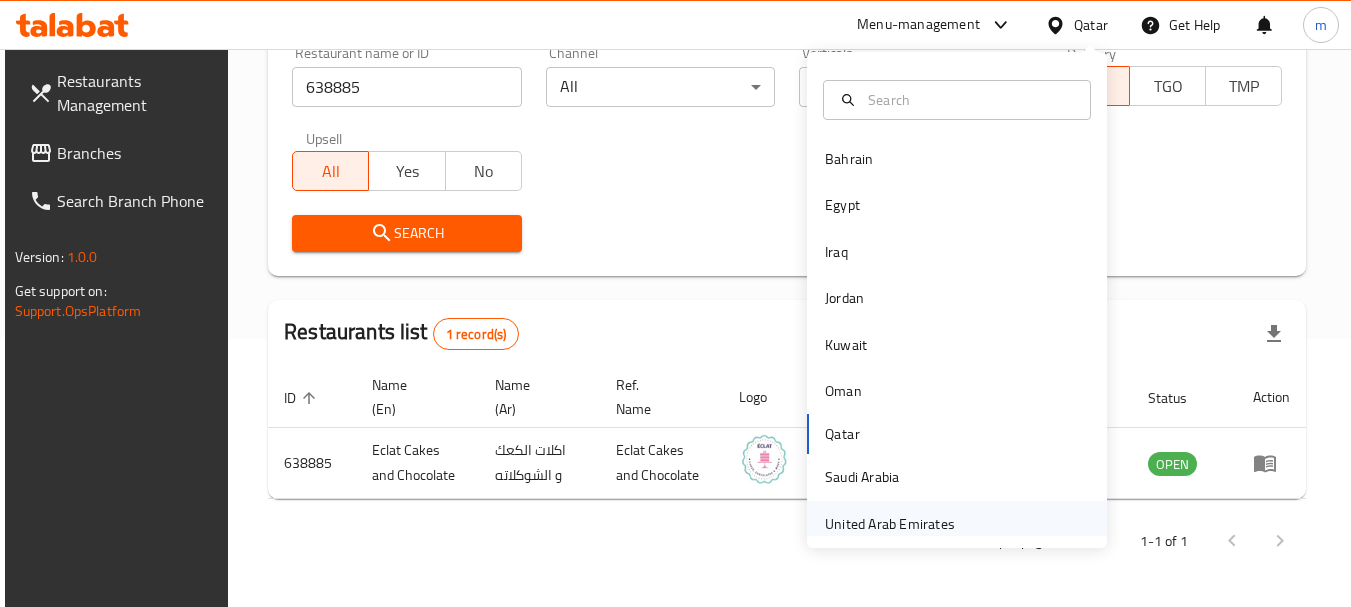 click on "United Arab Emirates" at bounding box center (890, 524) 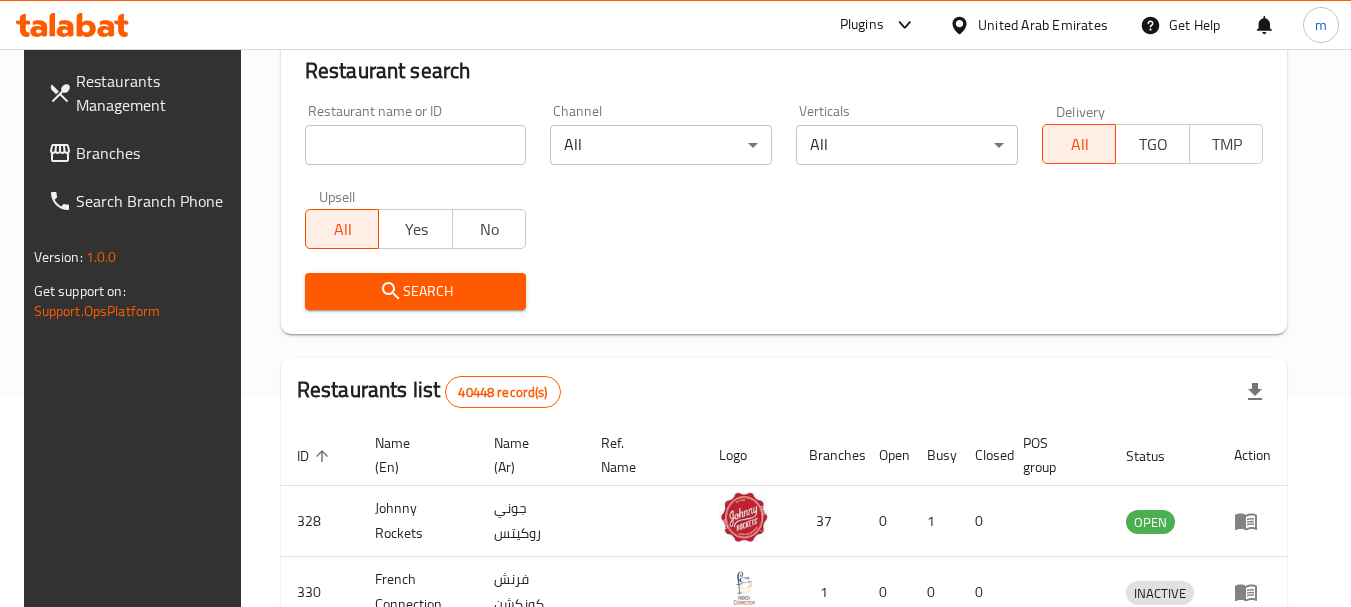 scroll, scrollTop: 268, scrollLeft: 0, axis: vertical 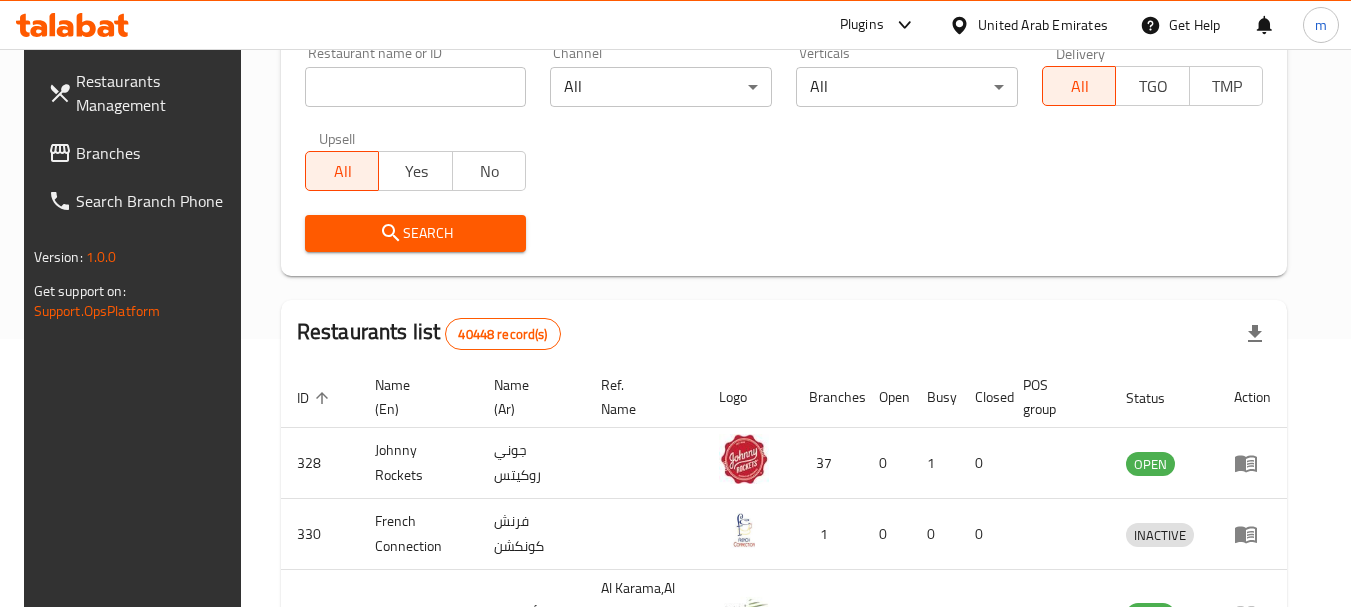 click on "Branches" at bounding box center (155, 153) 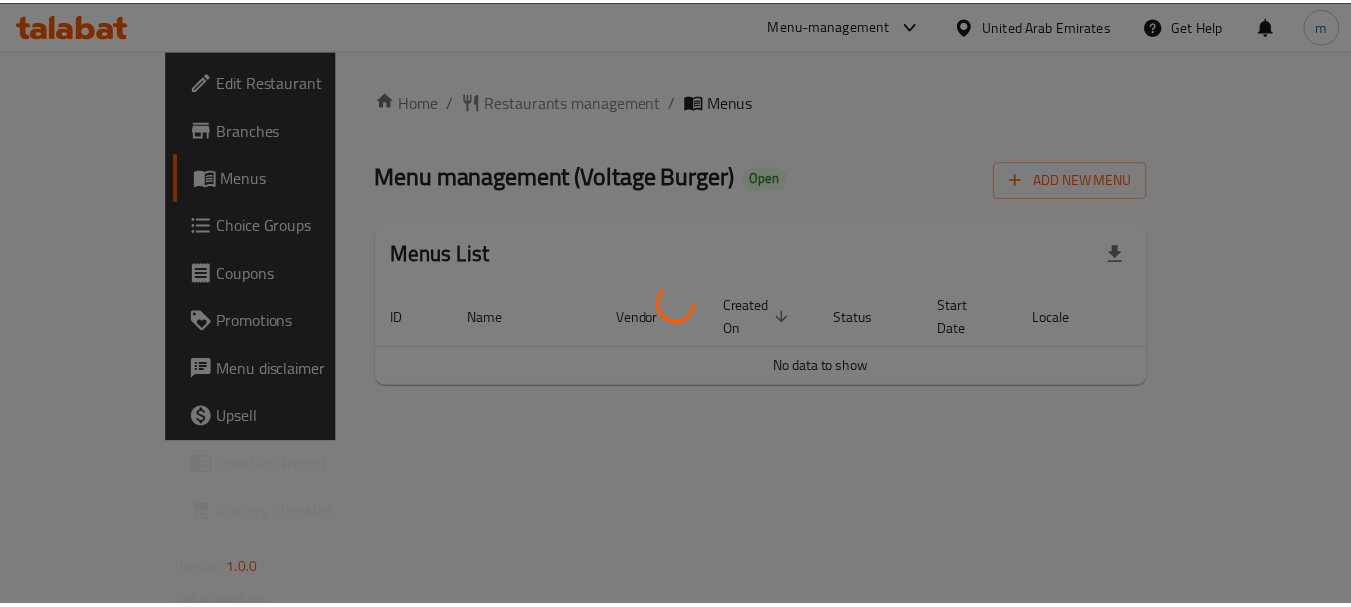 scroll, scrollTop: 0, scrollLeft: 0, axis: both 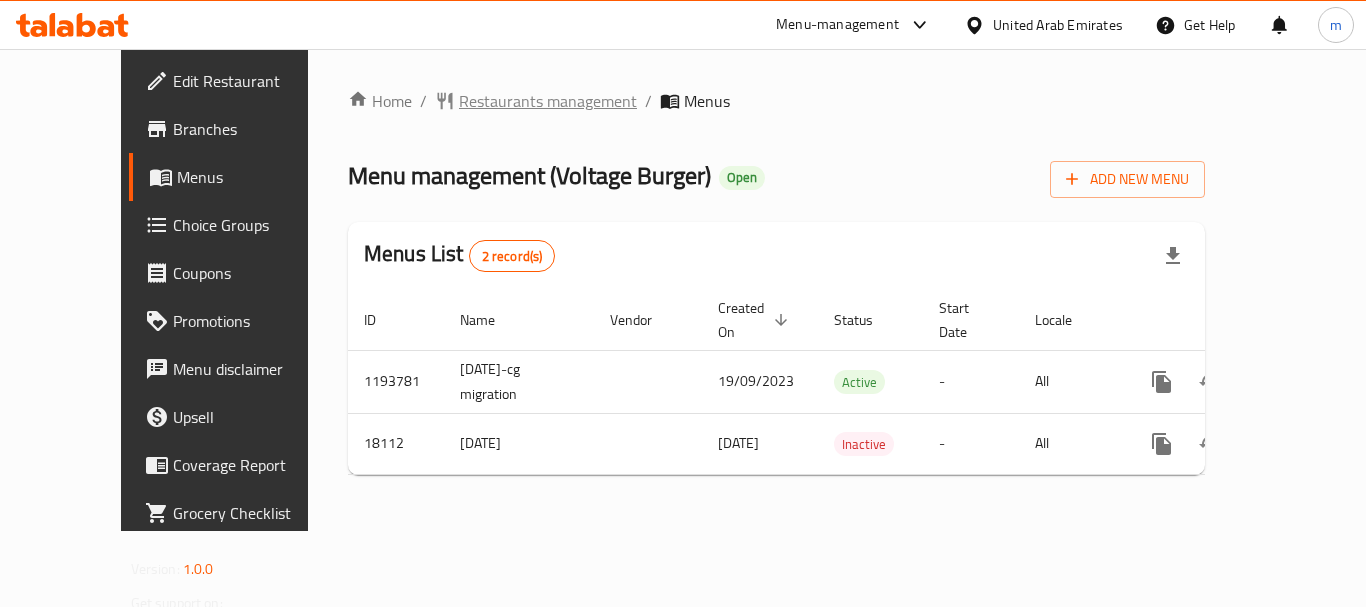 click on "Restaurants management" at bounding box center (548, 101) 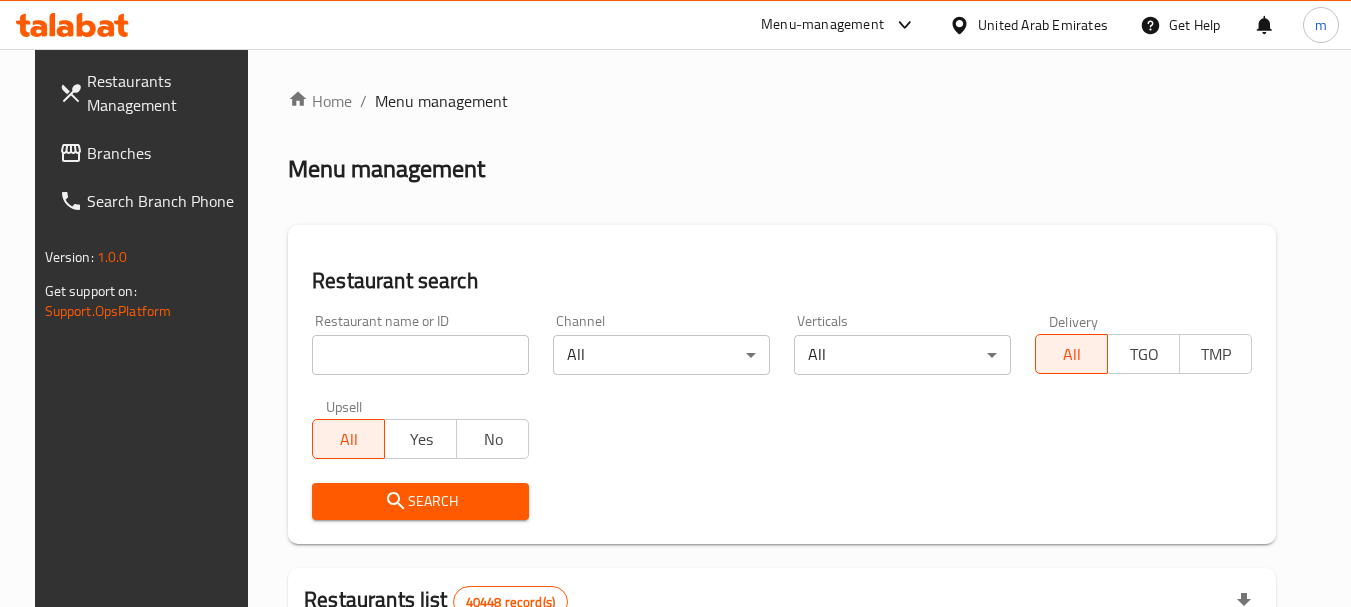 drag, startPoint x: 360, startPoint y: 362, endPoint x: 347, endPoint y: 359, distance: 13.341664 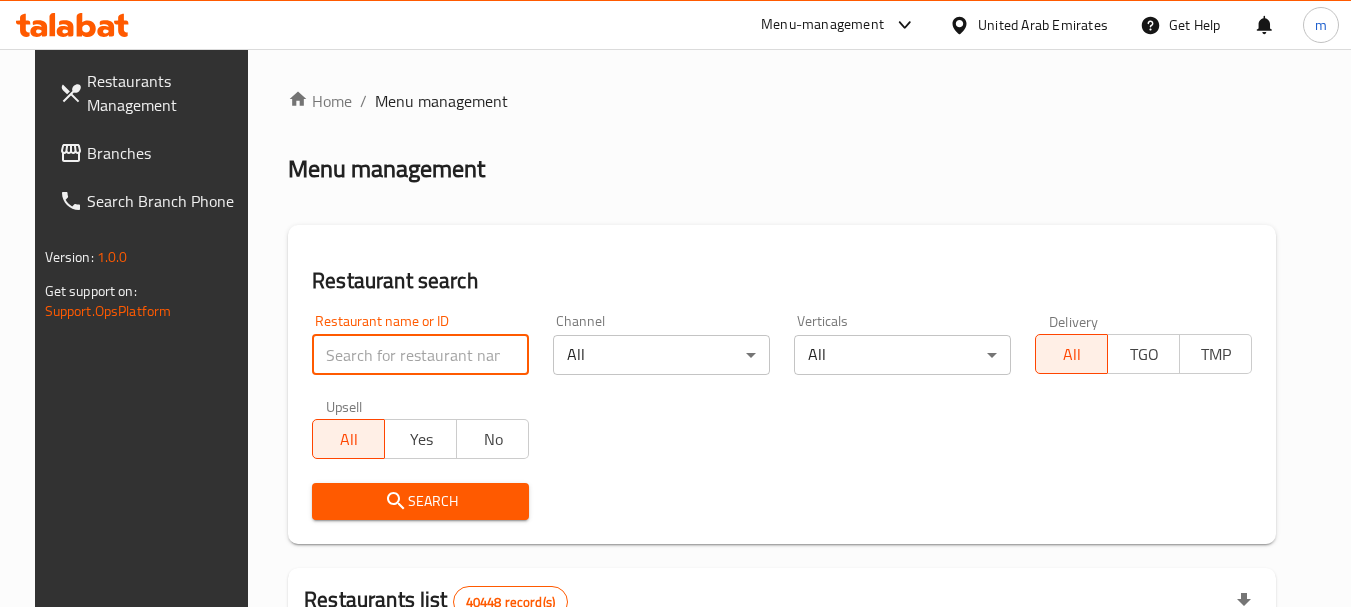 click at bounding box center [420, 355] 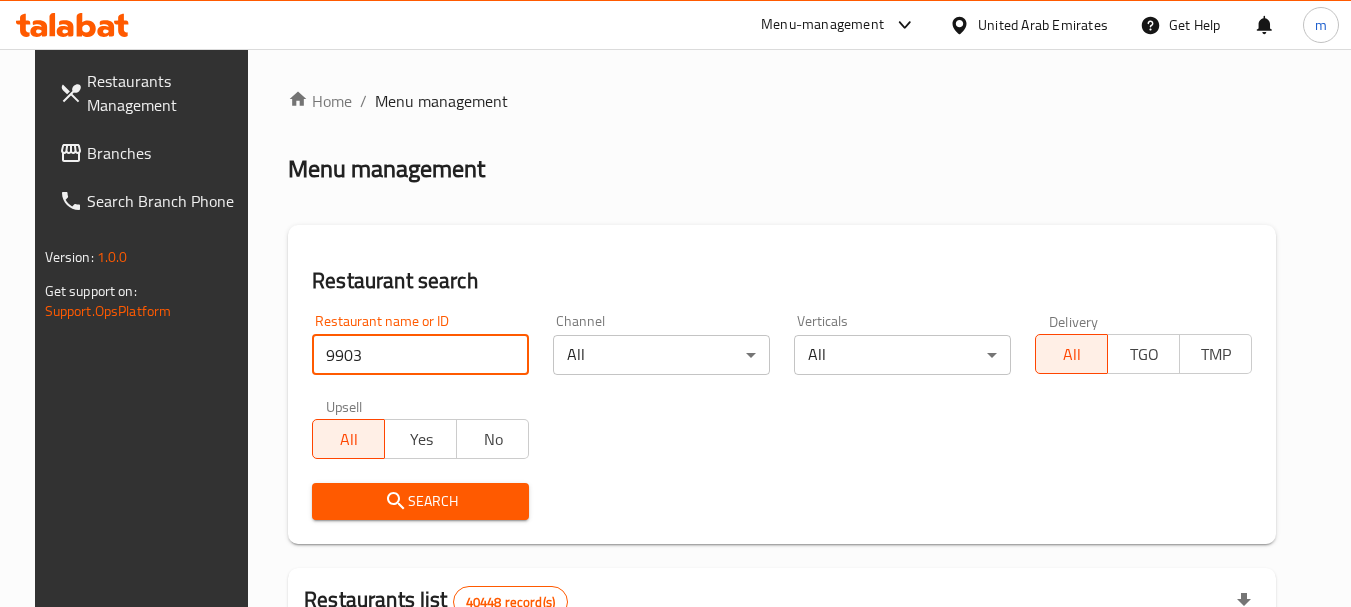 type on "9903" 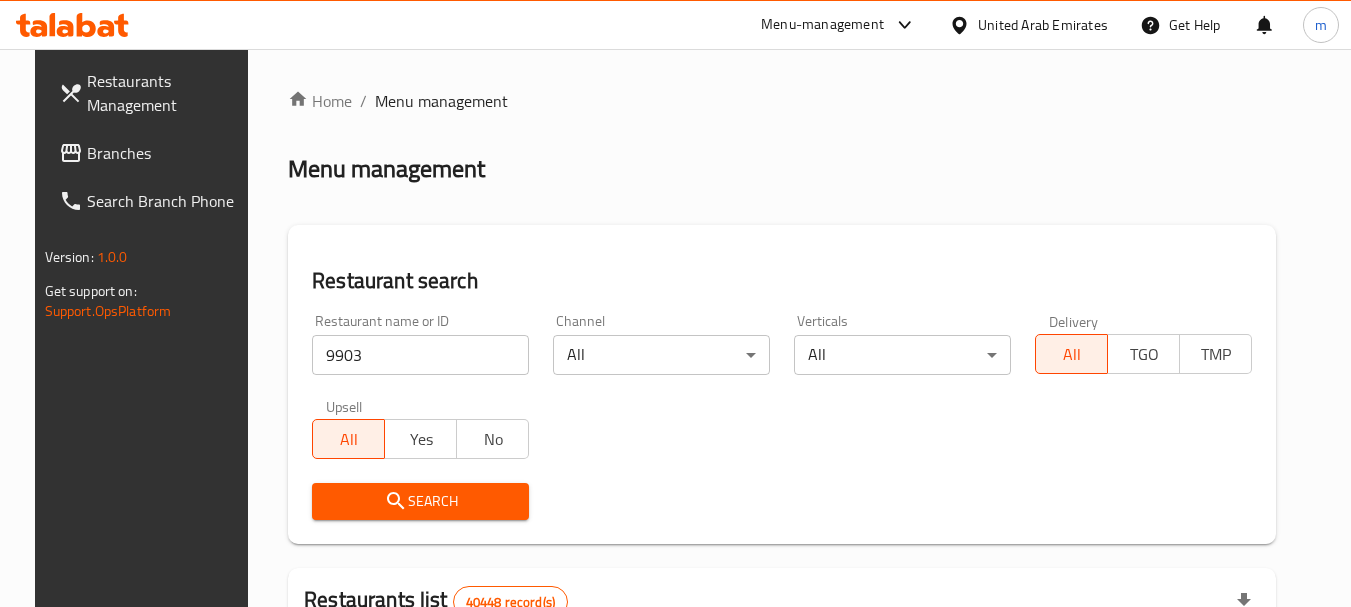 drag, startPoint x: 385, startPoint y: 487, endPoint x: 469, endPoint y: 469, distance: 85.90693 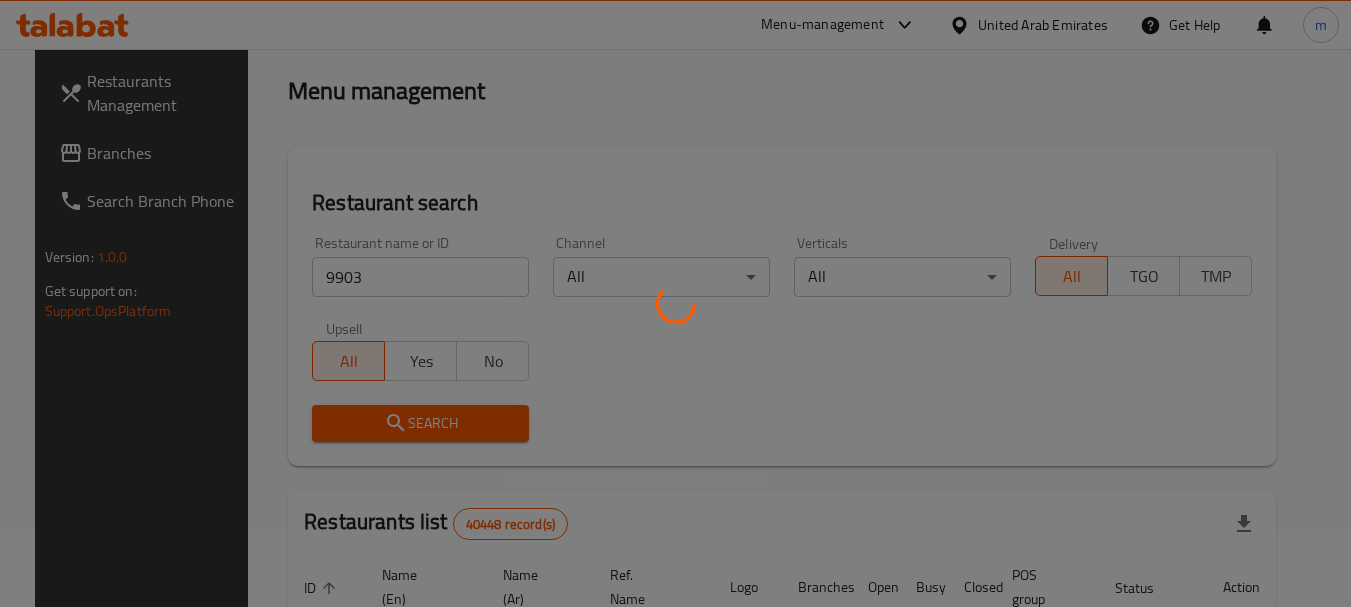 scroll, scrollTop: 268, scrollLeft: 0, axis: vertical 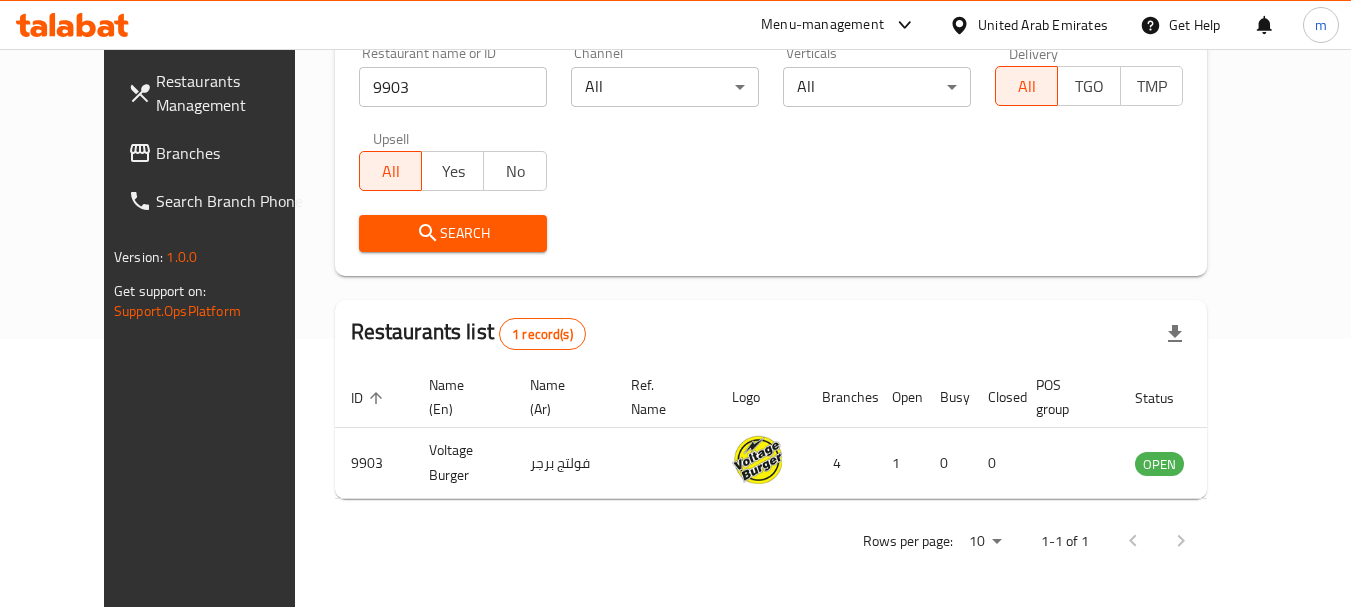 click on "United Arab Emirates" at bounding box center (1028, 25) 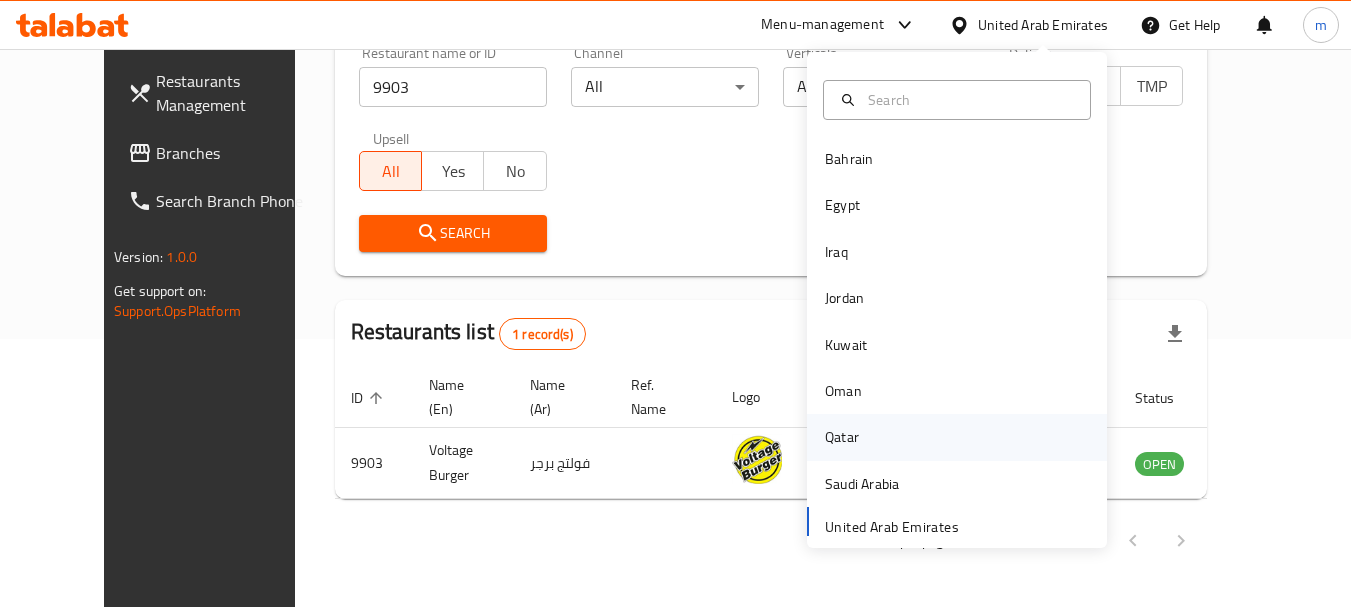 click on "Qatar" at bounding box center [842, 437] 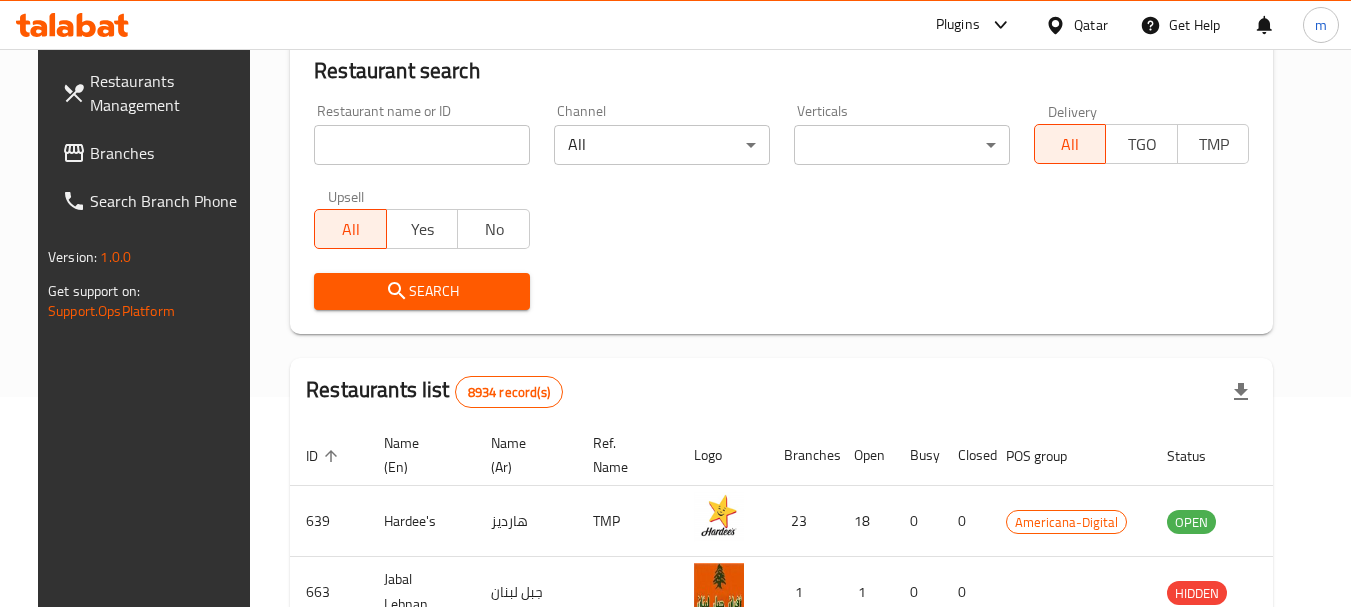 scroll, scrollTop: 268, scrollLeft: 0, axis: vertical 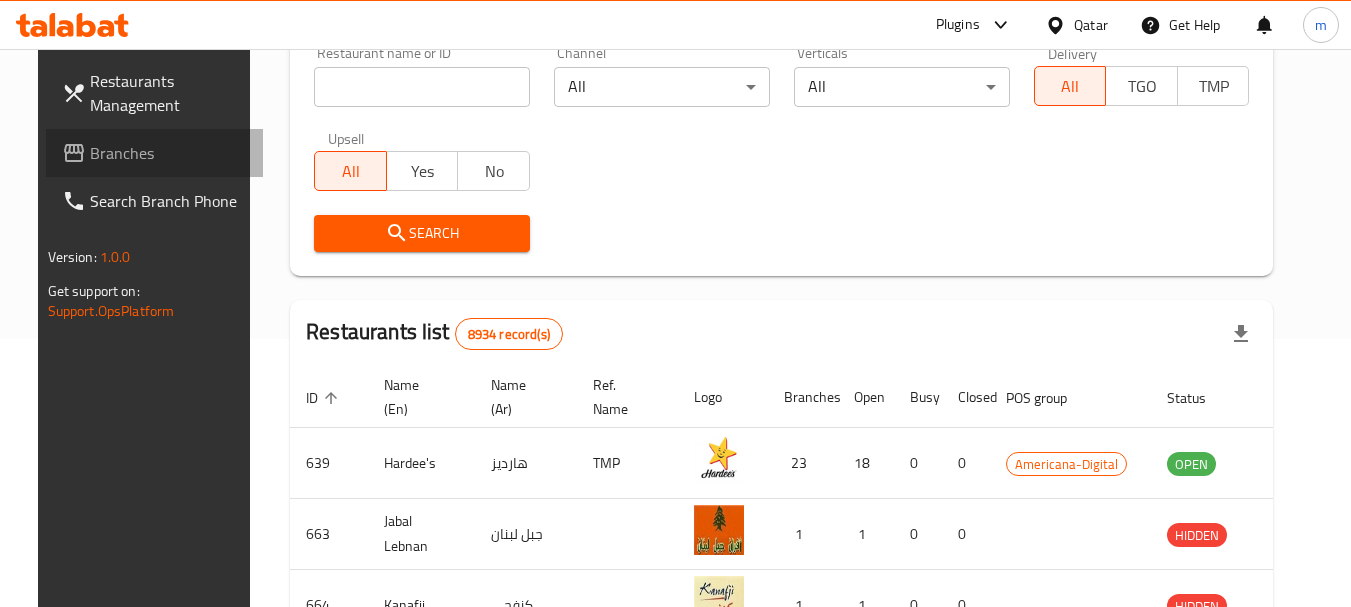 click at bounding box center (76, 153) 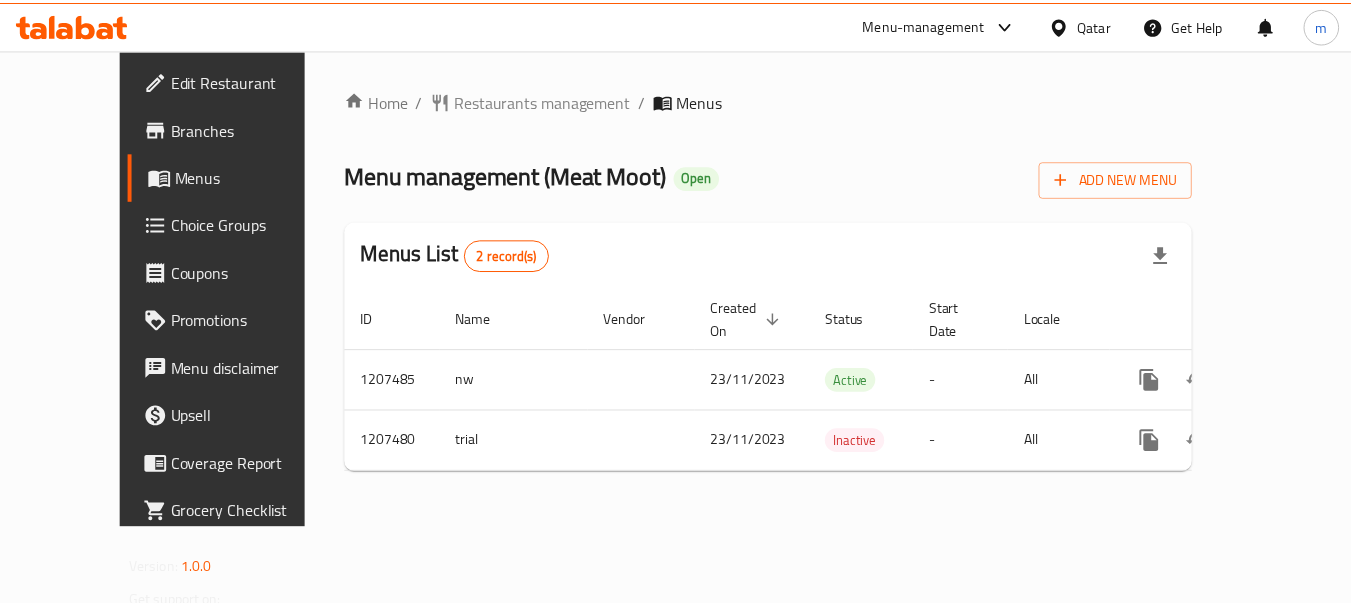scroll, scrollTop: 0, scrollLeft: 0, axis: both 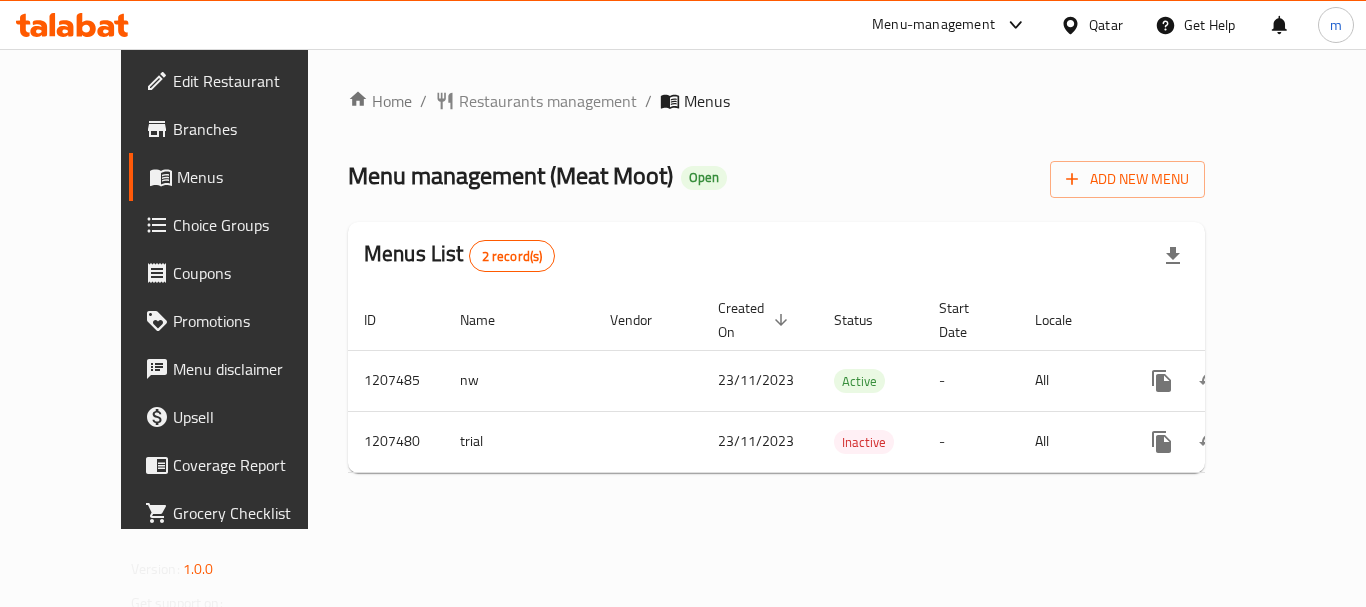 click on "Qatar" at bounding box center [1106, 25] 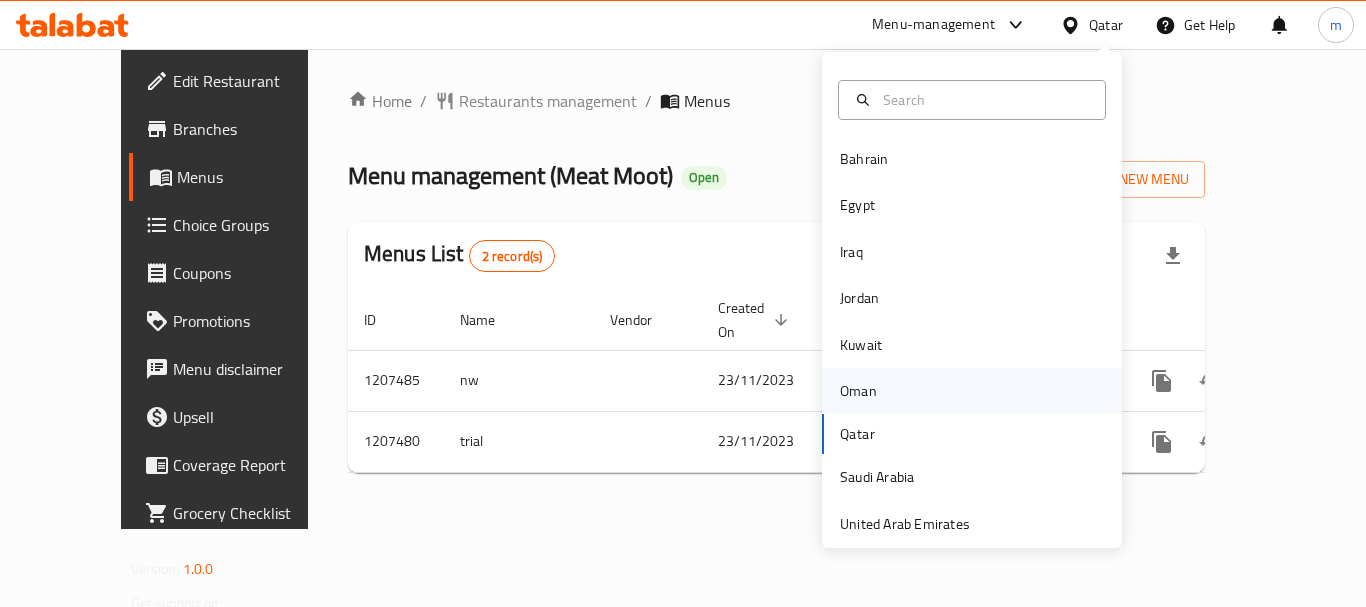 click on "Oman" at bounding box center [858, 391] 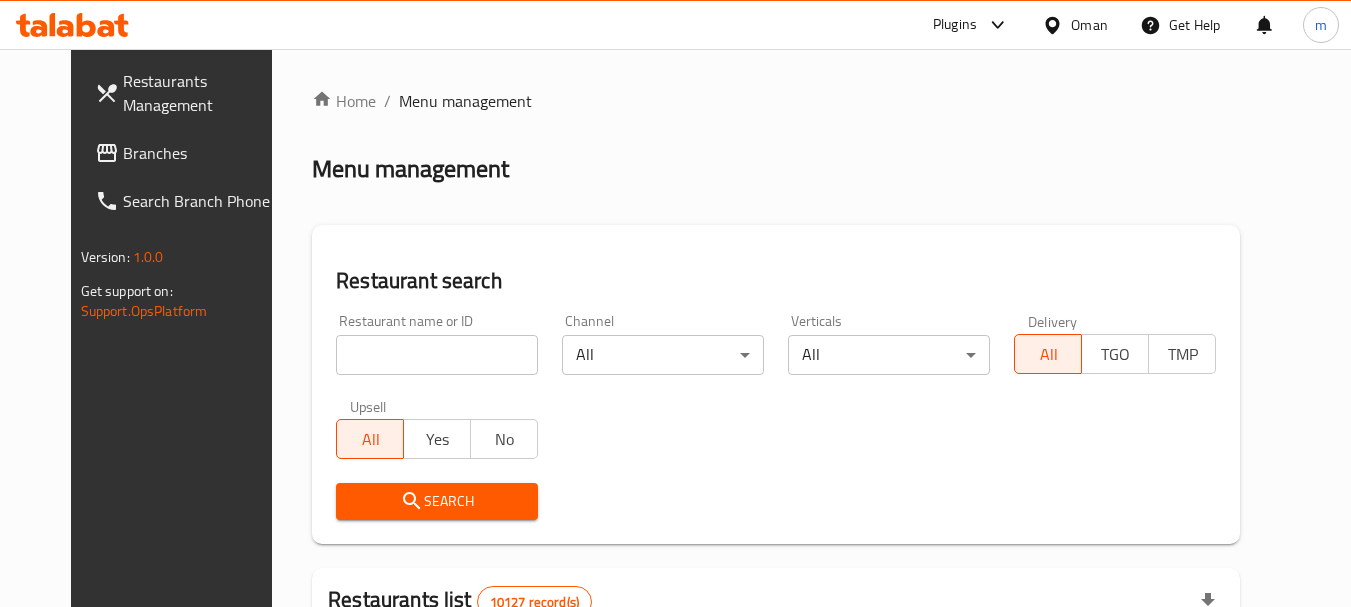 click on "Branches" at bounding box center [202, 153] 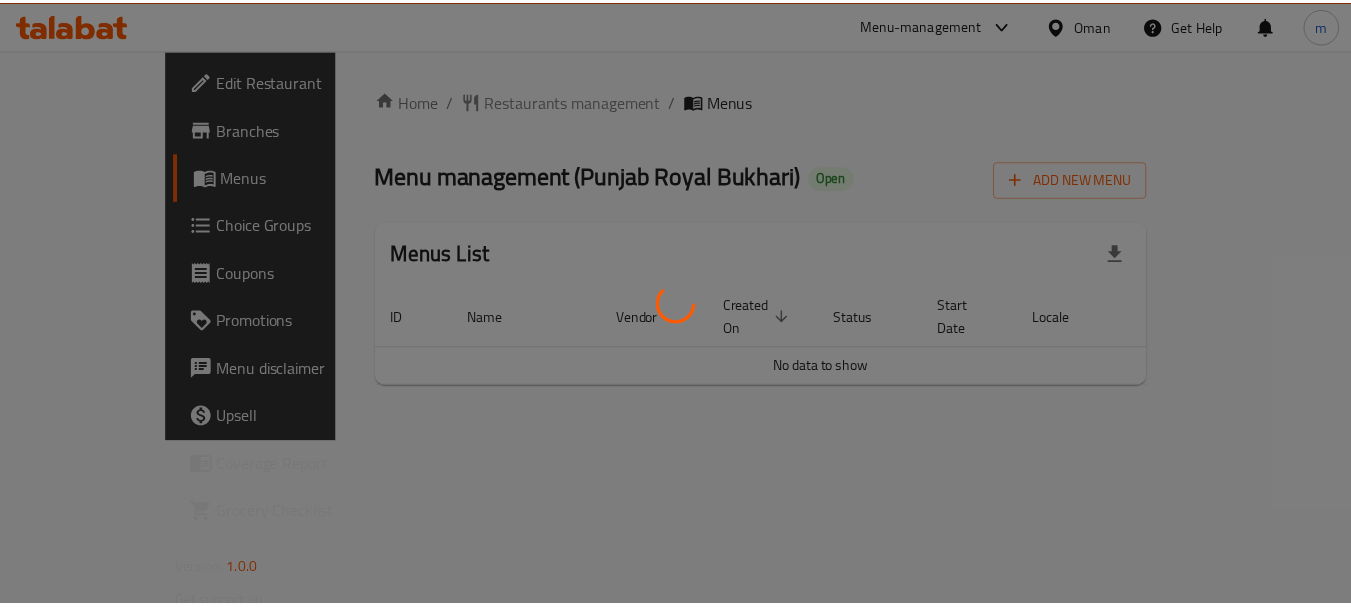 scroll, scrollTop: 0, scrollLeft: 0, axis: both 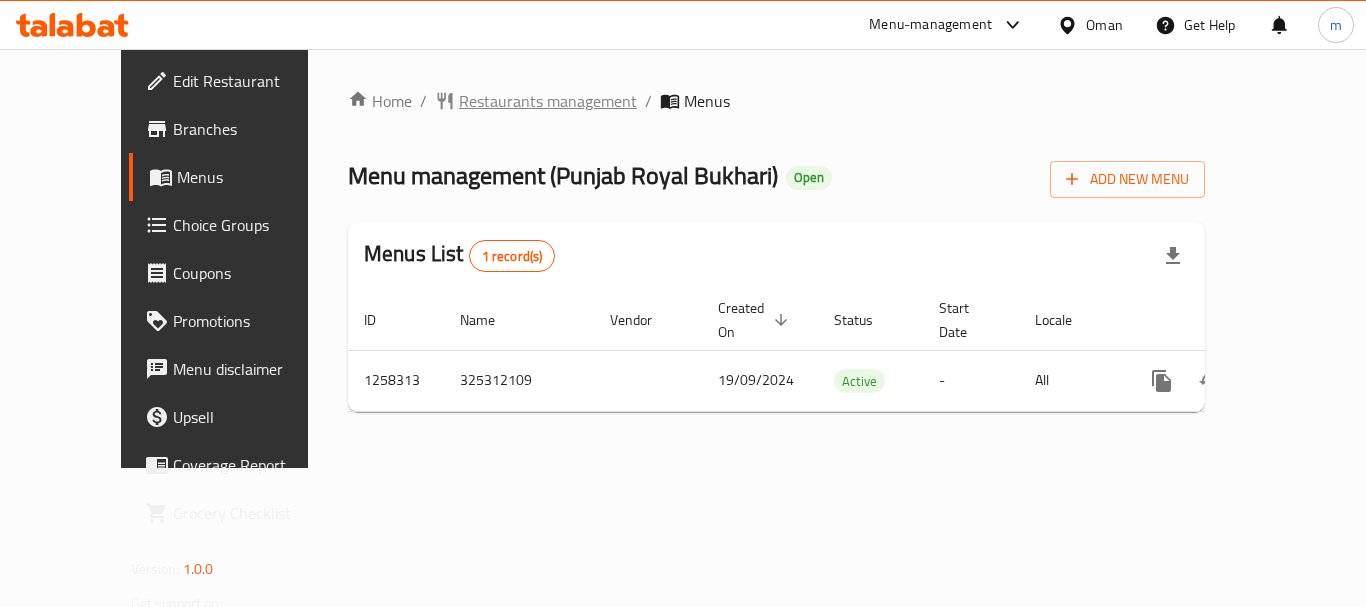 click on "Restaurants management" at bounding box center [548, 101] 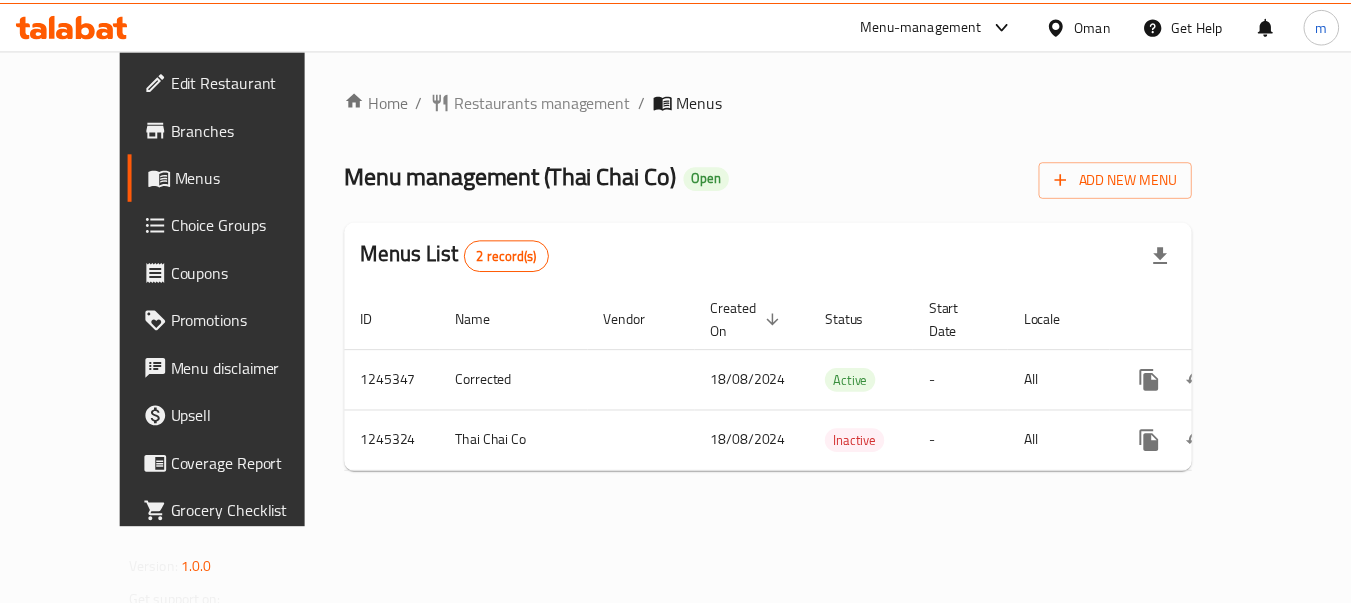 scroll, scrollTop: 0, scrollLeft: 0, axis: both 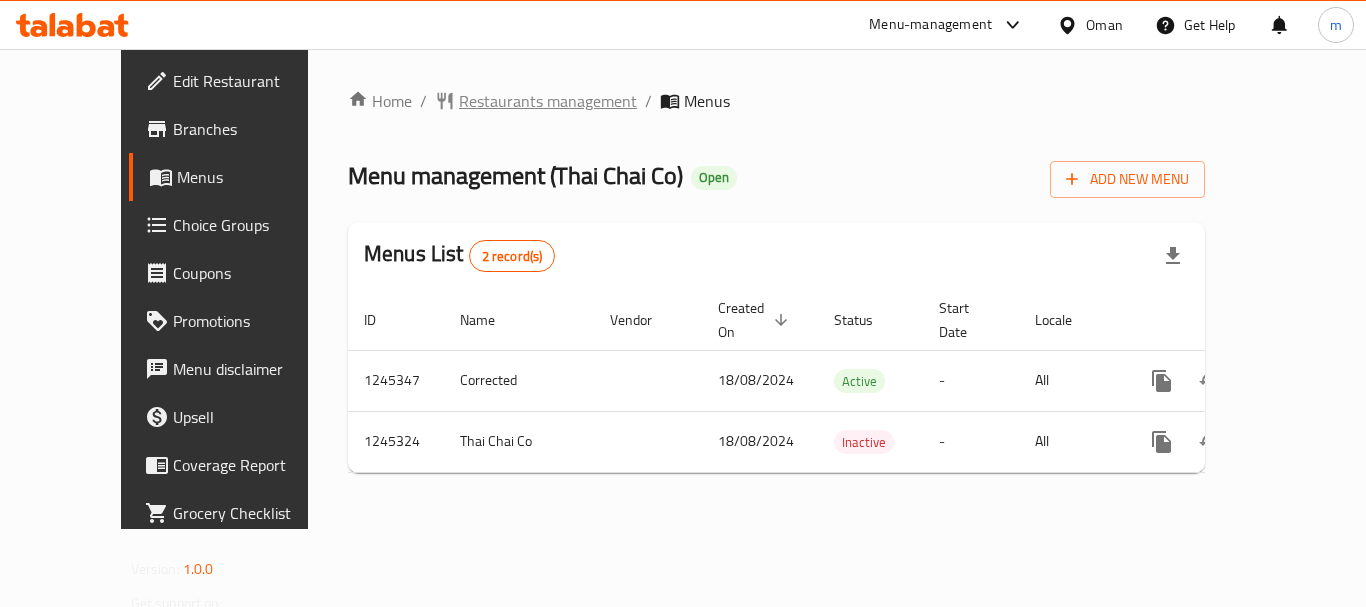 drag, startPoint x: 0, startPoint y: 0, endPoint x: 450, endPoint y: 98, distance: 460.5475 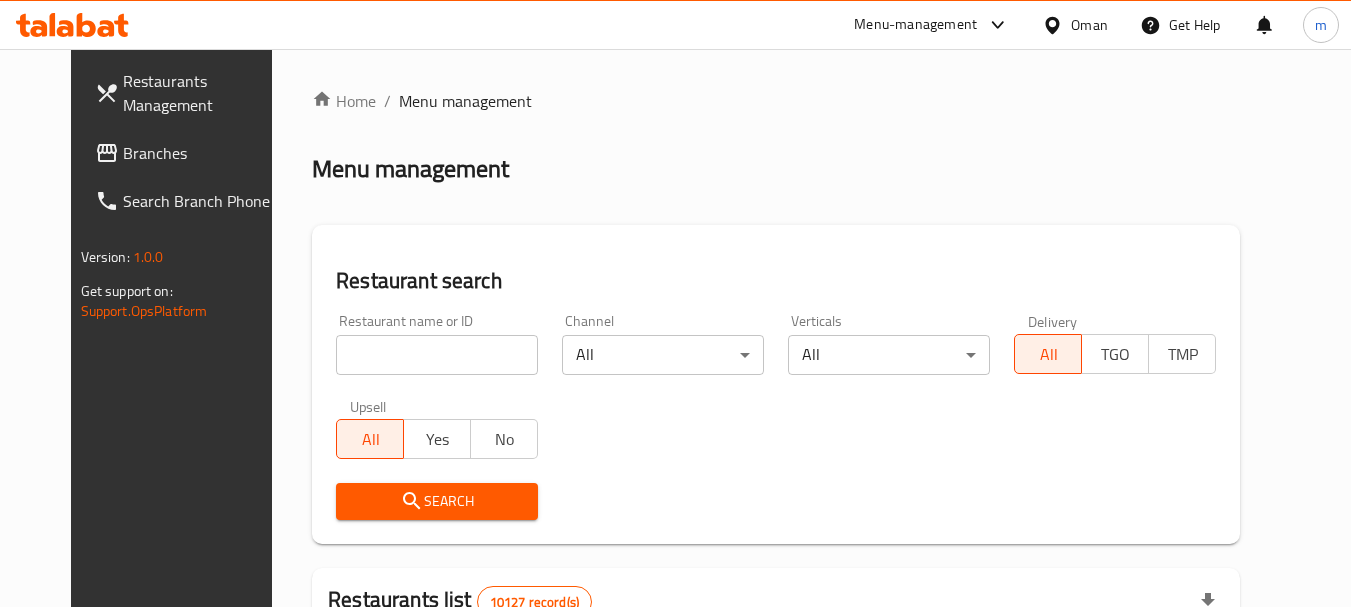 click on "Home / Menu management Menu management Restaurant search Restaurant name or ID Restaurant name or ID Channel All ​ Verticals All ​ Delivery All TGO TMP Upsell All Yes No   Search Restaurants list   10127 record(s) ID sorted ascending Name (En) Name (Ar) Ref. Name Logo Branches Open Busy Closed POS group Status Action 401 Spicy Village قرية التوابل 2 0 0 0 HIDDEN 412 NARENJ نارنج 1 1 0 0 HIDDEN 415 Best Burger بست برجر 2 0 0 0 INACTIVE 416 HOT POT RESTAURANT مطعم الوعاء الساخن Darsait Branch  1 0 0 0 INACTIVE 417 FUSION فيوجن 1 0 0 0 INACTIVE 420 BAMBOO KITCHEN بامبو كتشن 1 1 0 0 HIDDEN 422 GOLDEN BEAN CAFE مقهى البن الذهبي 1 1 0 0 INACTIVE 424 Just Grilled جست جريلد 1 0 0 0 INACTIVE 467 MEERATH FAMOUS ميرات المشهورة 1 1 0 0 OPEN 470 ZAIKA DELHI KA مذاق من دلهي  1 0 0 0 INACTIVE Rows per page: 10 1-10 of 10127" at bounding box center [776, 730] 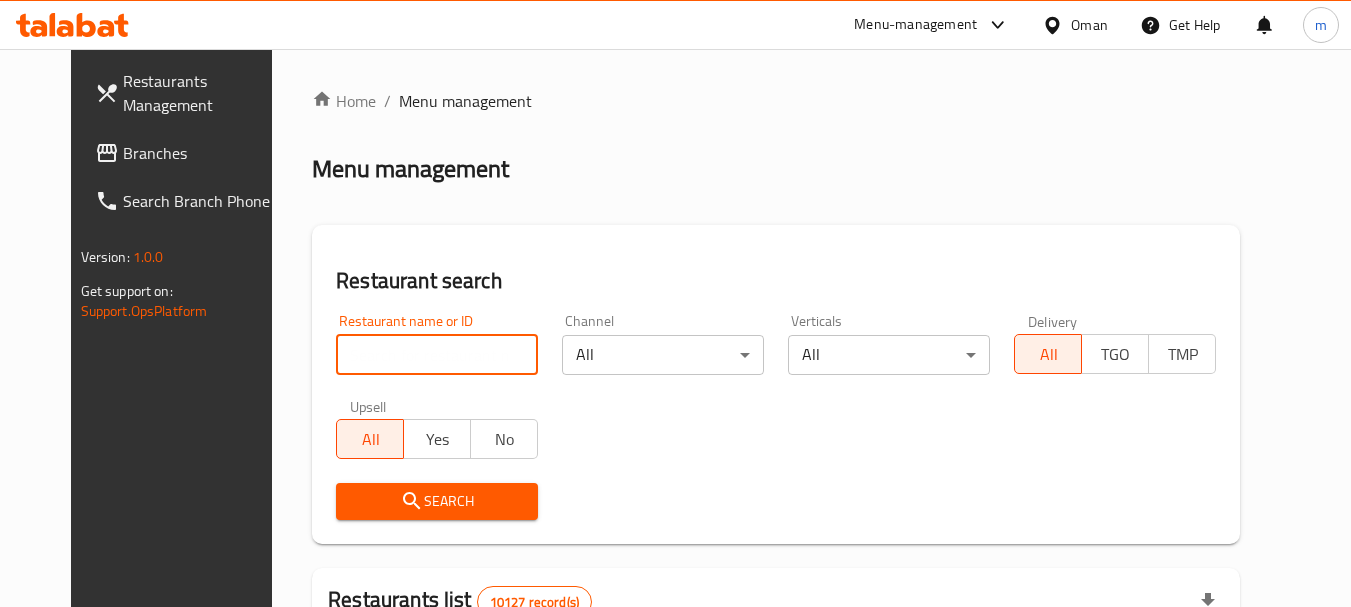 paste on "682499" 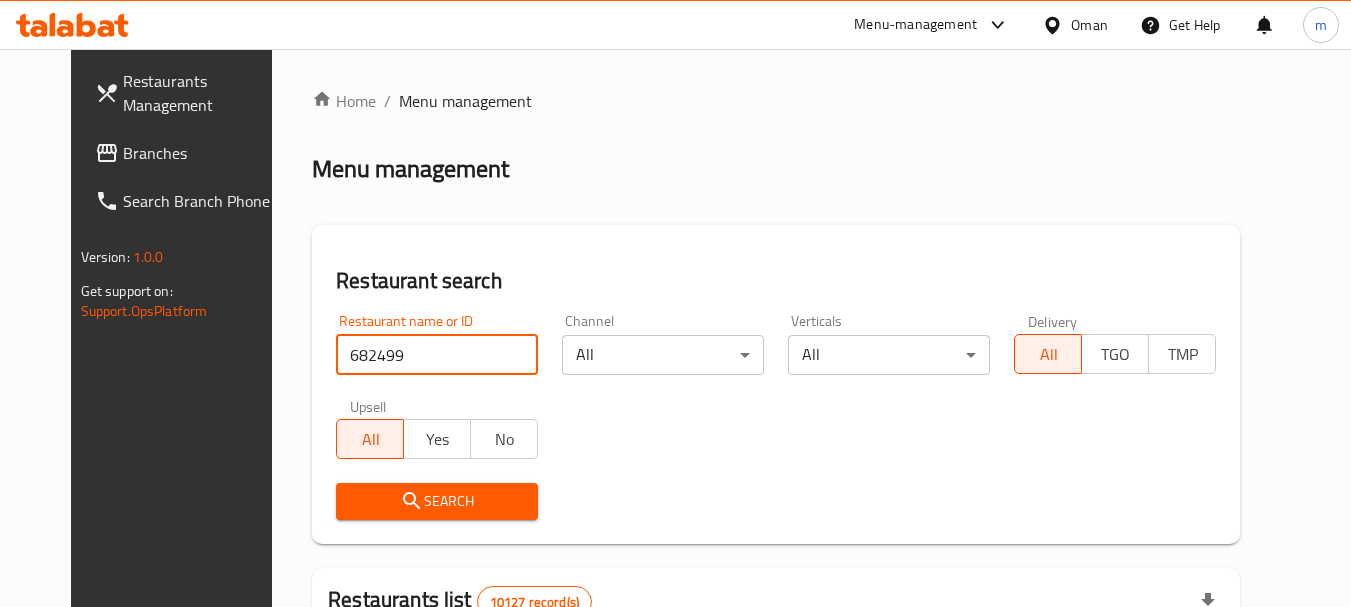type on "682499" 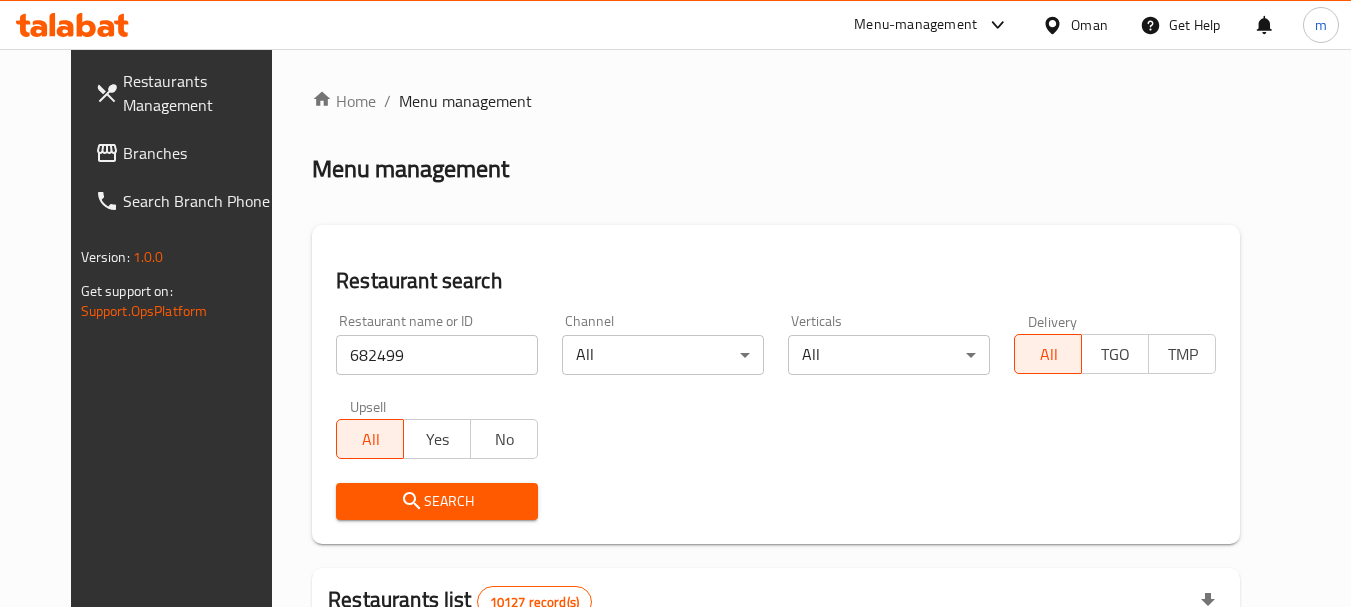 drag, startPoint x: 391, startPoint y: 493, endPoint x: 428, endPoint y: 480, distance: 39.217342 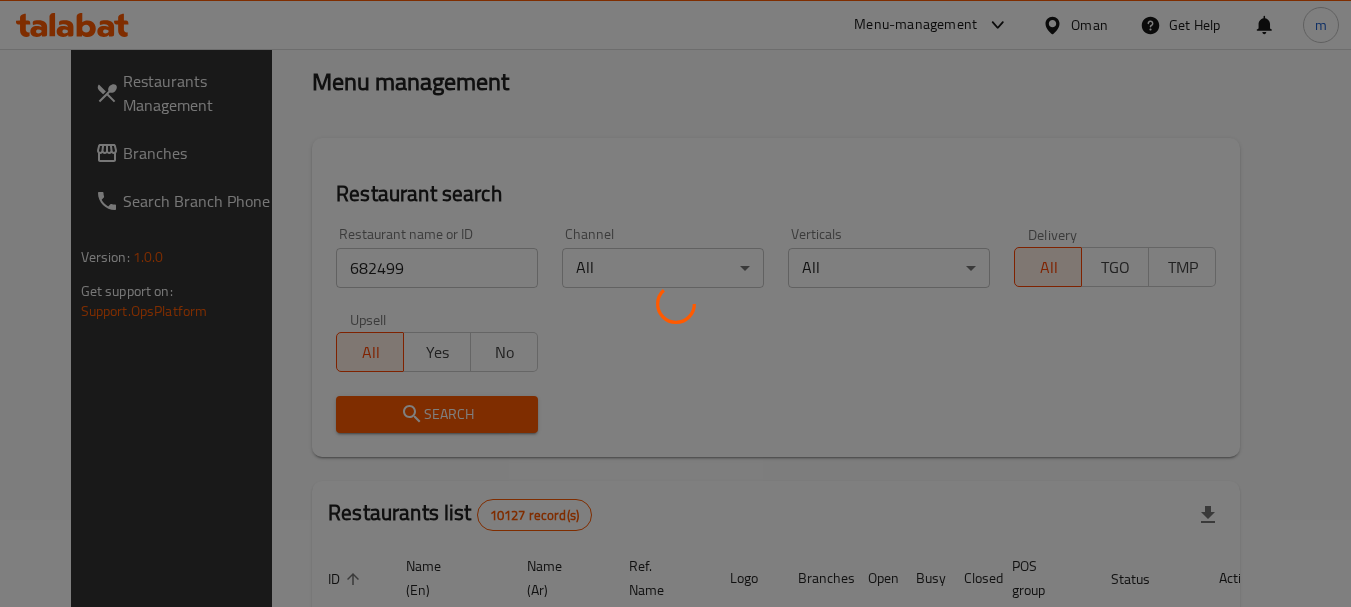 scroll, scrollTop: 200, scrollLeft: 0, axis: vertical 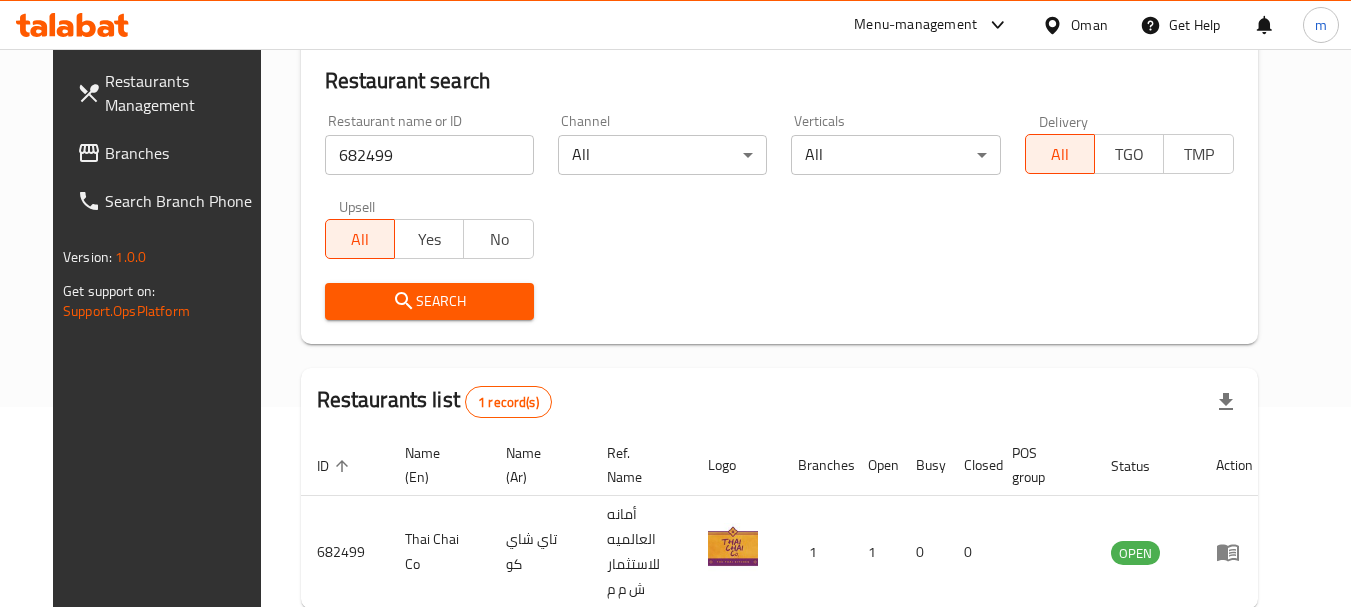 click on "Branches" at bounding box center (184, 153) 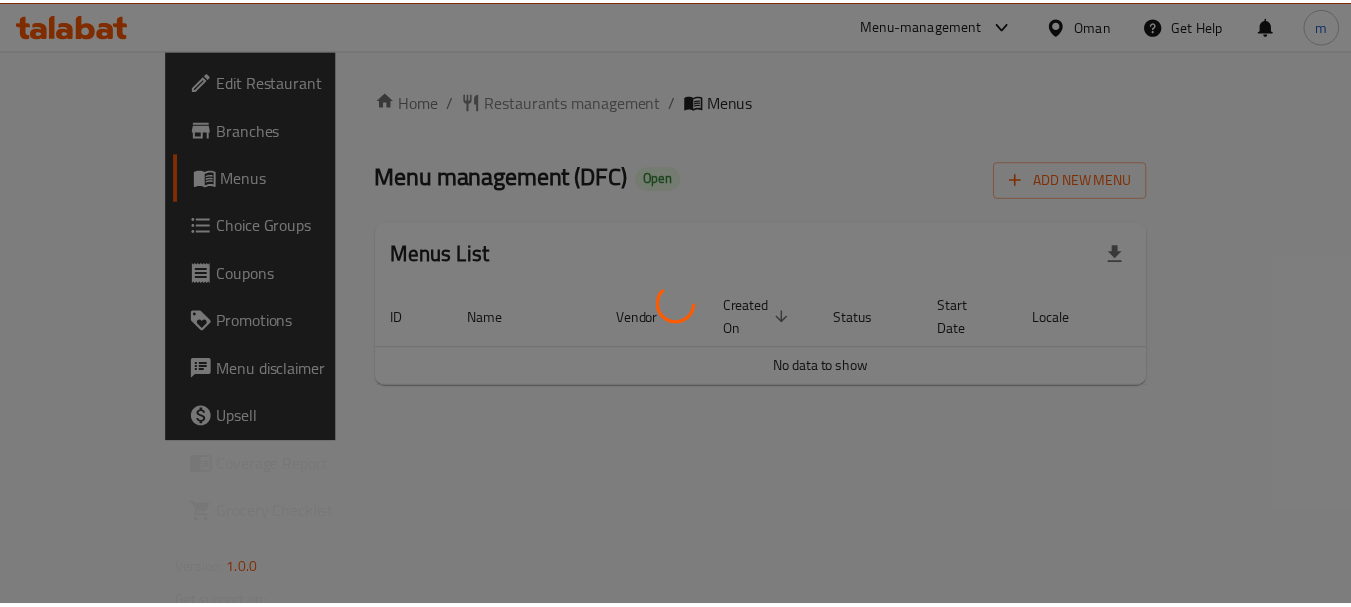 scroll, scrollTop: 0, scrollLeft: 0, axis: both 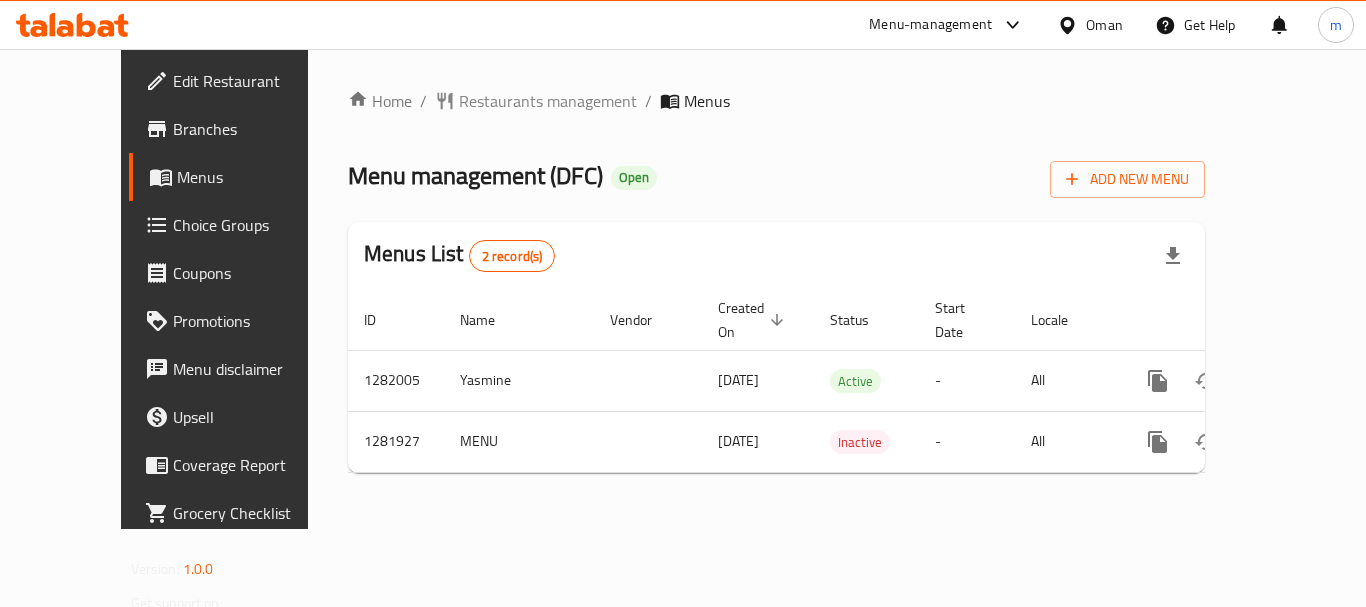 click on "Restaurants management" at bounding box center (548, 101) 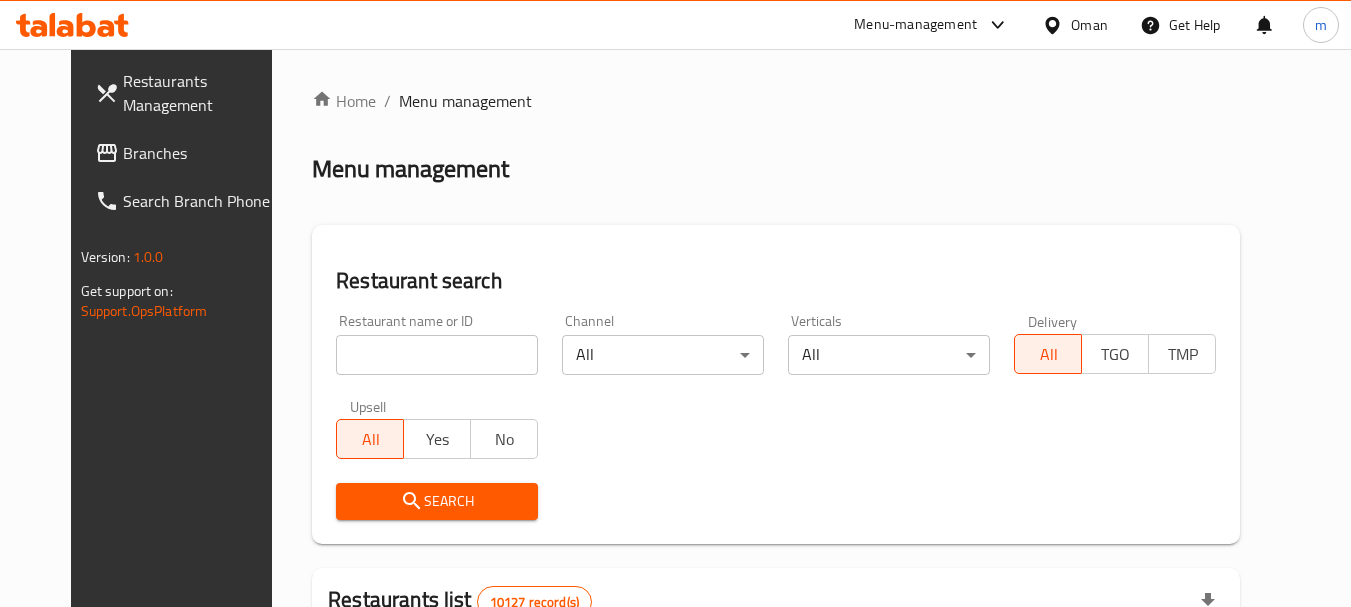 click on "Home / Menu management Menu management Restaurant search Restaurant name or ID Restaurant name or ID Channel All ​ Verticals All ​ Delivery All TGO TMP Upsell All Yes No   Search Restaurants list   10127 record(s) ID sorted ascending Name (En) Name (Ar) Ref. Name Logo Branches Open Busy Closed POS group Status Action 401 Spicy Village قرية التوابل 2 0 0 0 HIDDEN 412 NARENJ نارنج 1 1 0 0 HIDDEN 415 Best Burger بست برجر 2 0 0 0 INACTIVE 416 HOT POT RESTAURANT مطعم الوعاء الساخن Darsait Branch  1 0 0 0 INACTIVE 417 FUSION فيوجن 1 0 0 0 INACTIVE 420 BAMBOO KITCHEN بامبو كتشن 1 1 0 0 HIDDEN 422 GOLDEN BEAN CAFE مقهى البن الذهبي 1 1 0 0 INACTIVE 424 Just Grilled جست جريلد 1 0 0 0 INACTIVE 467 MEERATH FAMOUS ميرات المشهورة 1 1 0 0 OPEN 470 ZAIKA DELHI KA مذاق من دلهي  1 0 0 0 INACTIVE Rows per page: 10 1-10 of 10127" at bounding box center (776, 730) 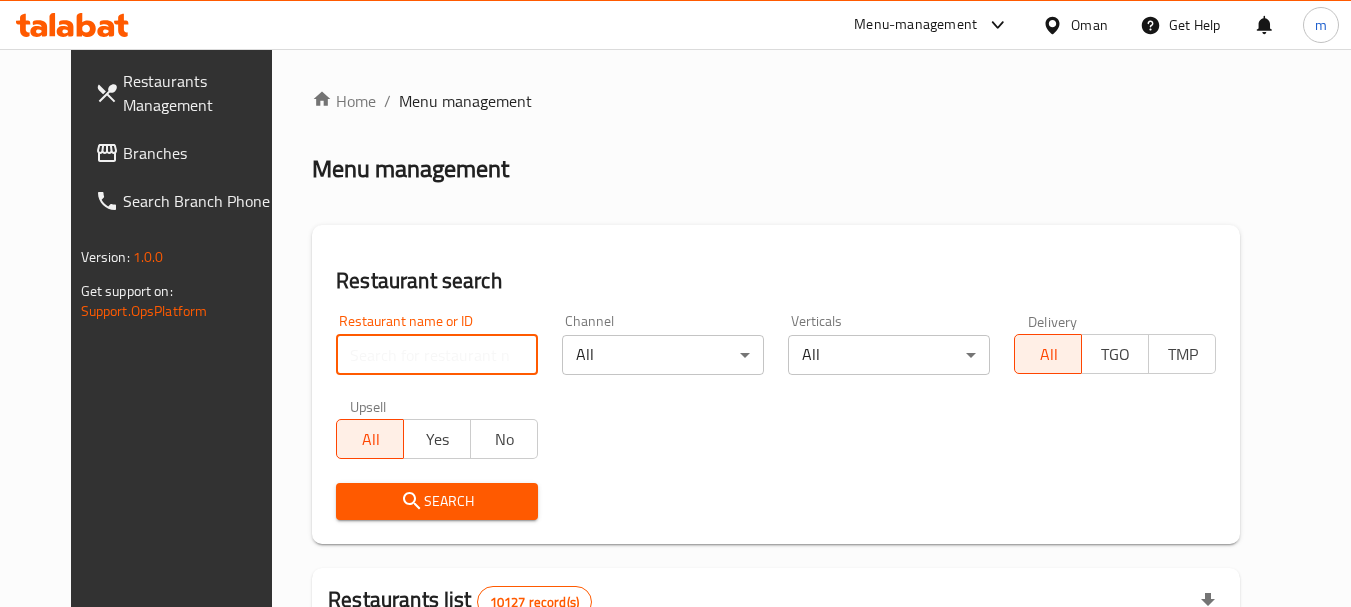 paste on "694616" 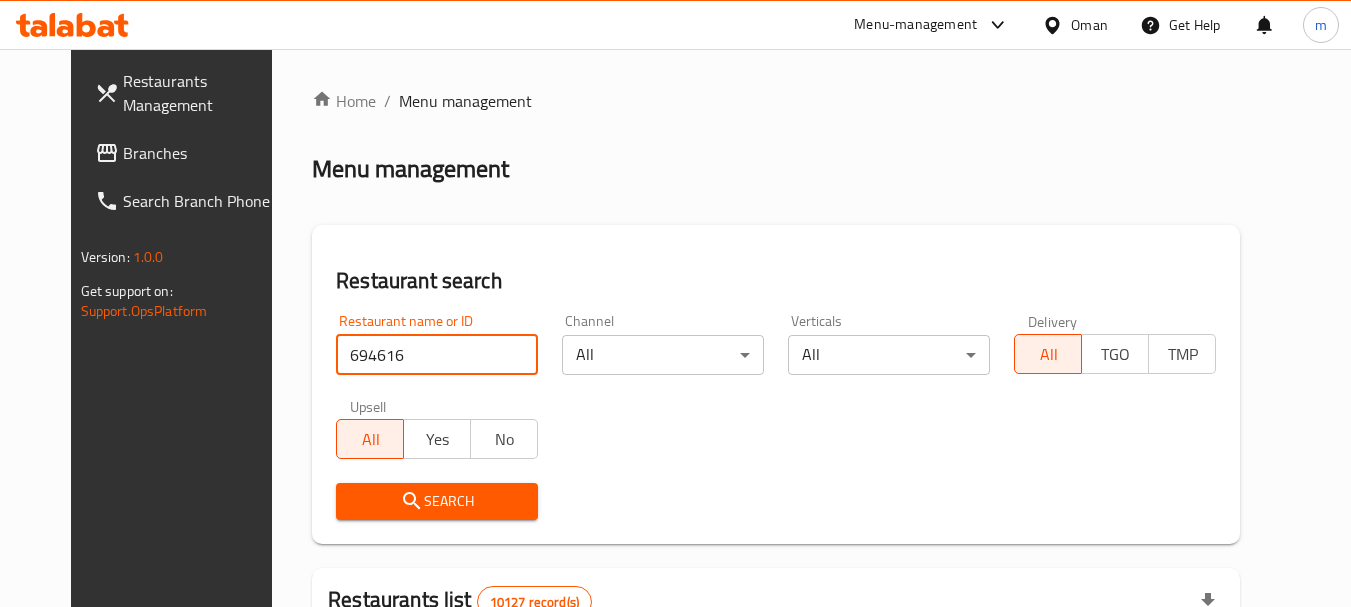 type on "694616" 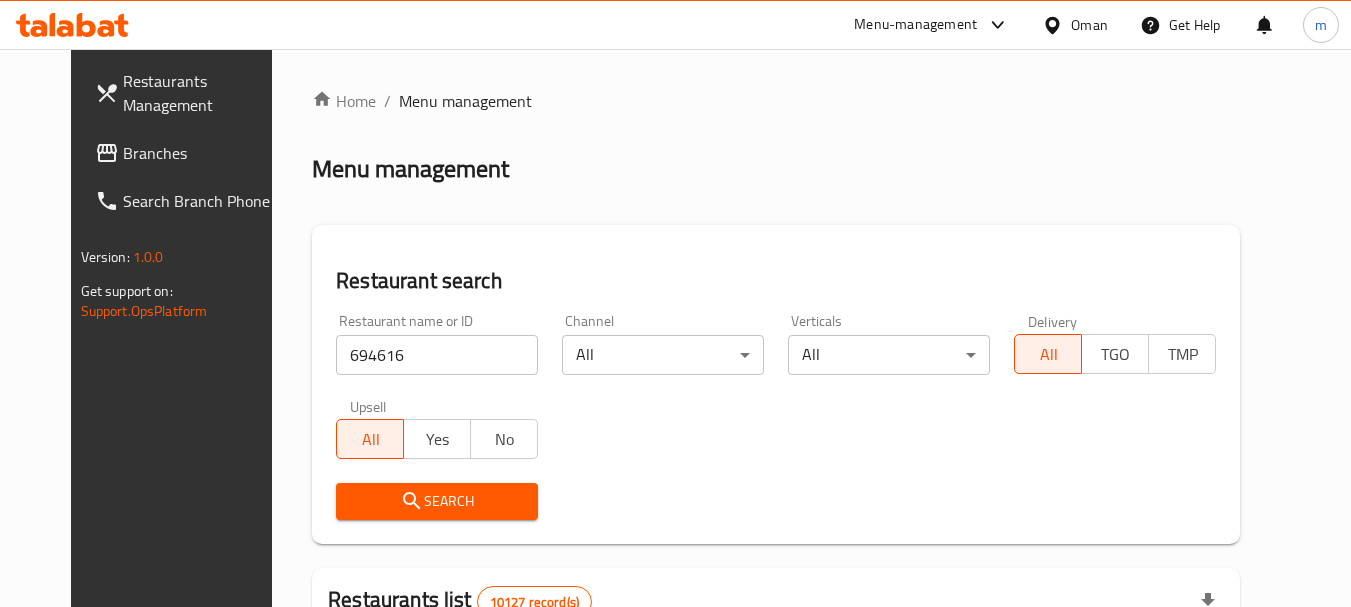 click 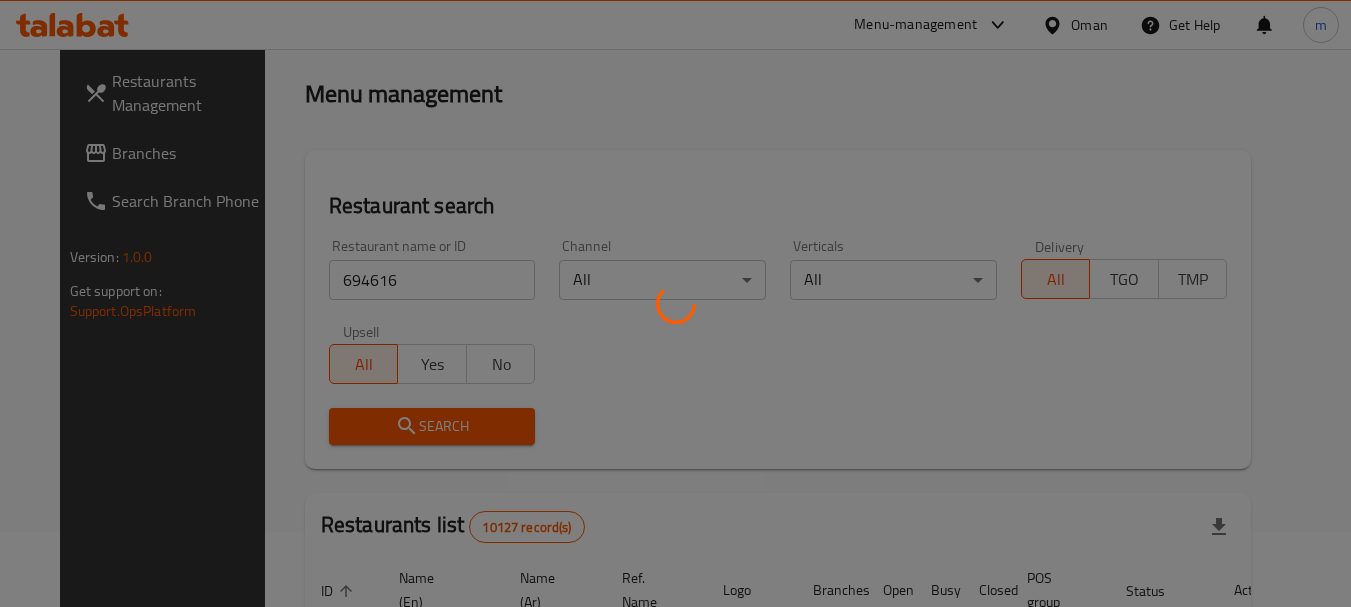 scroll, scrollTop: 285, scrollLeft: 0, axis: vertical 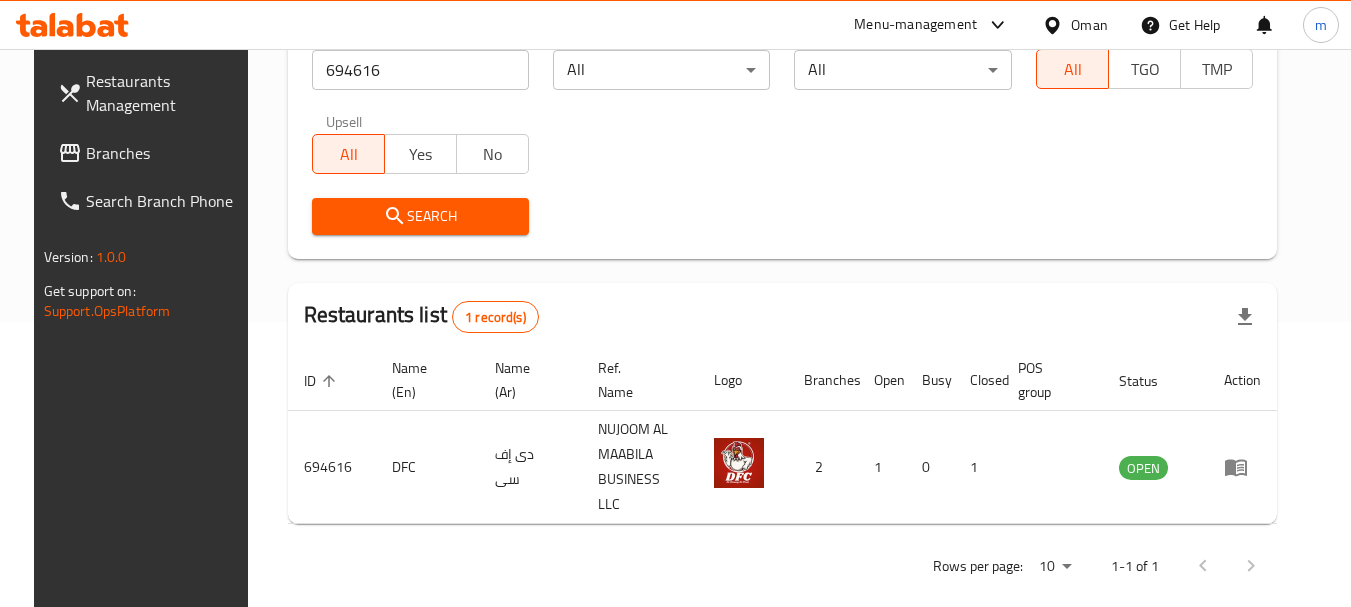 click on "Oman" at bounding box center (1089, 25) 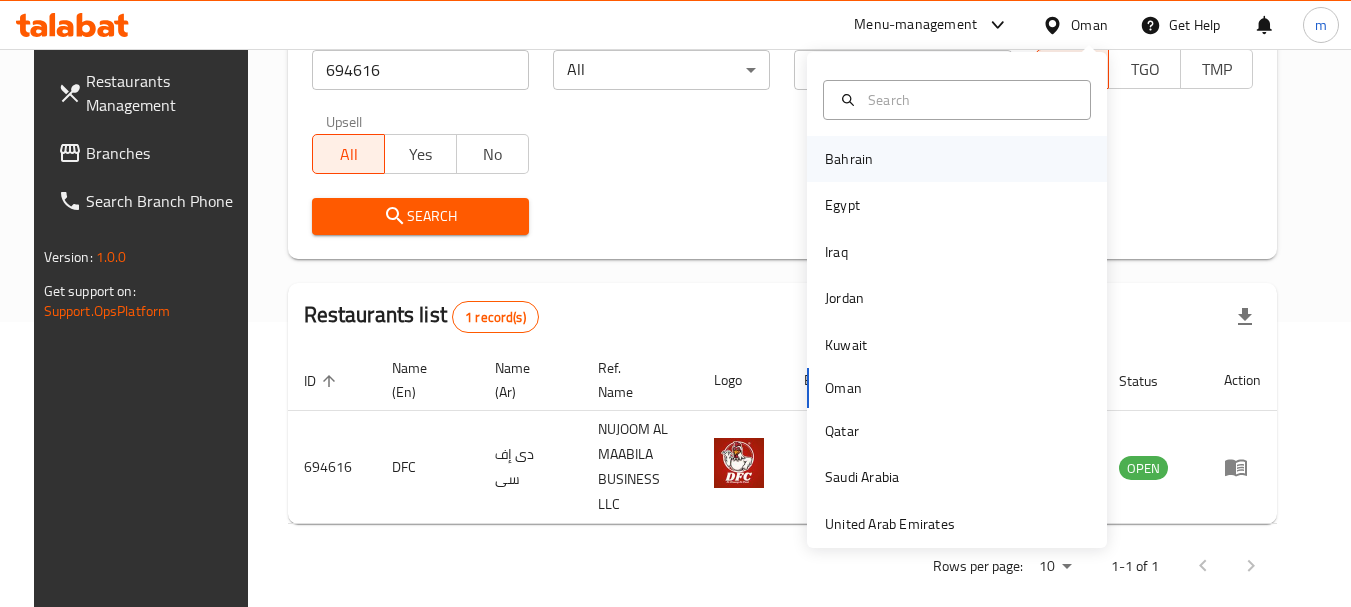 click on "Bahrain" at bounding box center [849, 159] 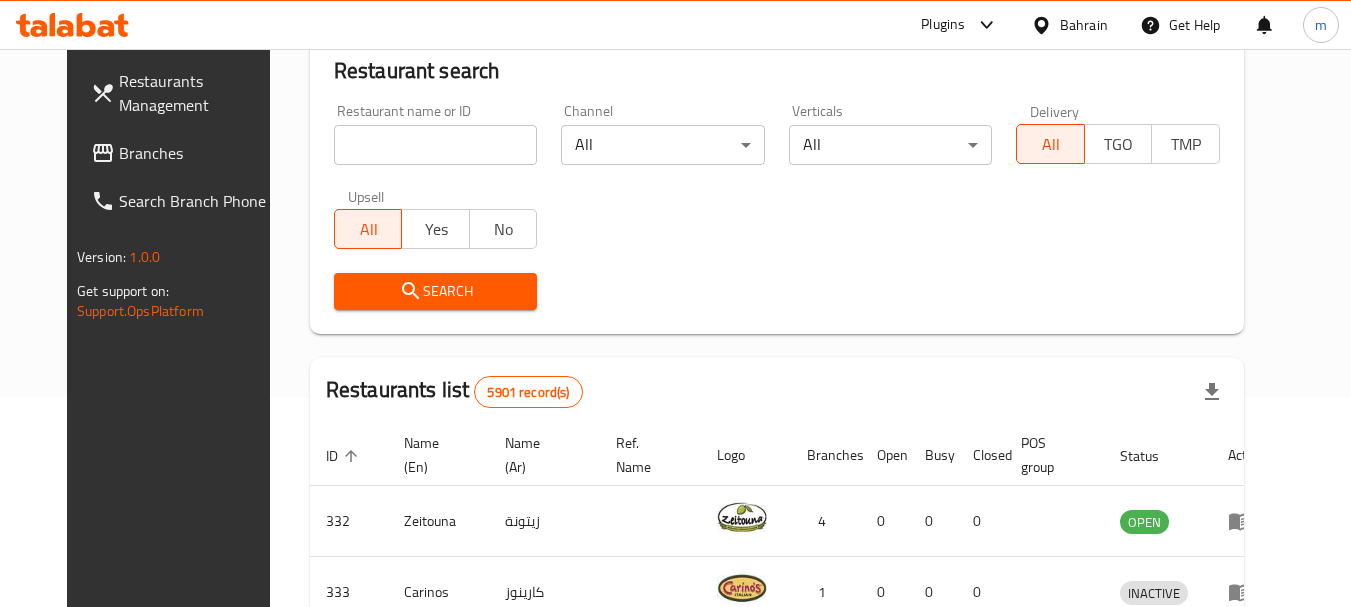 scroll, scrollTop: 285, scrollLeft: 0, axis: vertical 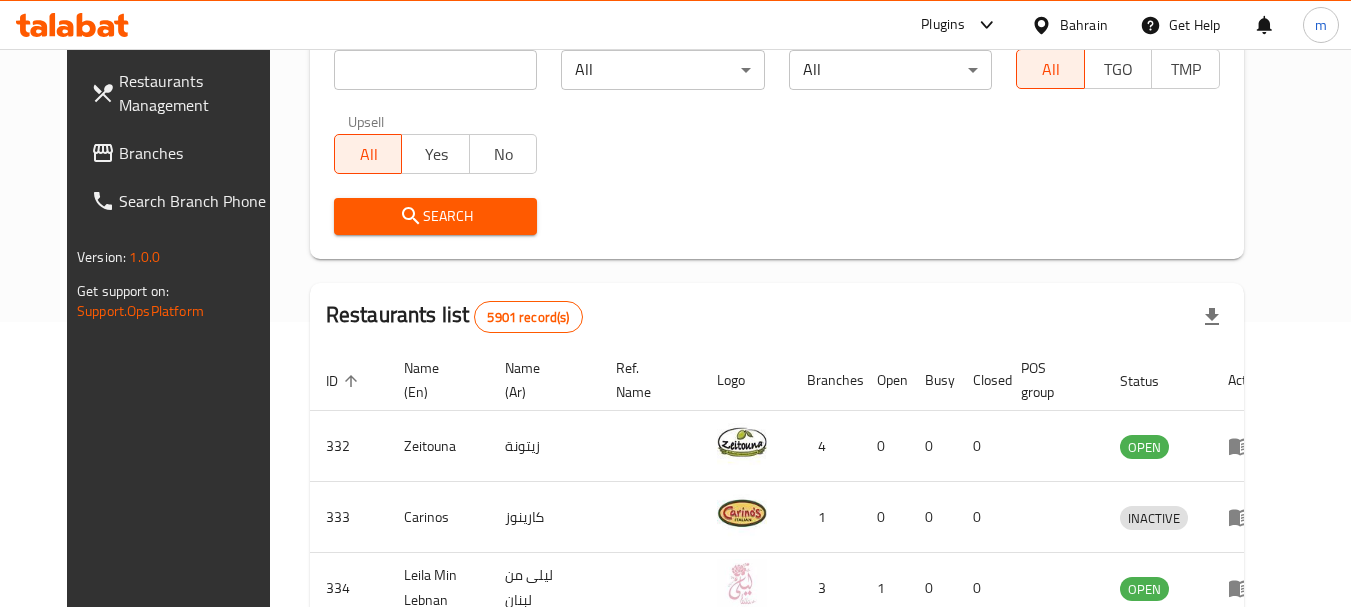 click on "Branches" at bounding box center (198, 153) 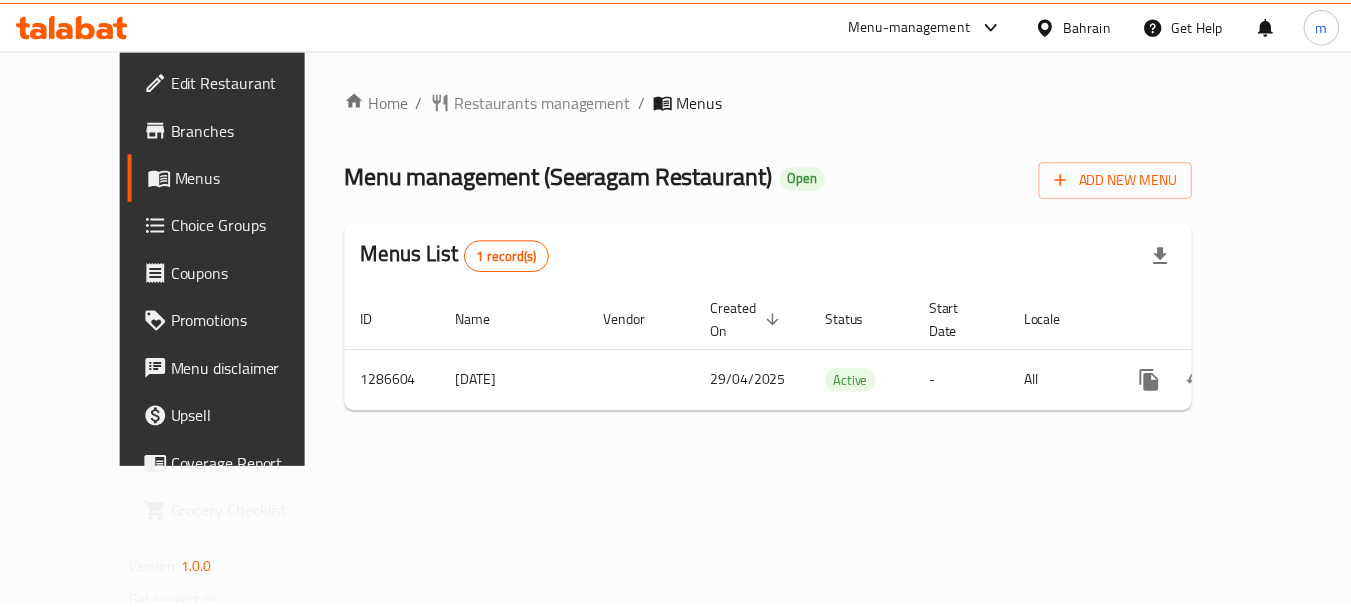 scroll, scrollTop: 0, scrollLeft: 0, axis: both 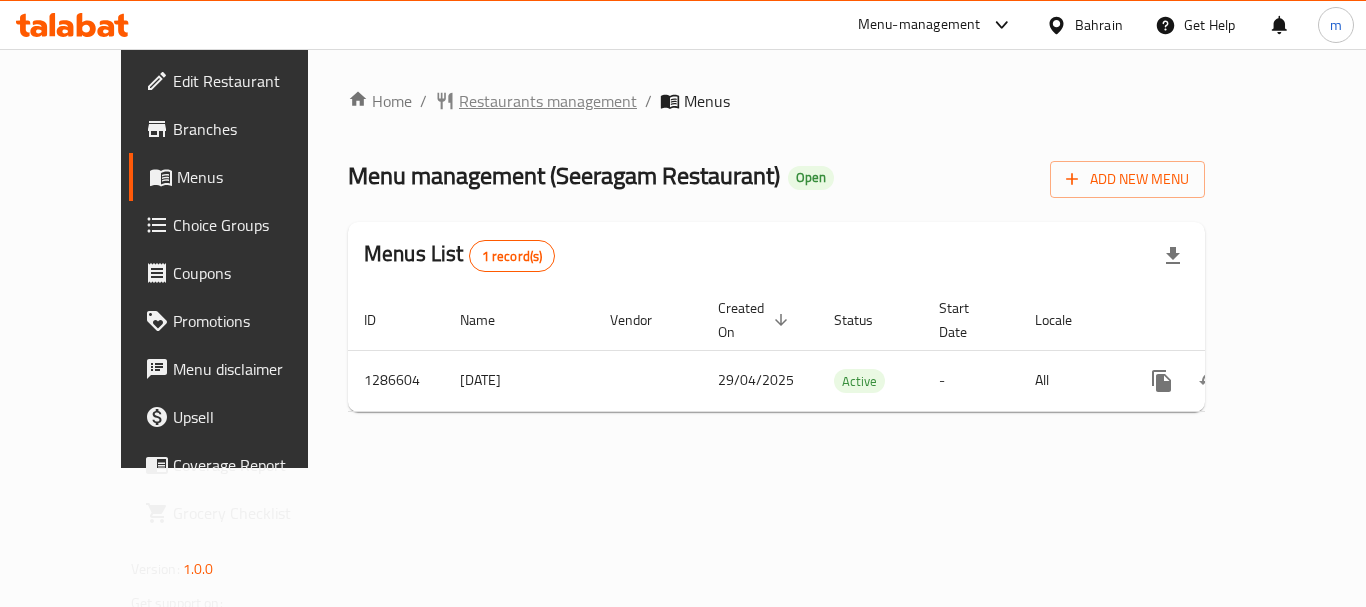click on "Restaurants management" at bounding box center (548, 101) 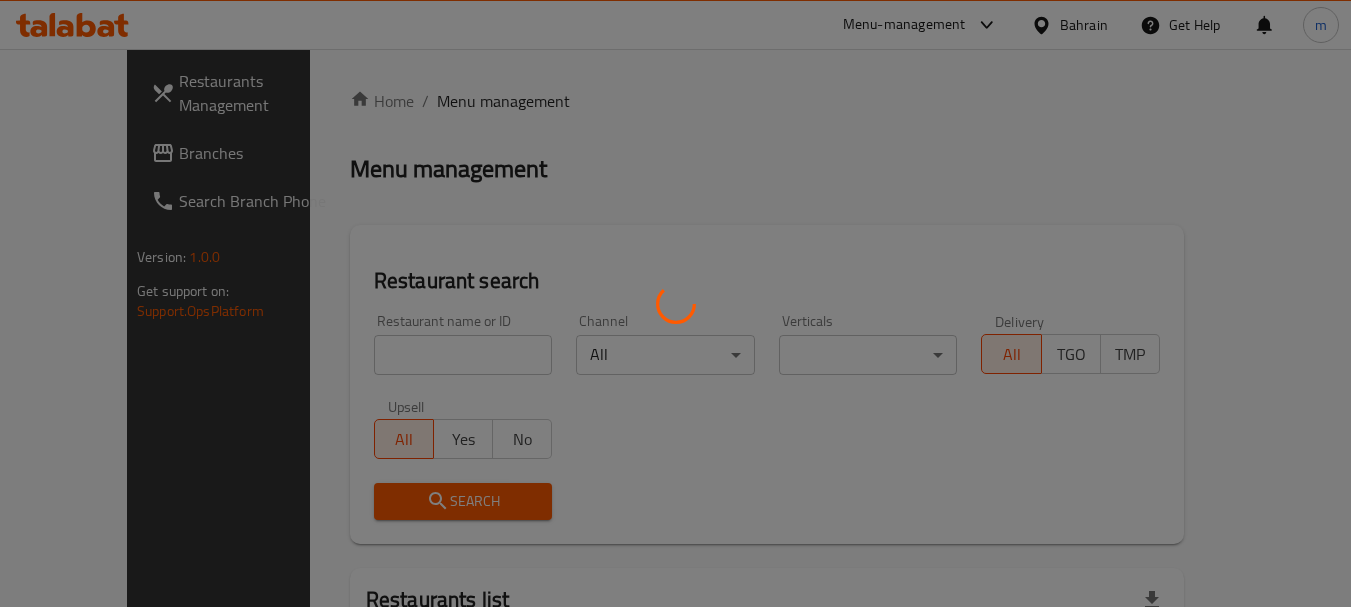 click at bounding box center [675, 303] 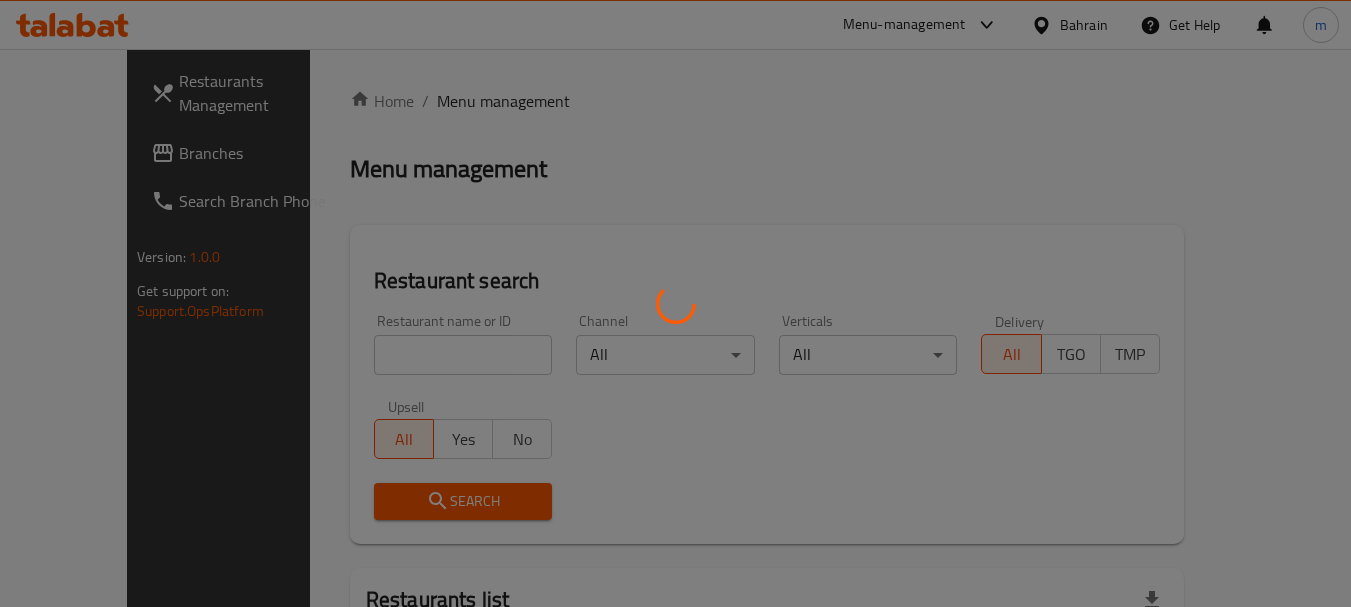 click at bounding box center [675, 303] 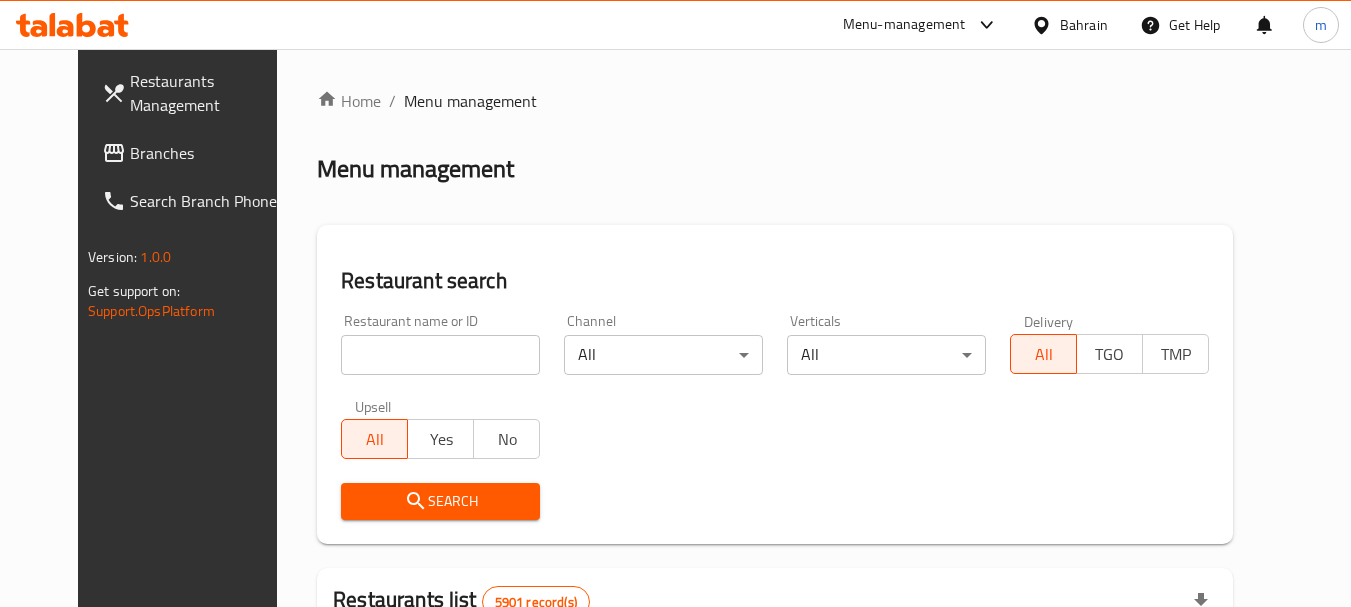 click at bounding box center [440, 355] 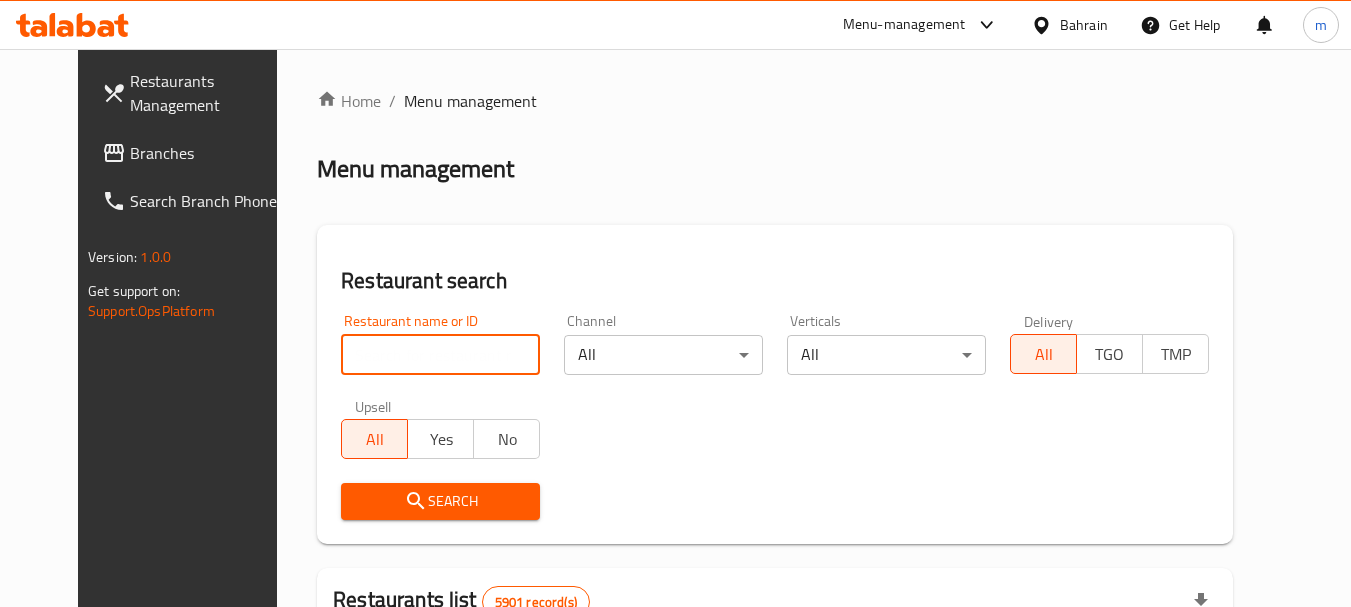 paste on "696359" 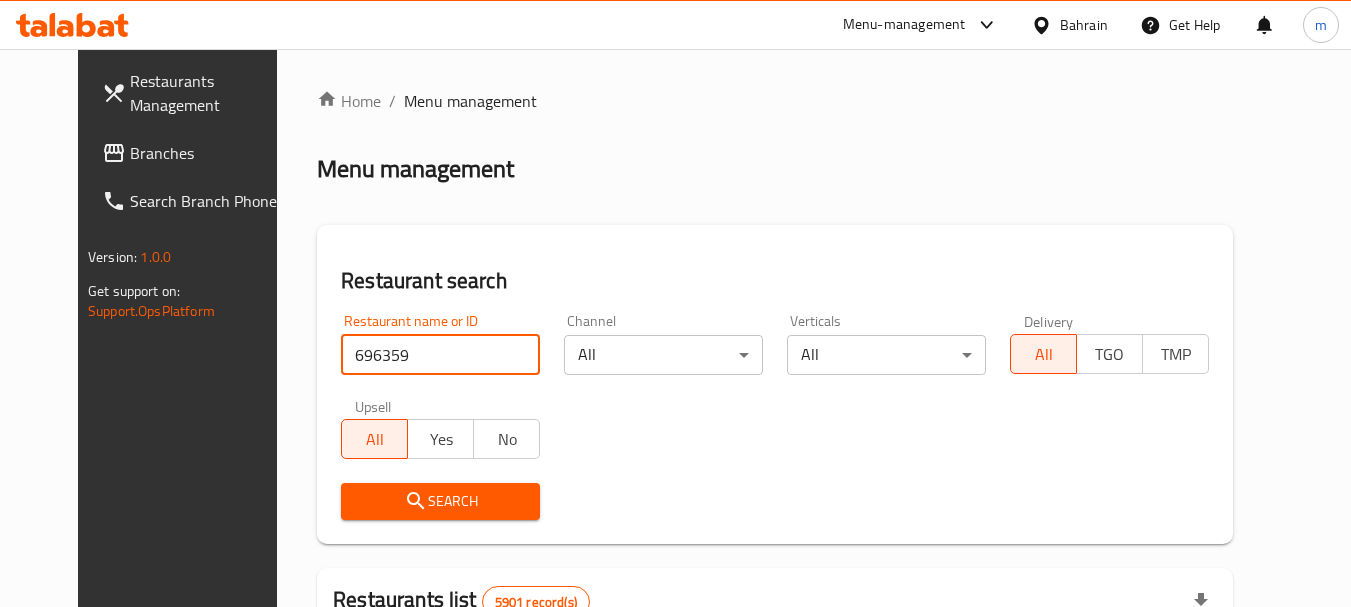 type on "696359" 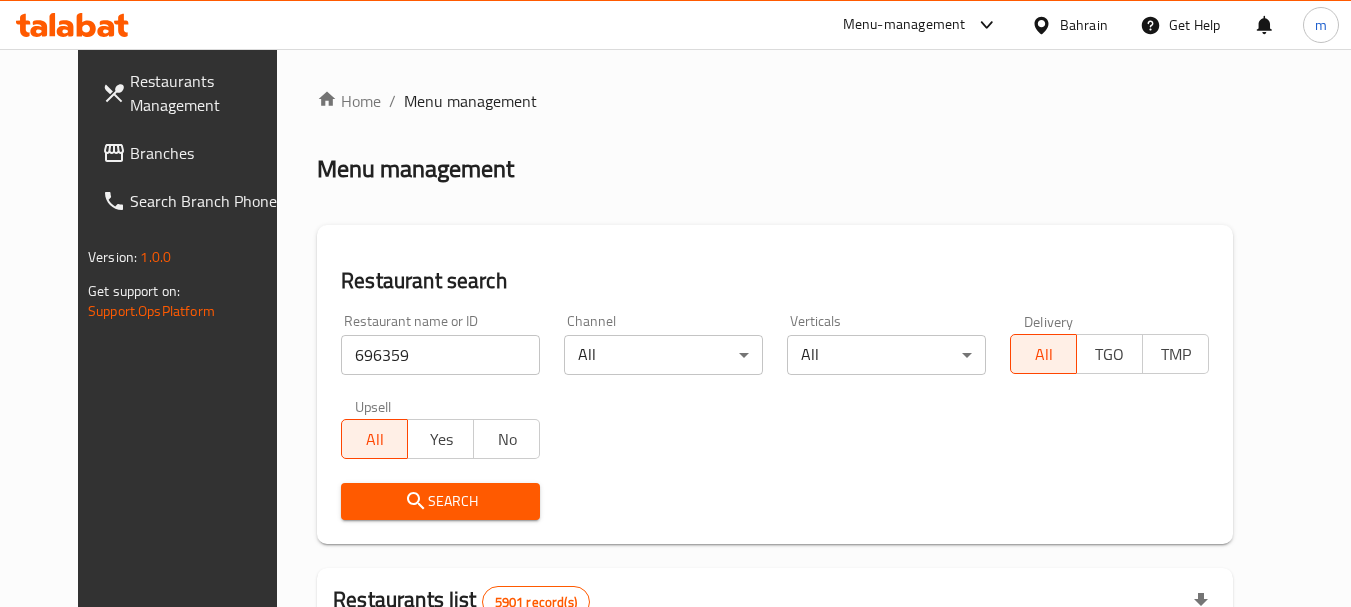 click on "Search" at bounding box center [440, 501] 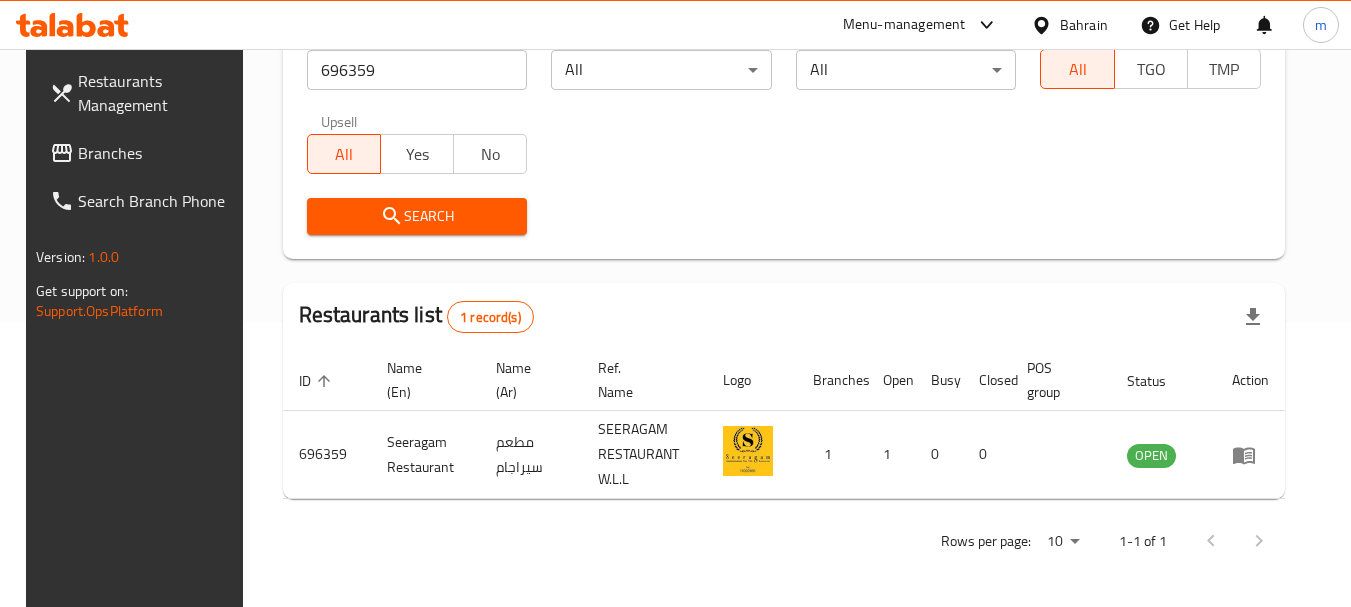scroll, scrollTop: 277, scrollLeft: 0, axis: vertical 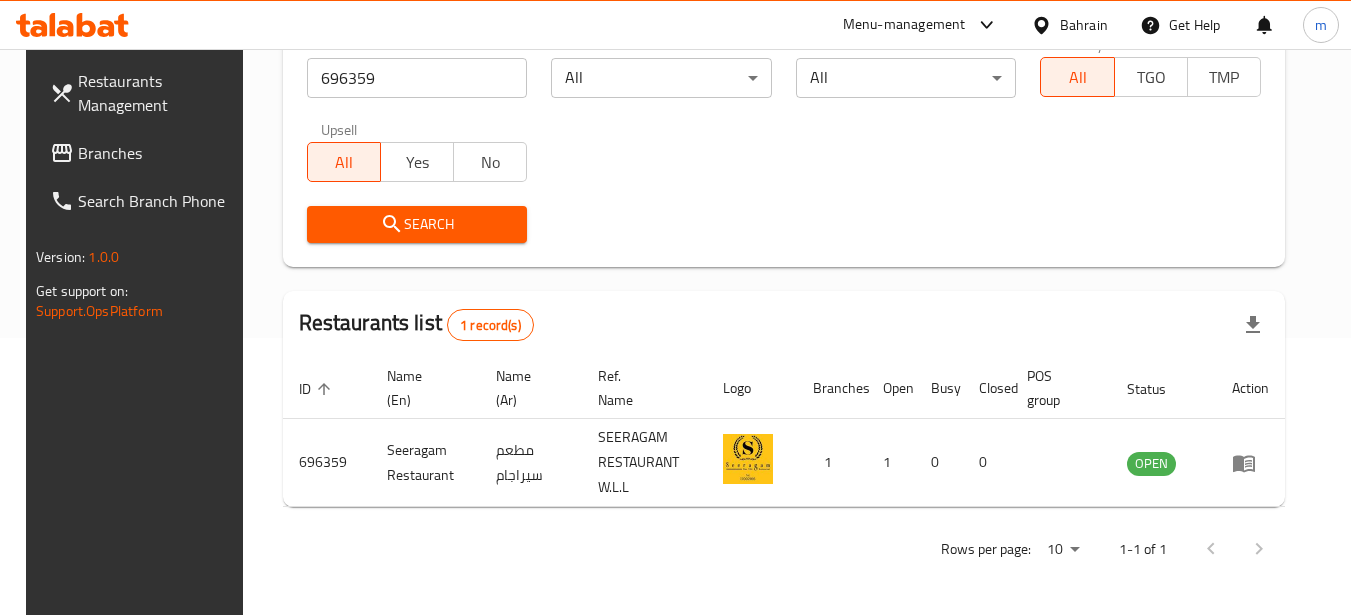 click on "Bahrain" at bounding box center (1084, 25) 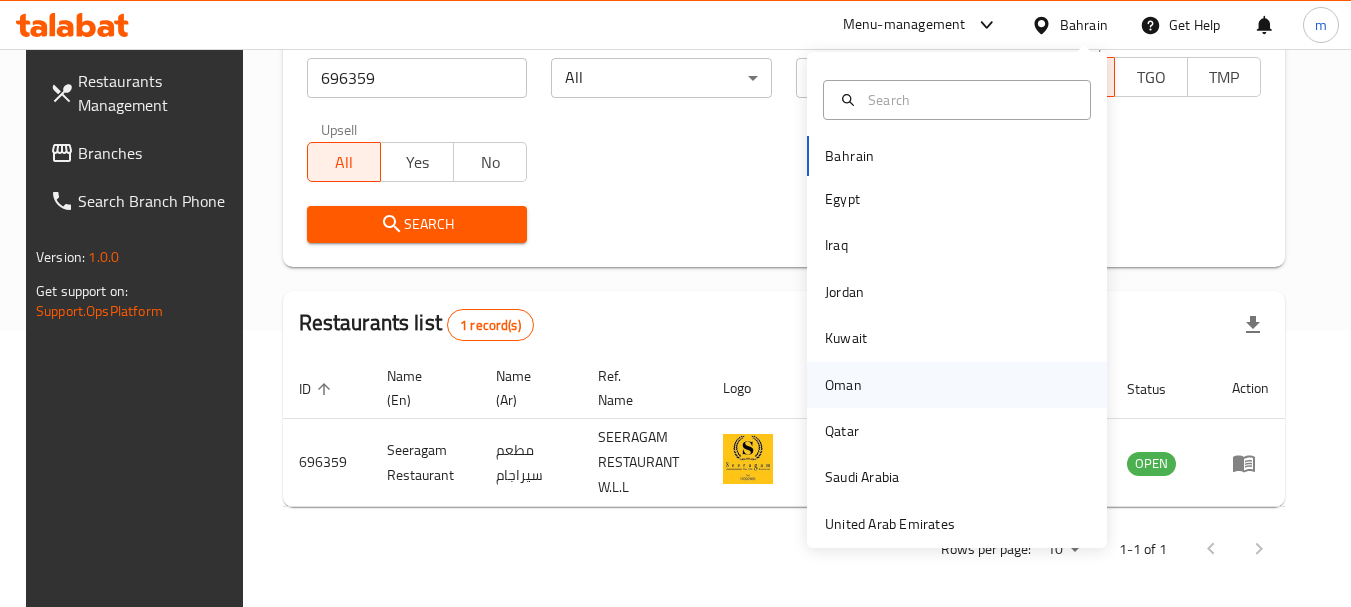 click on "Oman" at bounding box center [843, 385] 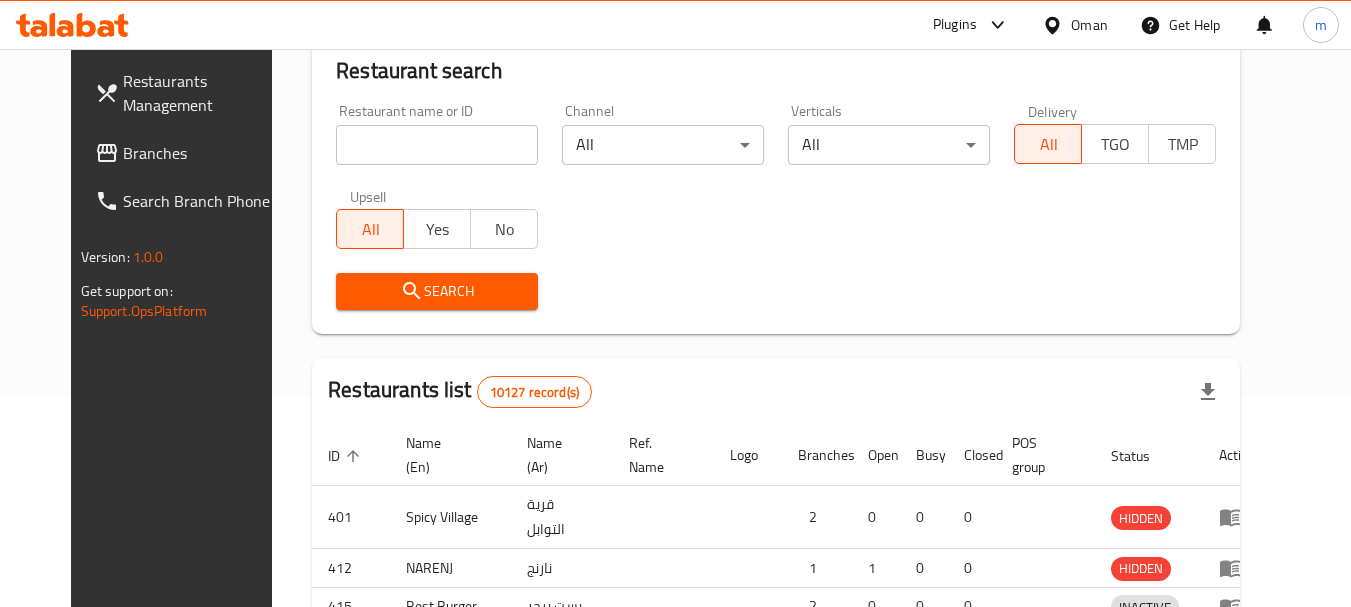 scroll, scrollTop: 277, scrollLeft: 0, axis: vertical 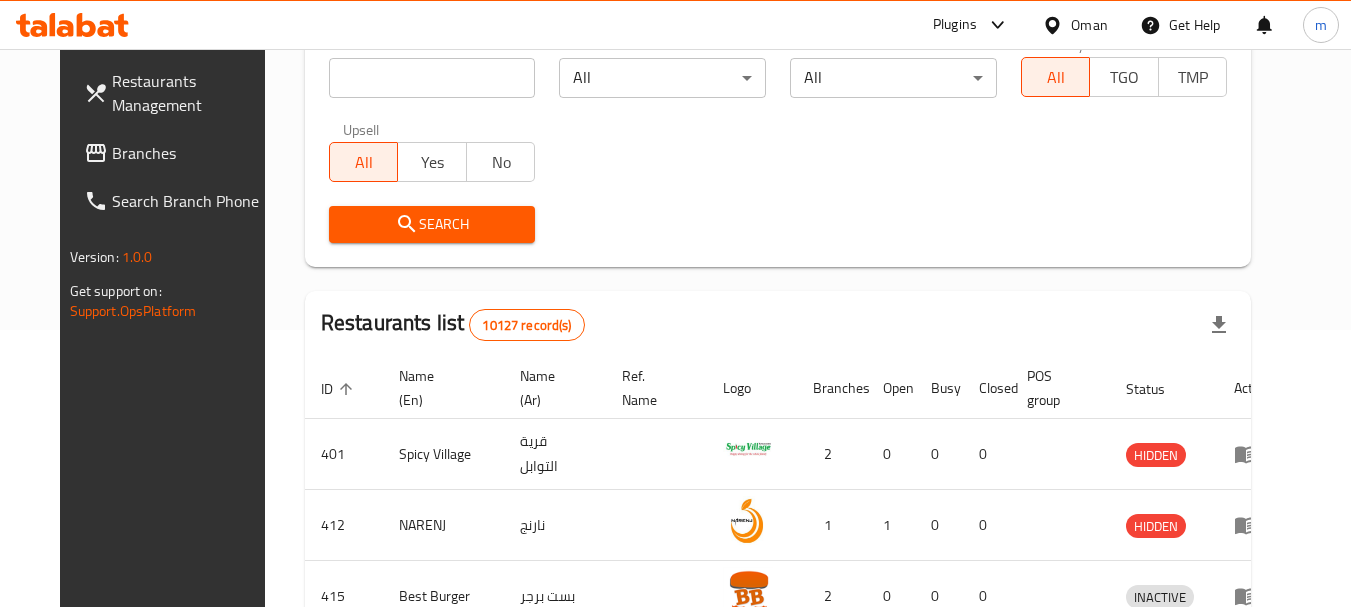 click on "Branches" at bounding box center (191, 153) 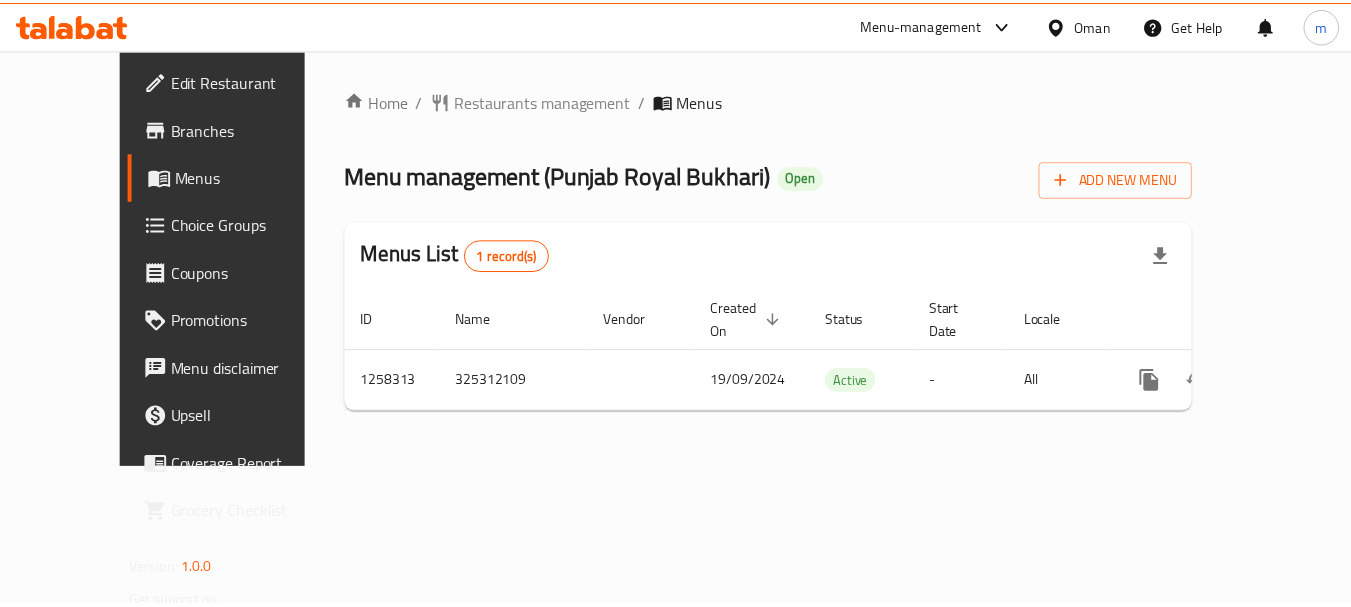 scroll, scrollTop: 0, scrollLeft: 0, axis: both 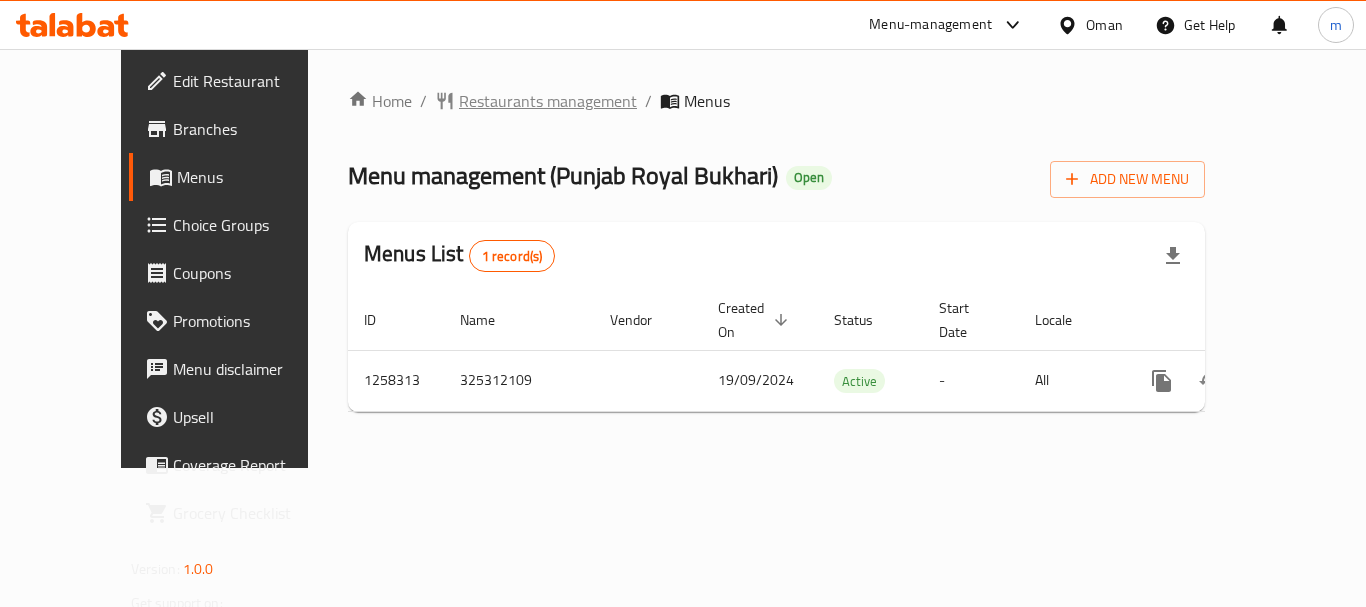 click on "Restaurants management" at bounding box center [548, 101] 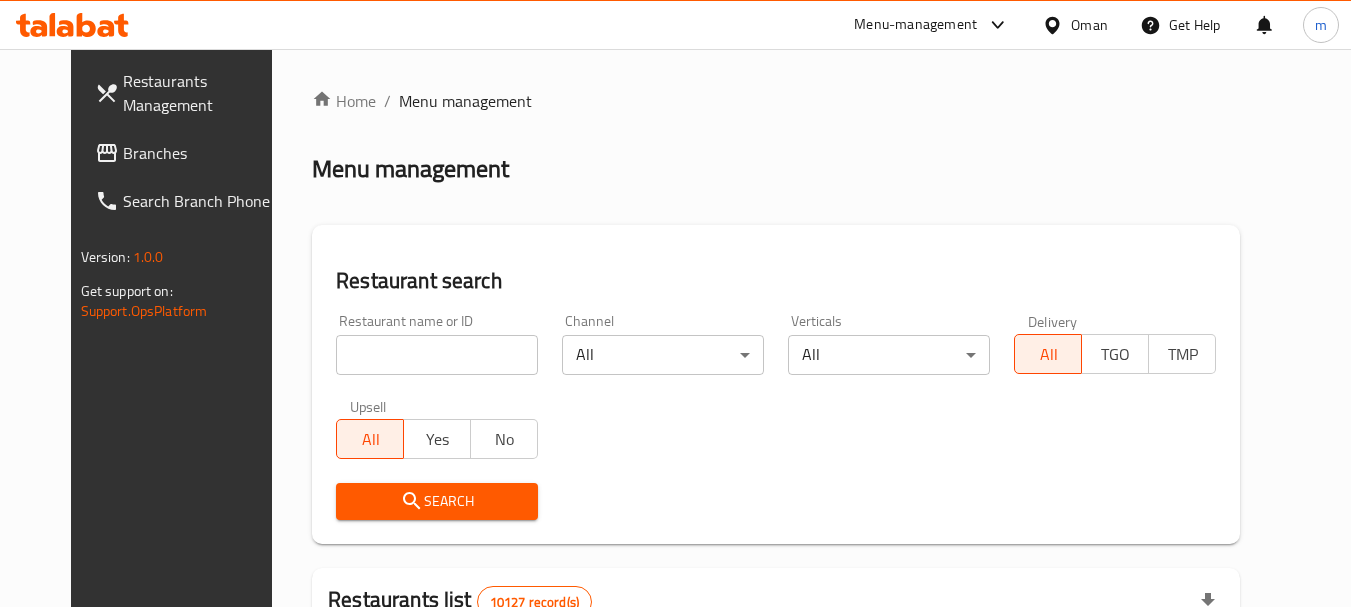 click on "Home / Menu management Menu management Restaurant search Restaurant name or ID Restaurant name or ID Channel All ​ Verticals All ​ Delivery All TGO TMP Upsell All Yes No   Search Restaurants list   10127 record(s) ID sorted ascending Name (En) Name (Ar) Ref. Name Logo Branches Open Busy Closed POS group Status Action 401 Spicy Village قرية التوابل 2 0 0 0 HIDDEN 412 NARENJ نارنج 1 1 0 0 HIDDEN 415 Best Burger بست برجر 2 0 0 0 INACTIVE 416 HOT POT RESTAURANT مطعم الوعاء الساخن Darsait Branch  1 0 0 0 INACTIVE 417 FUSION فيوجن 1 0 0 0 INACTIVE 420 BAMBOO KITCHEN بامبو كتشن 1 1 0 0 HIDDEN 422 GOLDEN BEAN CAFE مقهى البن الذهبي 1 1 0 0 INACTIVE 424 Just Grilled جست جريلد 1 0 0 0 INACTIVE 467 MEERATH FAMOUS ميرات المشهورة 1 1 0 0 OPEN 470 ZAIKA DELHI KA مذاق من دلهي  1 0 0 0 INACTIVE Rows per page: 10 1-10 of 10127" at bounding box center [776, 730] 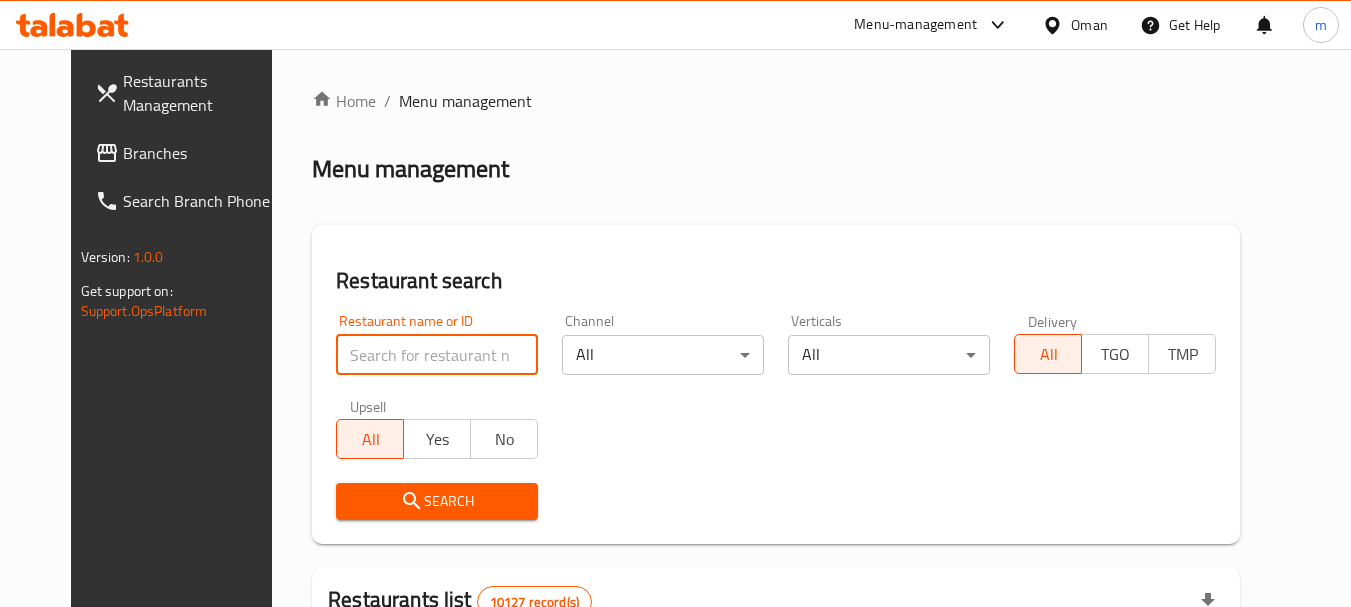 click at bounding box center (437, 355) 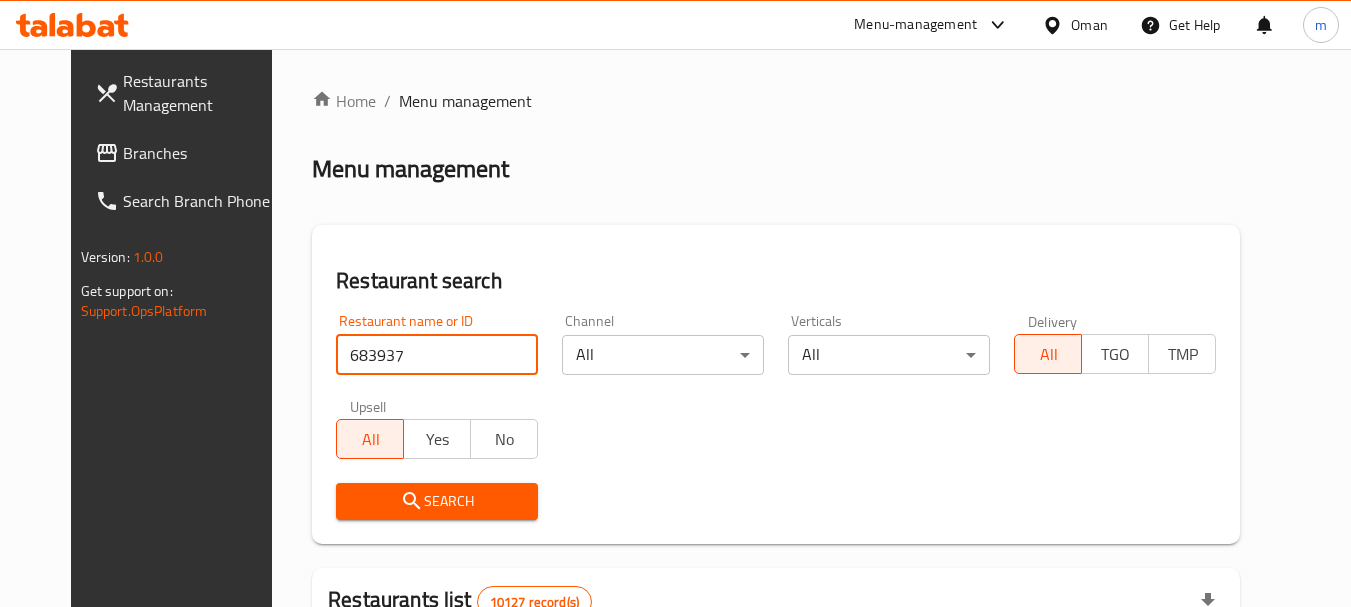 type on "683937" 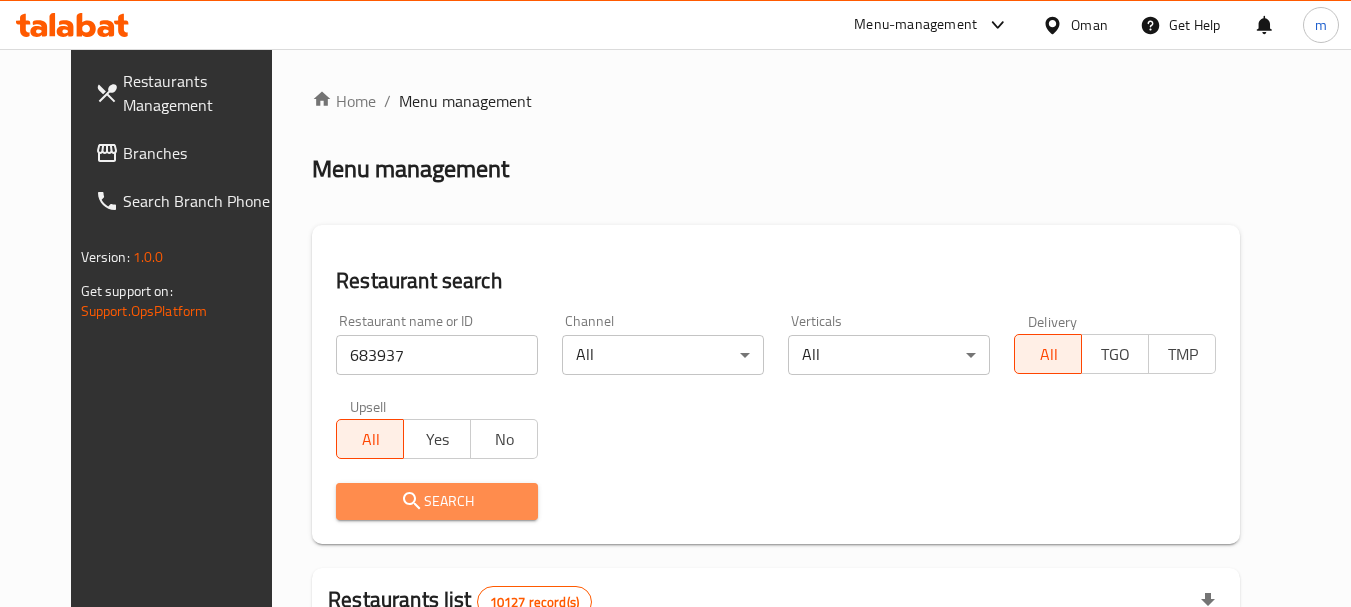 click on "Search" at bounding box center [437, 501] 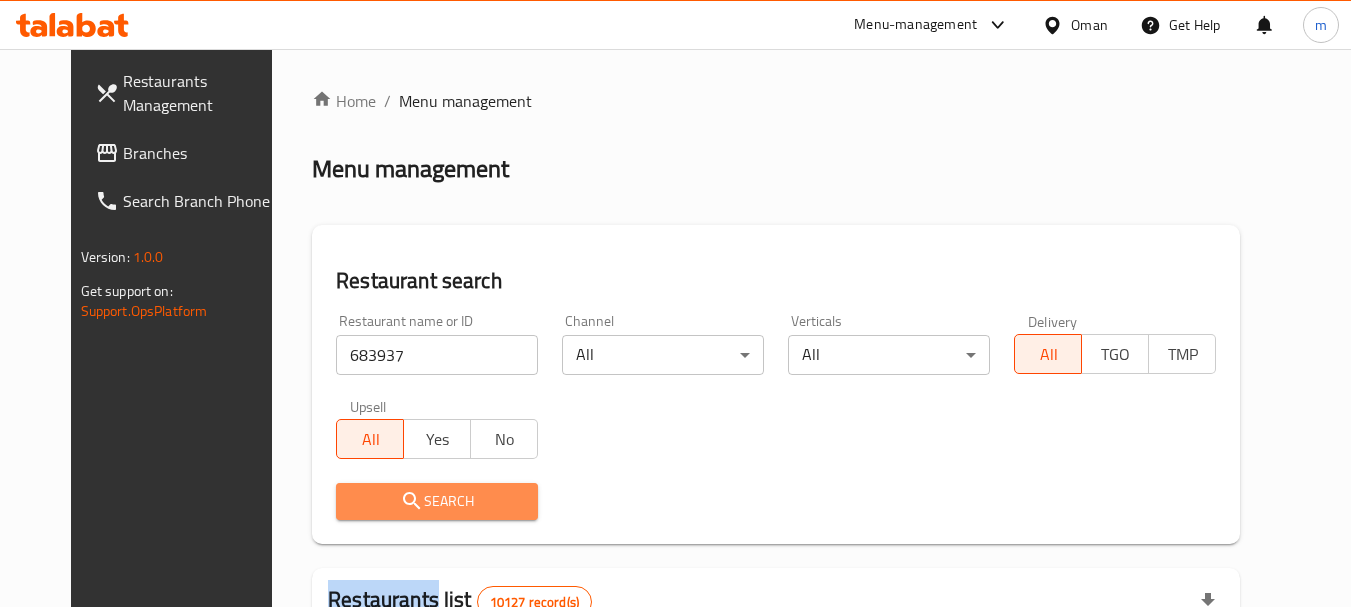 click at bounding box center [675, 303] 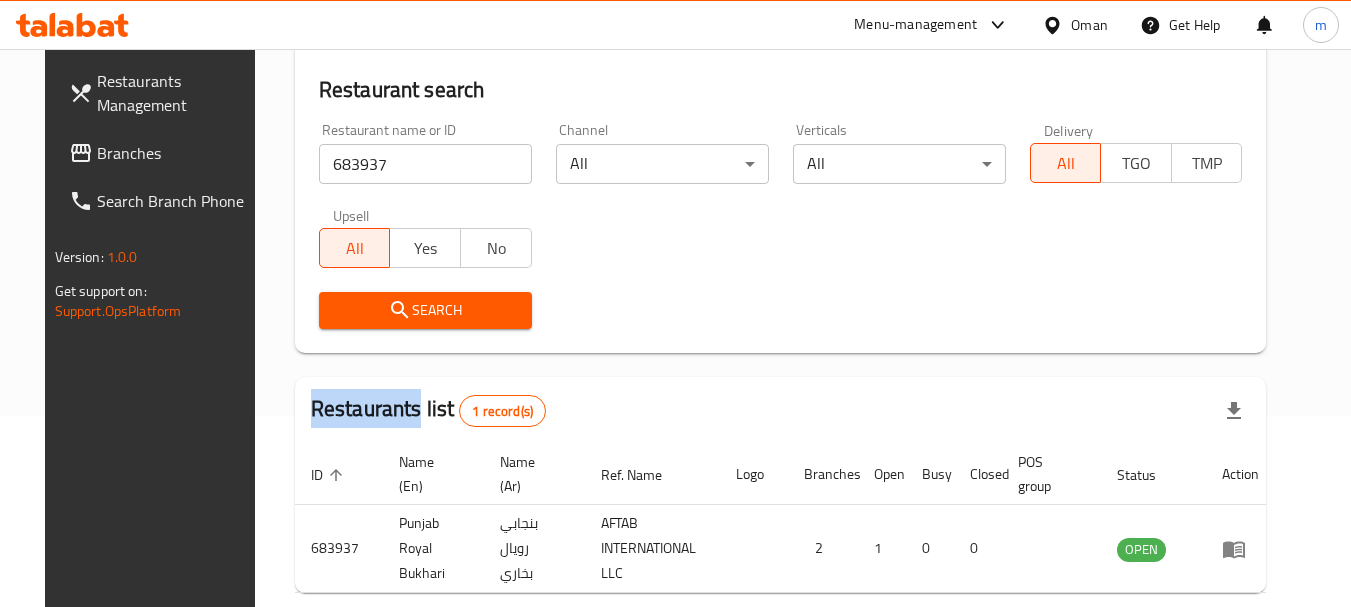 scroll, scrollTop: 200, scrollLeft: 0, axis: vertical 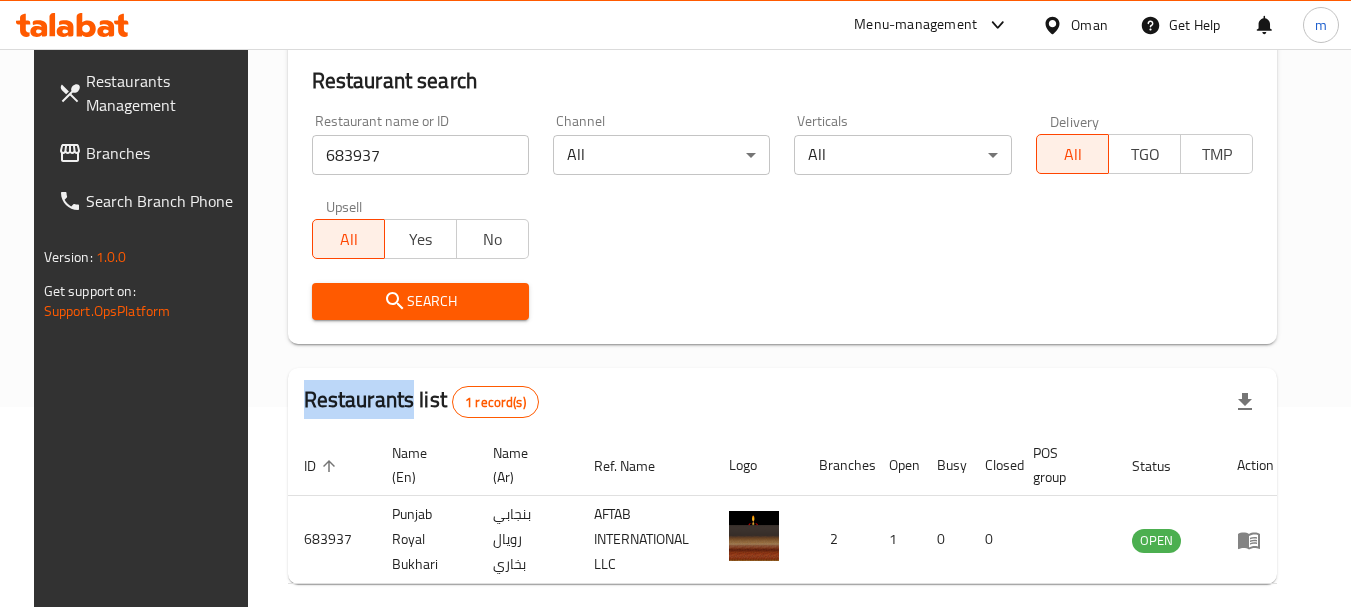 click on "Branches" at bounding box center [165, 153] 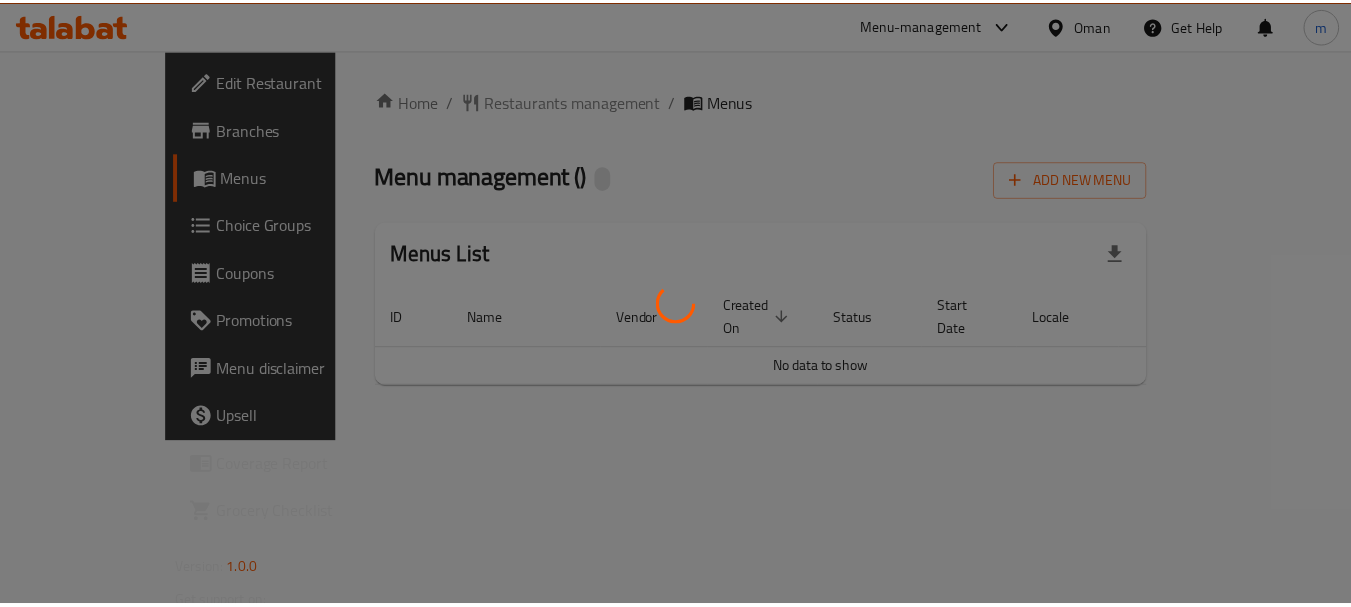 scroll, scrollTop: 0, scrollLeft: 0, axis: both 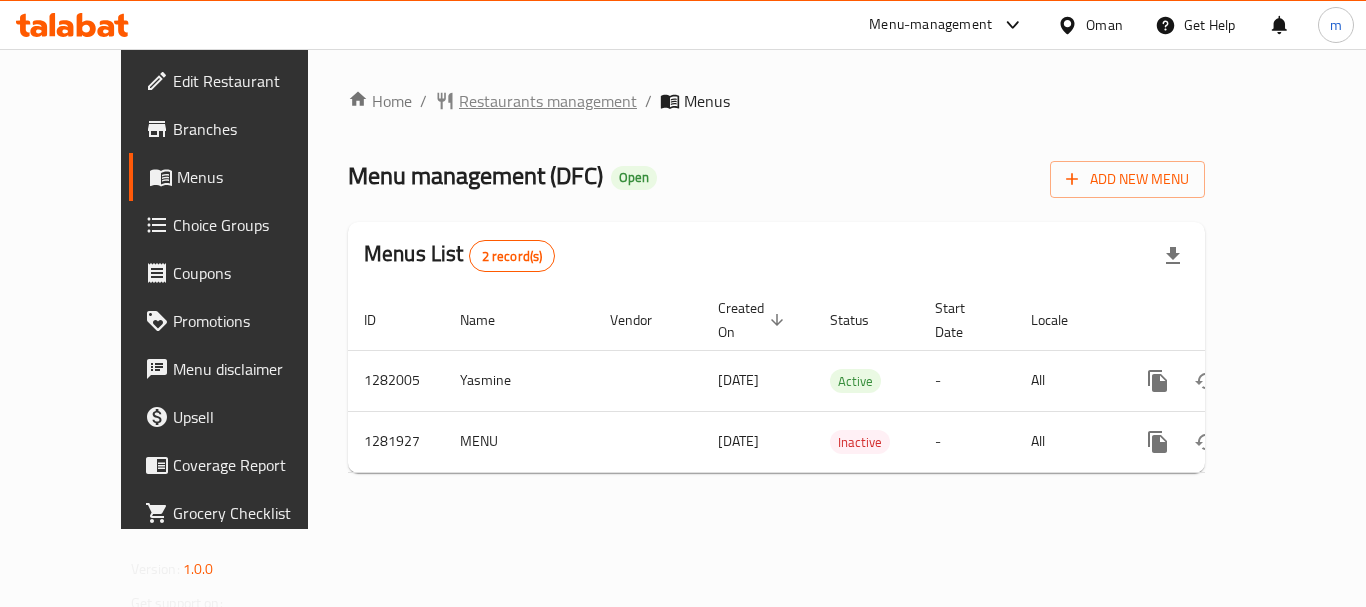 click on "Restaurants management" at bounding box center [548, 101] 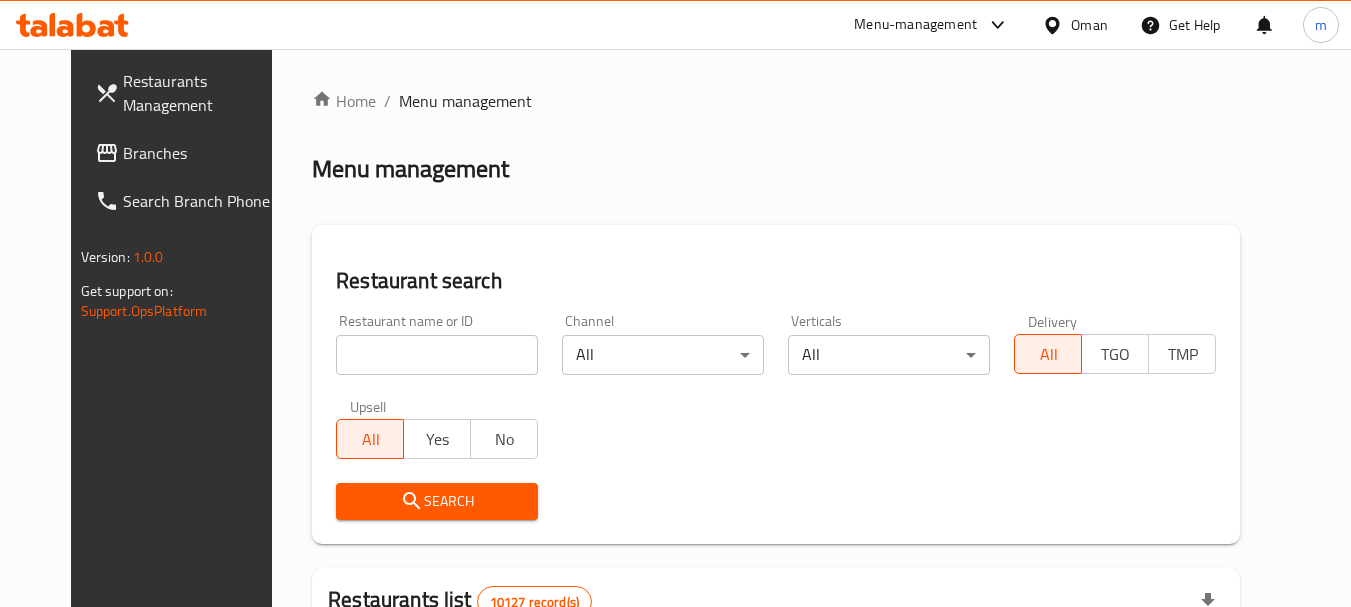 drag, startPoint x: 402, startPoint y: 352, endPoint x: 386, endPoint y: 353, distance: 16.03122 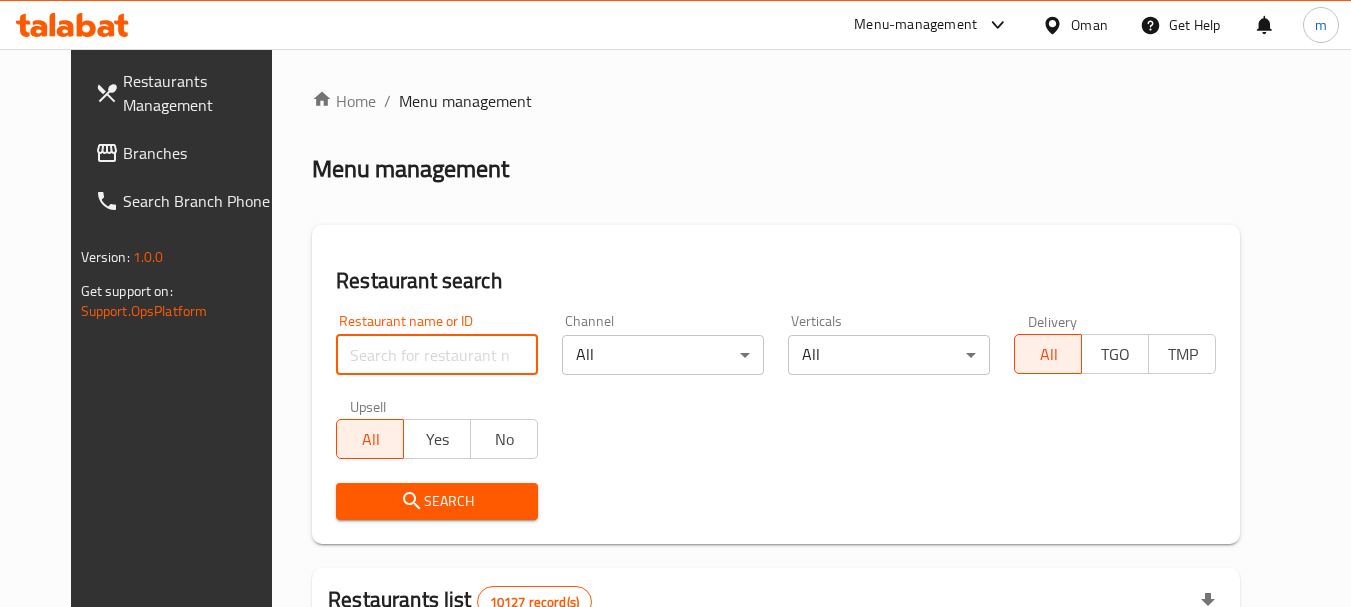 paste on "694616" 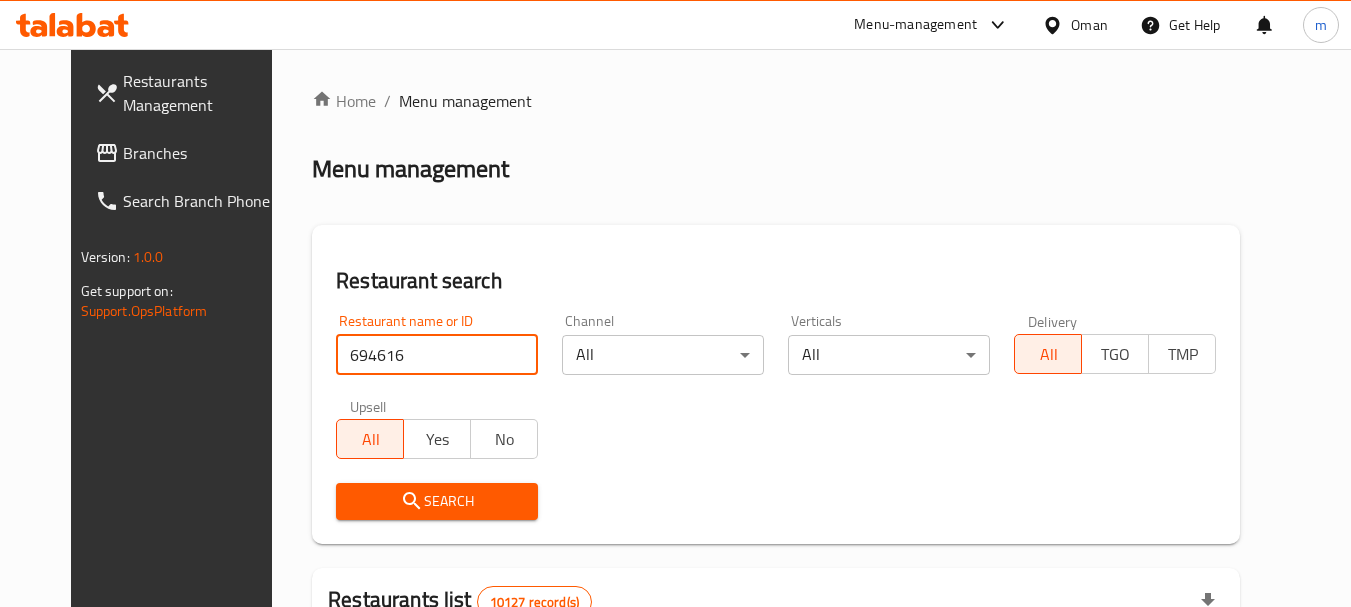 type on "694616" 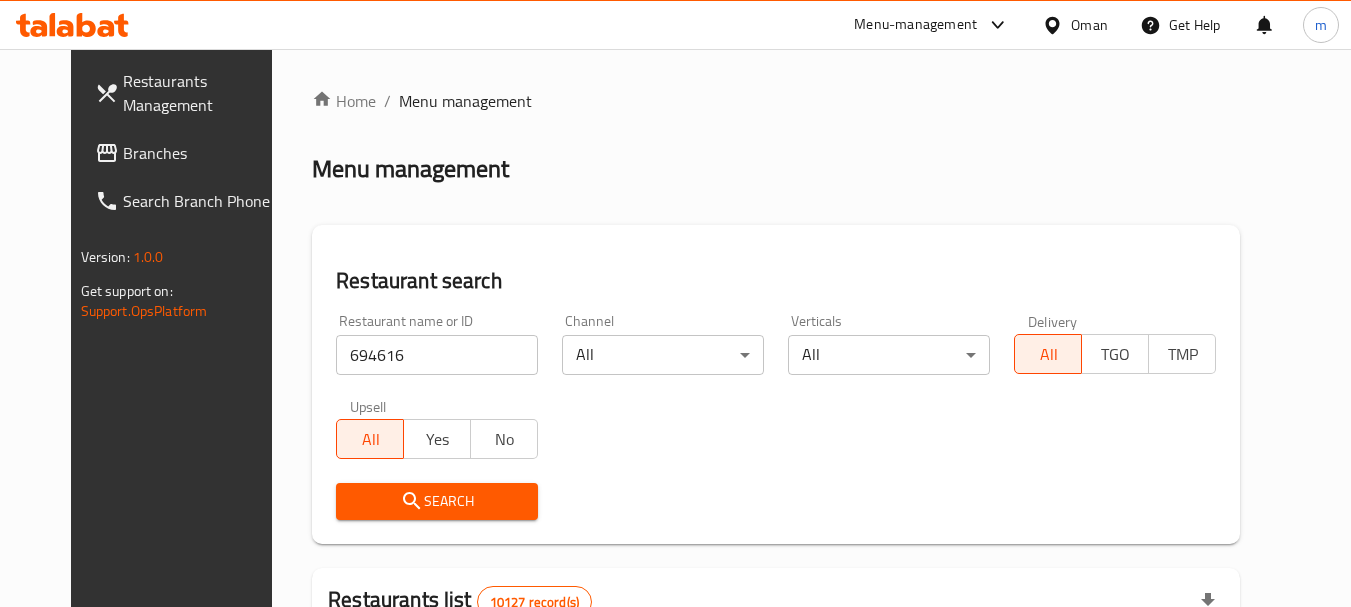 drag, startPoint x: 413, startPoint y: 512, endPoint x: 721, endPoint y: 472, distance: 310.58655 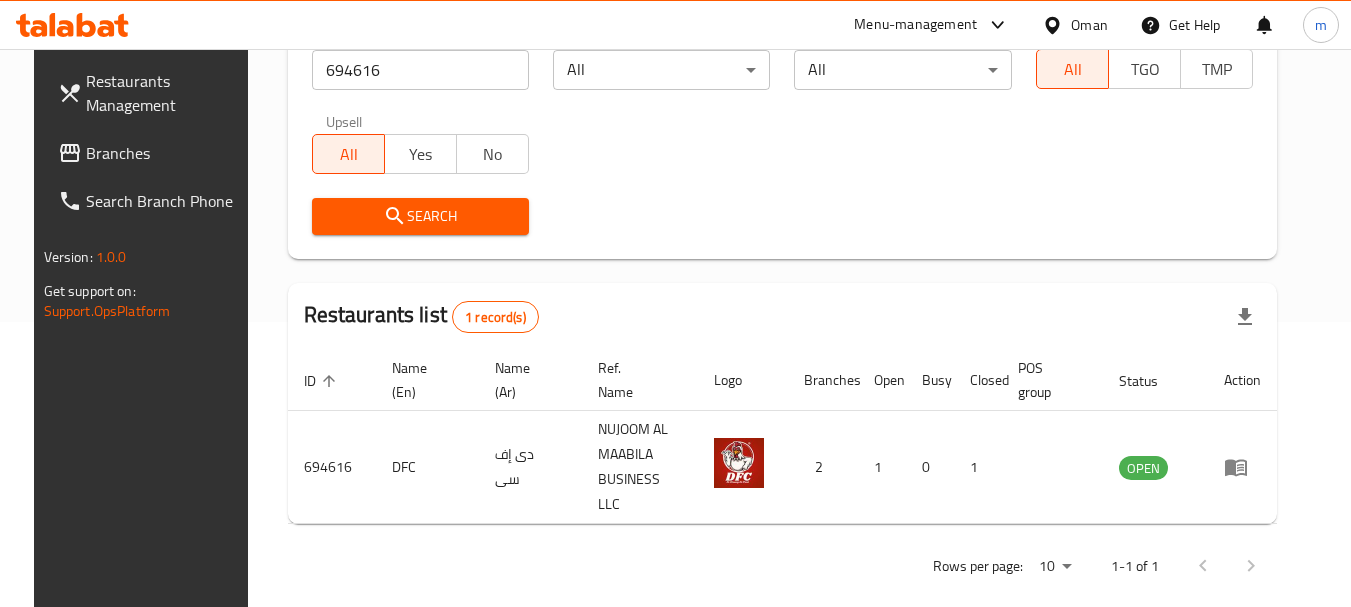 scroll, scrollTop: 277, scrollLeft: 0, axis: vertical 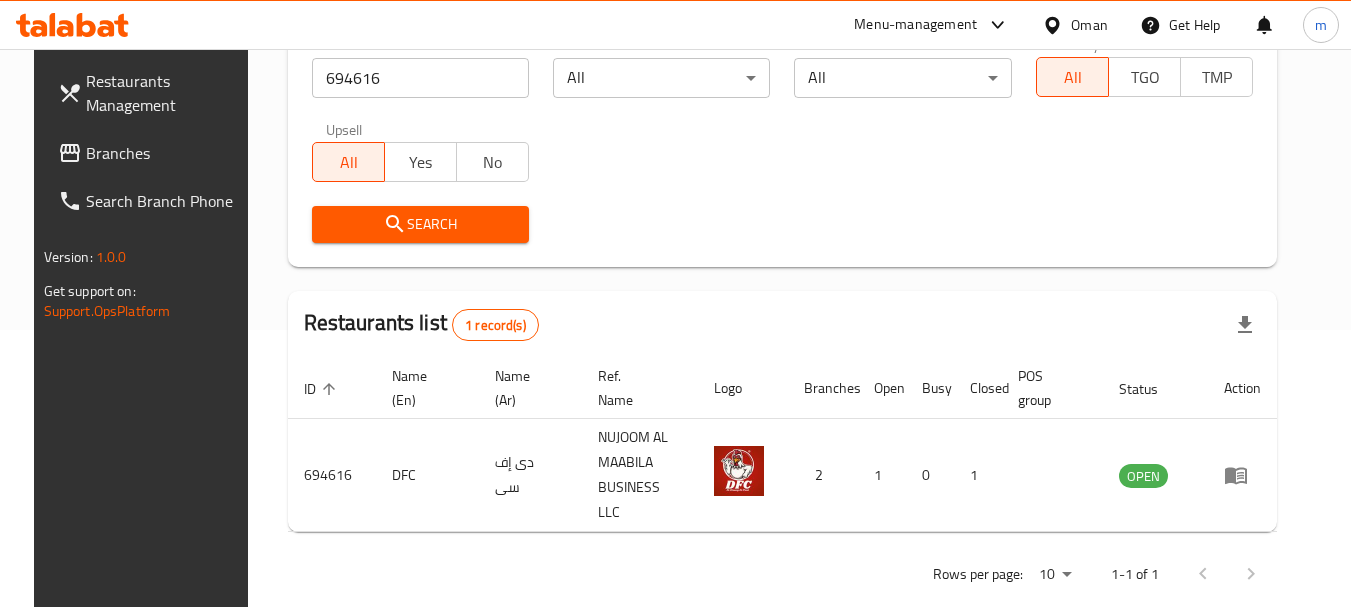 drag, startPoint x: 68, startPoint y: 154, endPoint x: 97, endPoint y: 160, distance: 29.614185 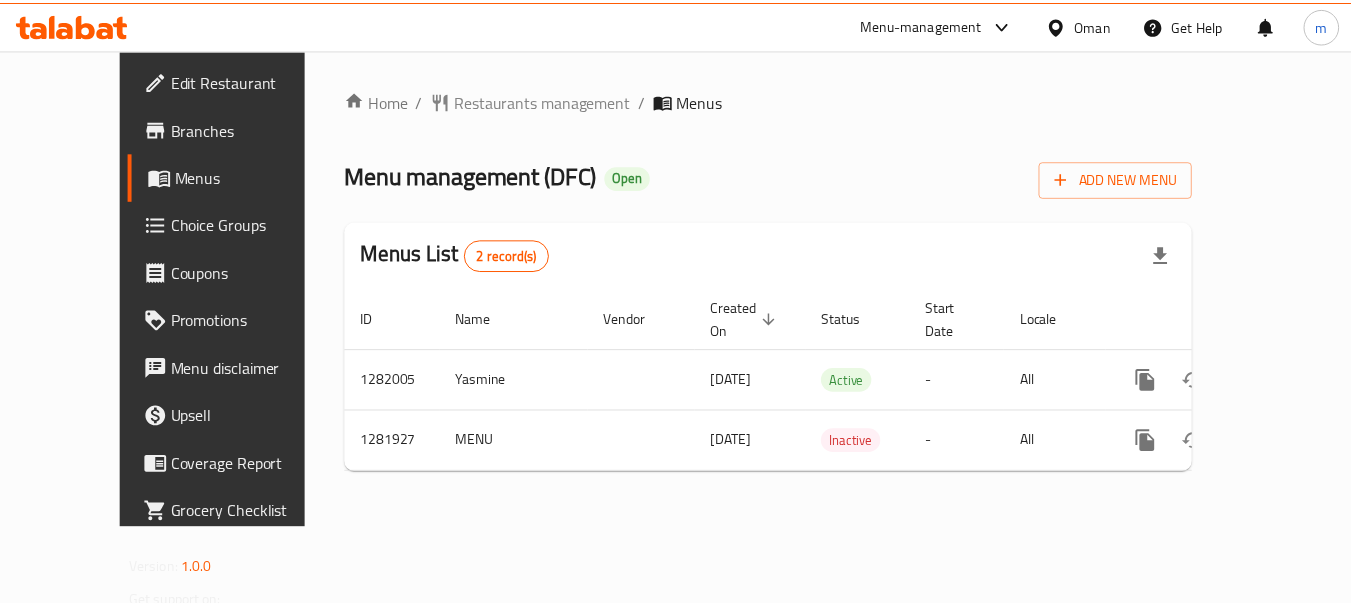 scroll, scrollTop: 0, scrollLeft: 0, axis: both 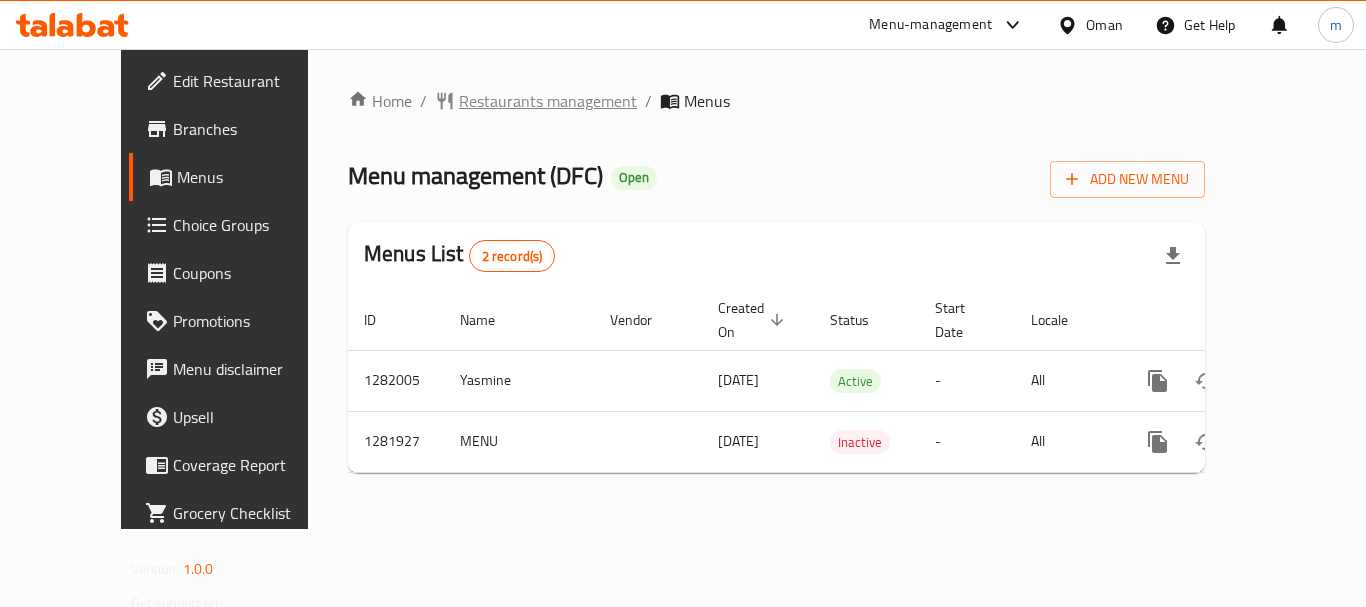 click on "Restaurants management" at bounding box center (548, 101) 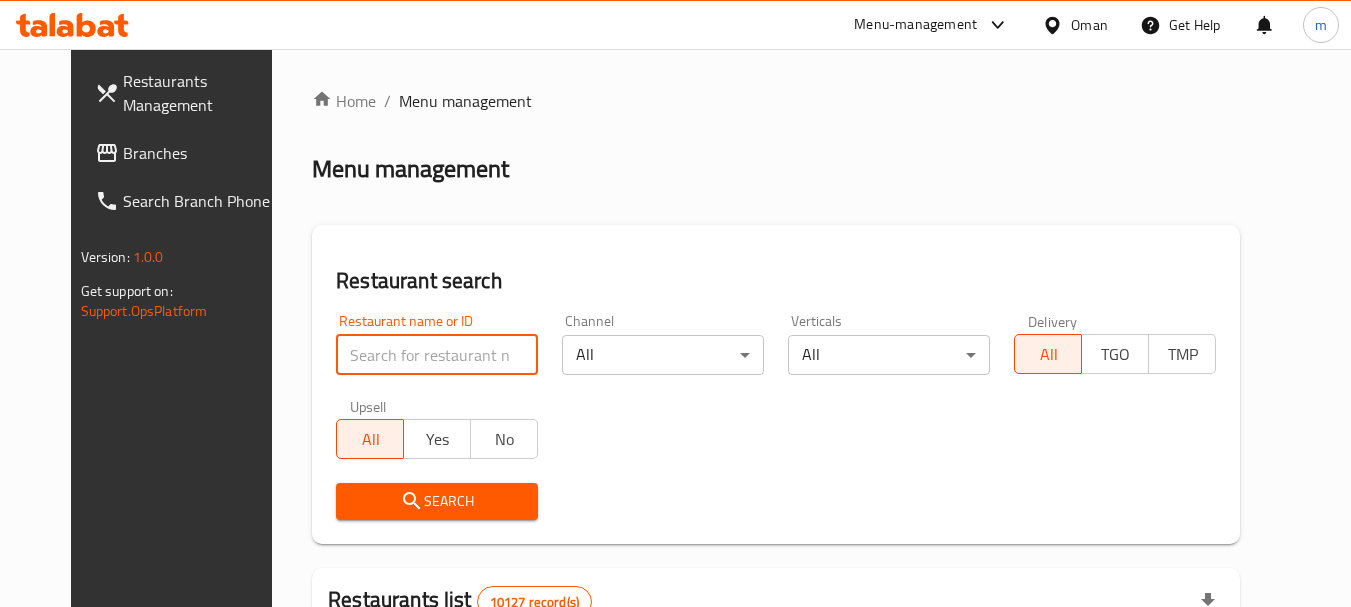 click at bounding box center (437, 355) 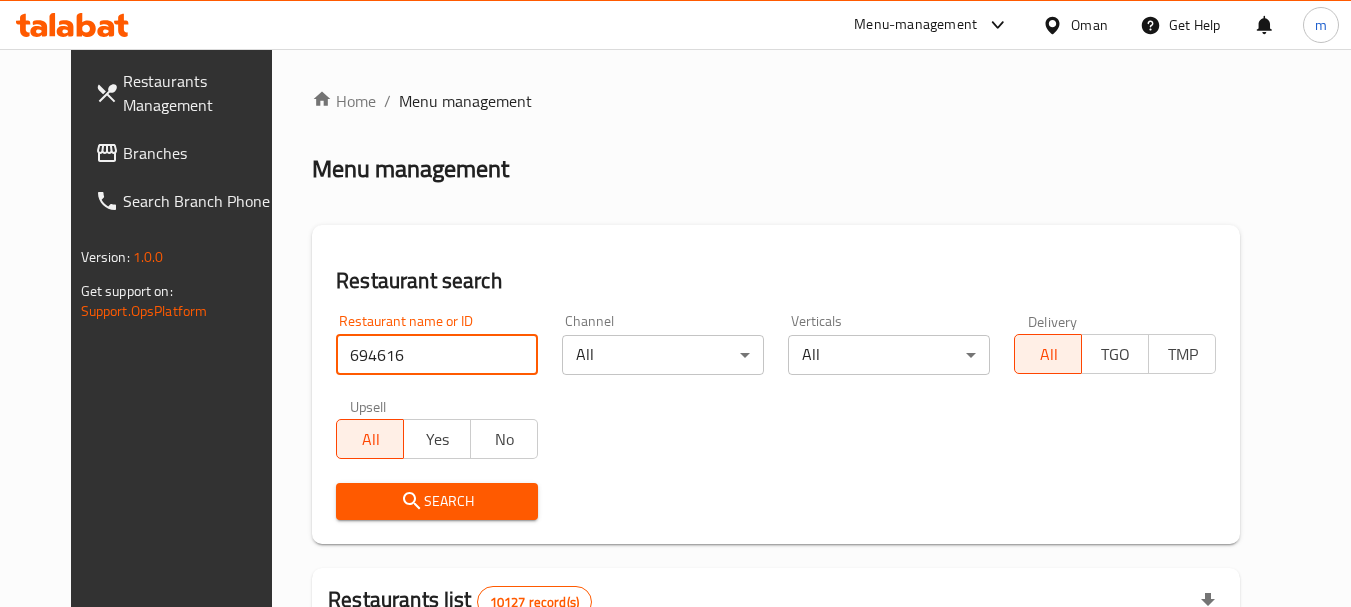 type on "694616" 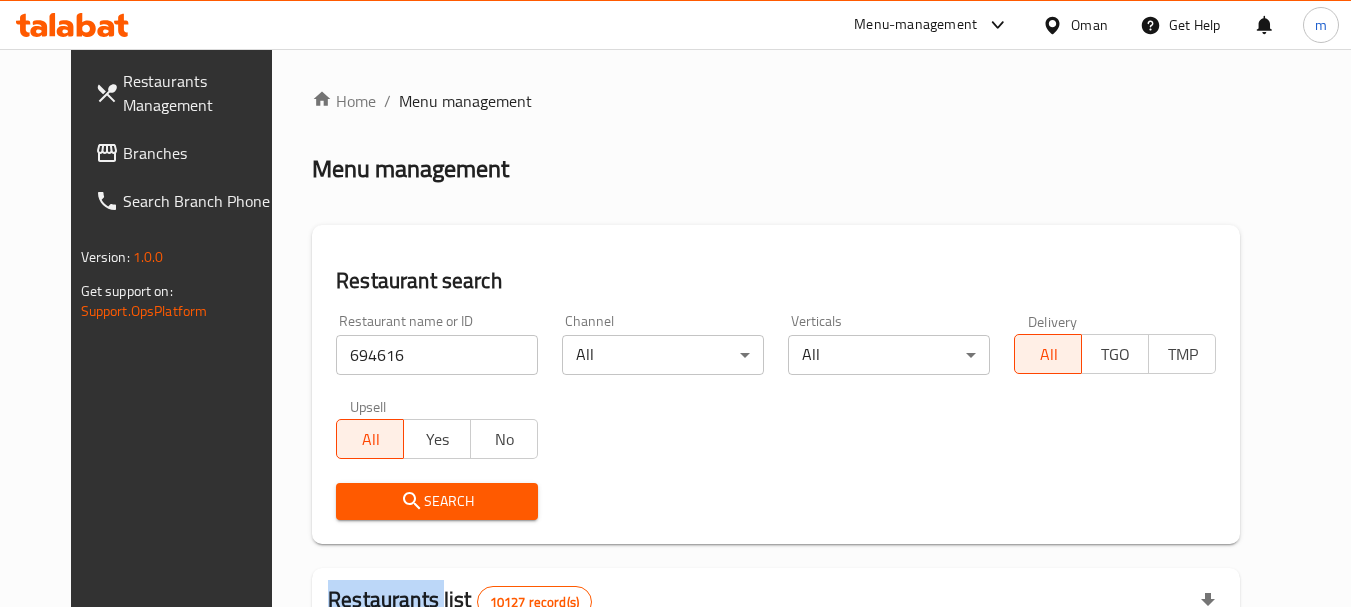 click on "Search" at bounding box center [437, 501] 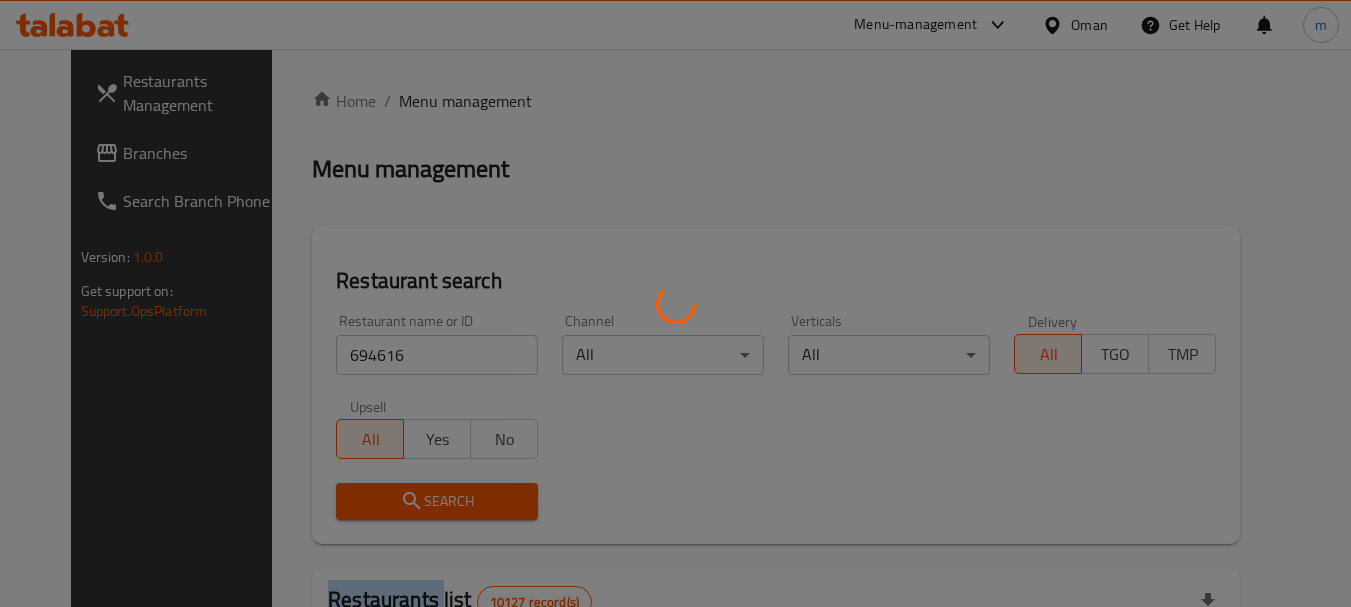 click at bounding box center (675, 303) 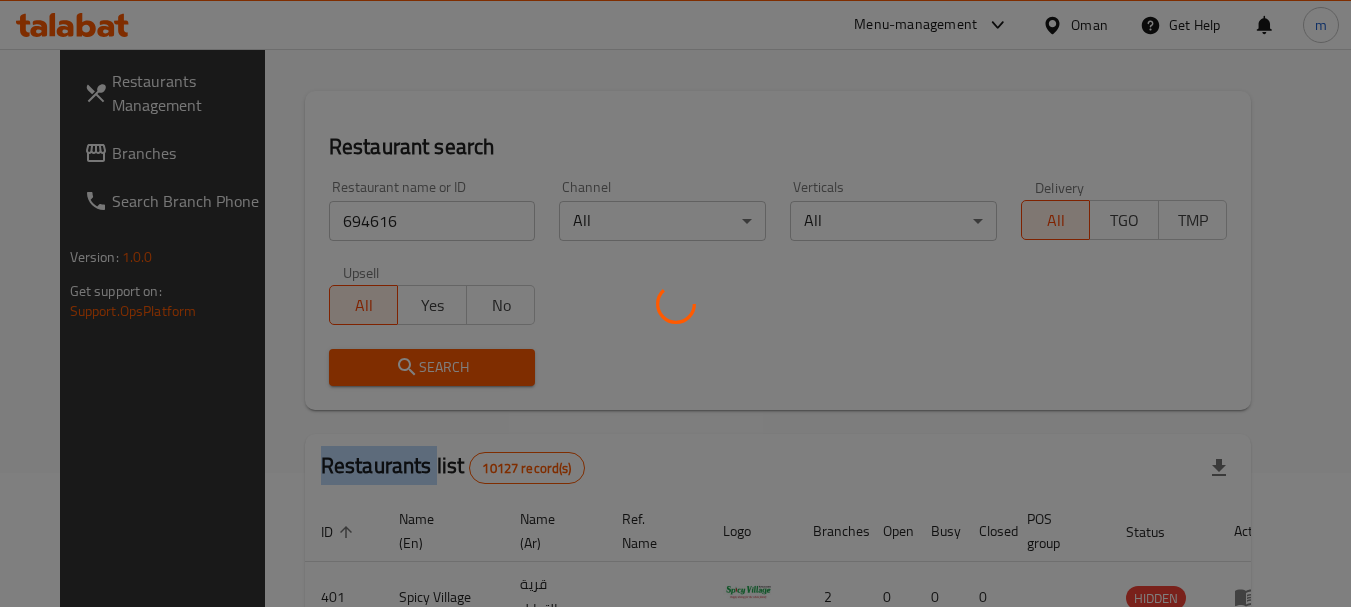 scroll, scrollTop: 285, scrollLeft: 0, axis: vertical 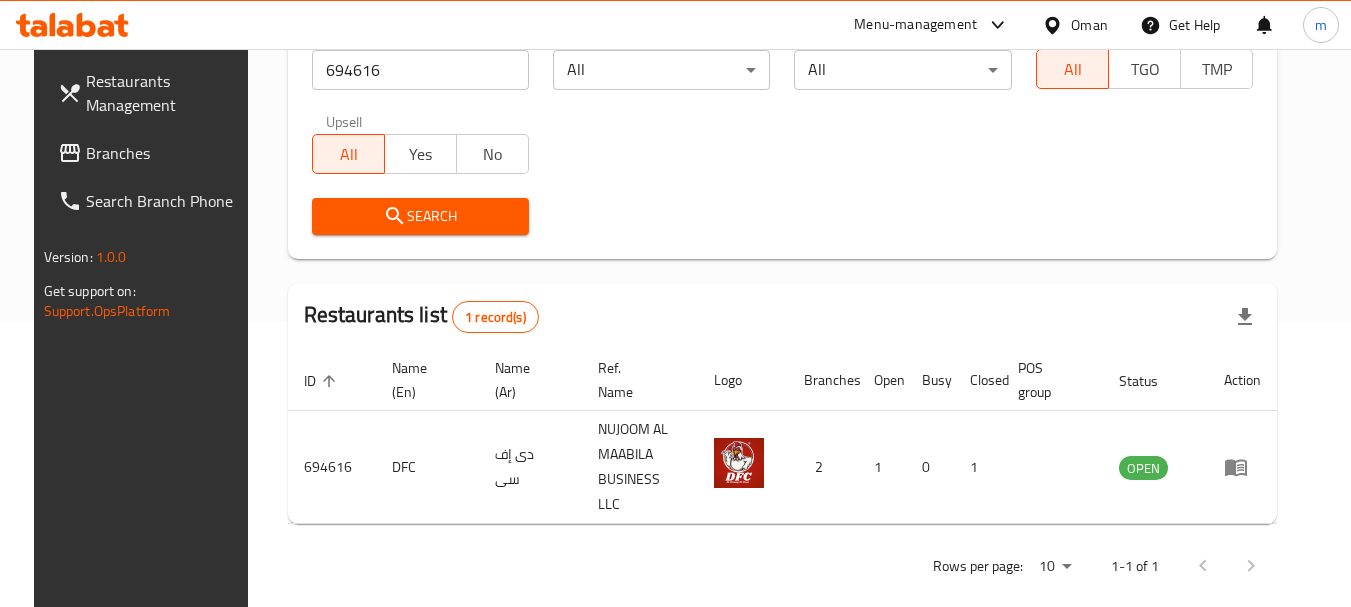 click on "Oman" at bounding box center [1089, 25] 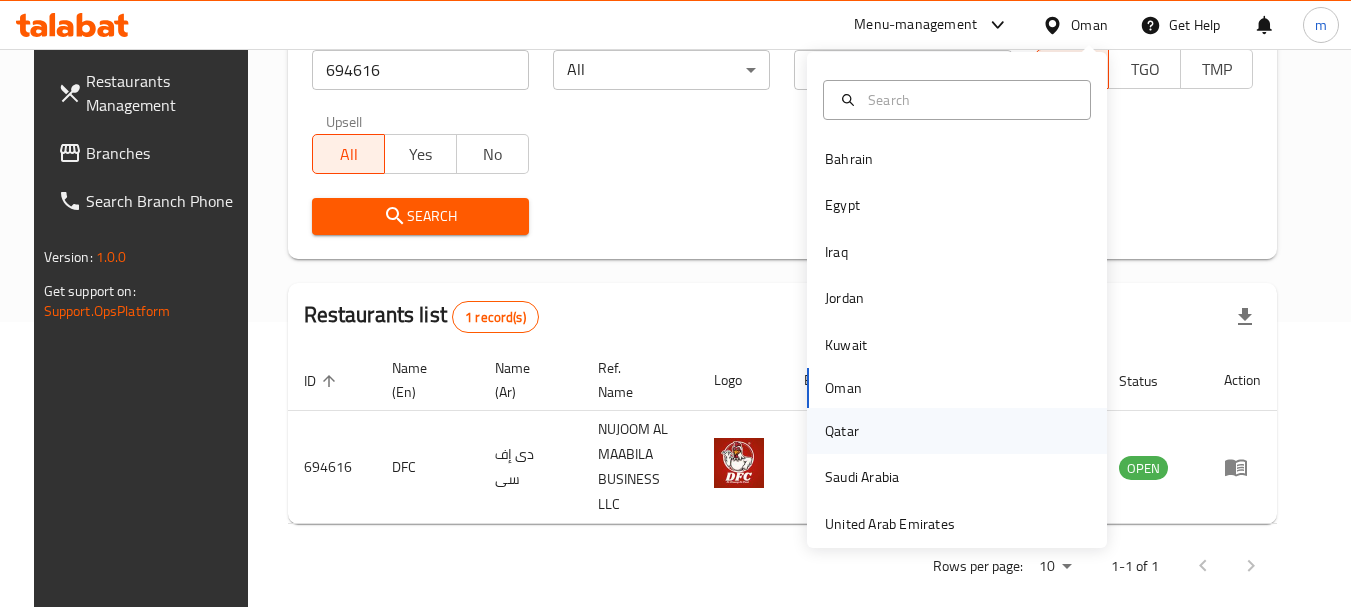 click on "Qatar" at bounding box center (842, 431) 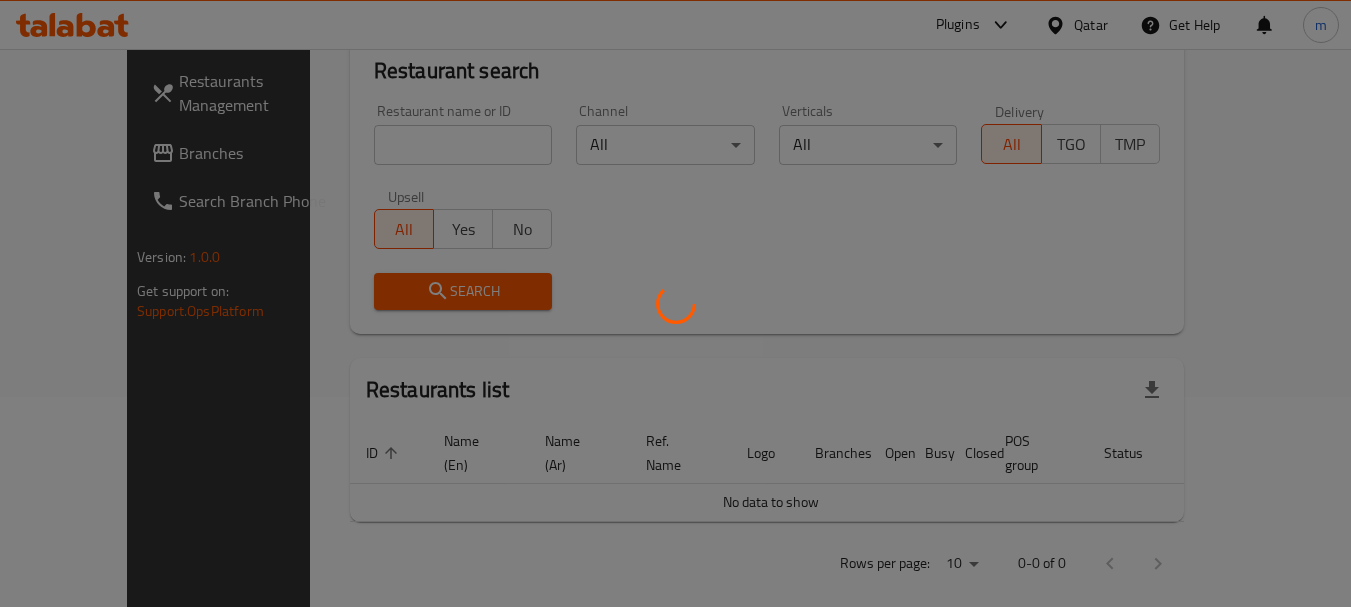 scroll, scrollTop: 285, scrollLeft: 0, axis: vertical 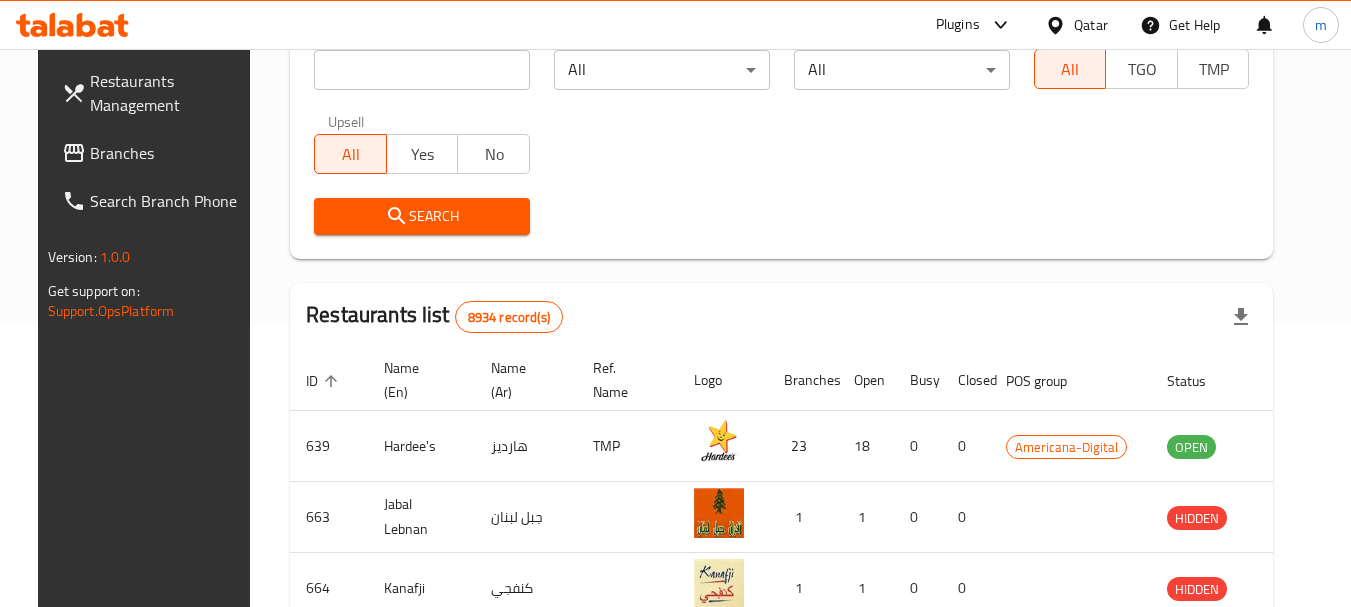 click on "Branches" at bounding box center (169, 153) 